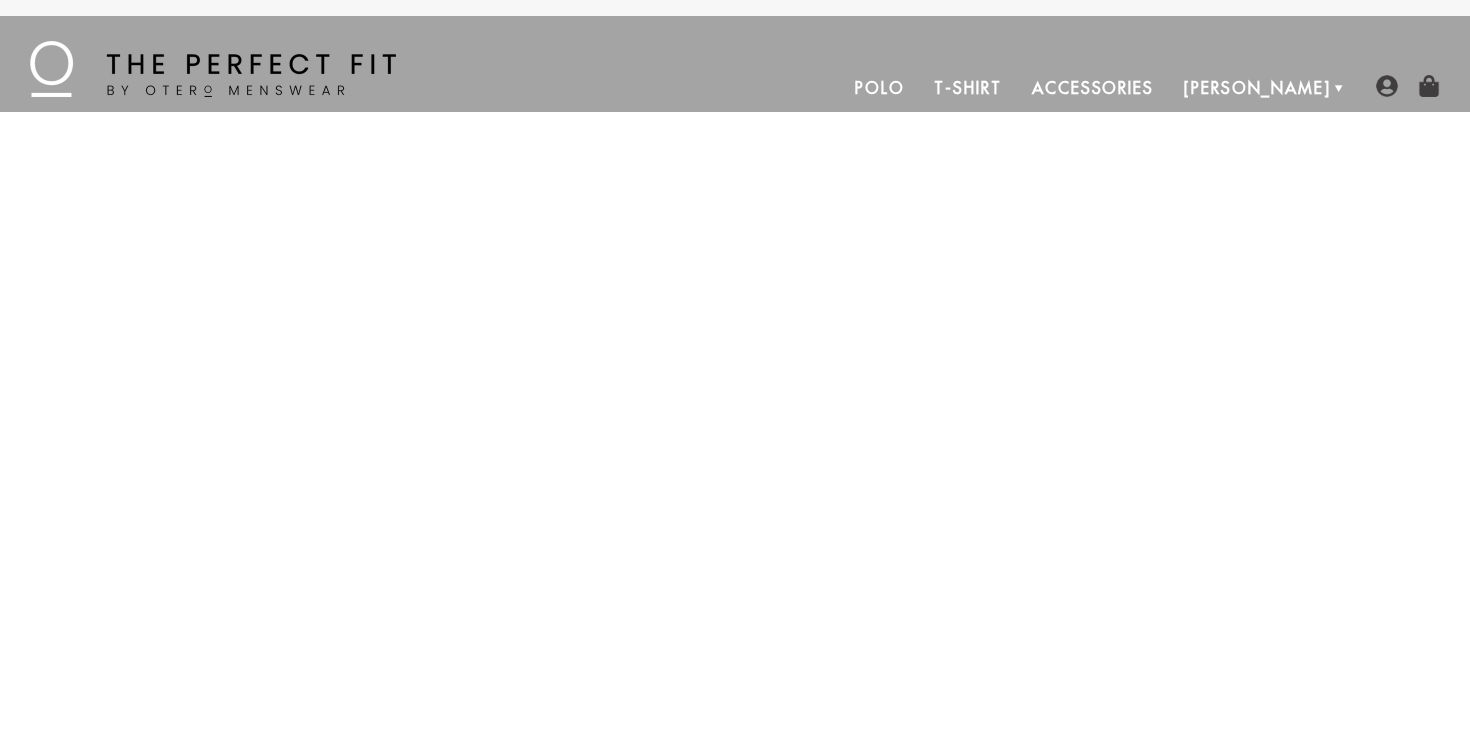 scroll, scrollTop: 0, scrollLeft: 0, axis: both 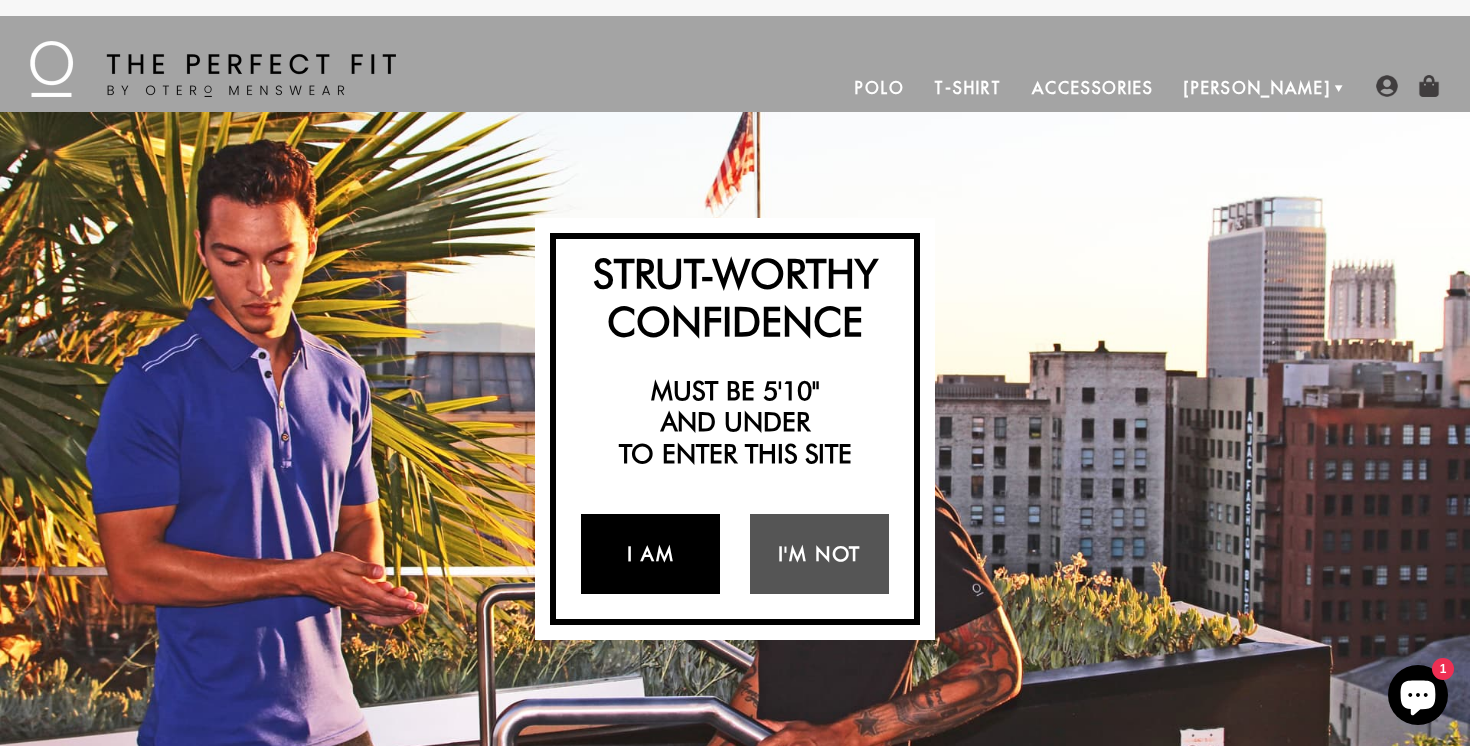 click on "I Am" at bounding box center [650, 554] 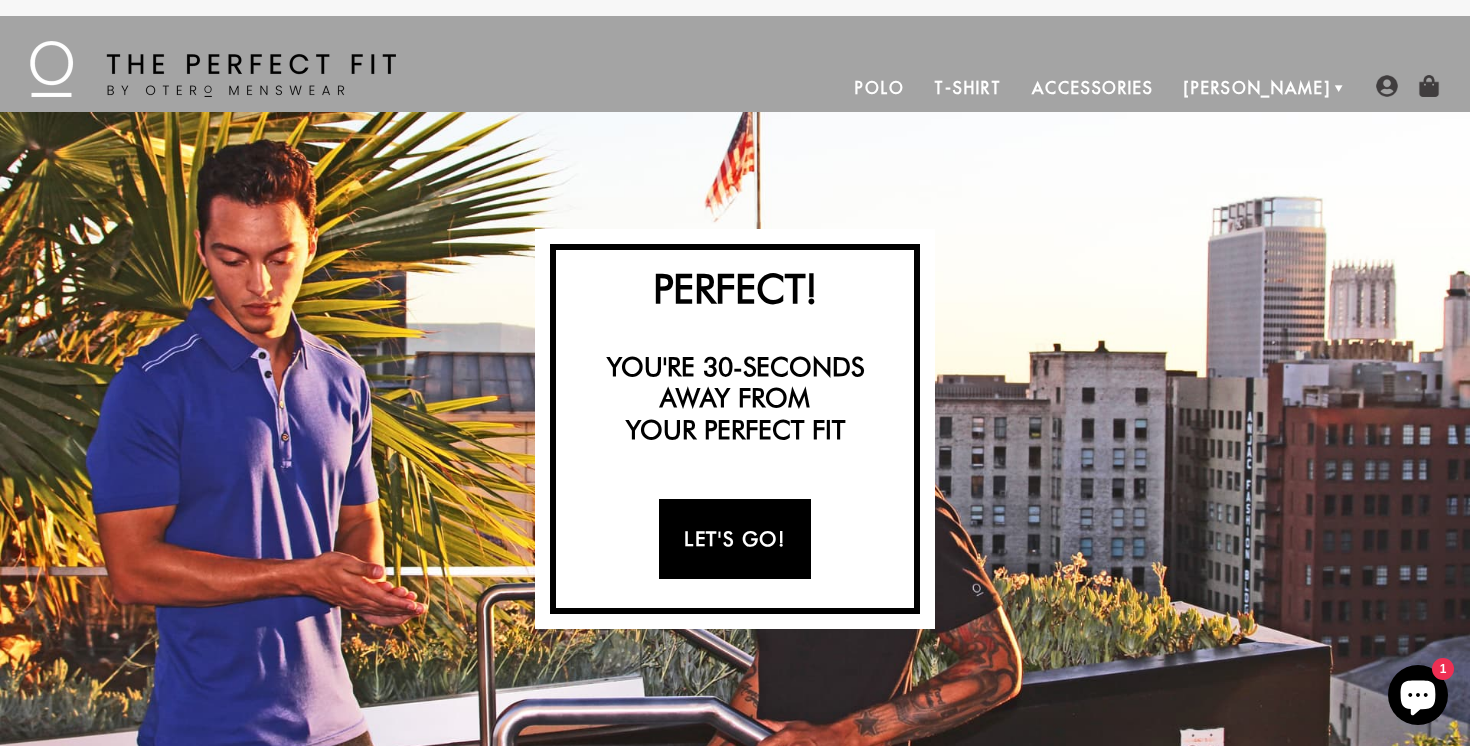click on "Let's Go!" at bounding box center (734, 539) 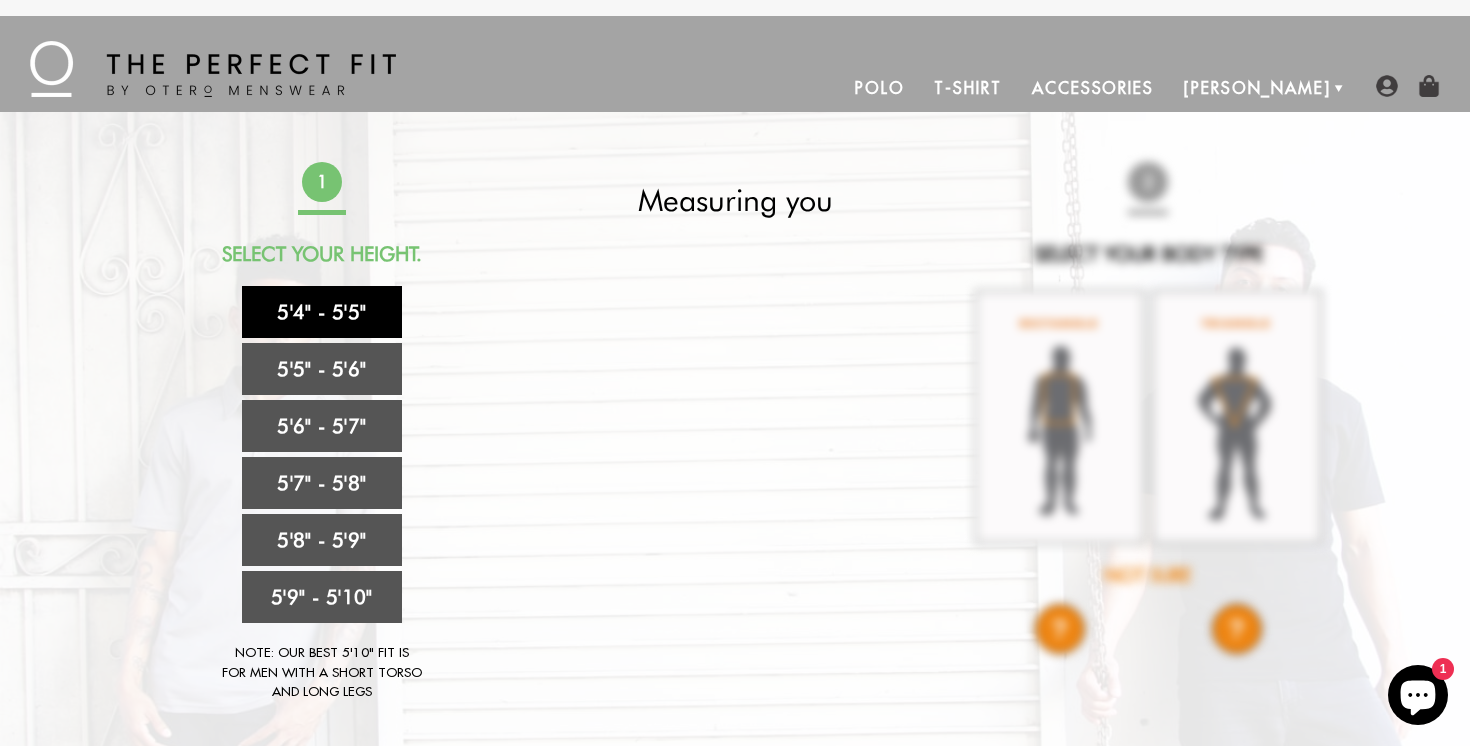 click on "5'4" - 5'5"" at bounding box center [322, 312] 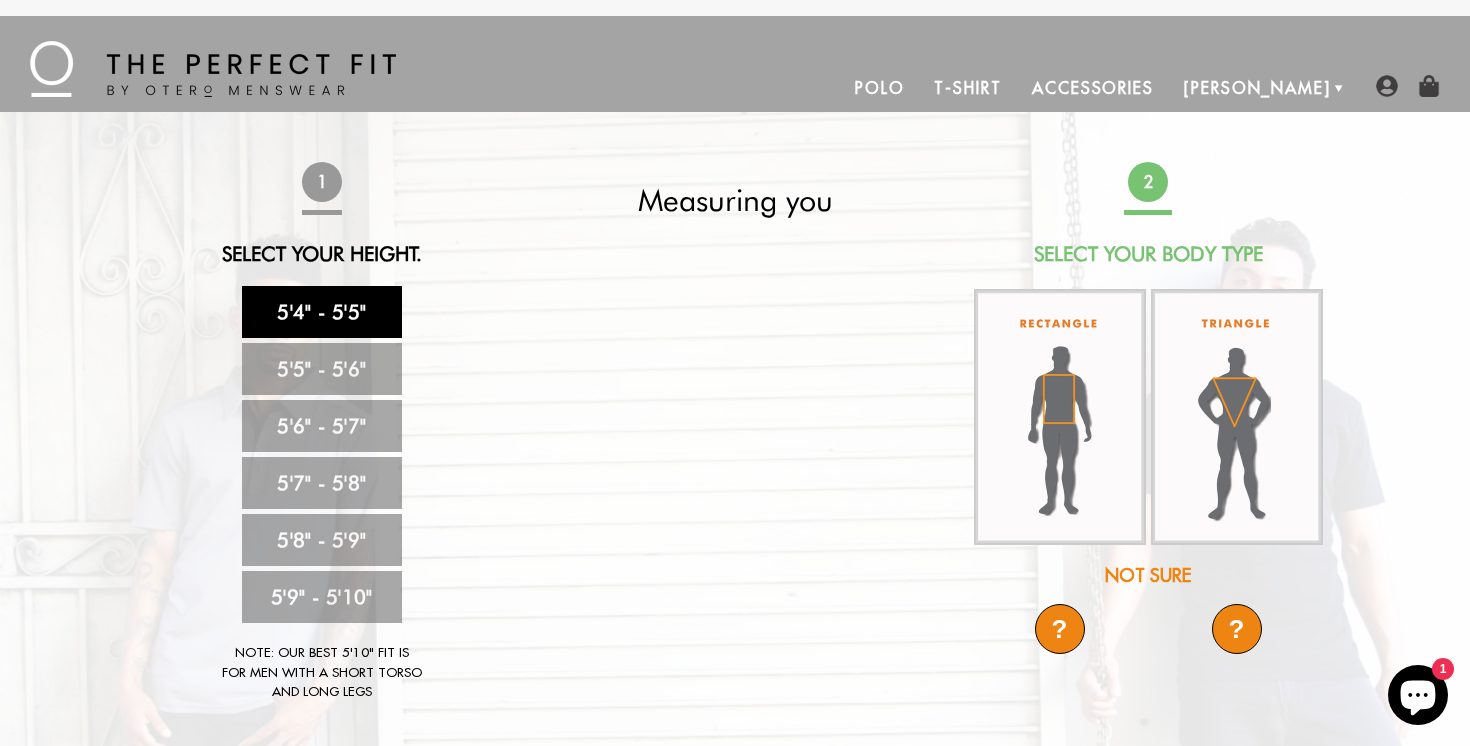 click on "?" at bounding box center [1237, 629] 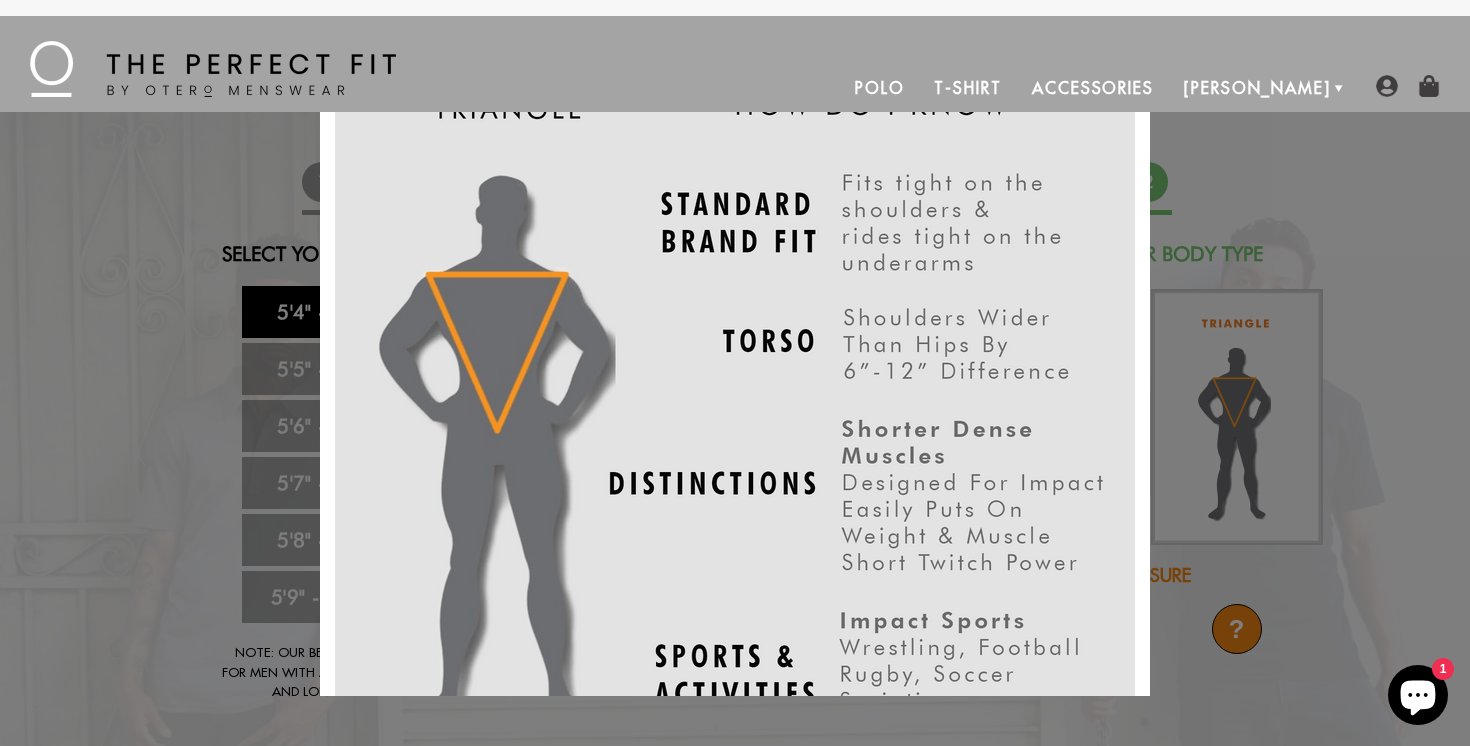 scroll, scrollTop: 0, scrollLeft: 0, axis: both 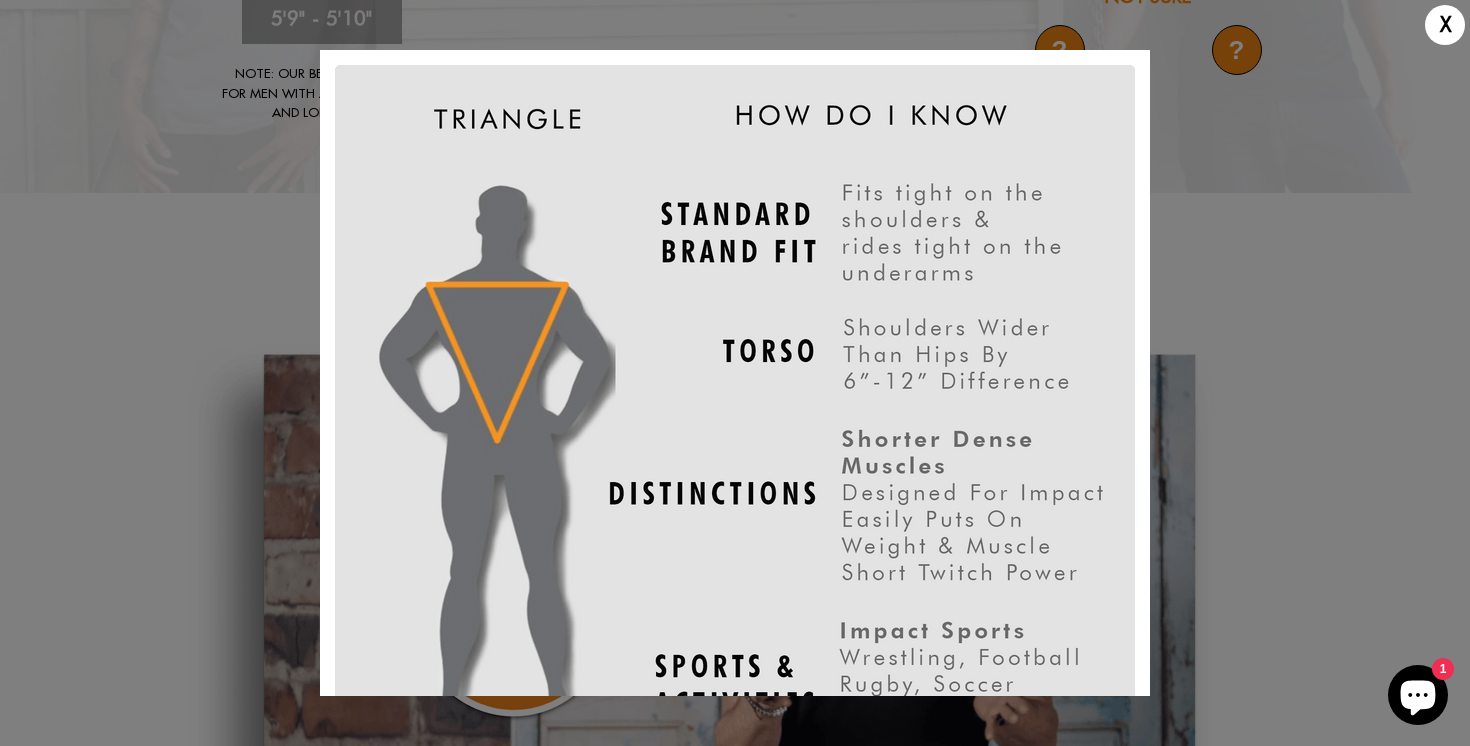 click on "X" at bounding box center [1445, 25] 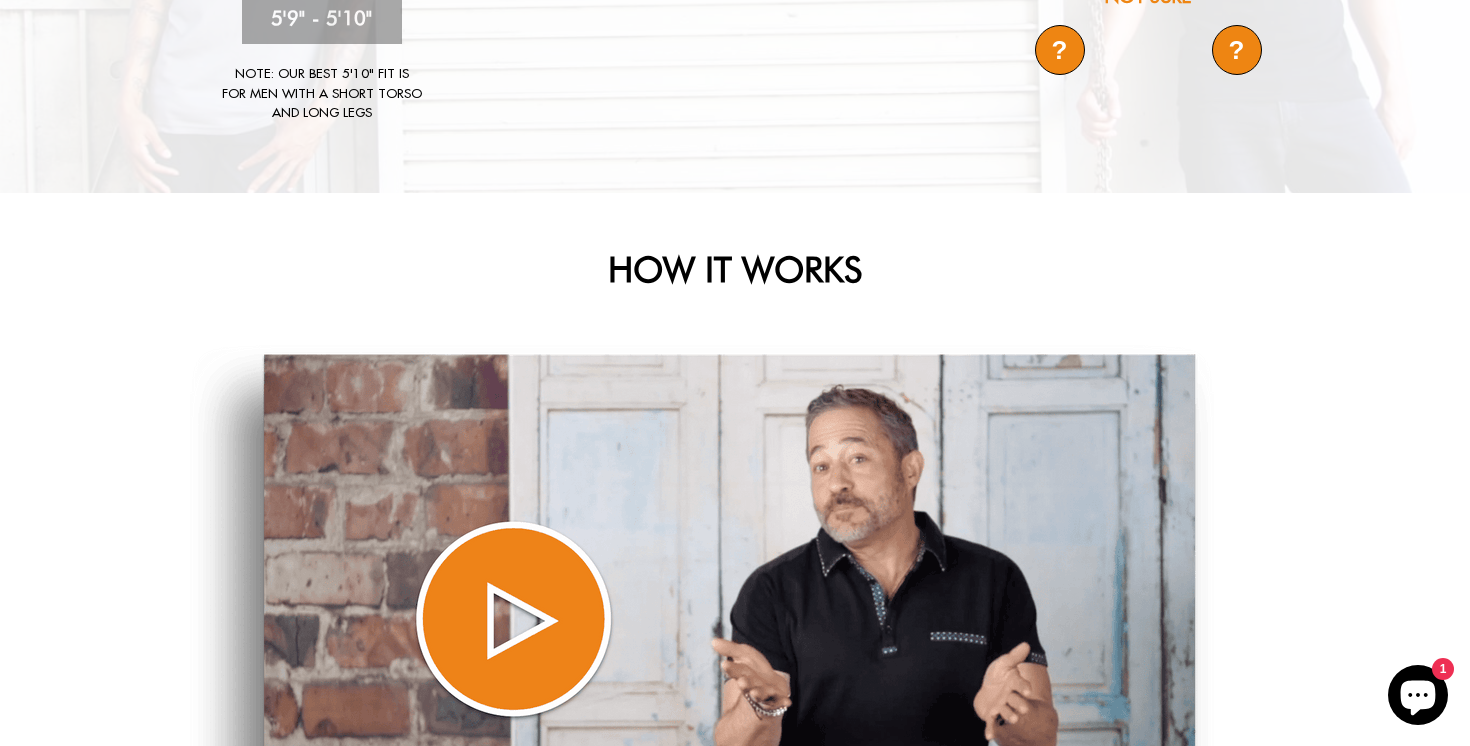 click on "Strut-Worthy Confidence
Must be 5'10"   and under   to enter this site
I Am
I'm Not
Thank you for returning!   We have your measurements saved.
Let's Shop
Remeasure
Oh No!
We're cut out for 5'10" and under   but please share our discount   code with all your shorter   friends with huge personalities.
CODE: OTERO15
< Back
Perfect!
You're 30-seconds   away from   your perfect fit
Let's Go!
1
Select Your Height.
5'4" - 5'5"
5'5" - 5'6"
5'6" - 5'7"
5'7" - 5'8"
5'8" - 5'9"
5'9" - 5'10"
Note: Our best 5'10" fit is for men with a short torso and long legs" at bounding box center [735, -137] 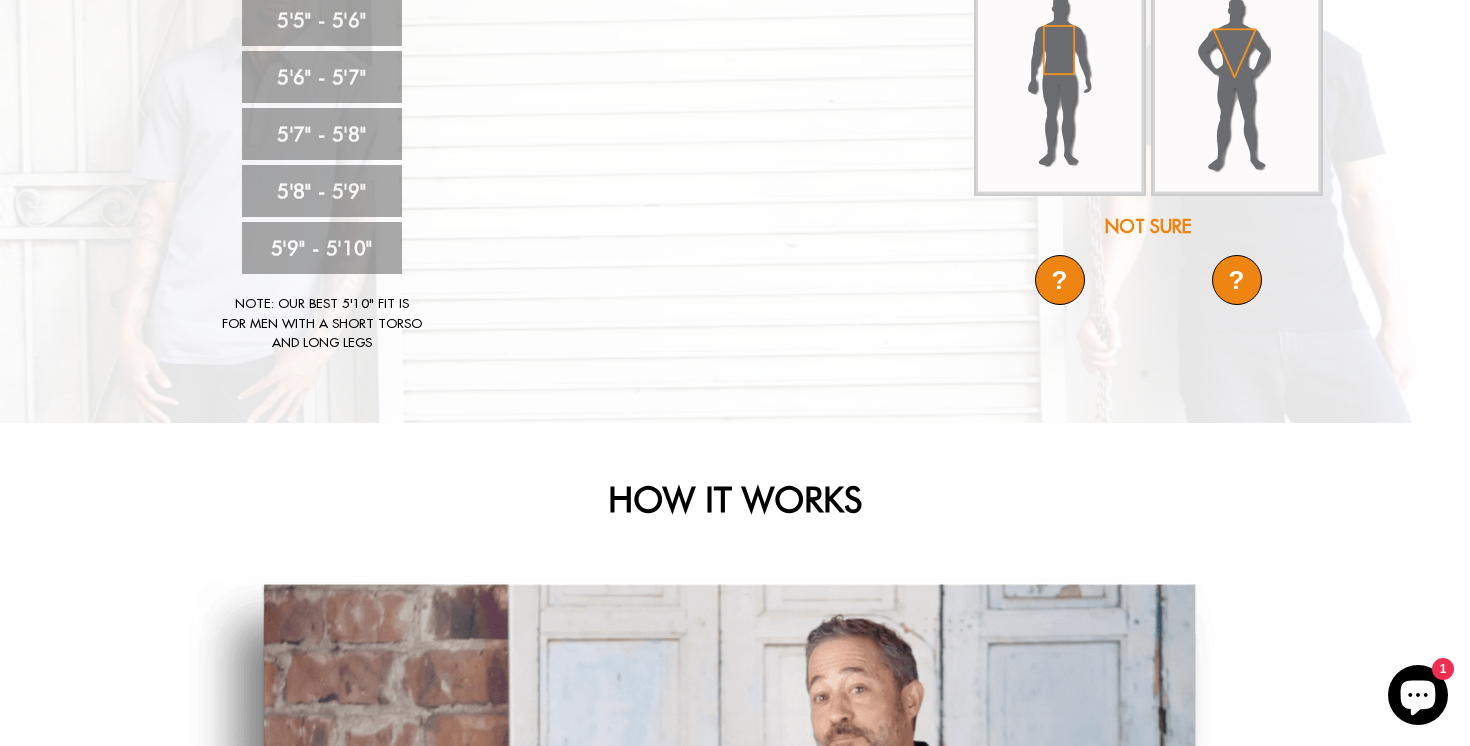 scroll, scrollTop: 351, scrollLeft: 0, axis: vertical 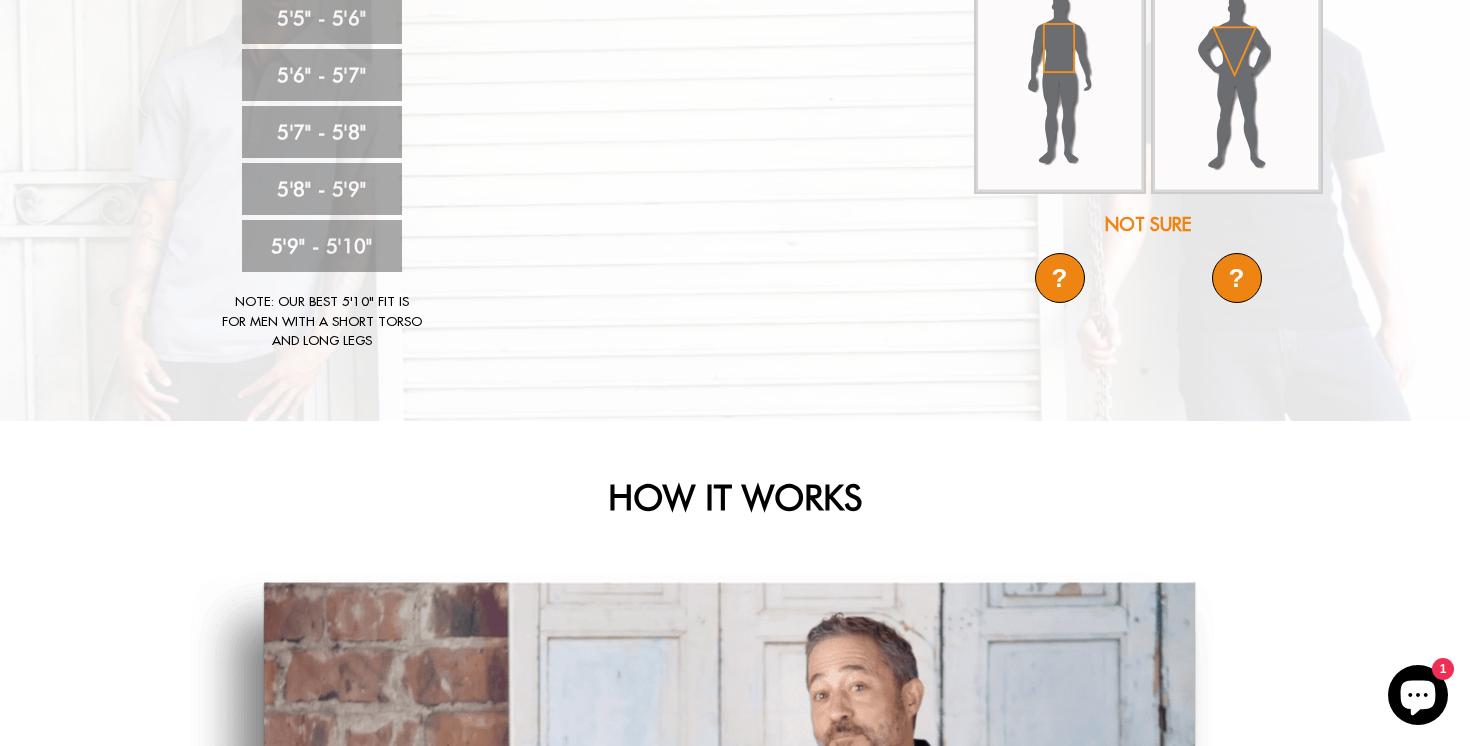 click on "?" at bounding box center (1060, 278) 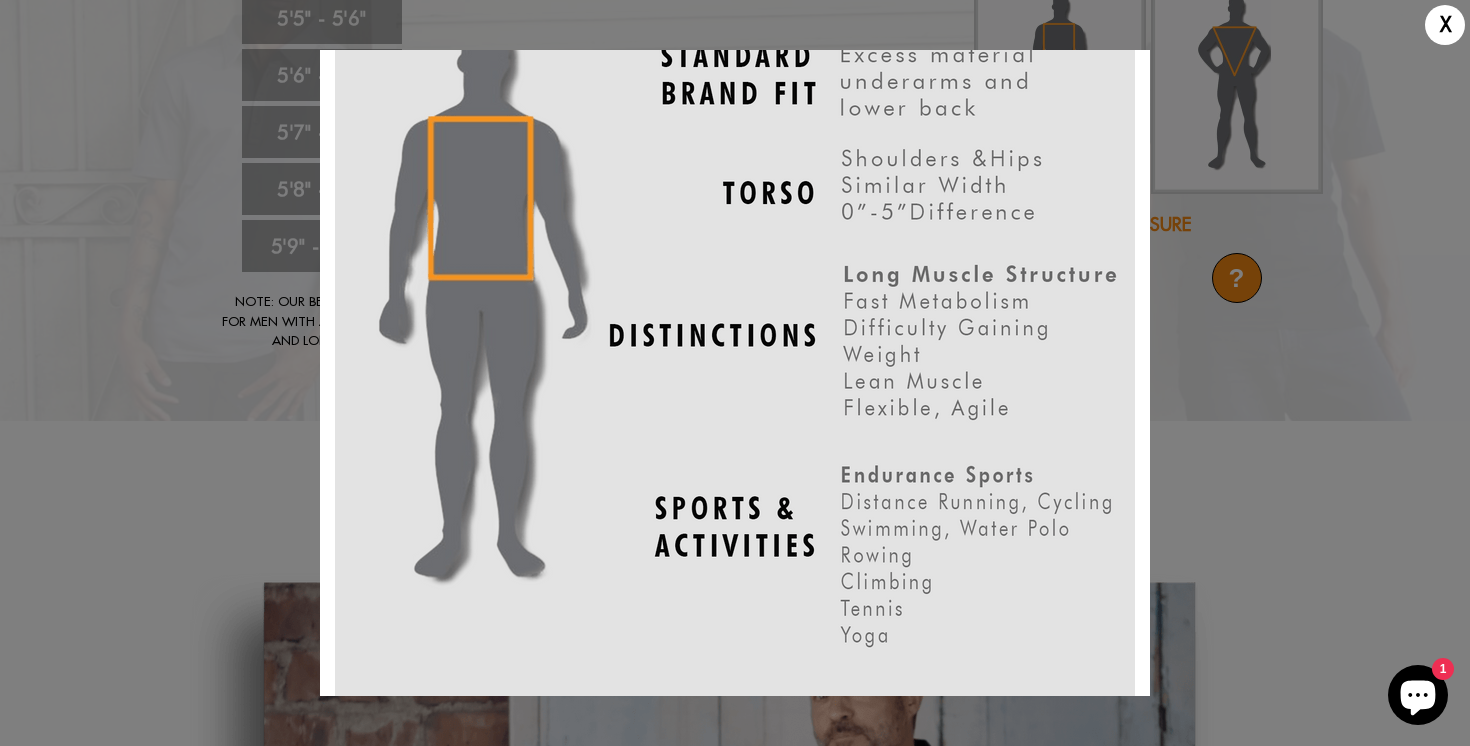 scroll, scrollTop: 184, scrollLeft: 0, axis: vertical 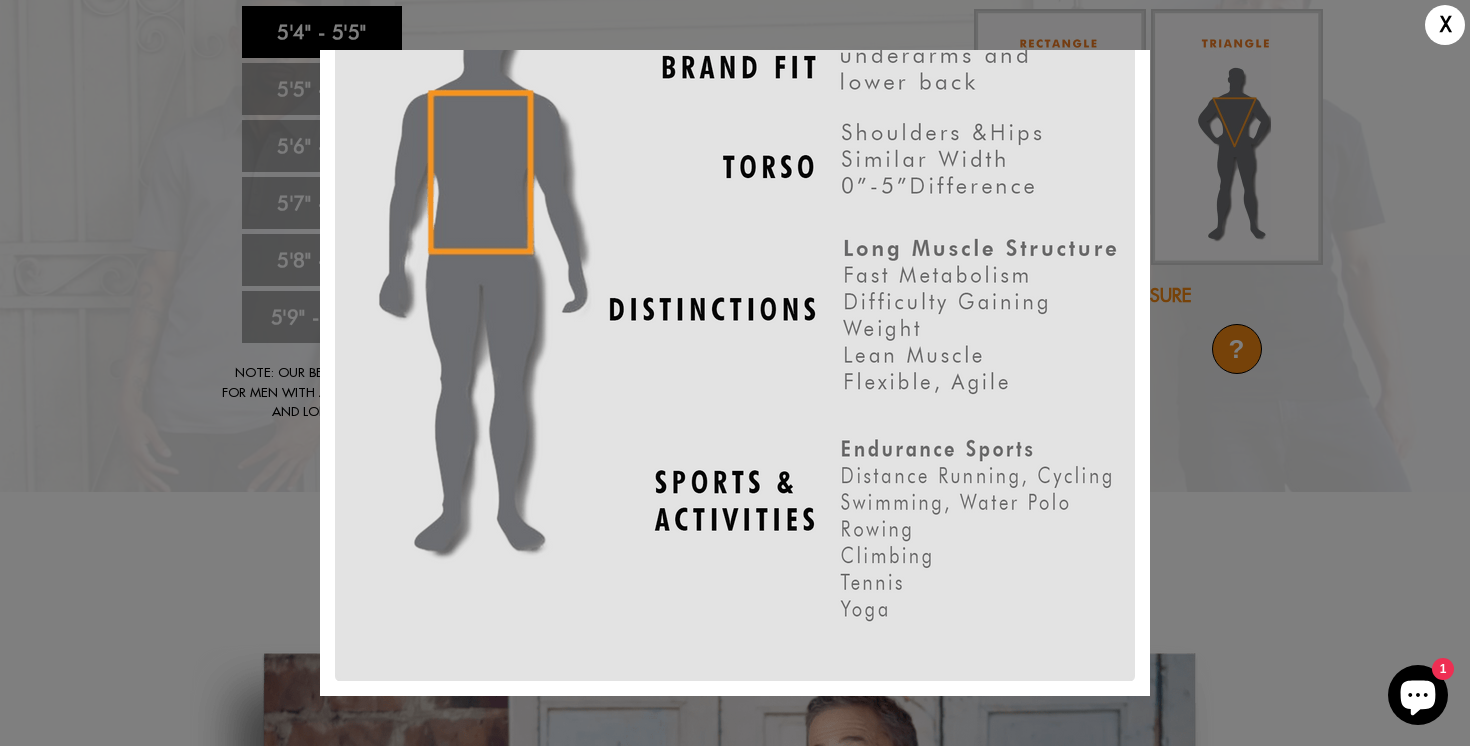 click on "X" at bounding box center (1445, 25) 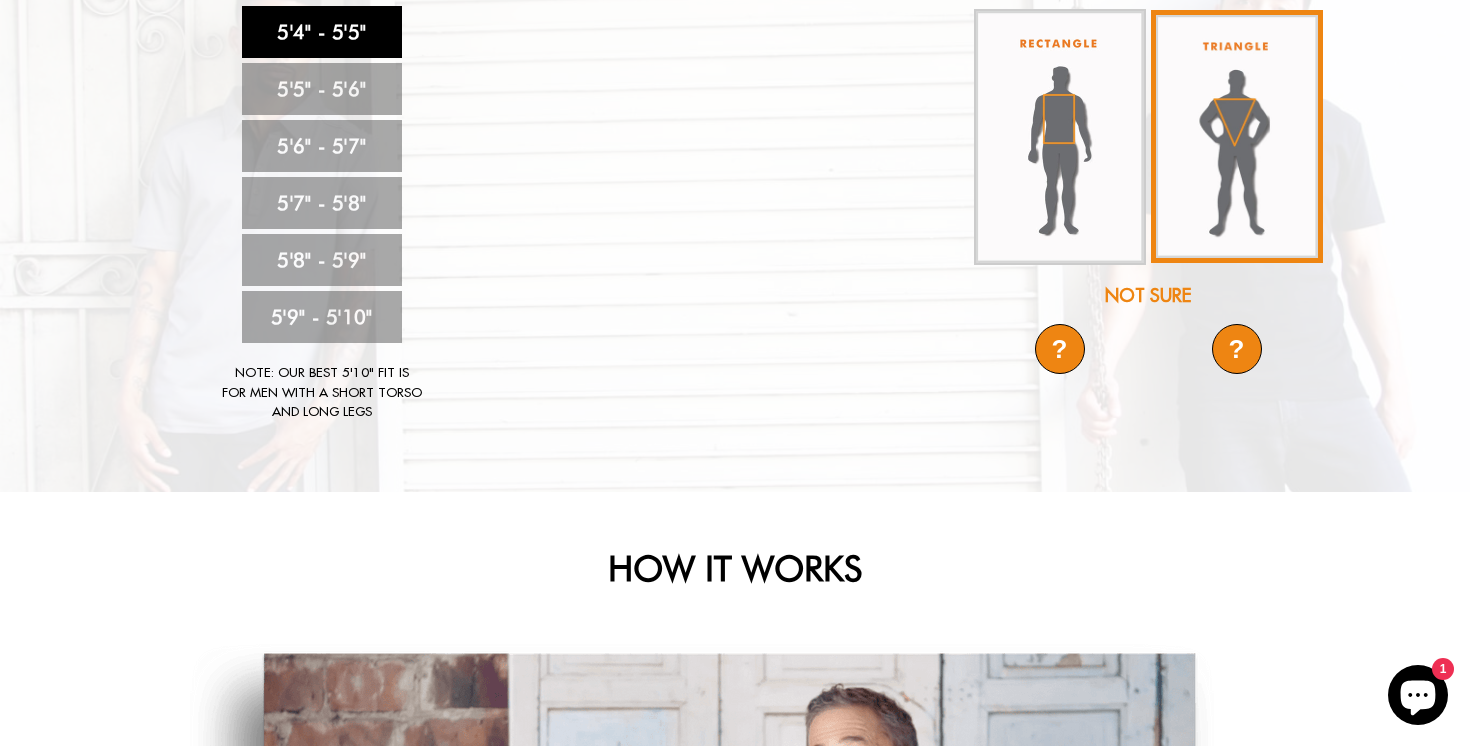 click at bounding box center (1237, 136) 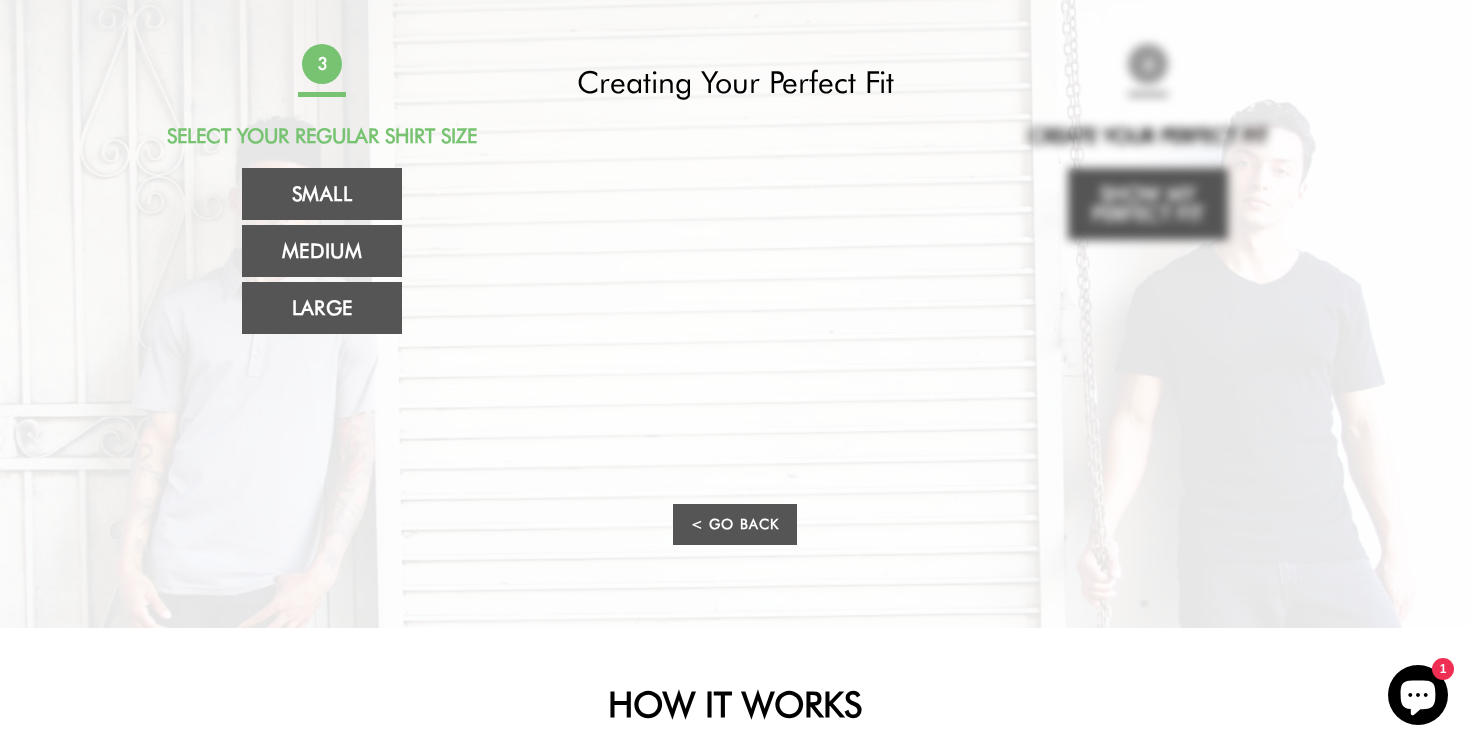 scroll, scrollTop: 114, scrollLeft: 0, axis: vertical 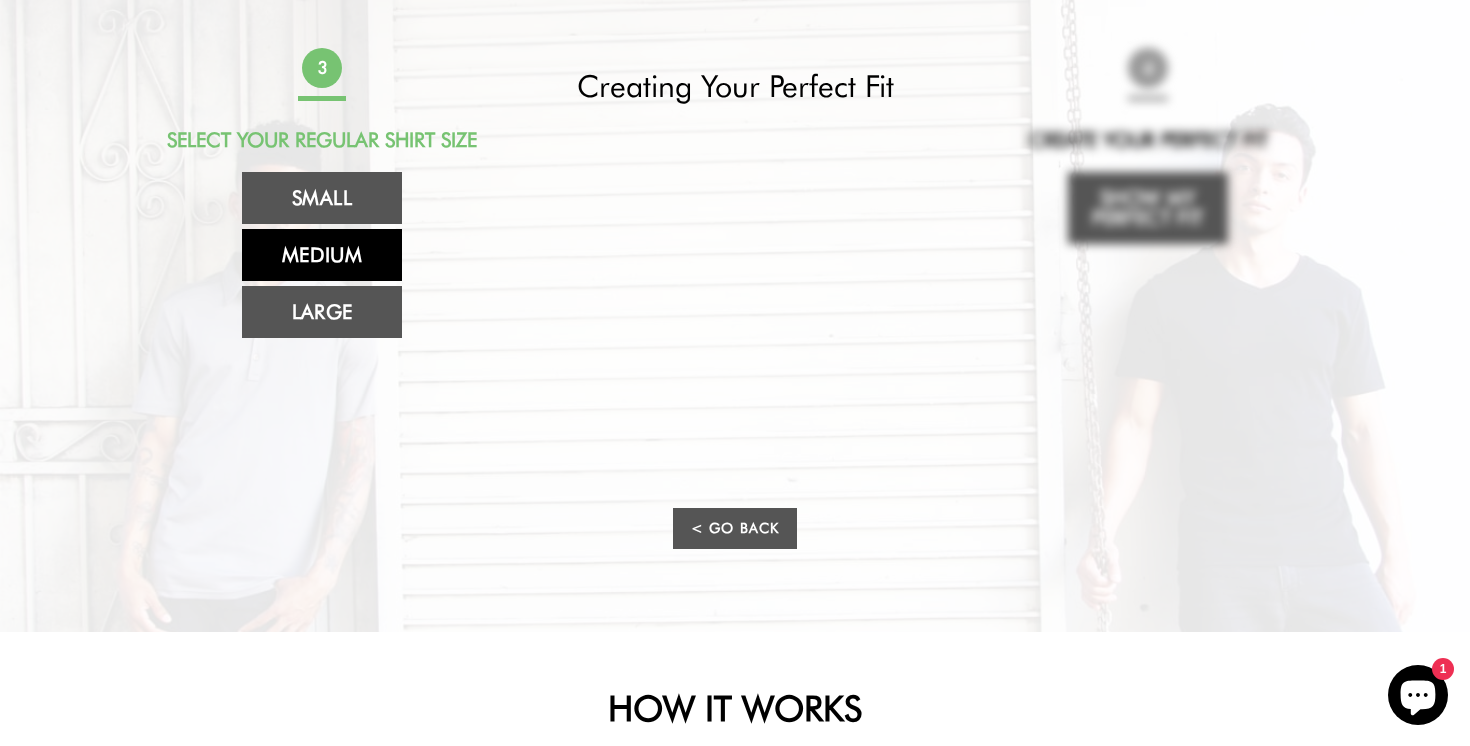 click on "Medium" at bounding box center (322, 255) 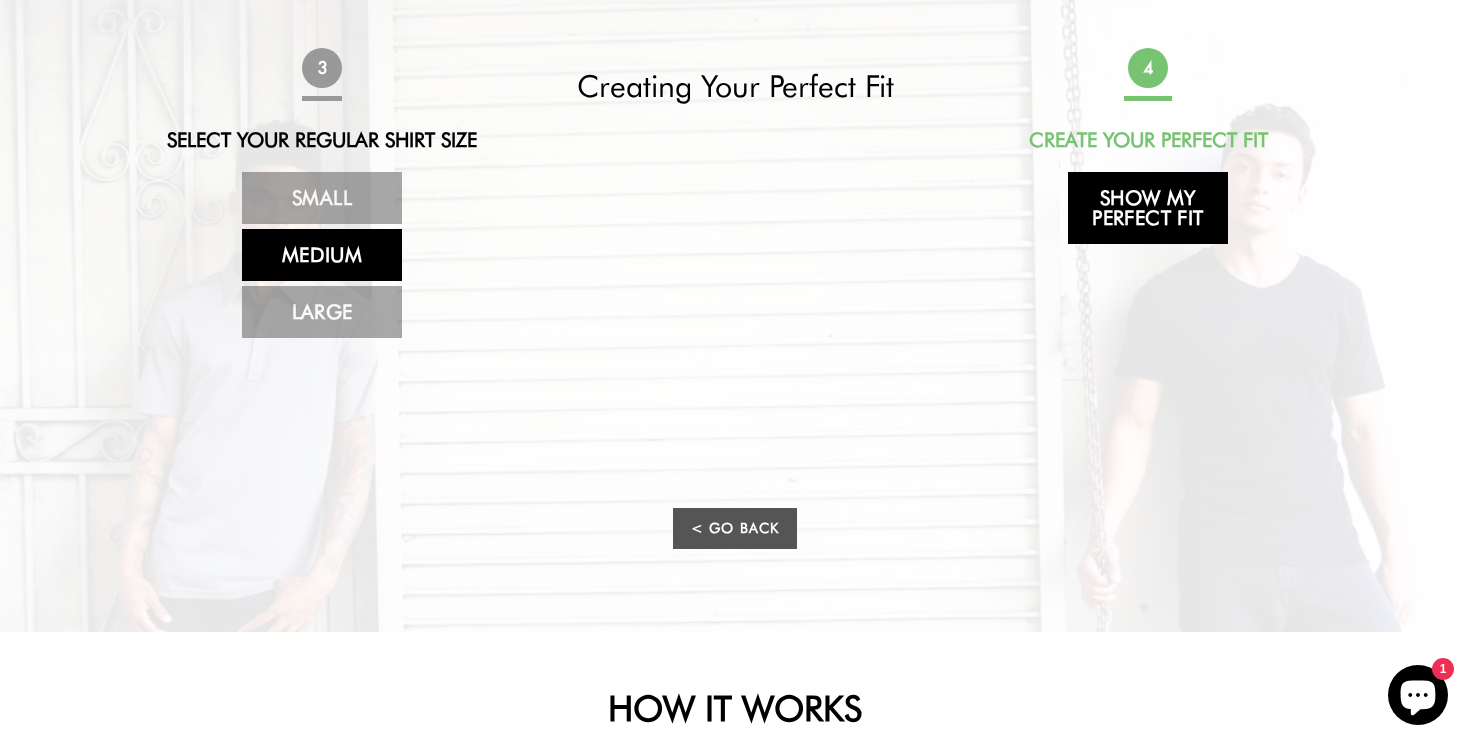 click on "Show My Perfect Fit" at bounding box center (1148, 208) 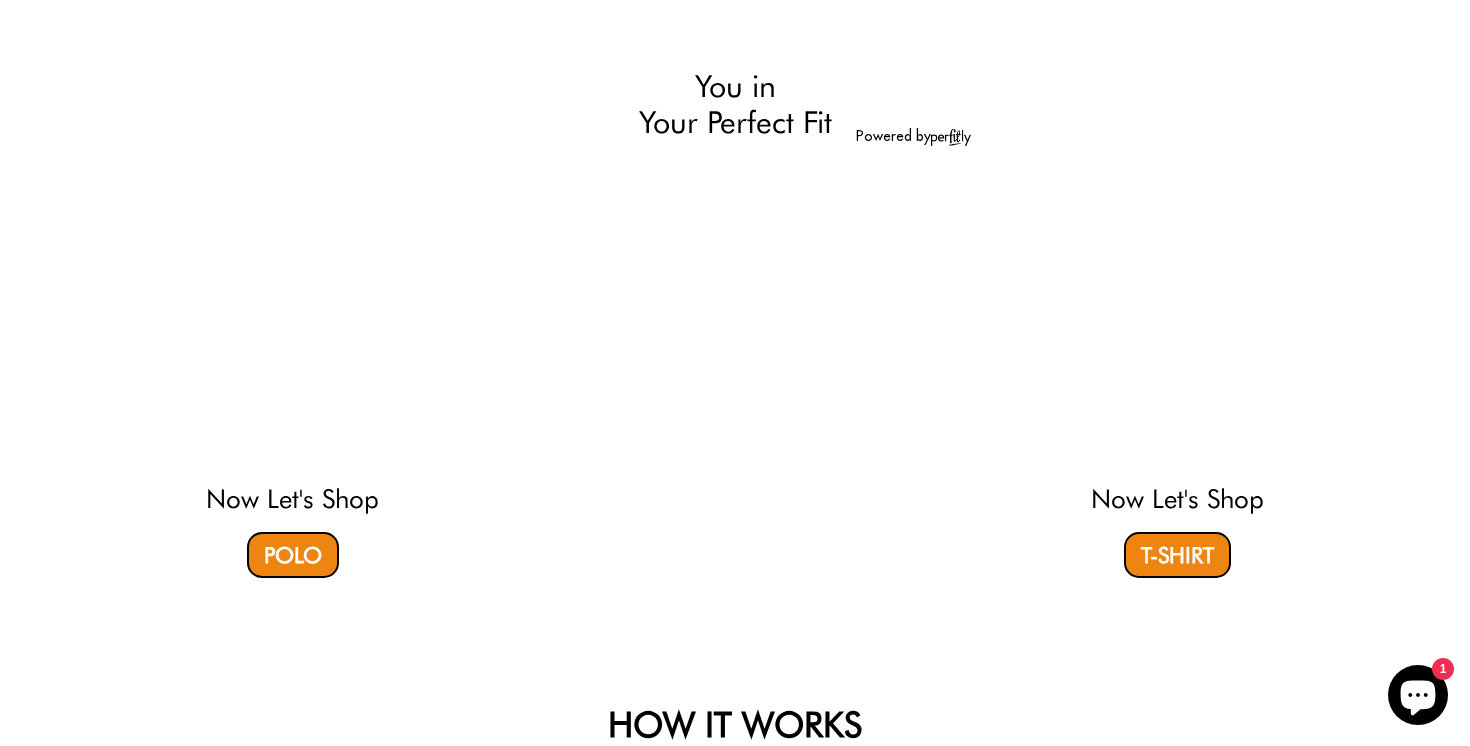 select on "triangle" 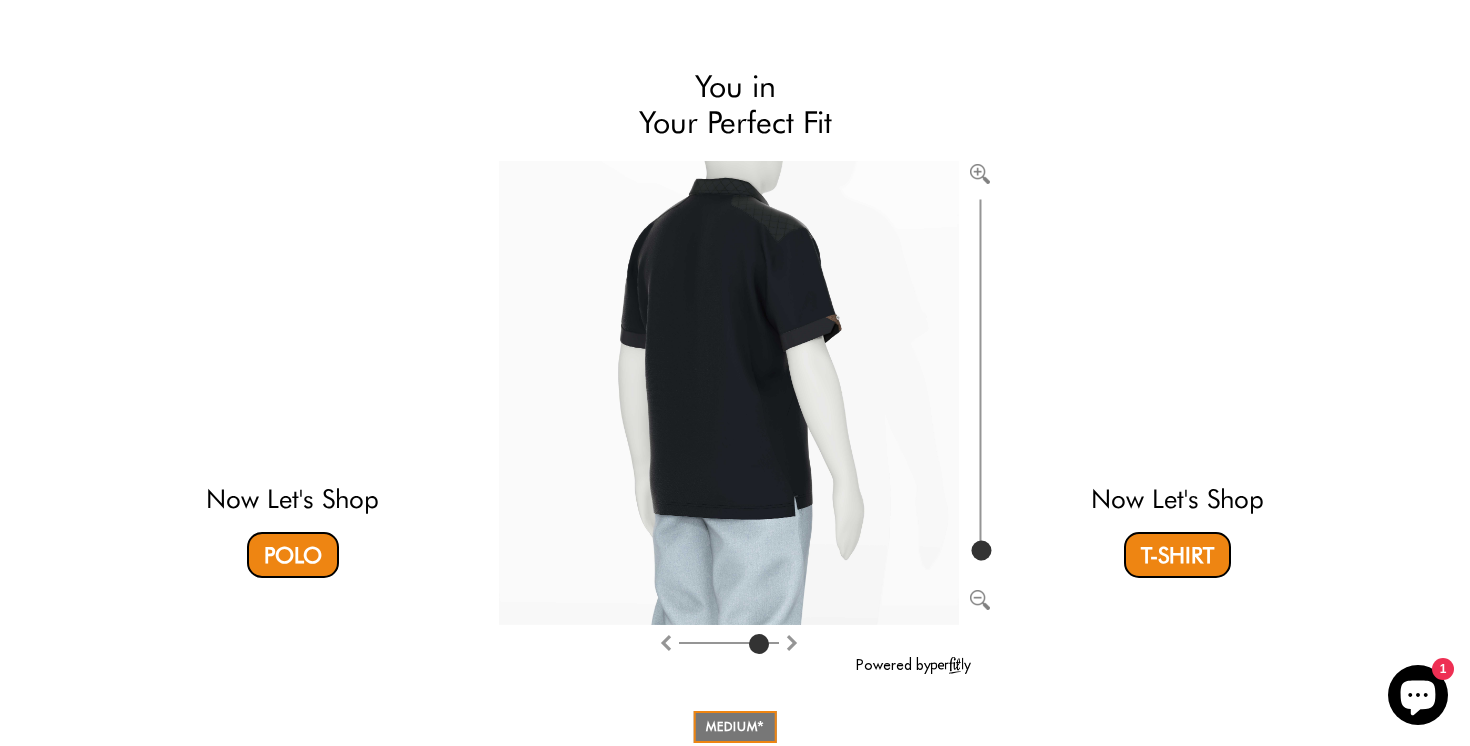 drag, startPoint x: 725, startPoint y: 642, endPoint x: 763, endPoint y: 636, distance: 38.470768 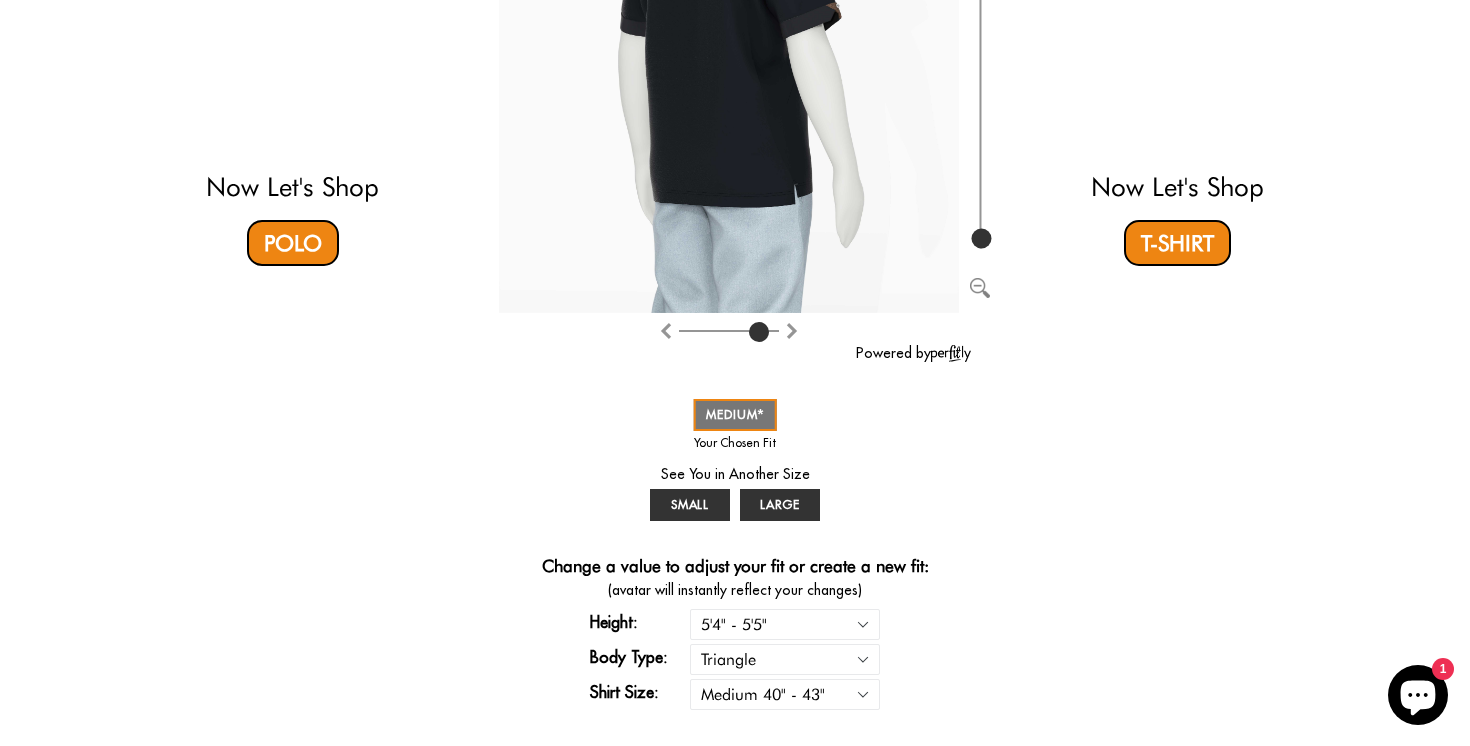 scroll, scrollTop: 435, scrollLeft: 0, axis: vertical 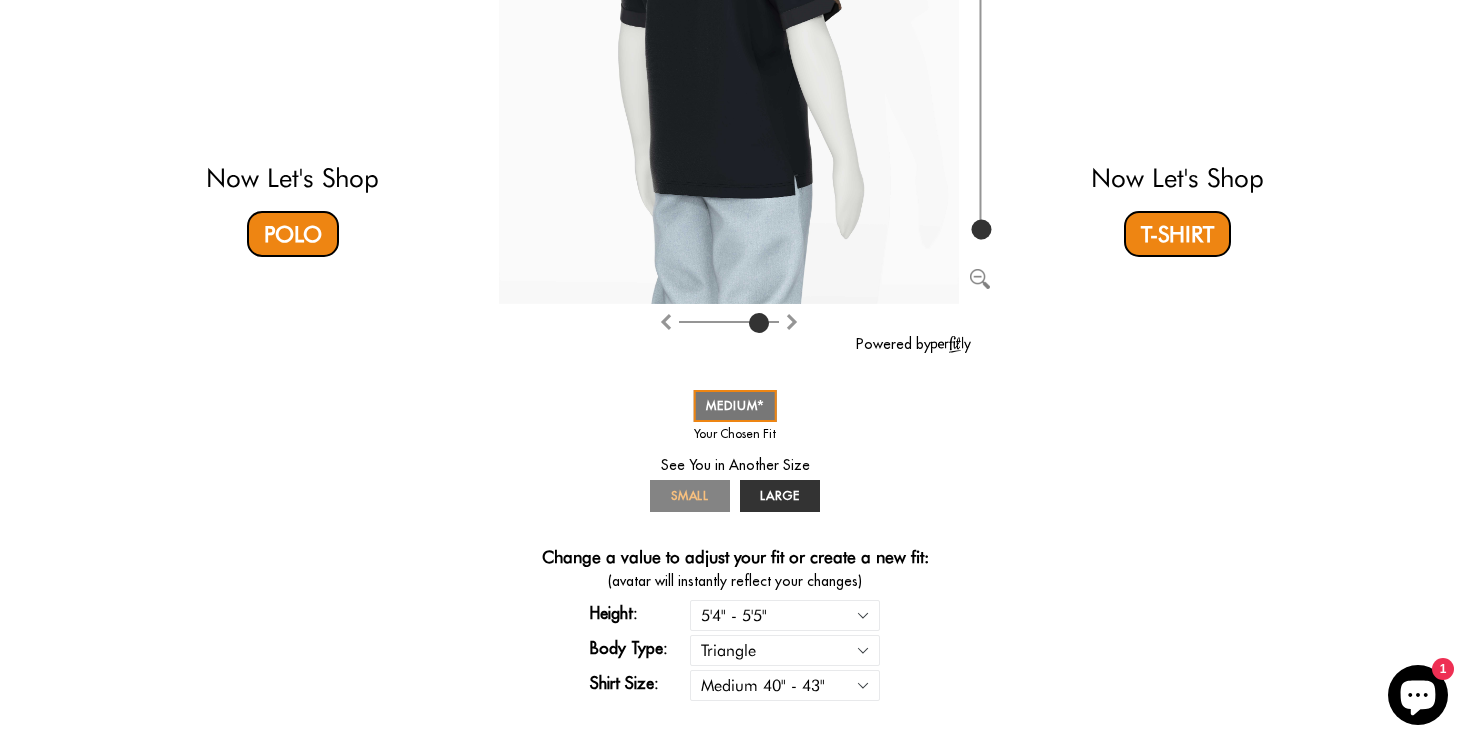 click on "SMALL" at bounding box center (690, 495) 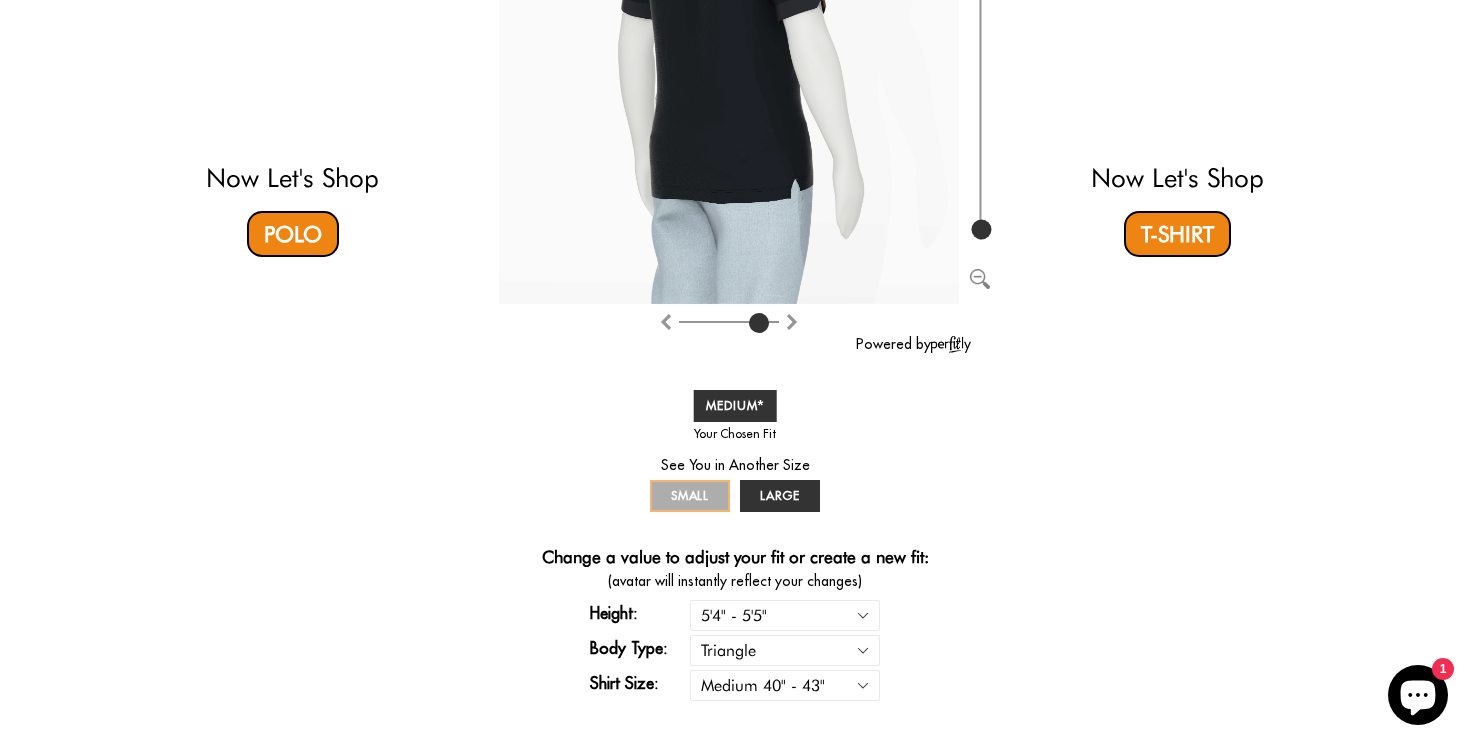 click on "SMALL" at bounding box center (690, 495) 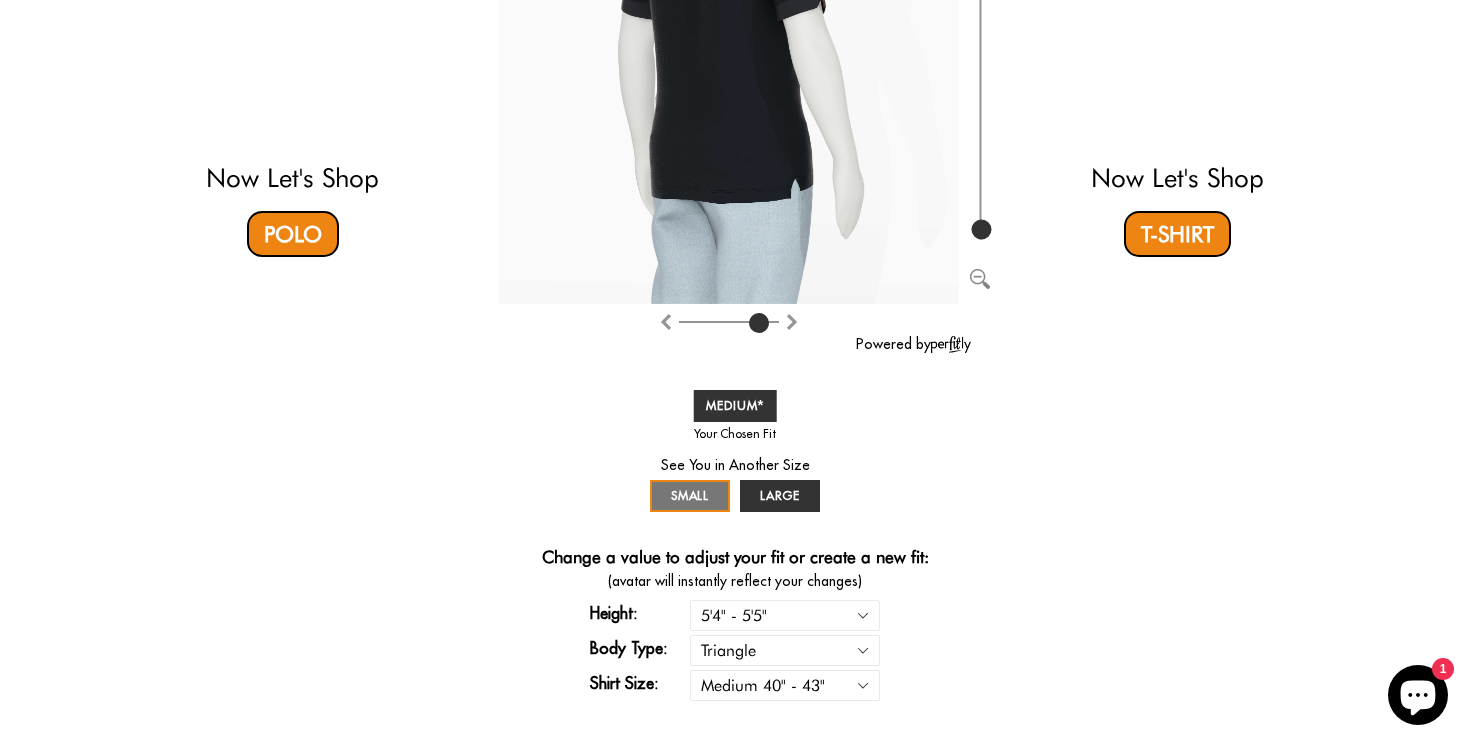 click on "Now Let's Shop Polo
You in Your Perfect Fit
Powered by
SMALL MEDIUM LARGE
* Your Perfect Fit
Change a value to adjust your fit or create a new fit: (avatar will instantly reflect your changes) Height: 5'4" - 5'5" 5'5" - 5'6" 5'6" - 5'7" 5'7" - 5'8" 5'8" - 5'9" 5'9" - 5'10" Body Type: Rectangle Triangle Shirt Size: Small 36" - 39" Medium 40" - 43" Large 44" - 47"" at bounding box center [735, 223] 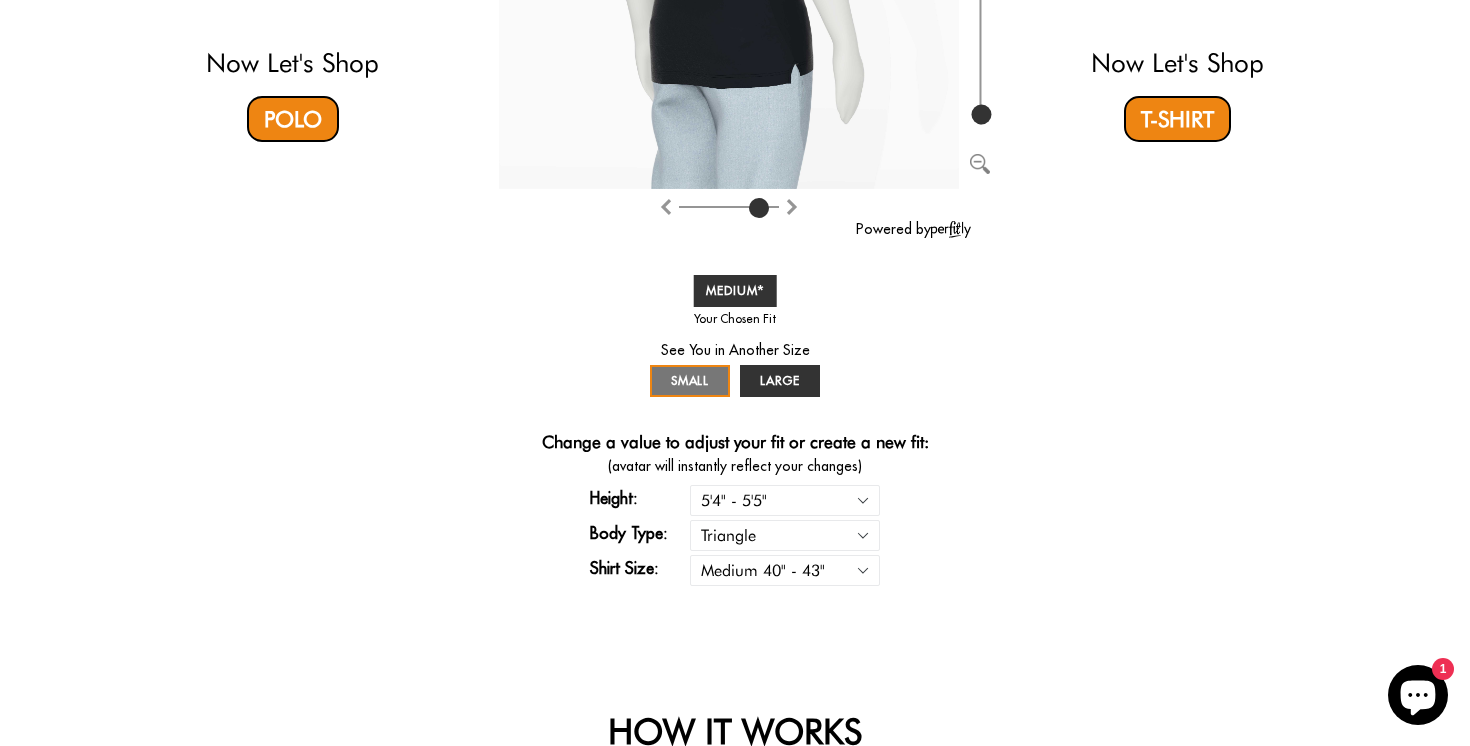 scroll, scrollTop: 552, scrollLeft: 0, axis: vertical 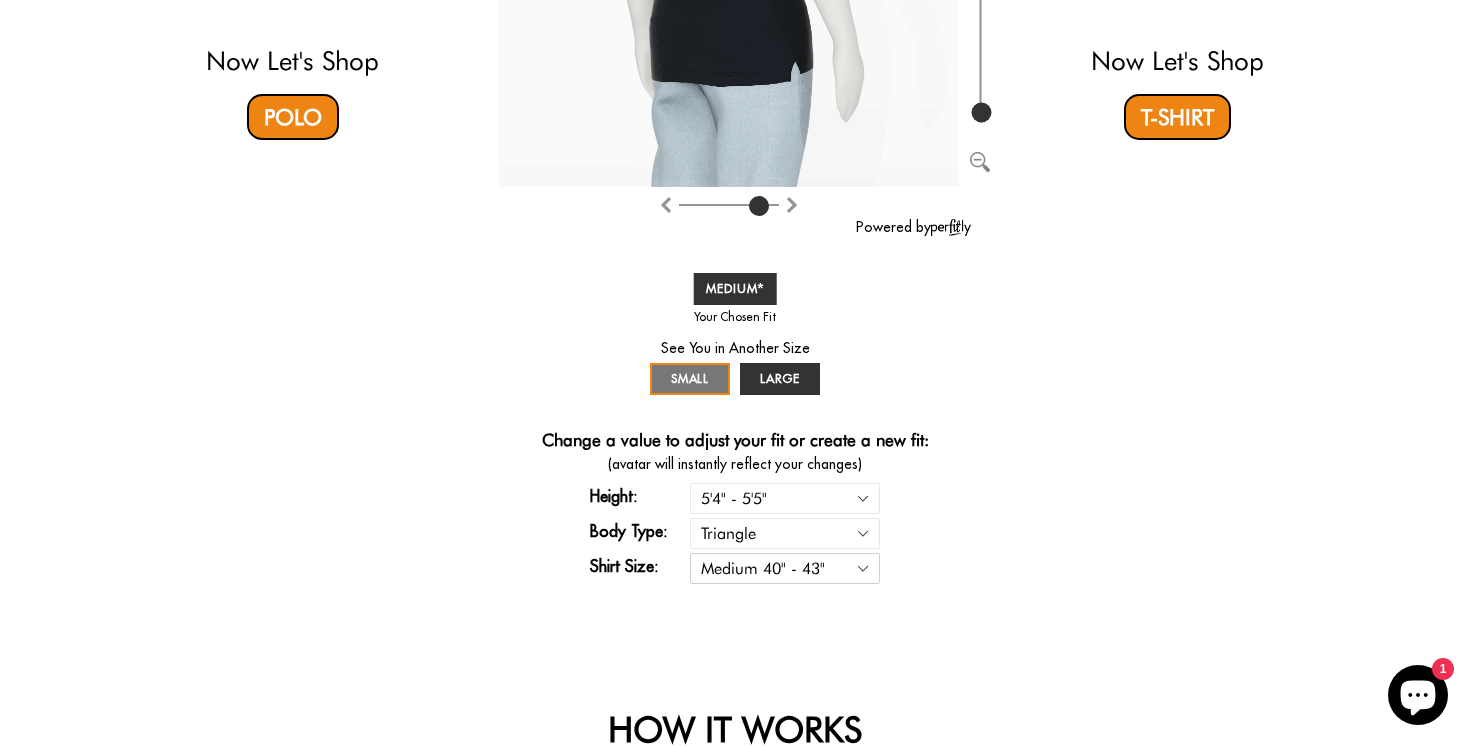 click on "Small 36" - 39" Medium 40" - 43" Large 44" - 47"" at bounding box center (785, 568) 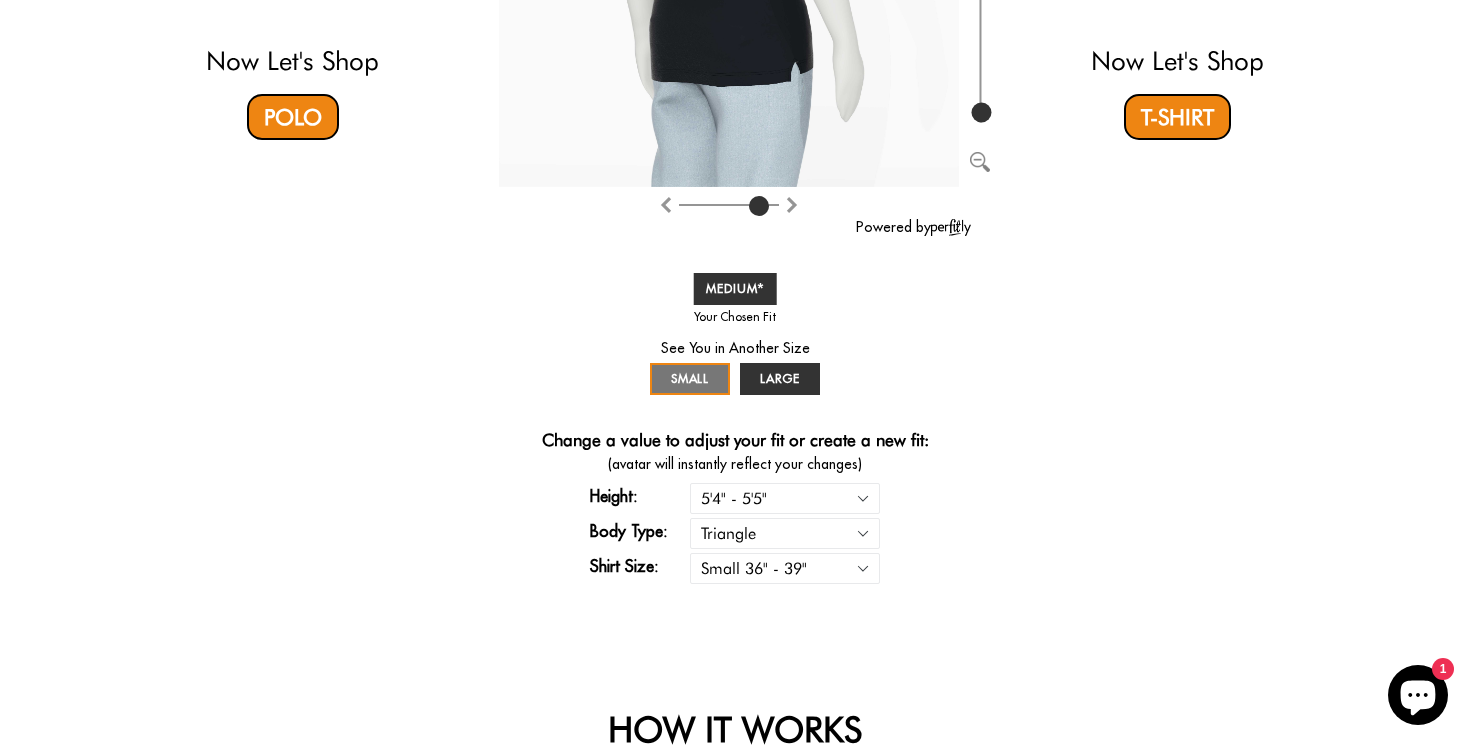type on "4" 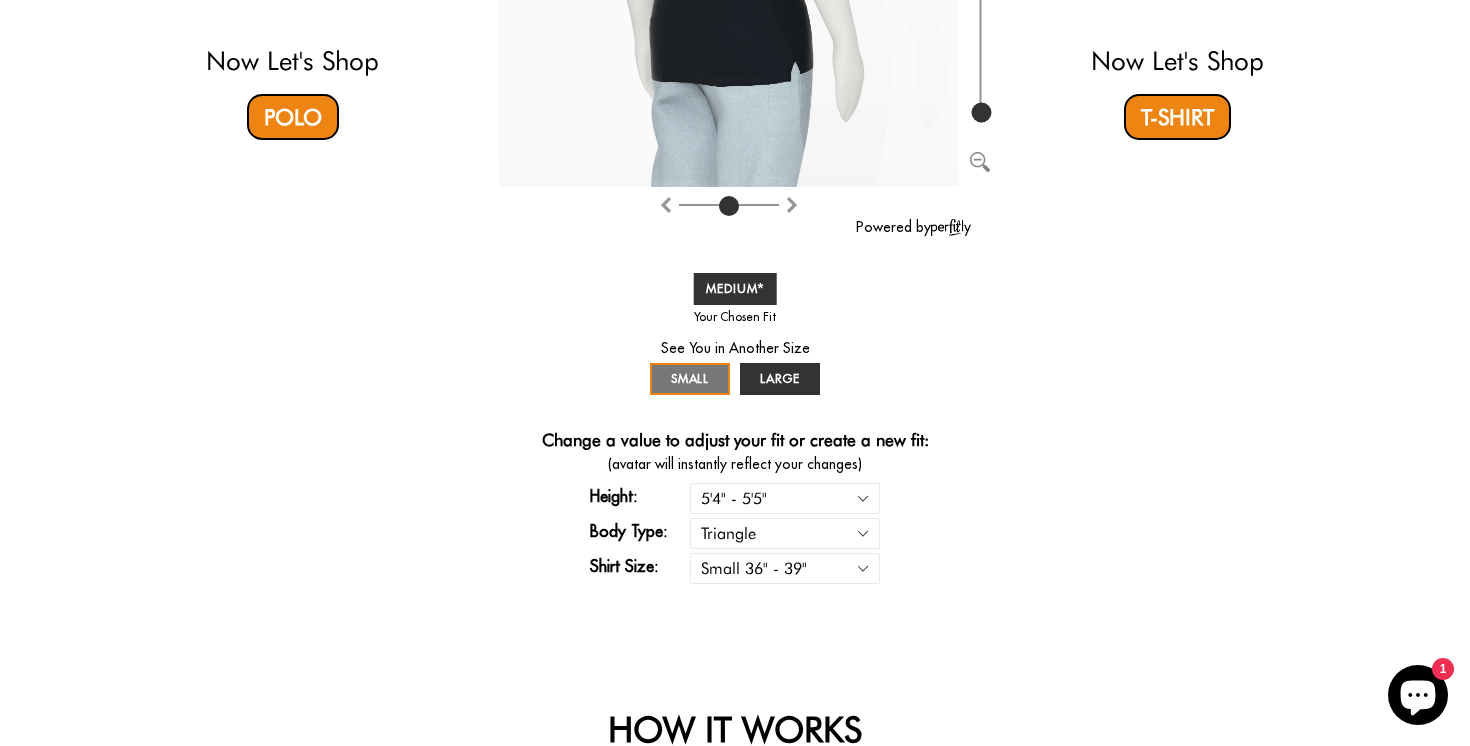 select on "triangle" 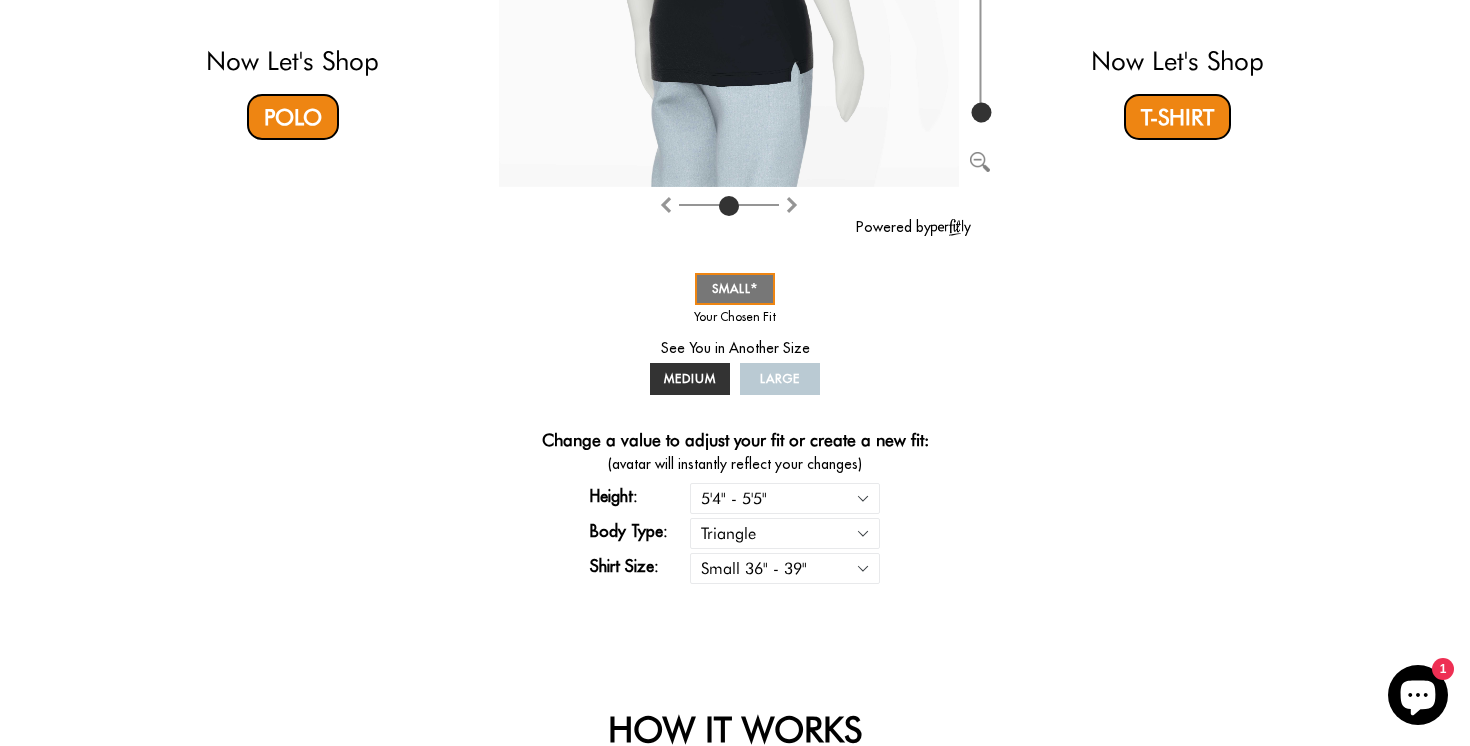 click on "Now Let's Shop Polo
You in Your Perfect Fit
Powered by
SMALL MEDIUM LARGE
* Your Perfect Fit
Change a value to adjust your fit or create a new fit: (avatar will instantly reflect your changes) Height: 5'4" - 5'5" 5'5" - 5'6" 5'6" - 5'7" 5'7" - 5'8" 5'8" - 5'9" 5'9" - 5'10" Body Type: Rectangle Triangle Shirt Size: Small 36" - 39" Medium 40" - 43" Large 44" - 47"" at bounding box center (735, 106) 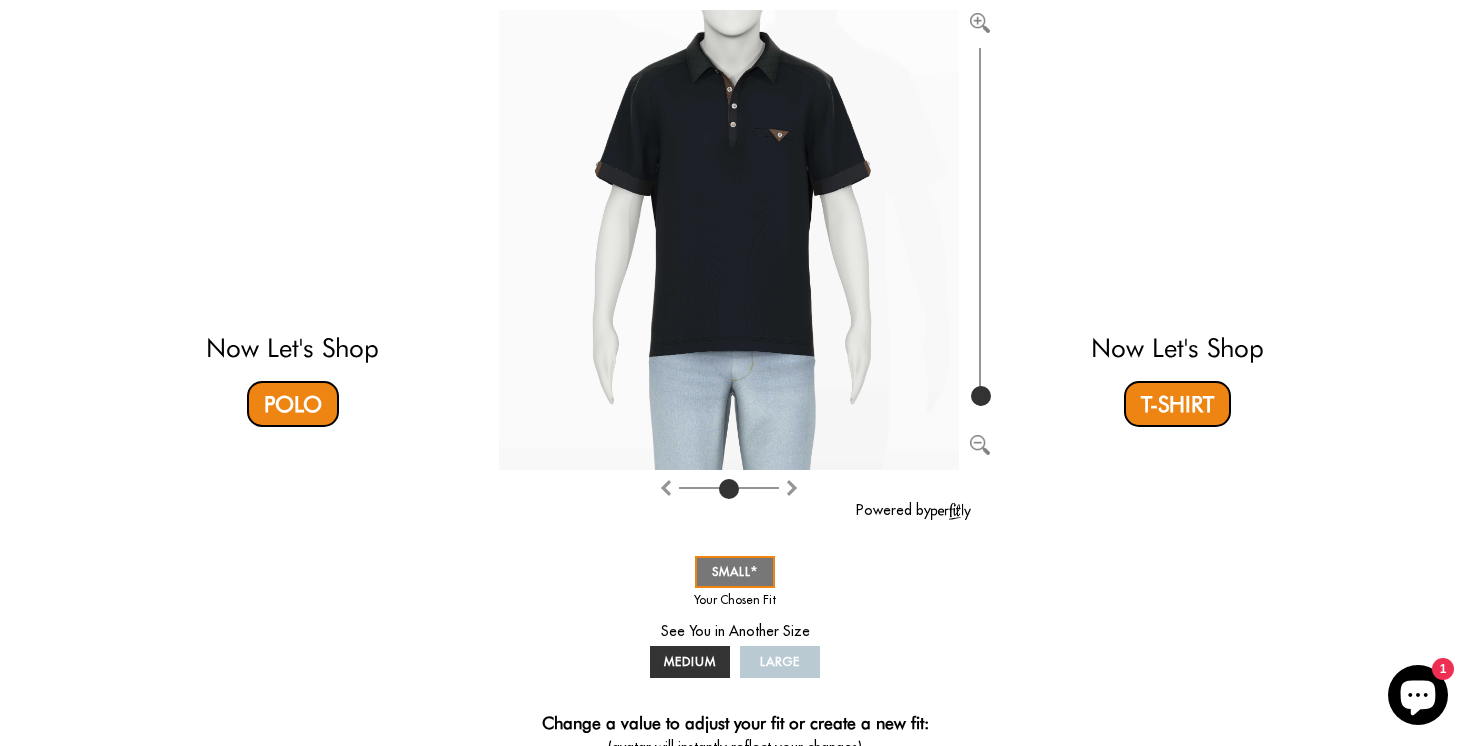 scroll, scrollTop: 267, scrollLeft: 0, axis: vertical 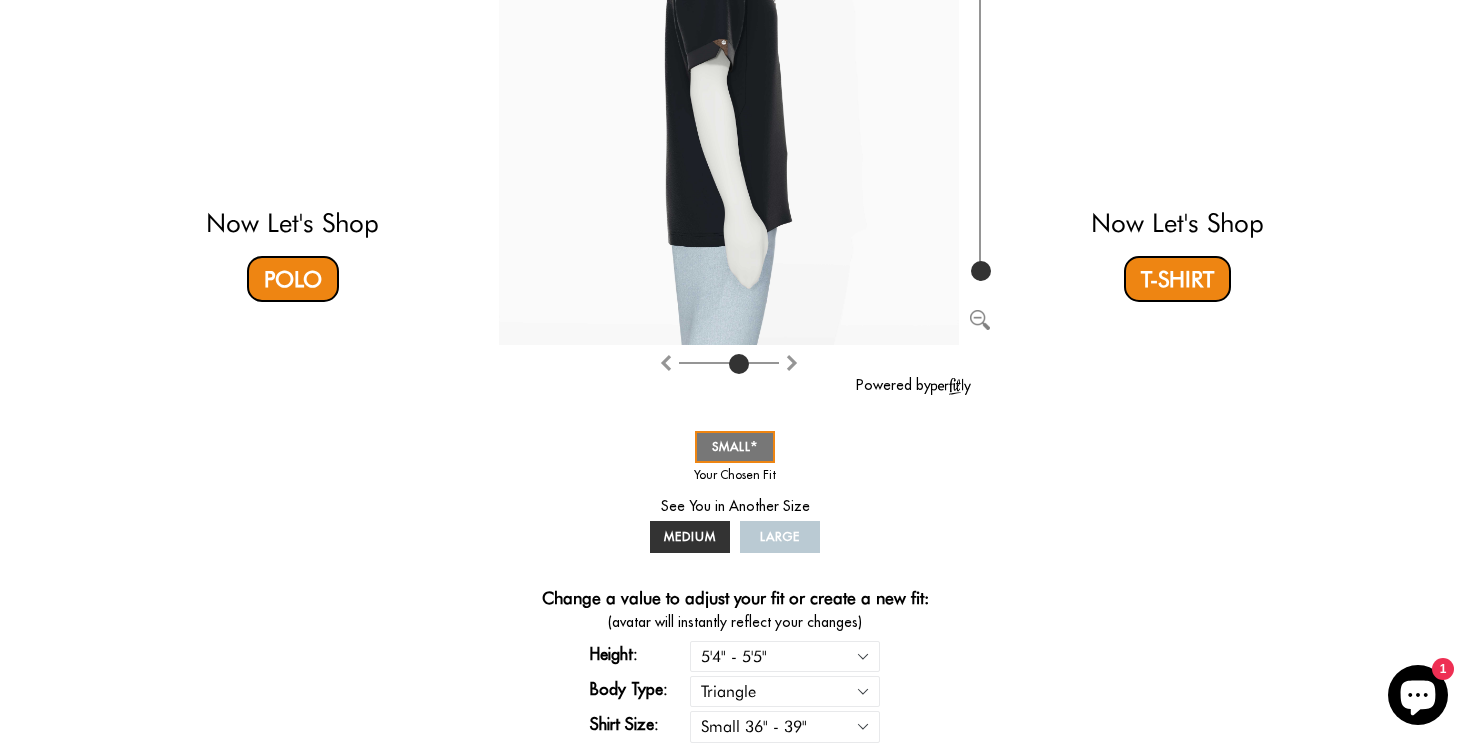 type on "3" 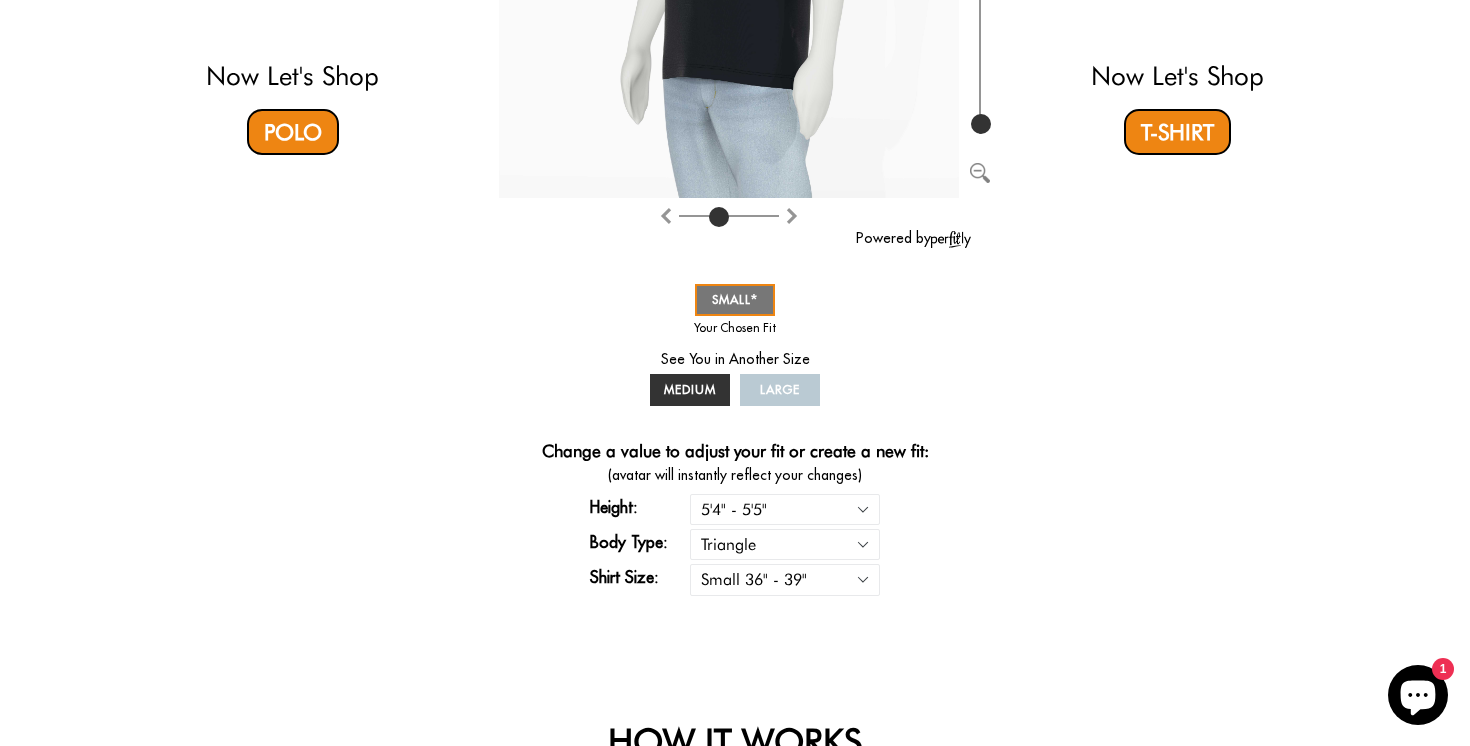 scroll, scrollTop: 545, scrollLeft: 0, axis: vertical 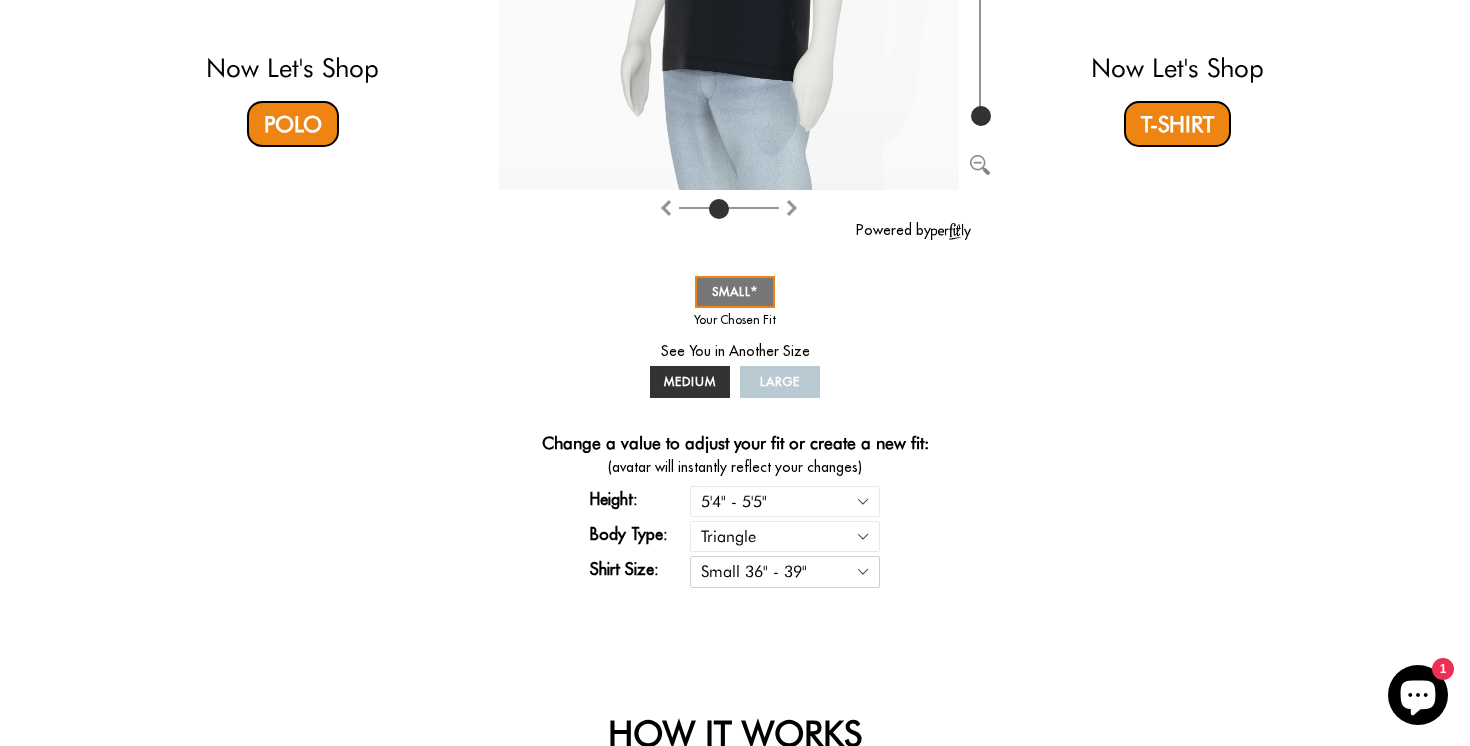 click on "Small 36" - 39" Medium 40" - 43" Large 44" - 47"" at bounding box center [785, 571] 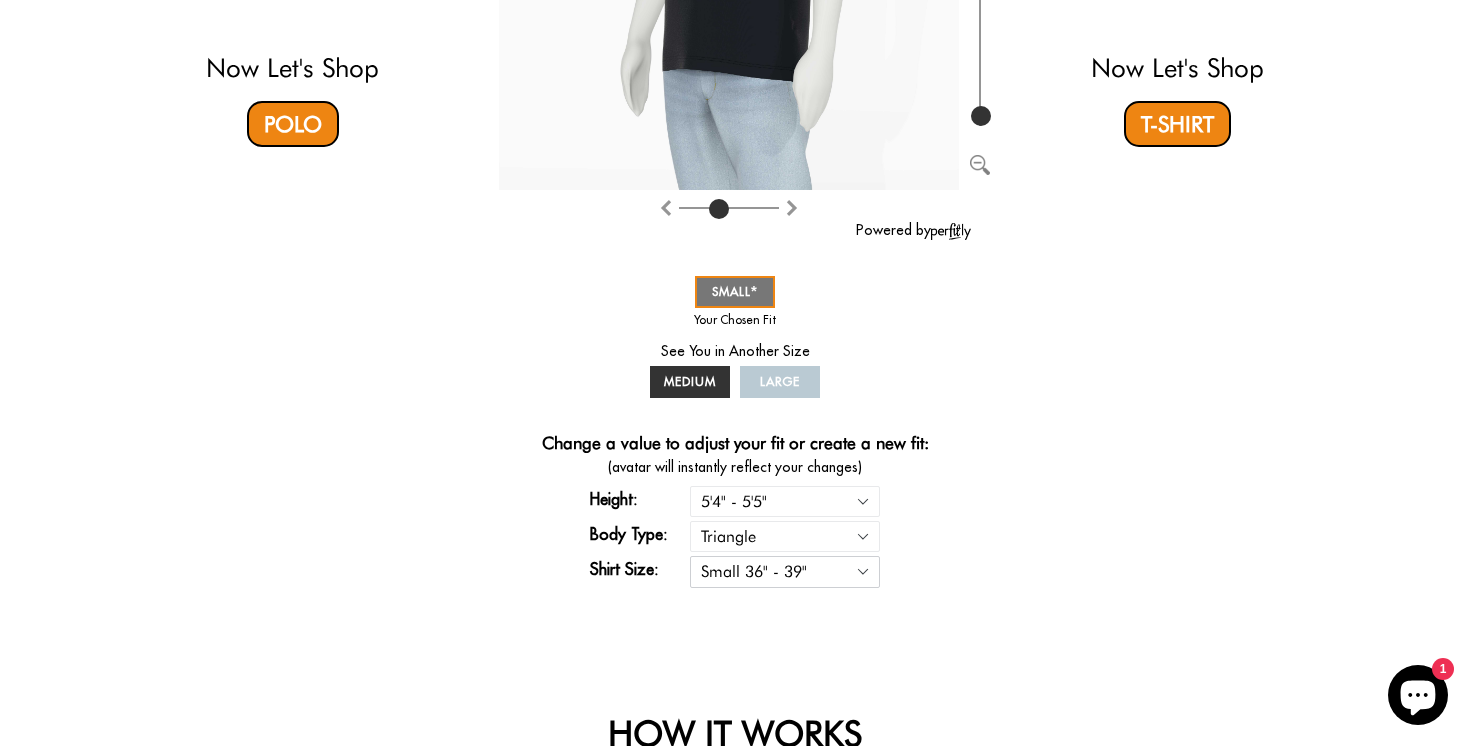 select on "M" 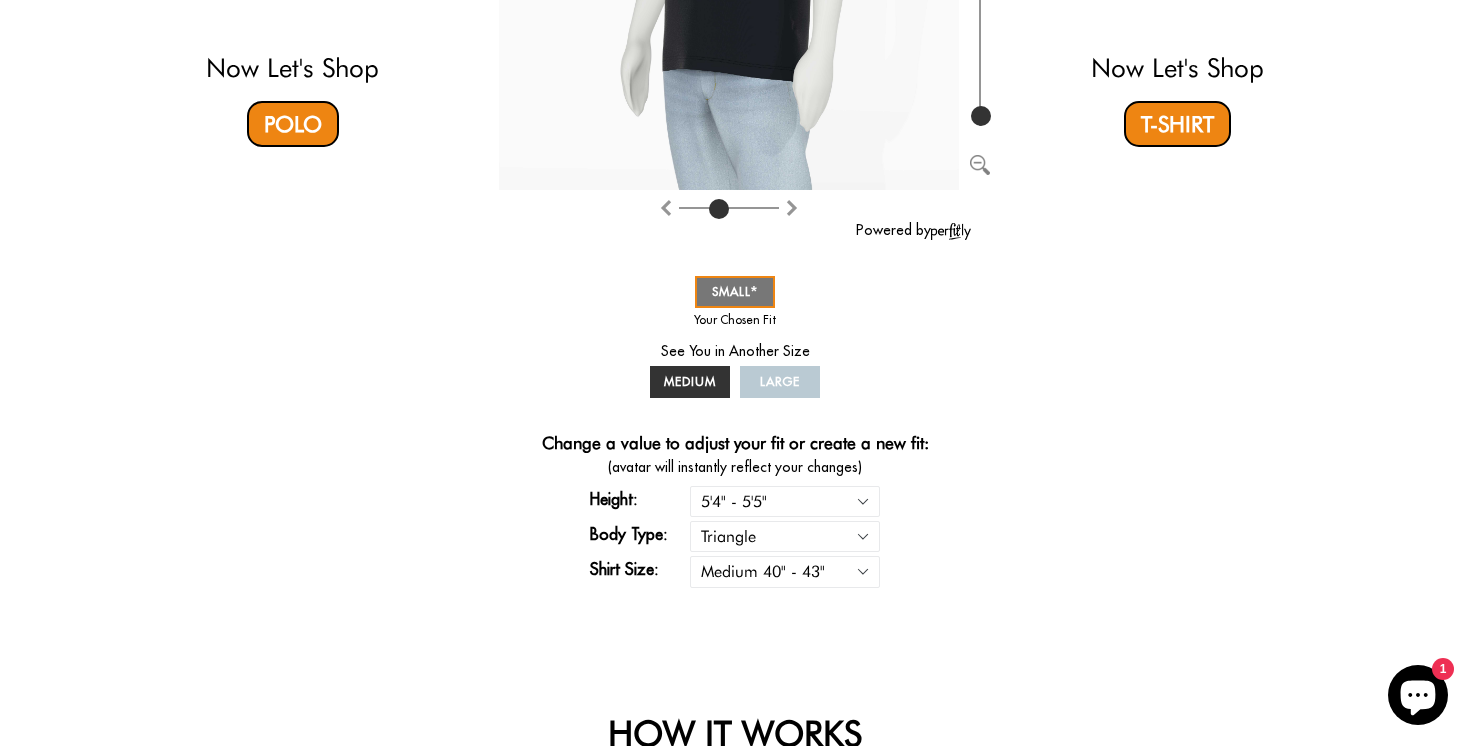 type on "4" 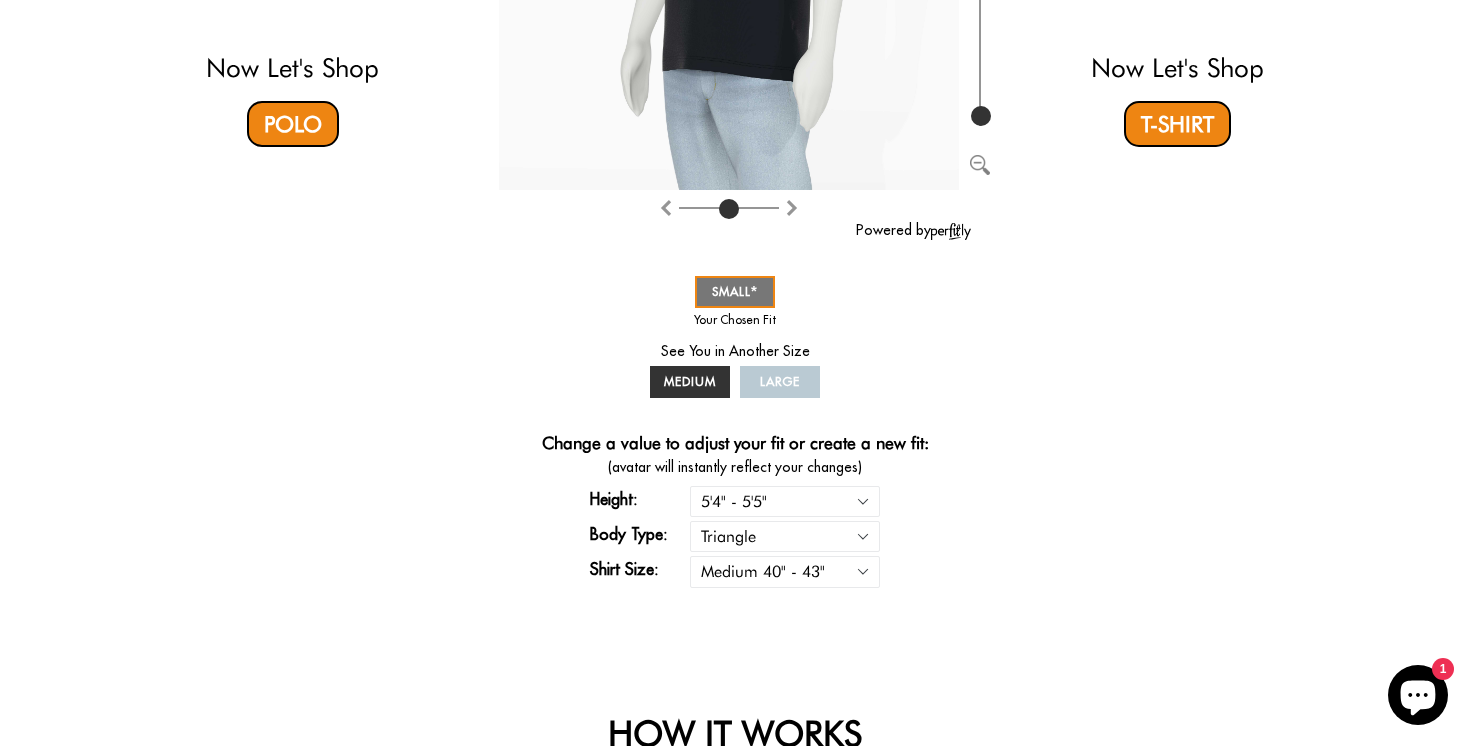 select on "triangle" 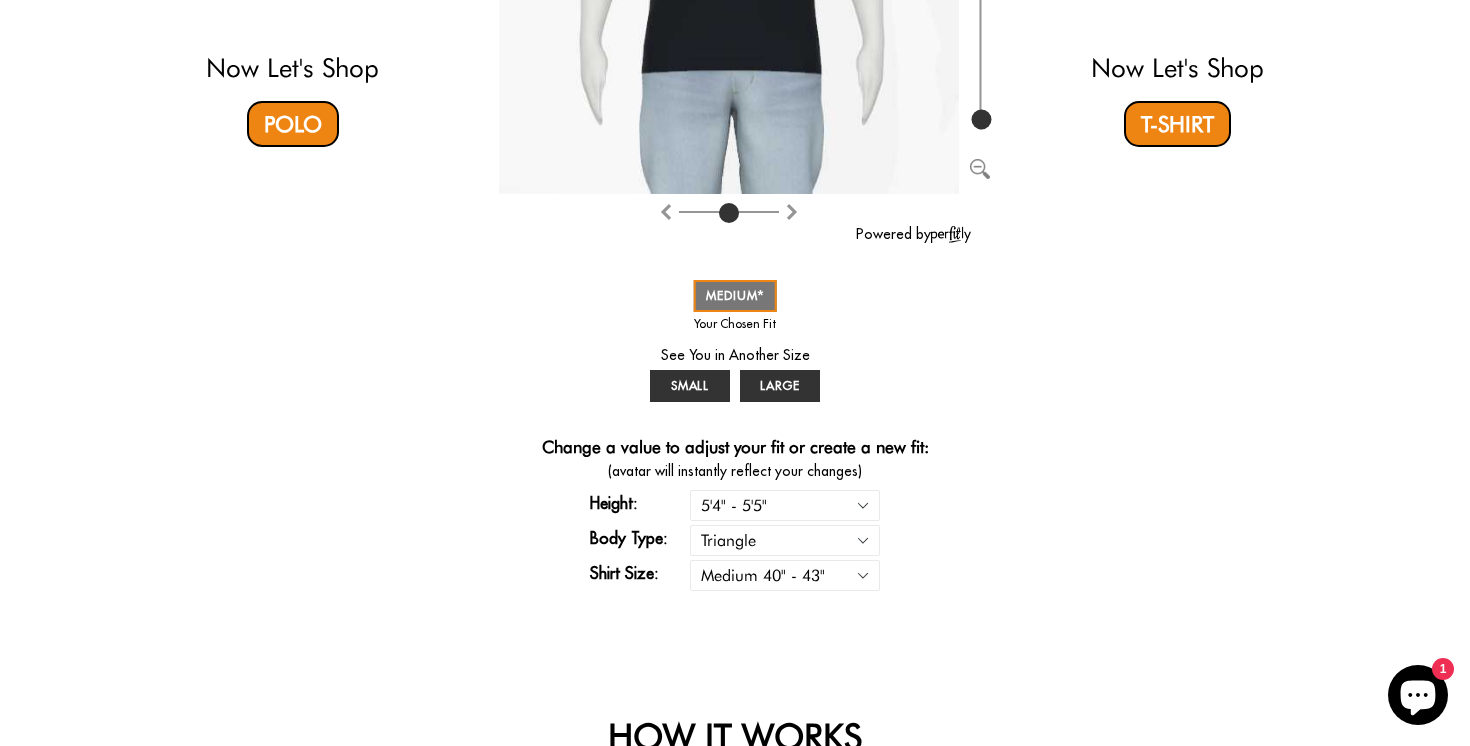click on "Change a value to adjust your fit or create a new fit: (avatar will instantly reflect your changes) Height: 5'4" - 5'5" 5'5" - 5'6" 5'6" - 5'7" 5'7" - 5'8" 5'8" - 5'9" 5'9" - 5'10" Body Type: Rectangle Triangle Shirt Size: Small 36" - 39" Medium 40" - 43" Large 44" - 47"" at bounding box center (735, 516) 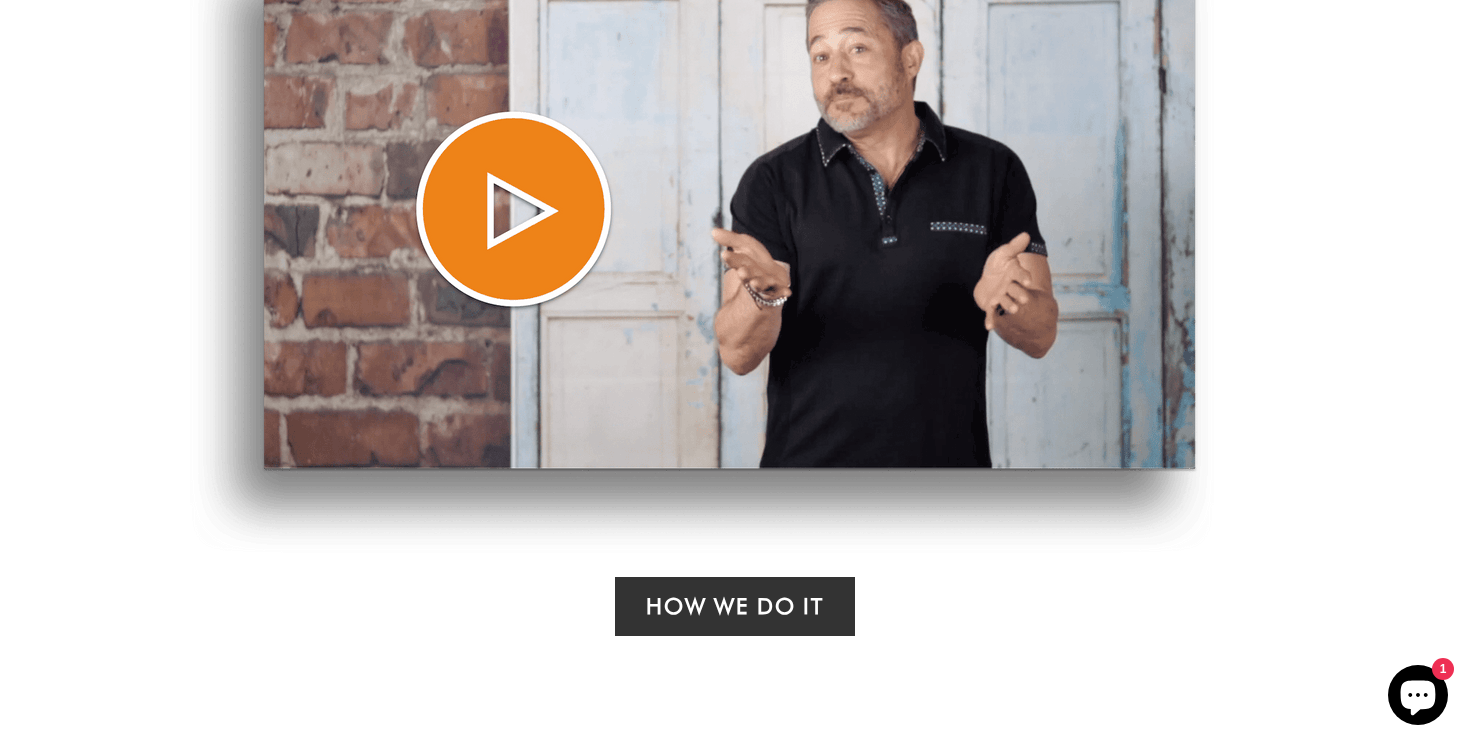 scroll, scrollTop: 1444, scrollLeft: 0, axis: vertical 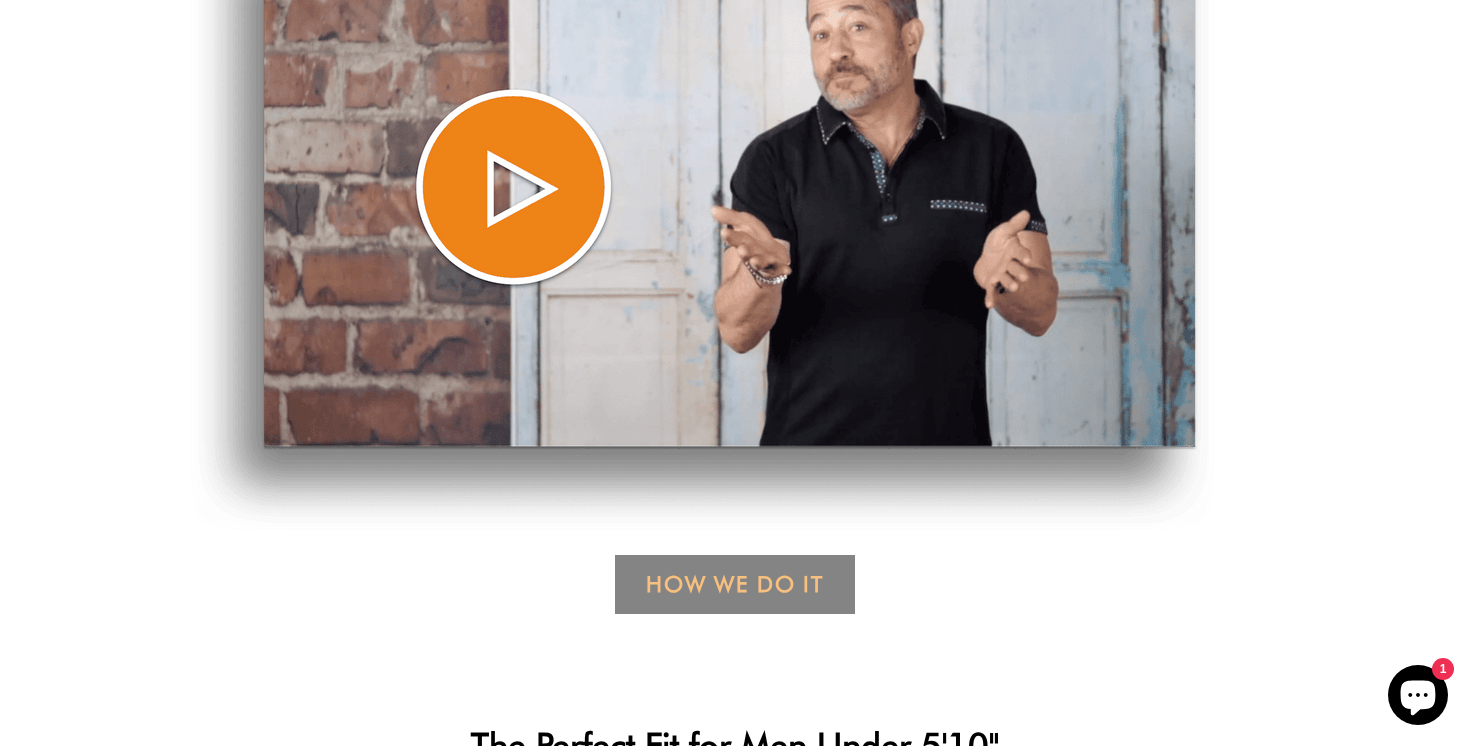 click on "How We Do it" at bounding box center (734, 584) 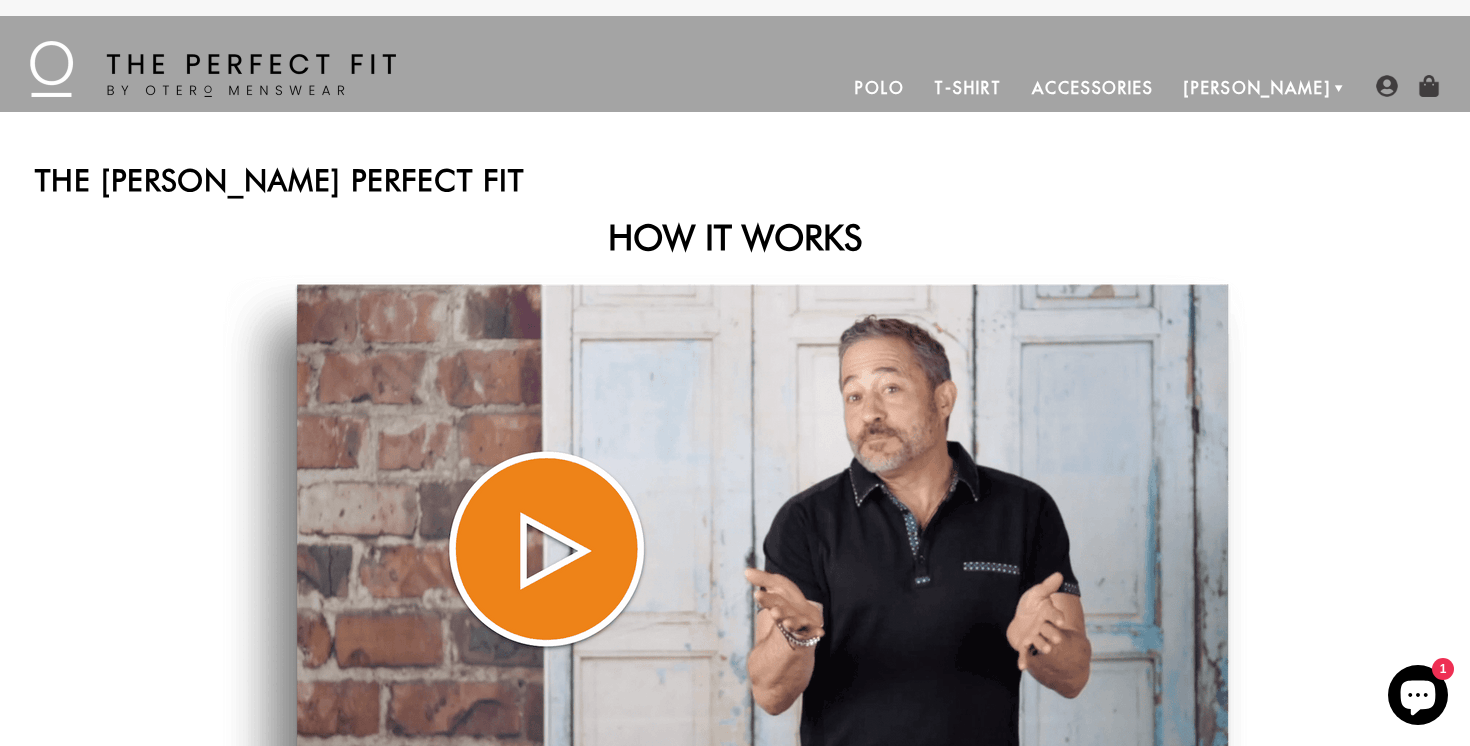 scroll, scrollTop: 0, scrollLeft: 0, axis: both 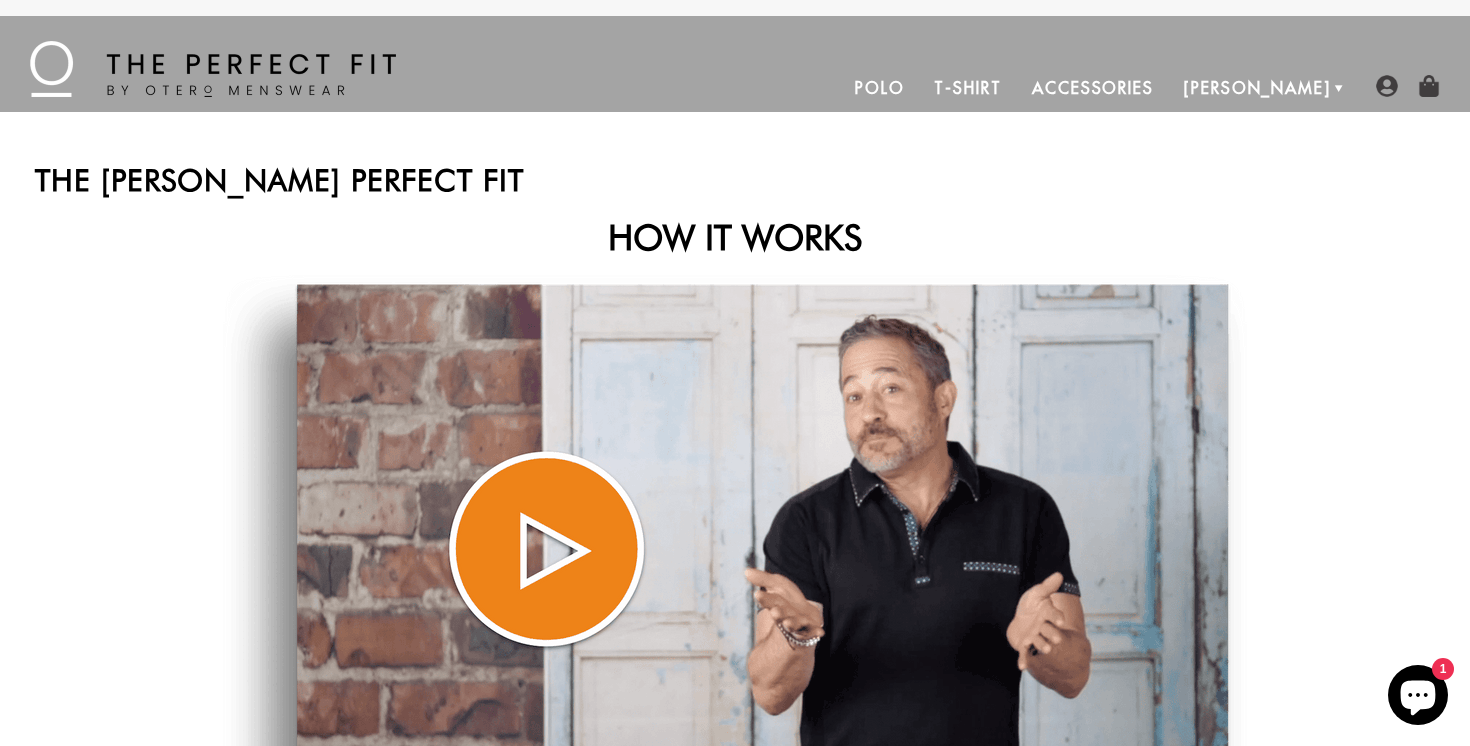 click at bounding box center (735, 584) 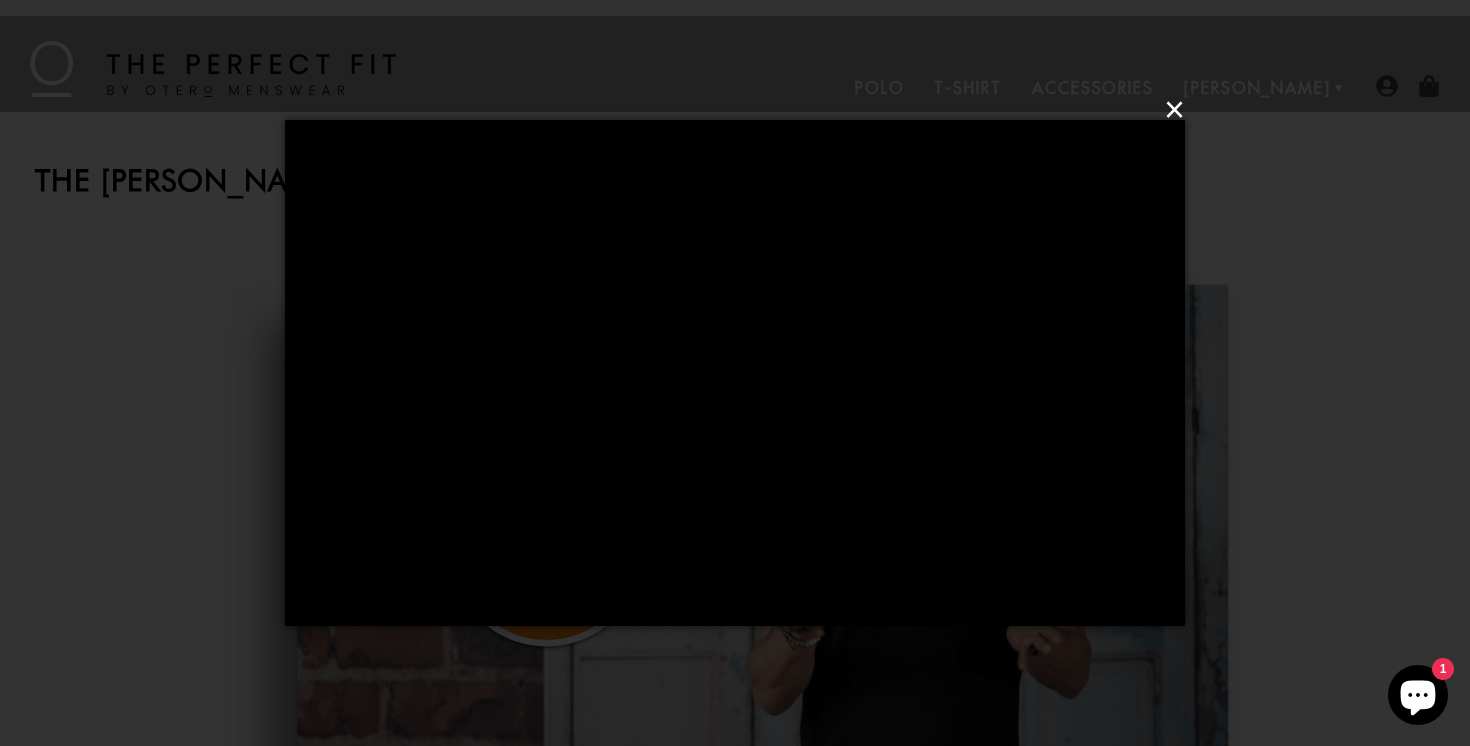 click on "×" at bounding box center [741, 110] 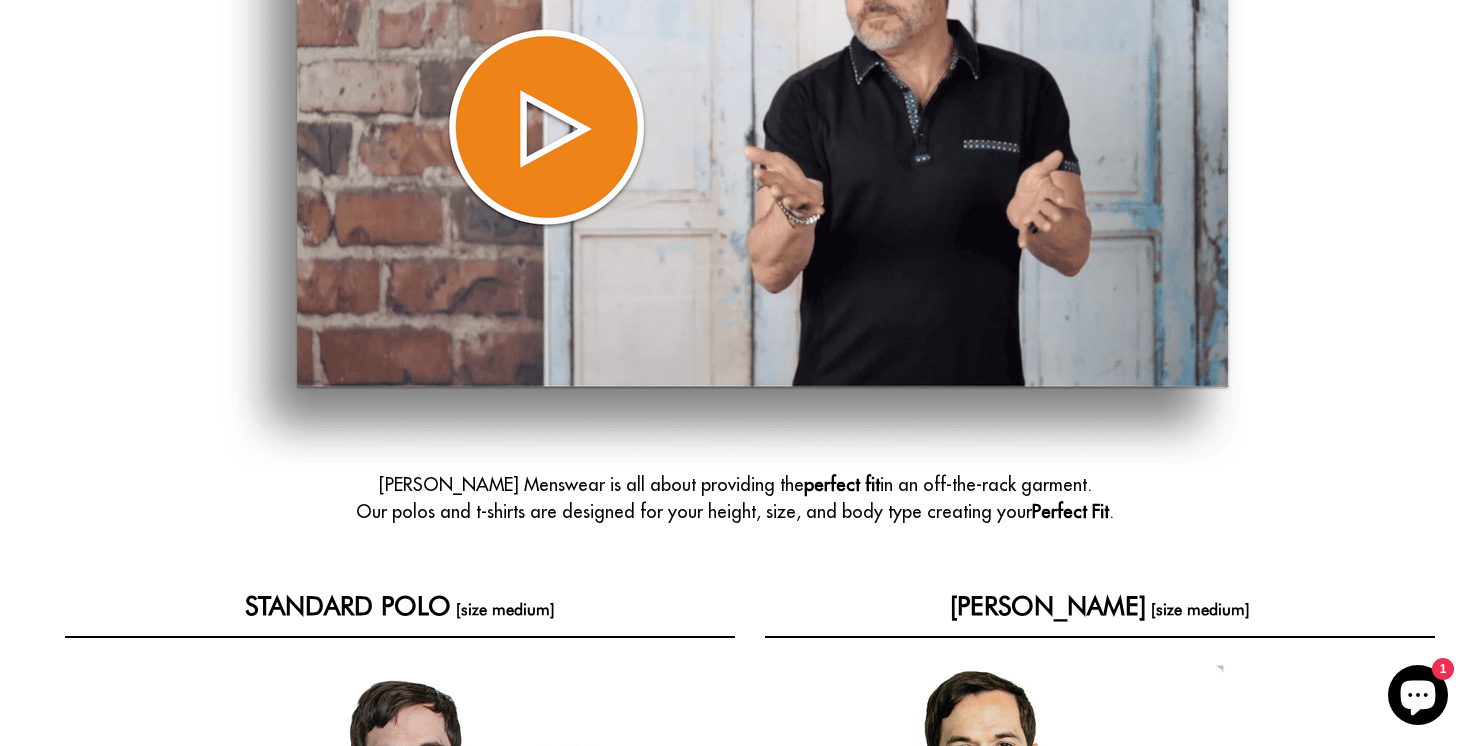 scroll, scrollTop: 0, scrollLeft: 0, axis: both 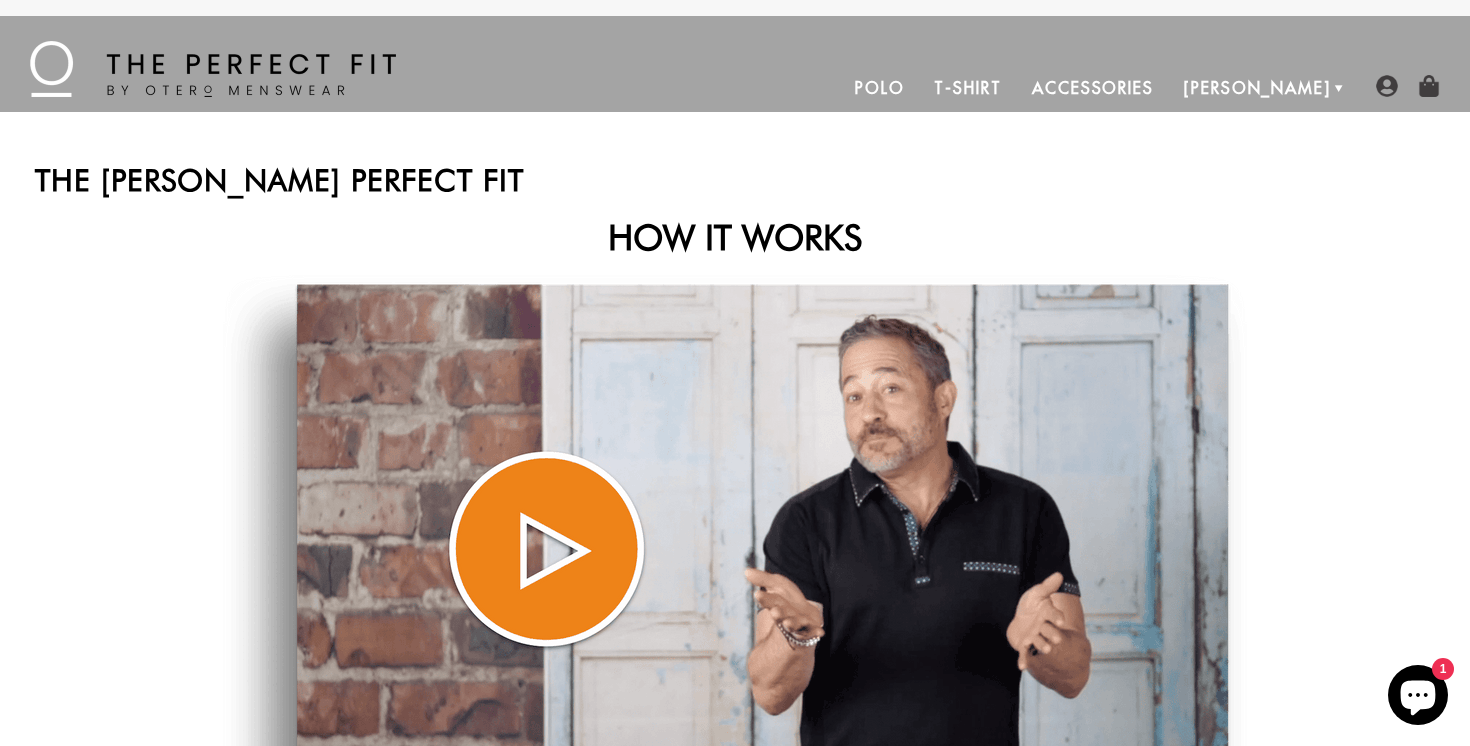 click on "T-Shirt" at bounding box center [967, 88] 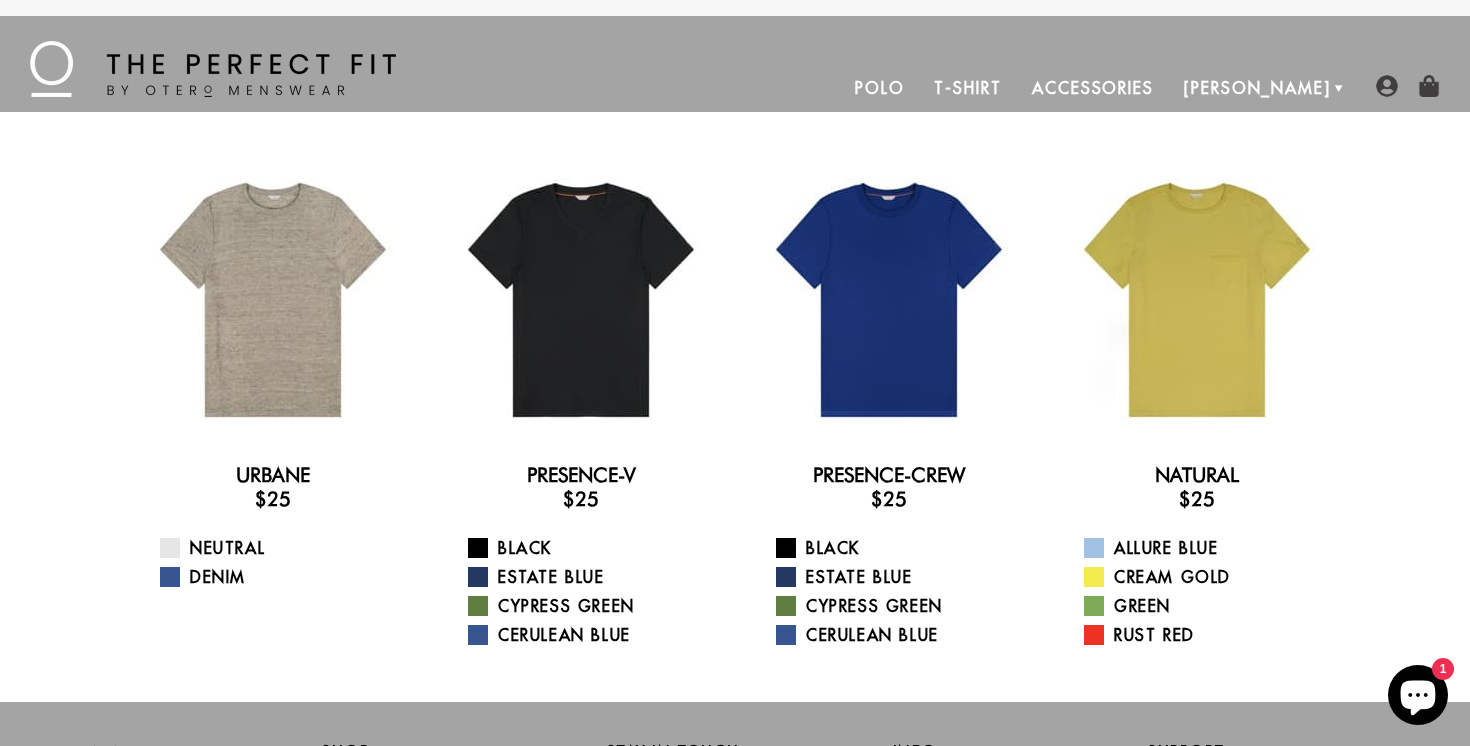 scroll, scrollTop: 0, scrollLeft: 0, axis: both 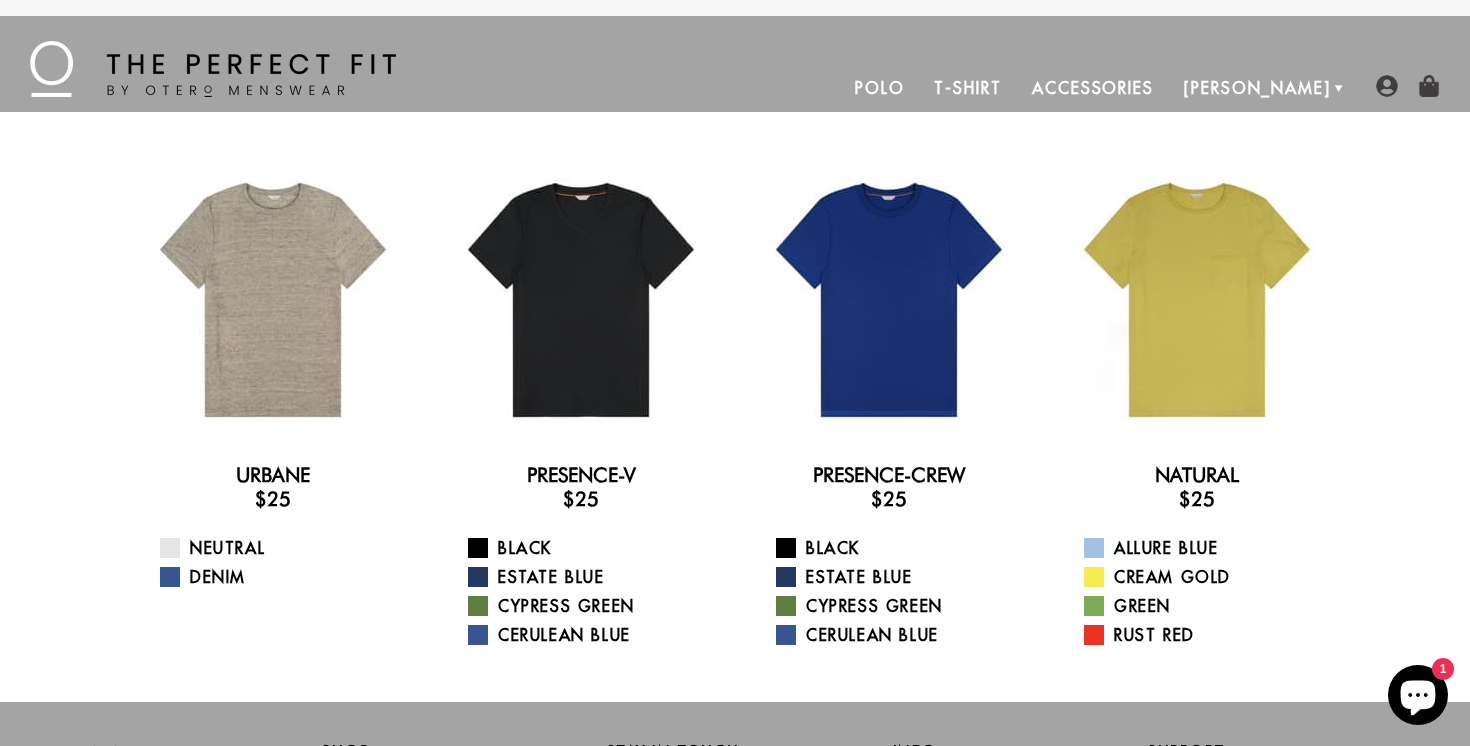 click on "Polo" at bounding box center (880, 88) 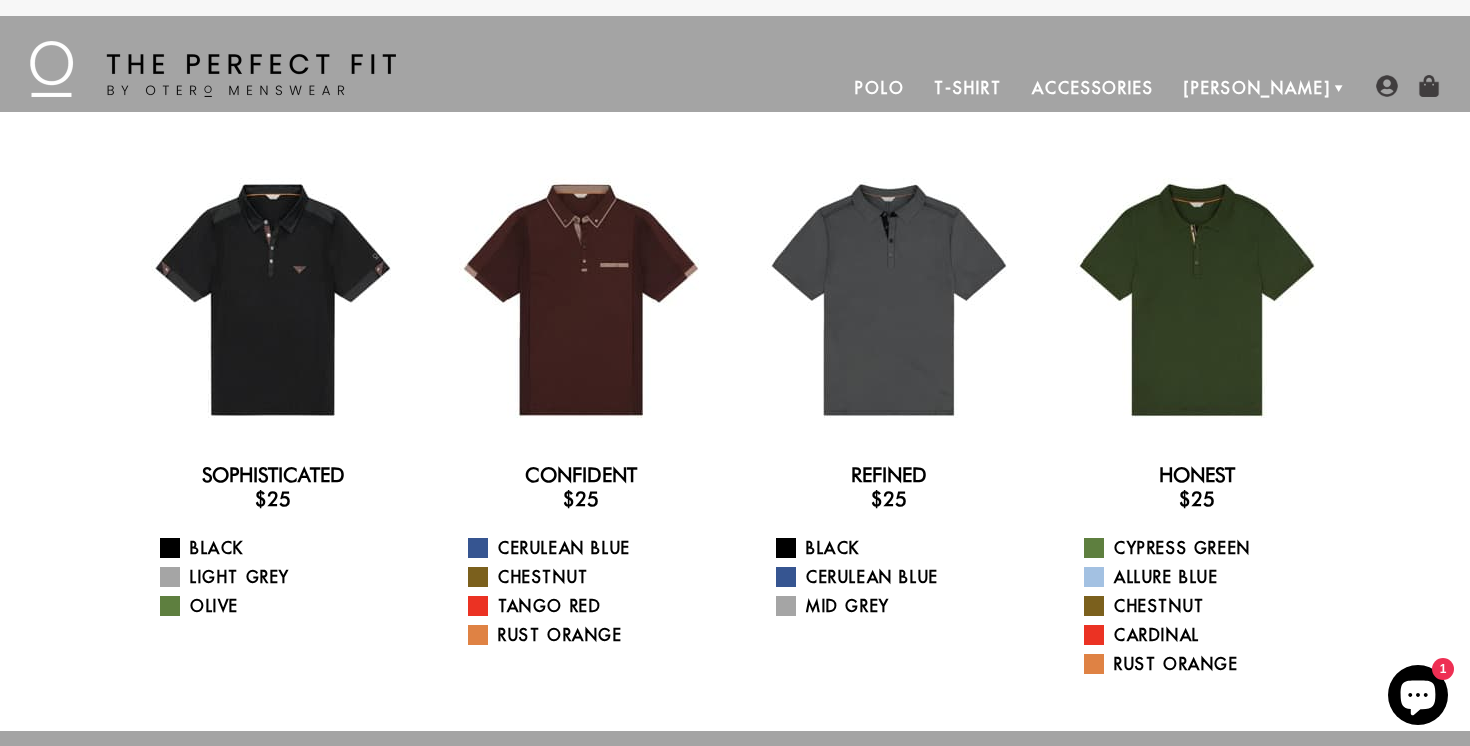 scroll, scrollTop: 0, scrollLeft: 0, axis: both 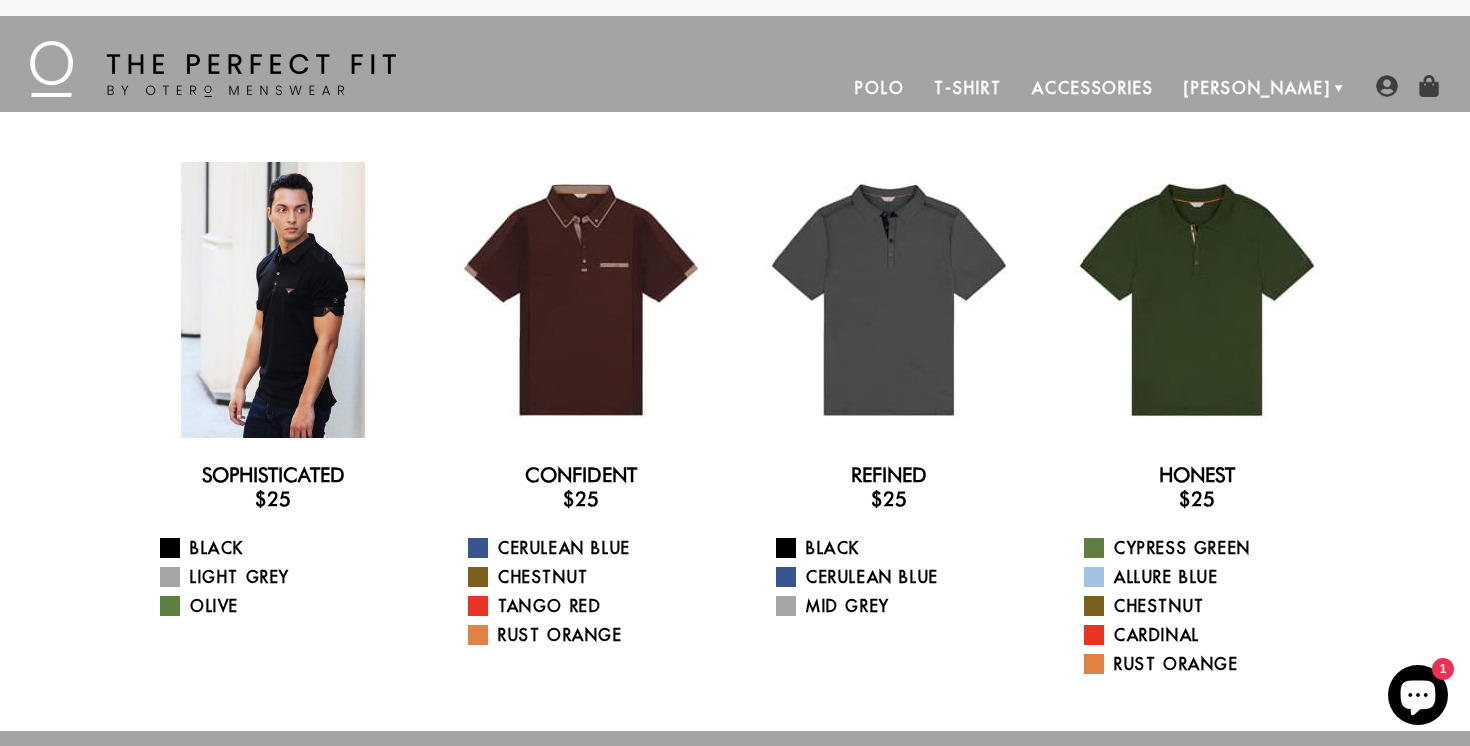 click at bounding box center [273, 300] 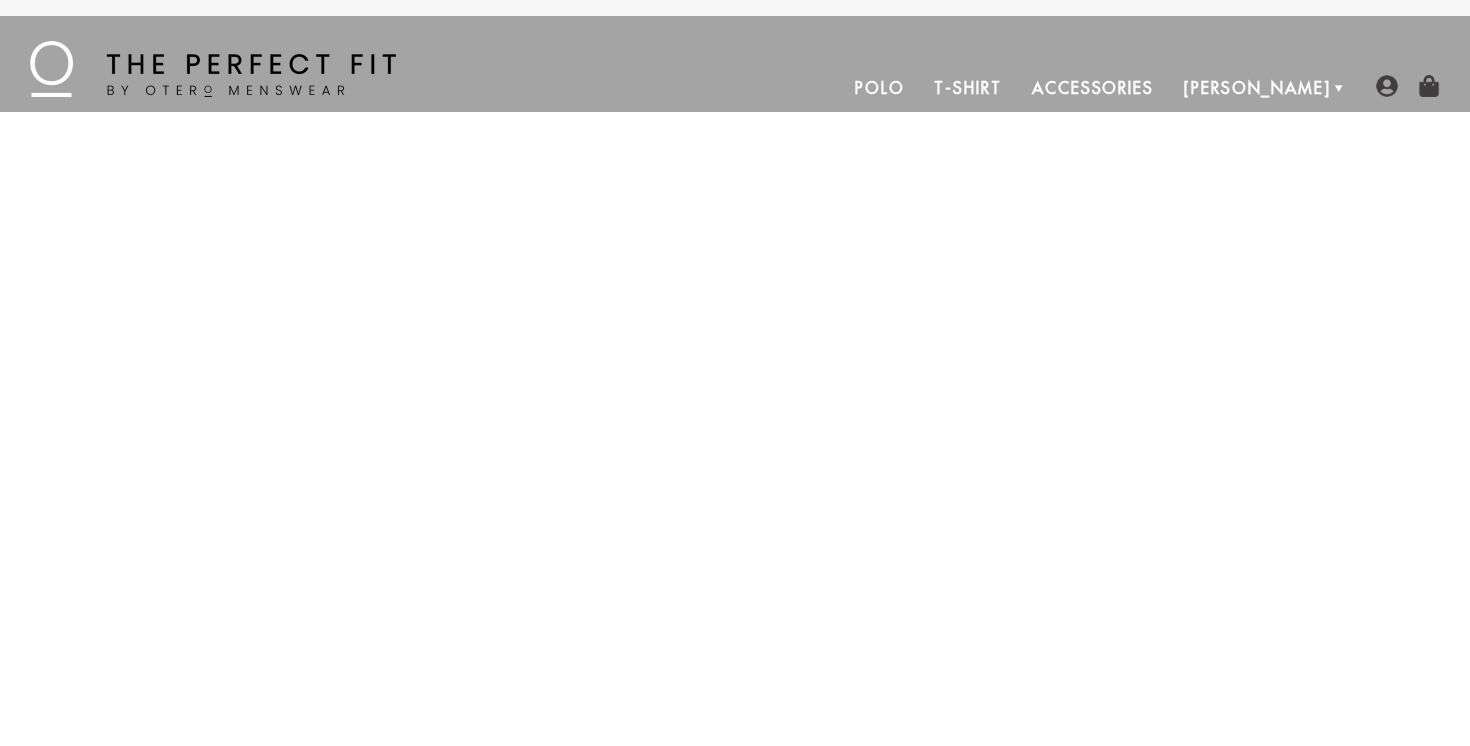 scroll, scrollTop: 0, scrollLeft: 0, axis: both 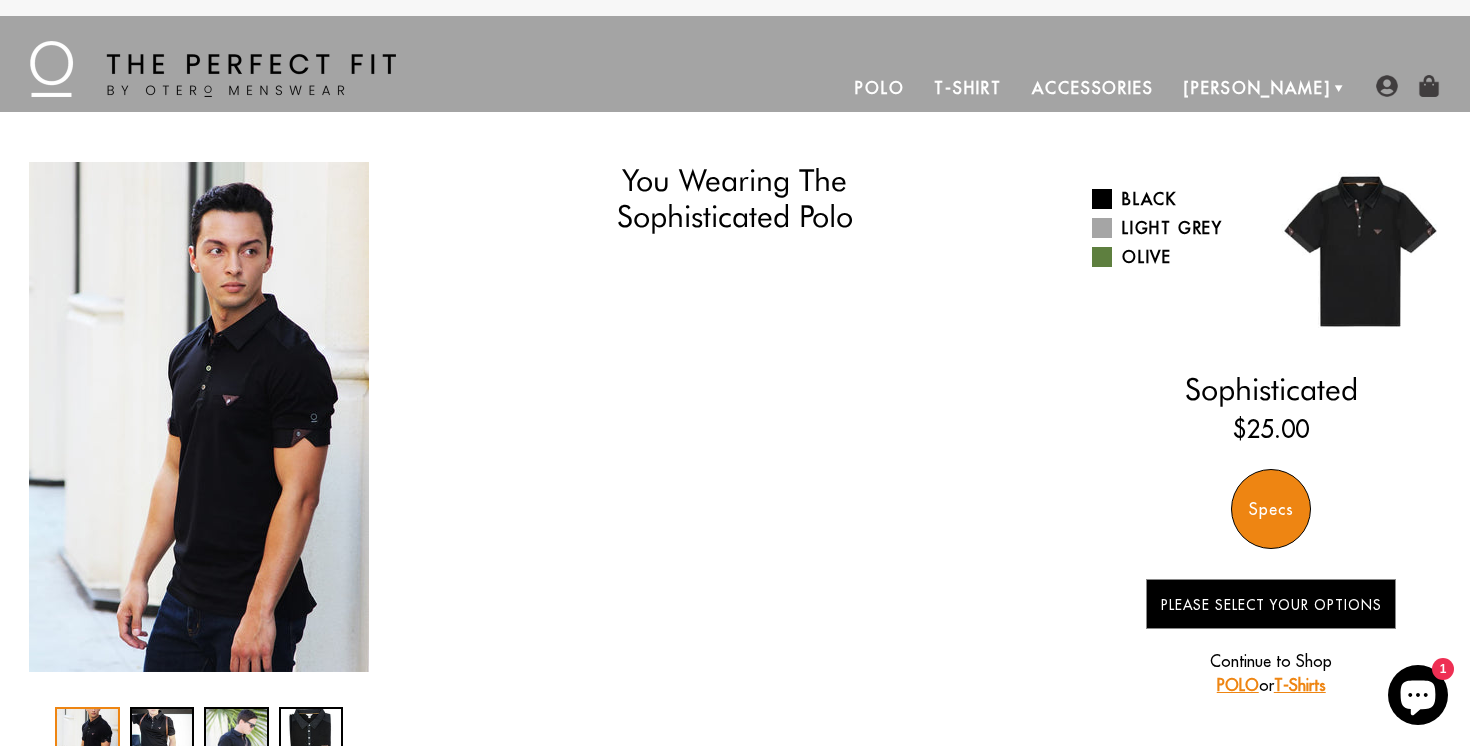 select on "triangle" 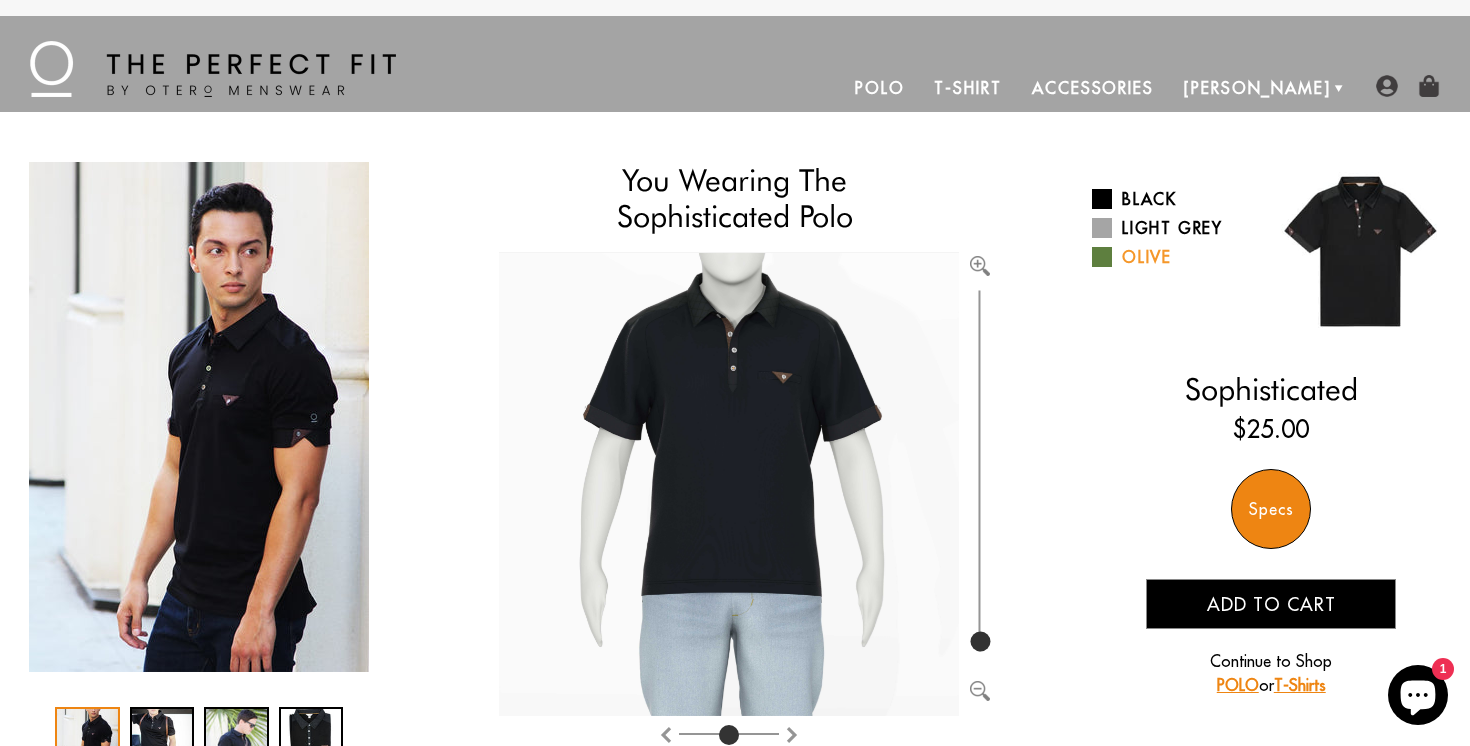 click at bounding box center [1102, 257] 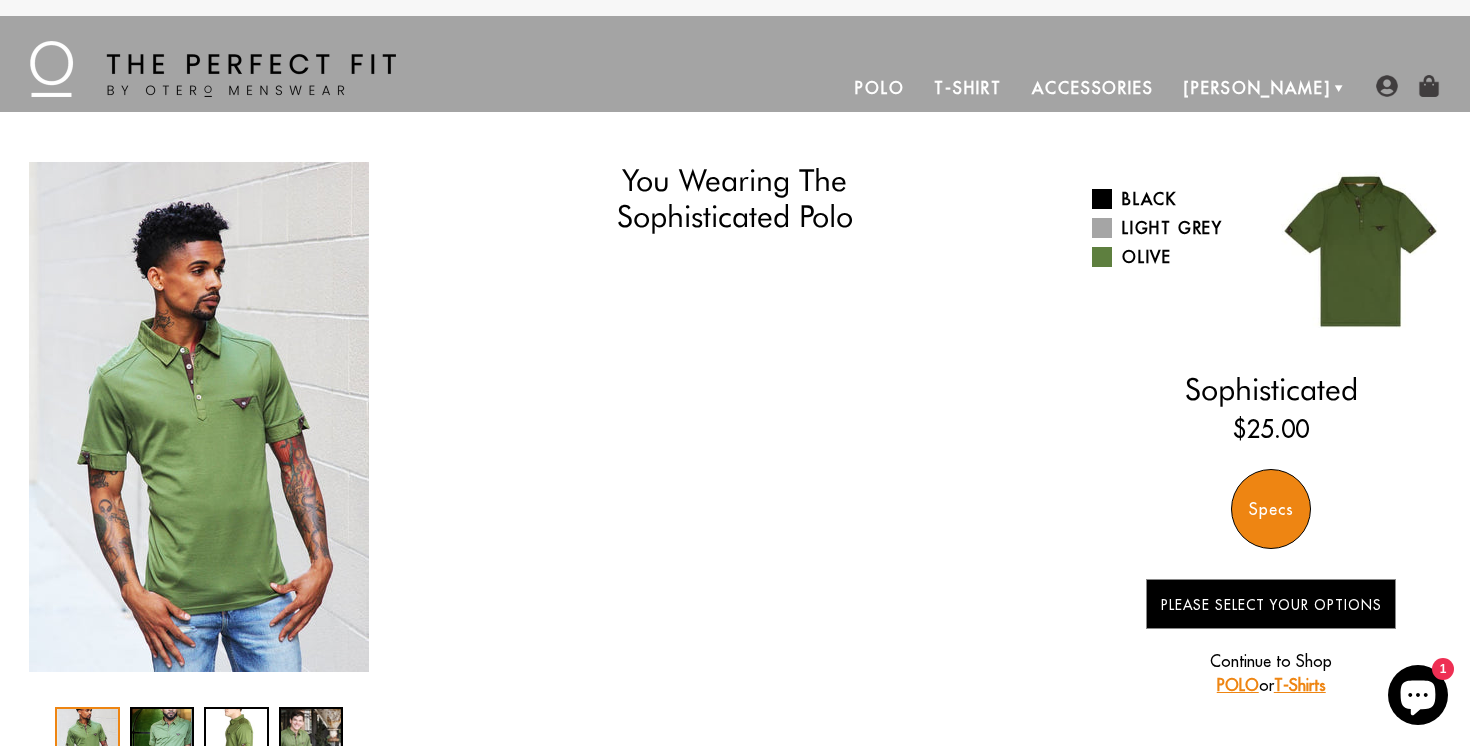 scroll, scrollTop: 0, scrollLeft: 0, axis: both 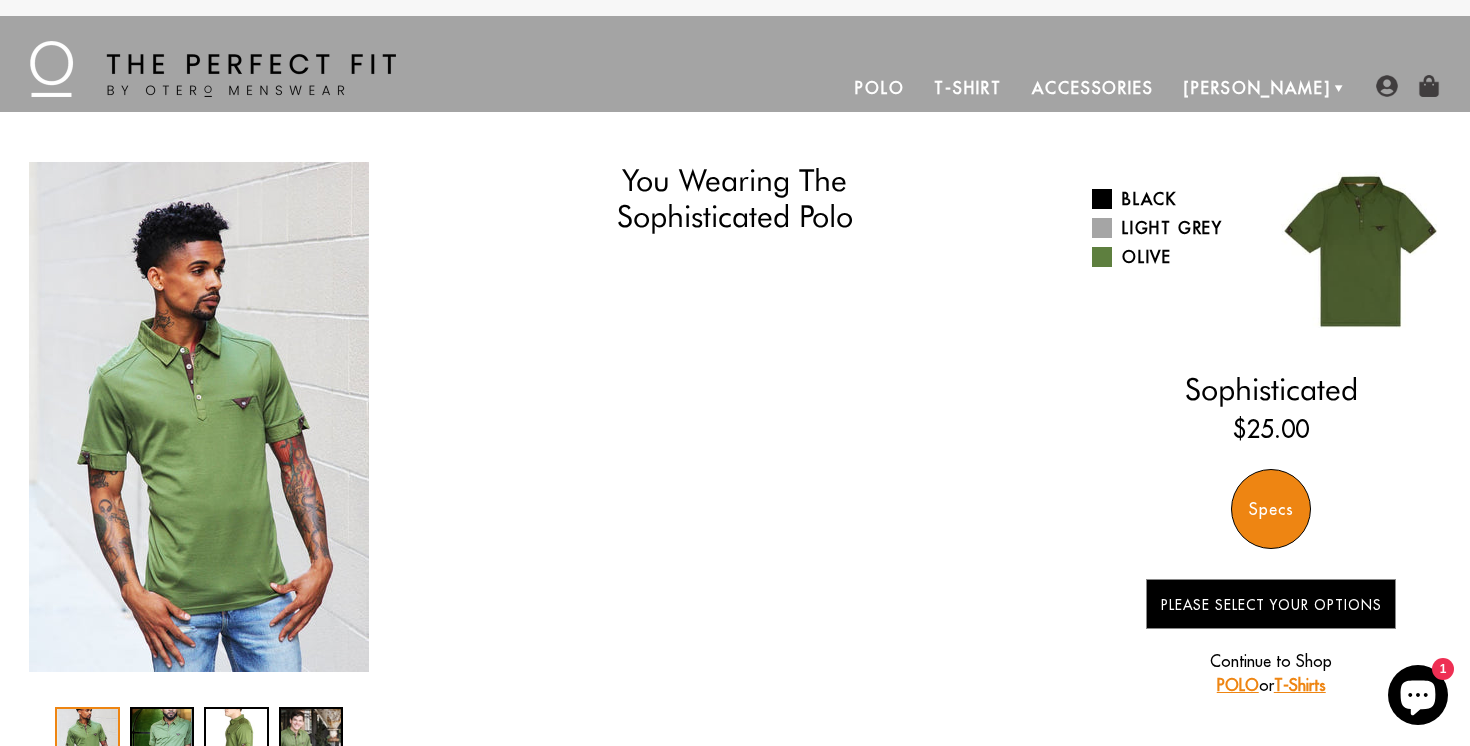 select on "triangle" 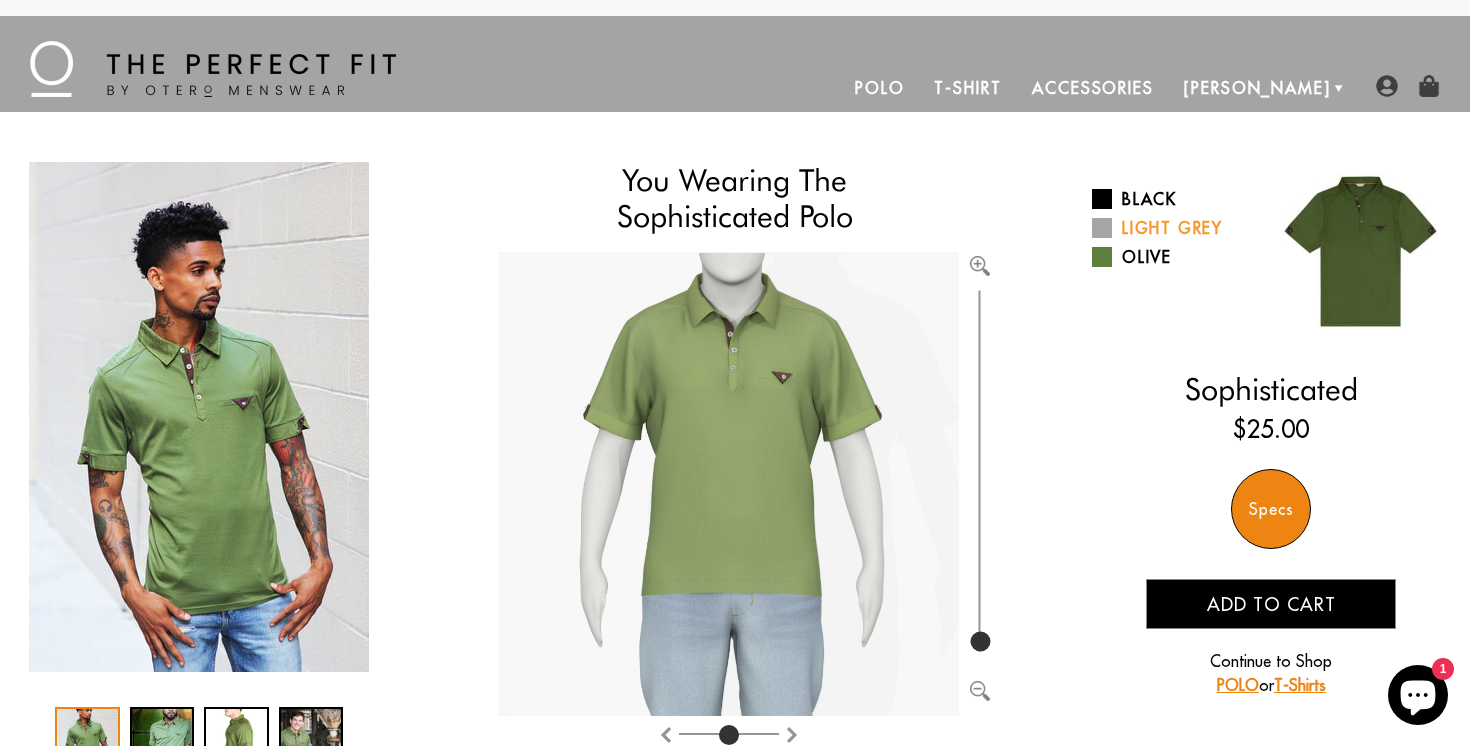 click at bounding box center (1102, 228) 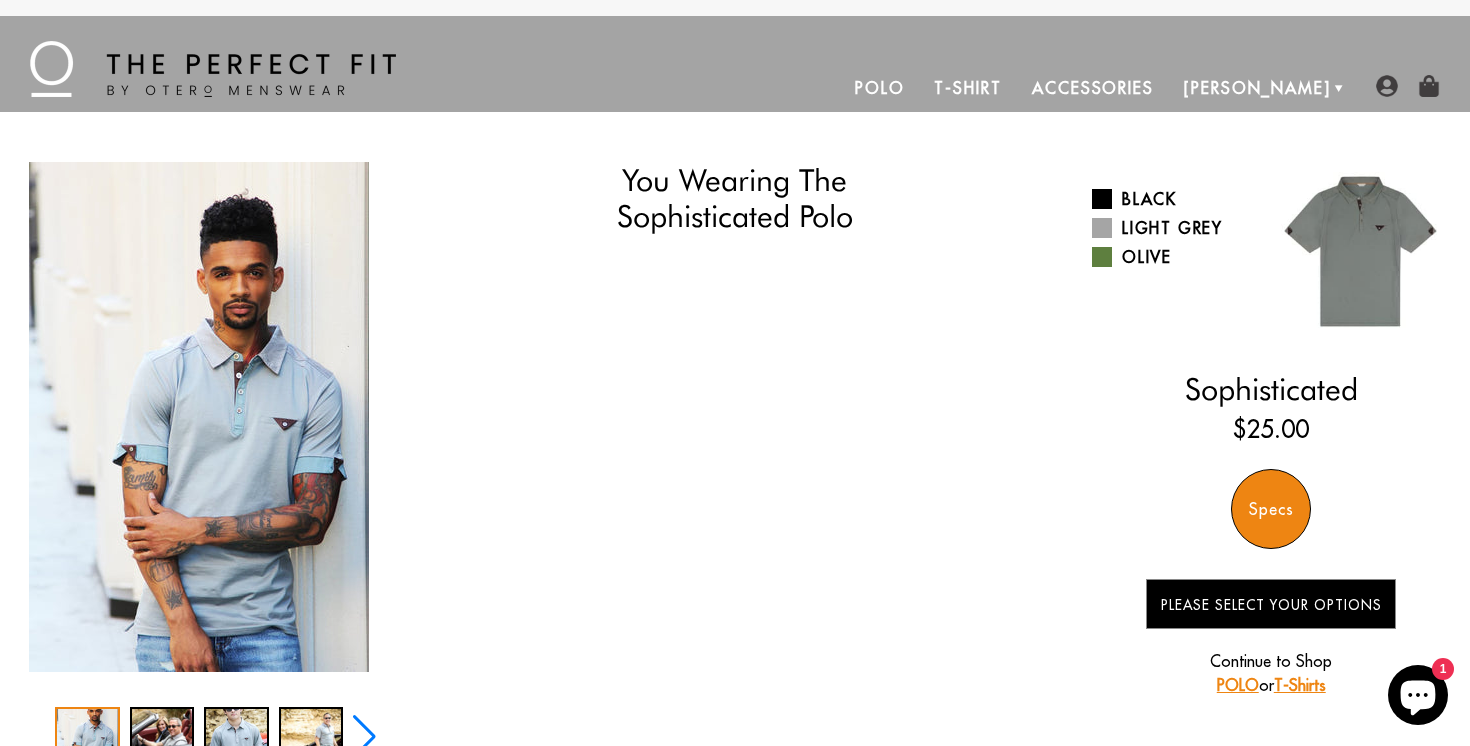 scroll, scrollTop: 0, scrollLeft: 0, axis: both 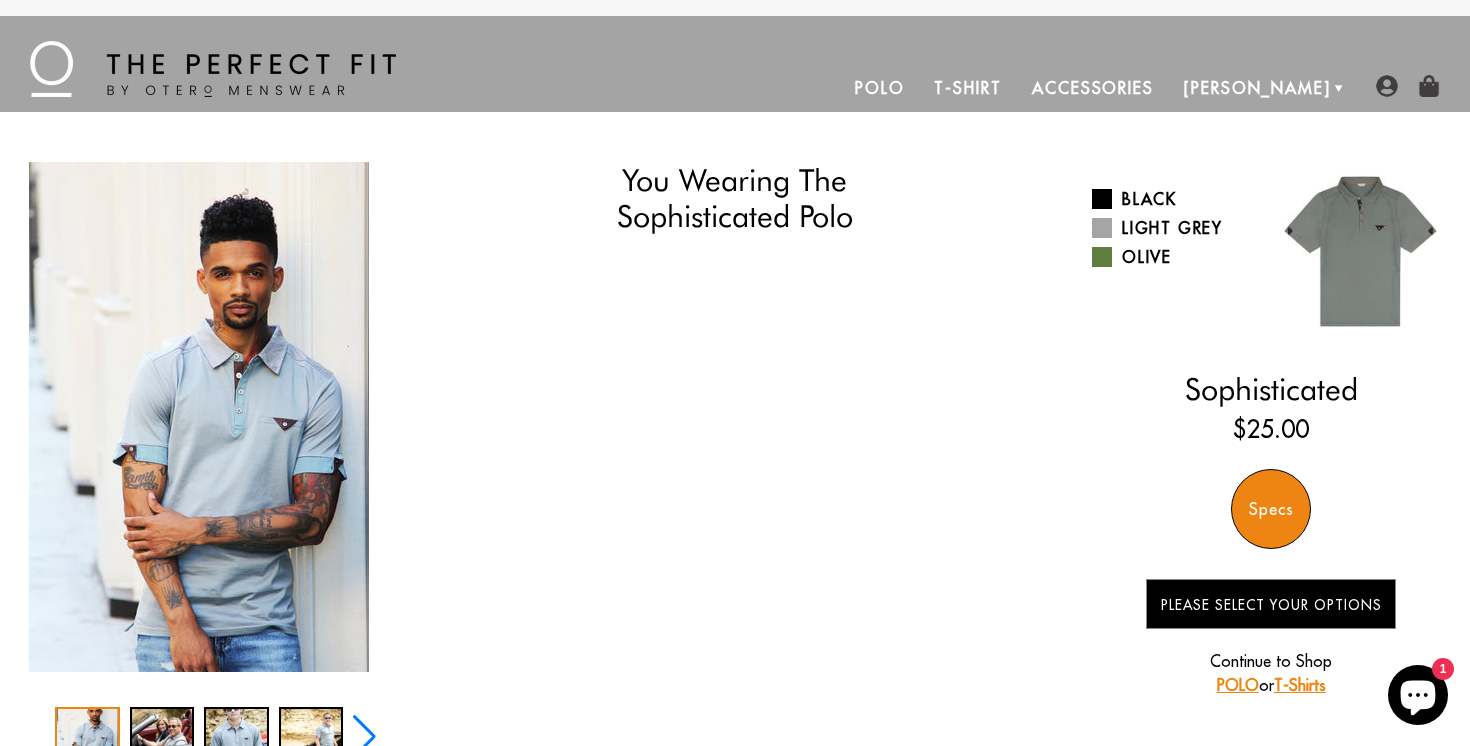 select on "triangle" 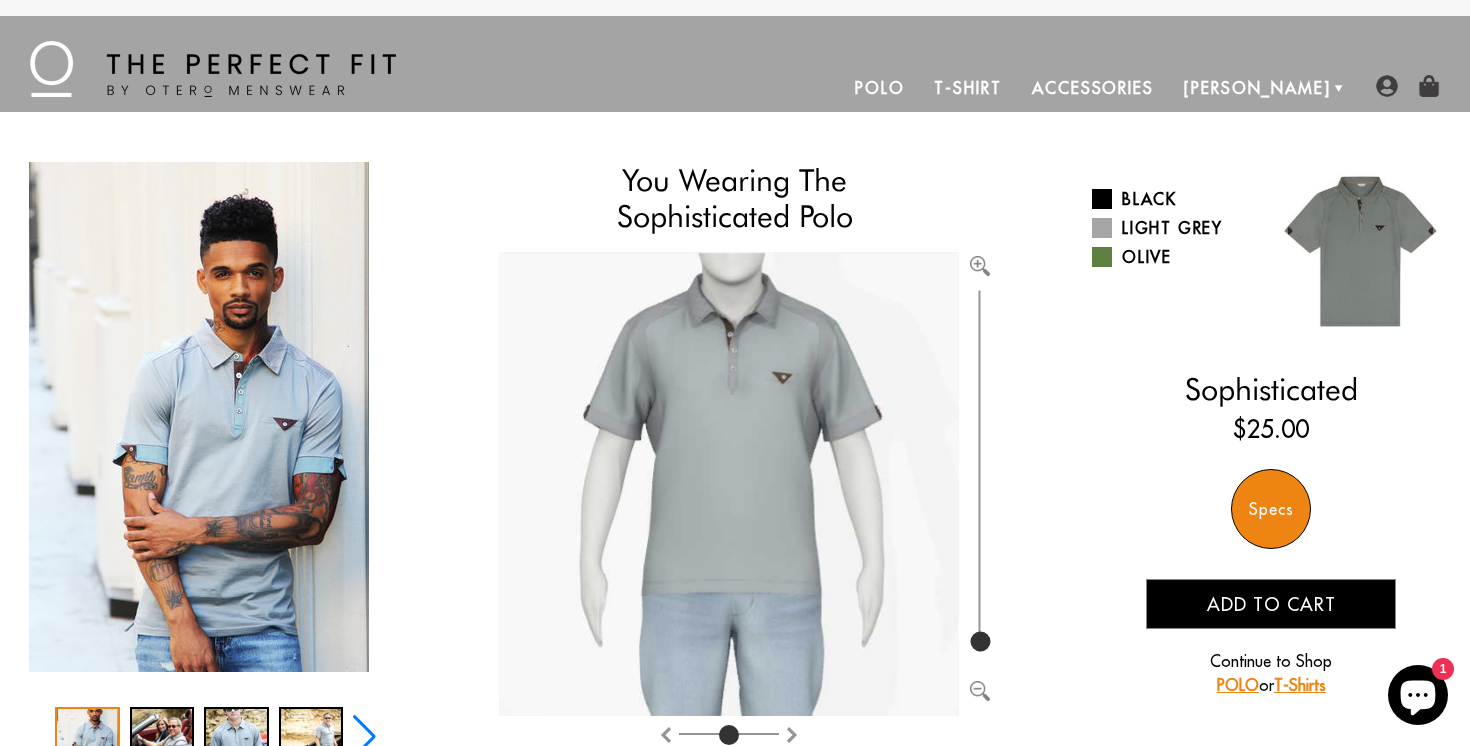 click on "Polo" at bounding box center [880, 88] 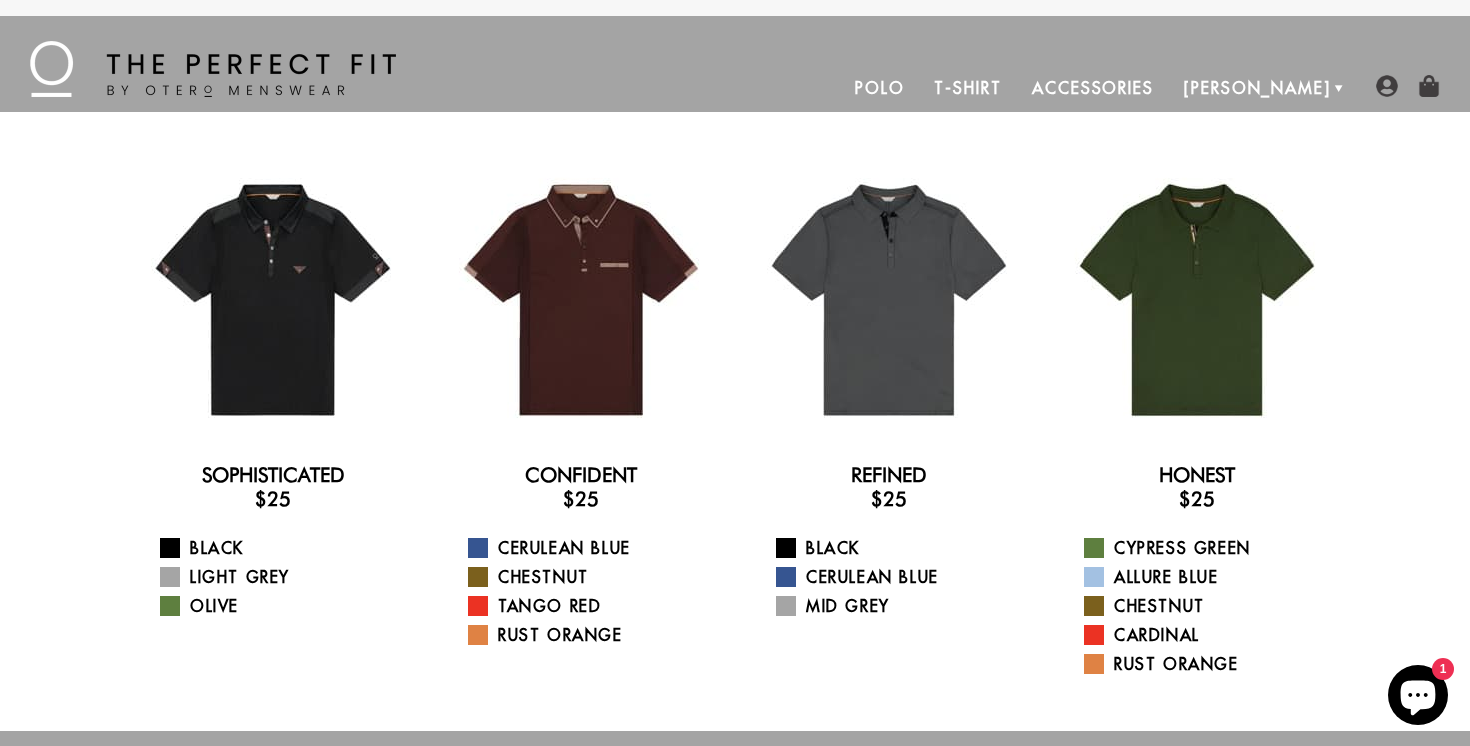 scroll, scrollTop: 0, scrollLeft: 0, axis: both 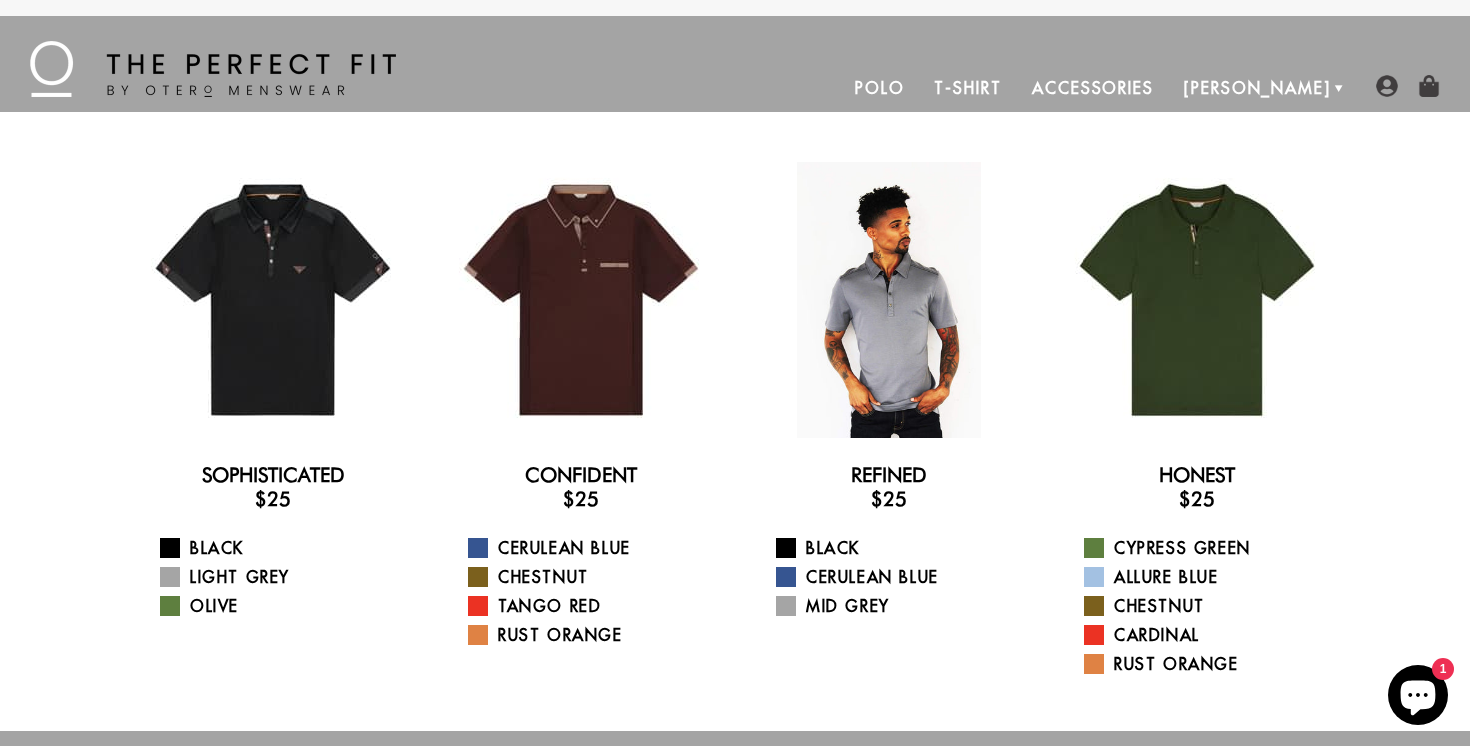 click at bounding box center [889, 300] 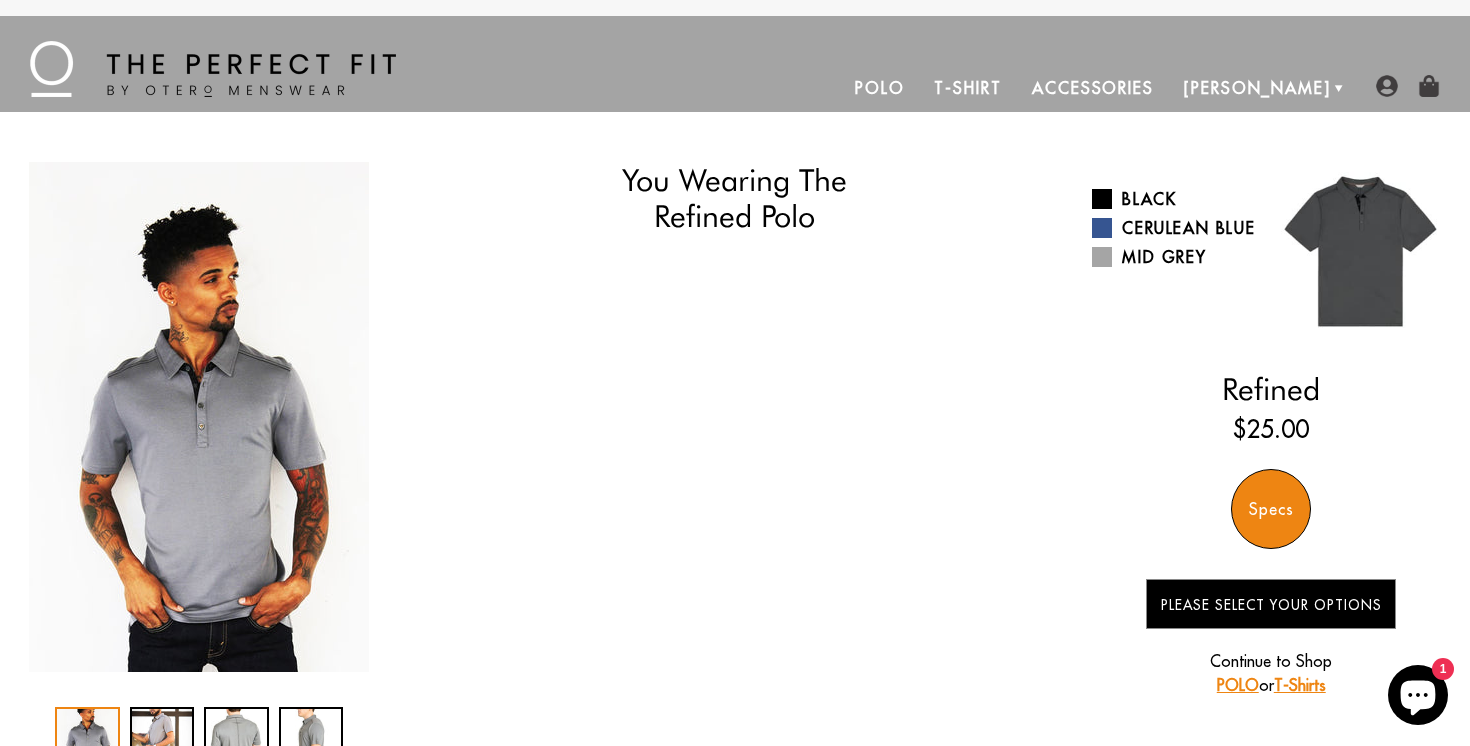 scroll, scrollTop: 0, scrollLeft: 0, axis: both 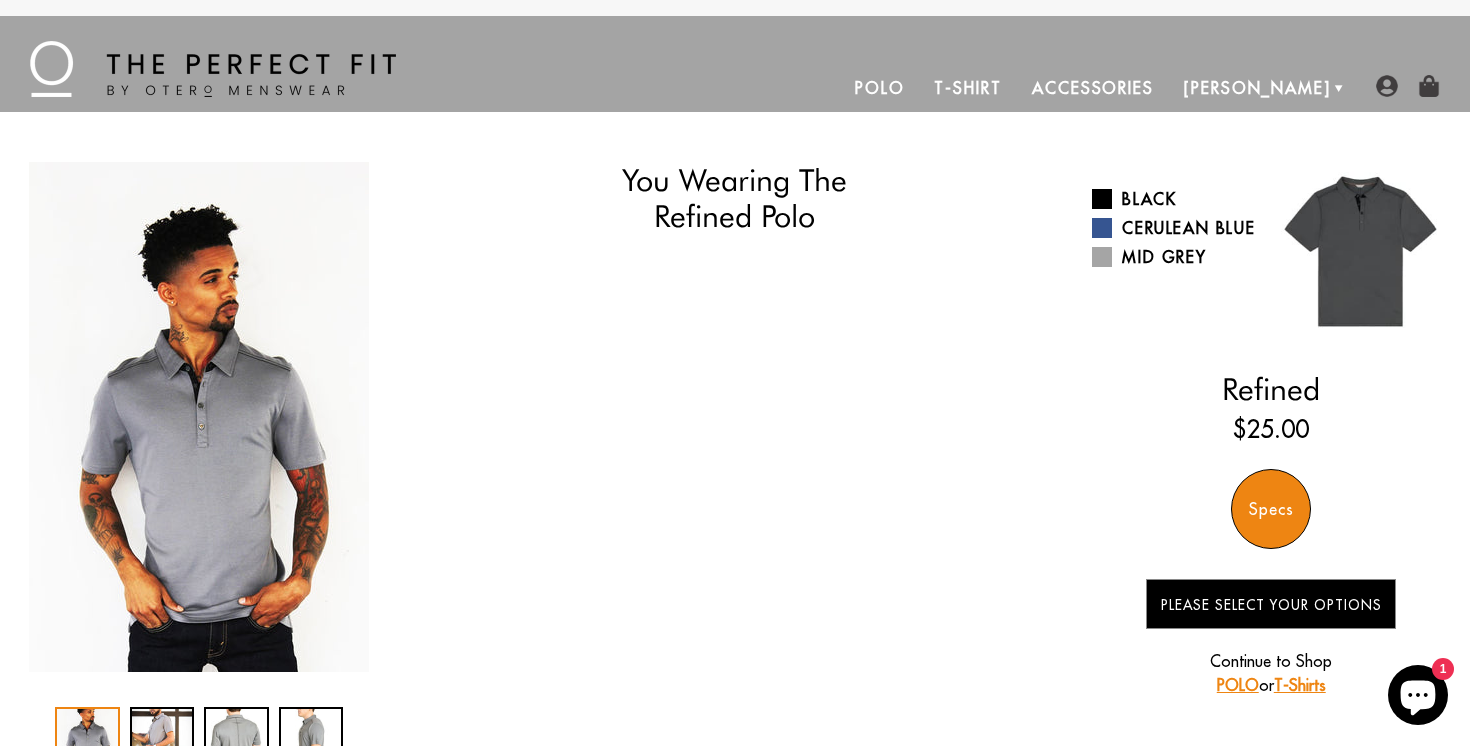 select on "triangle" 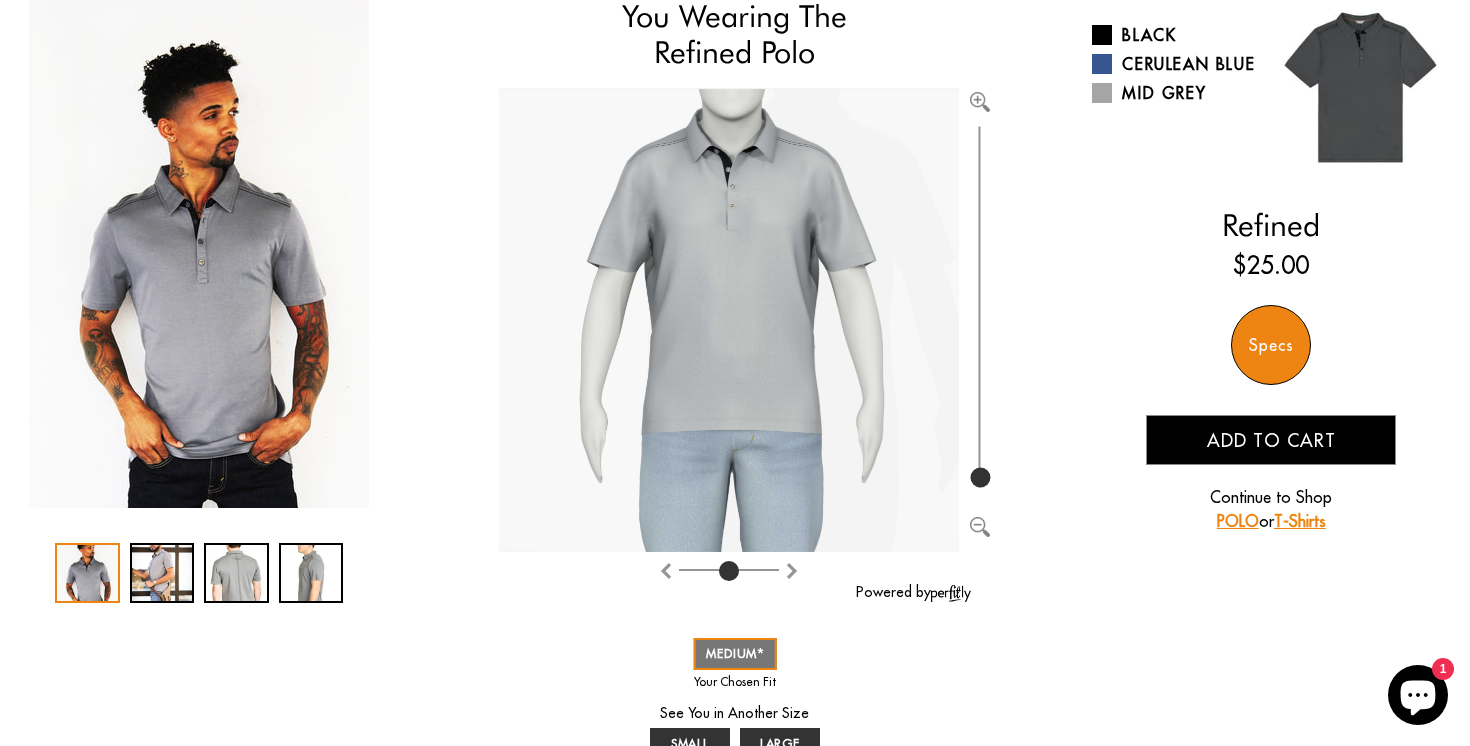 scroll, scrollTop: 173, scrollLeft: 0, axis: vertical 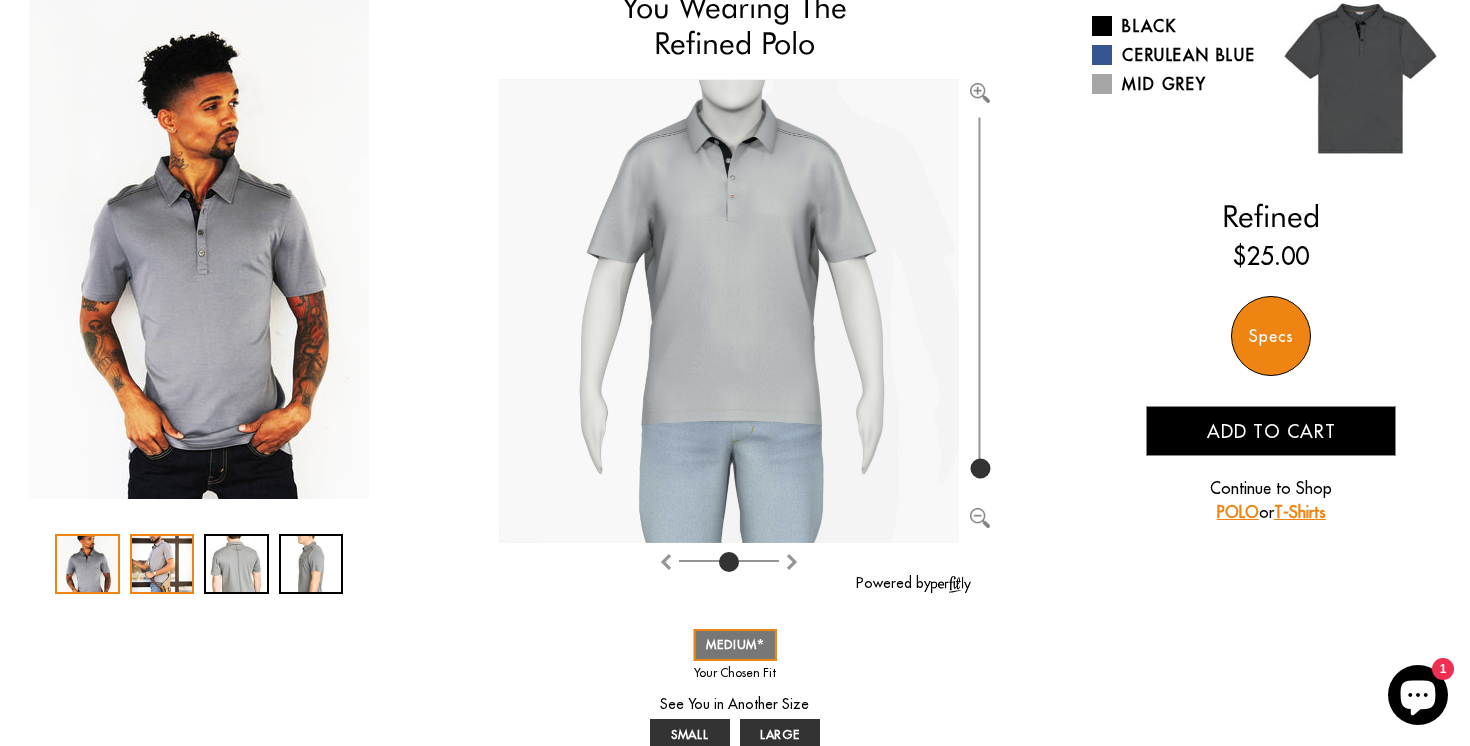 click at bounding box center [162, 564] 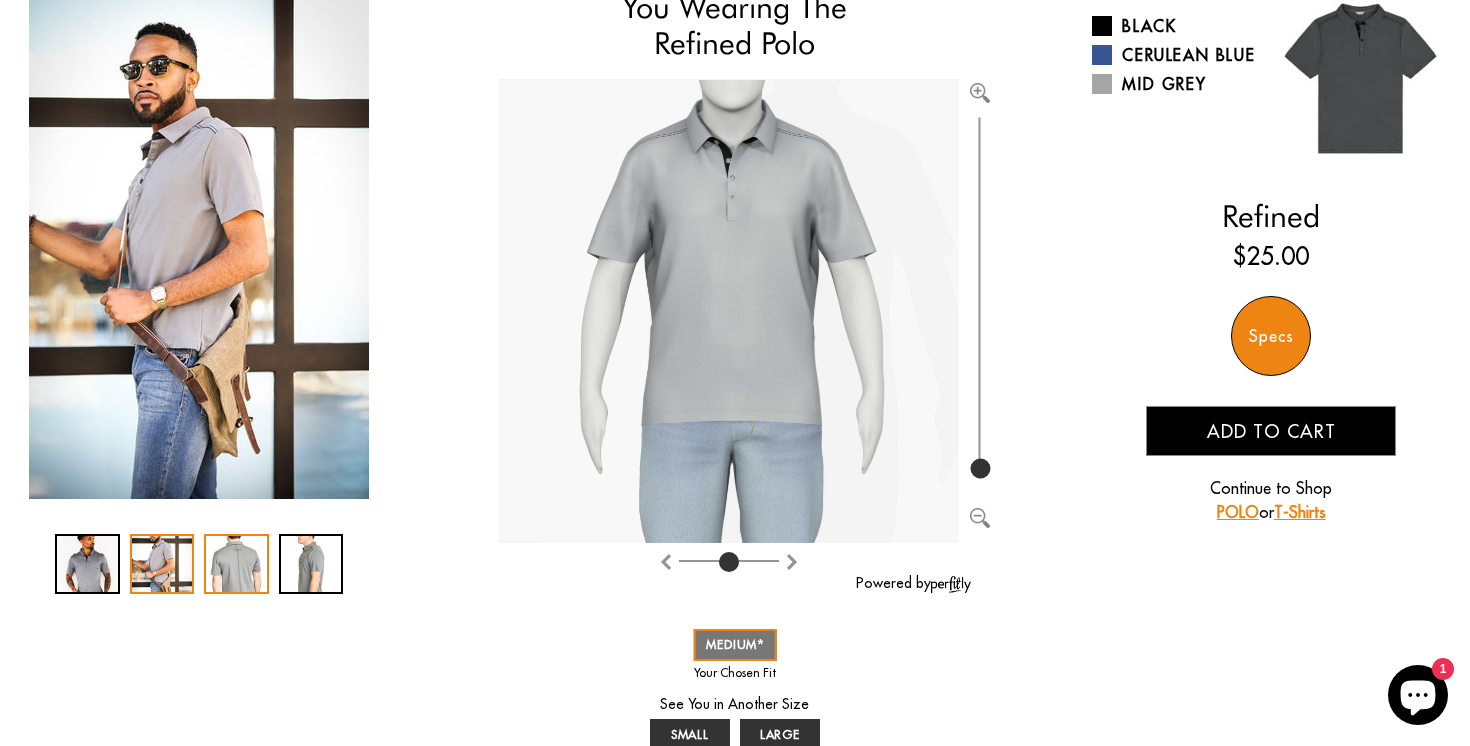 click at bounding box center (236, 564) 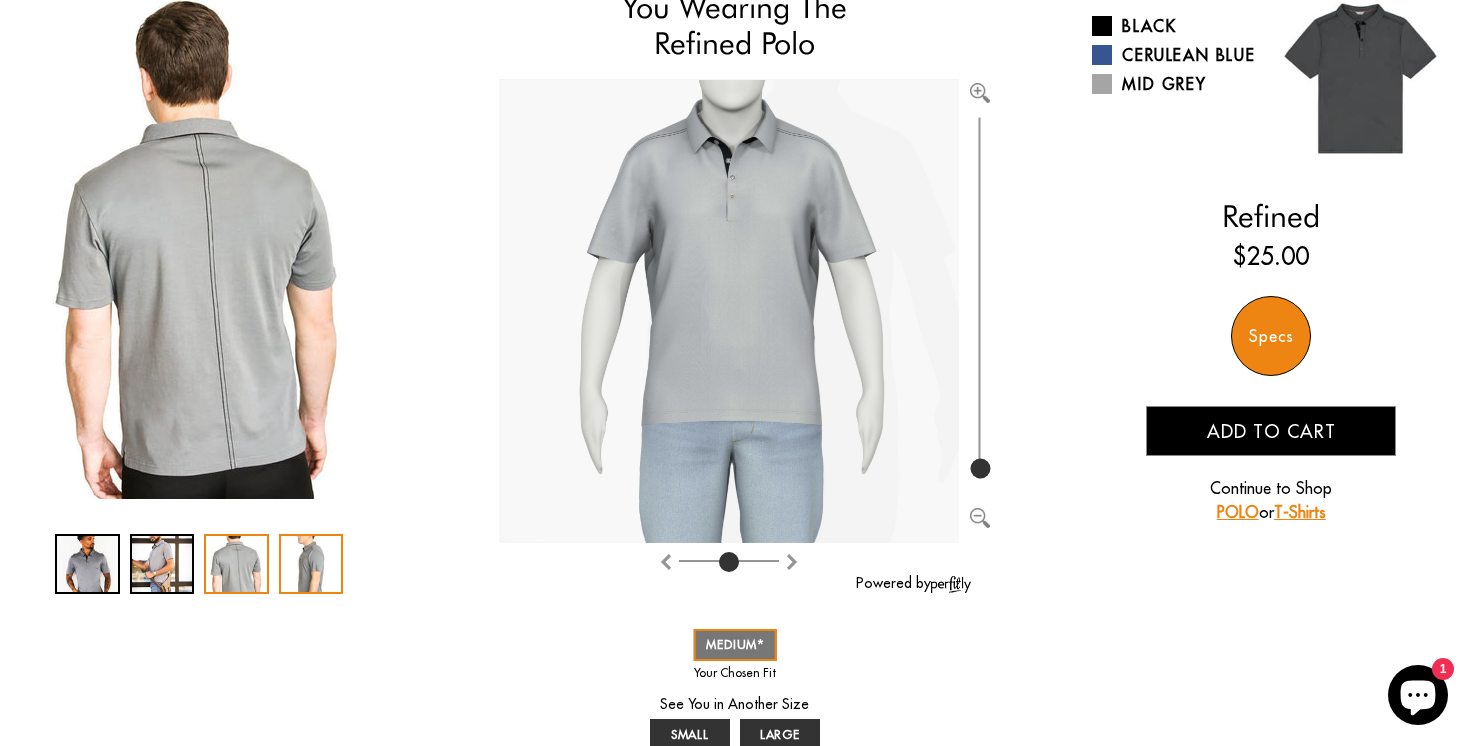 click at bounding box center [311, 564] 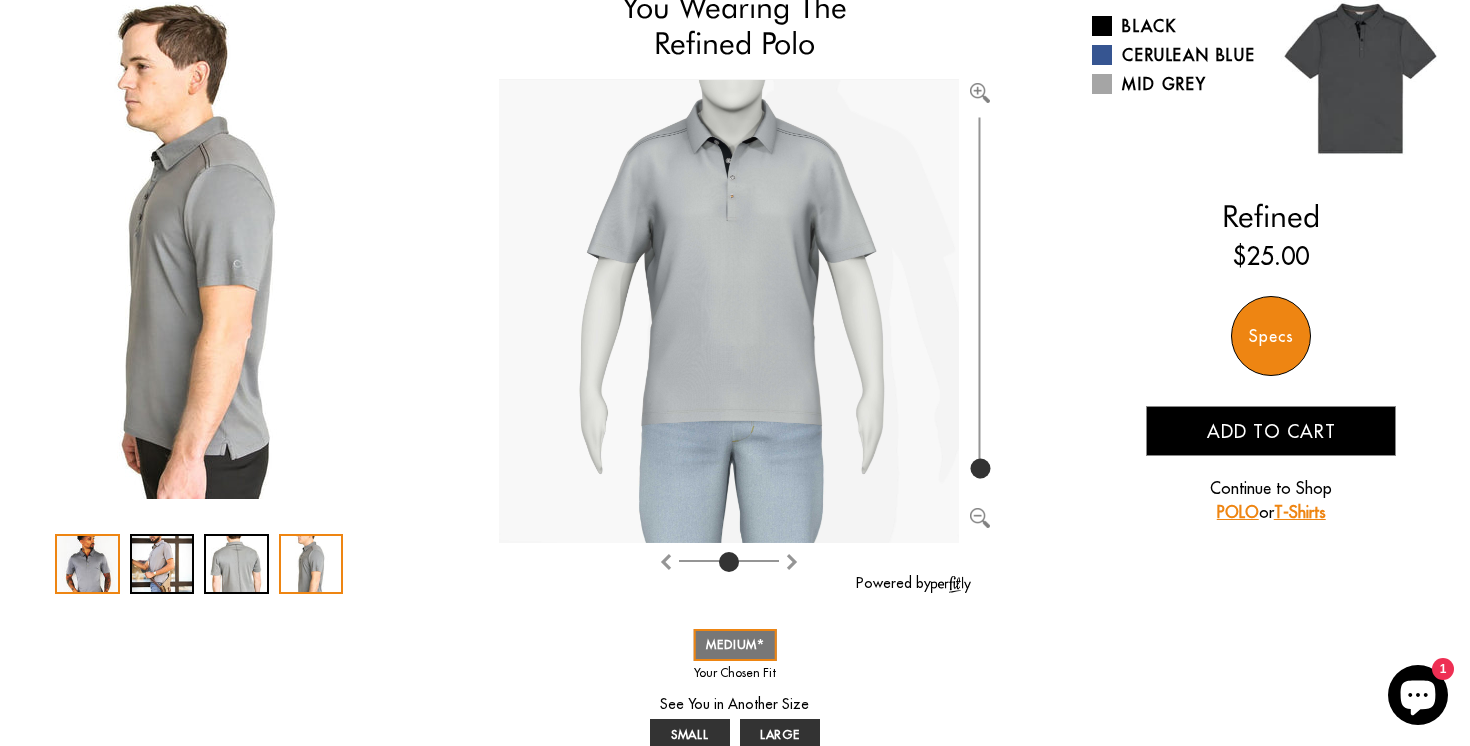 click at bounding box center (87, 564) 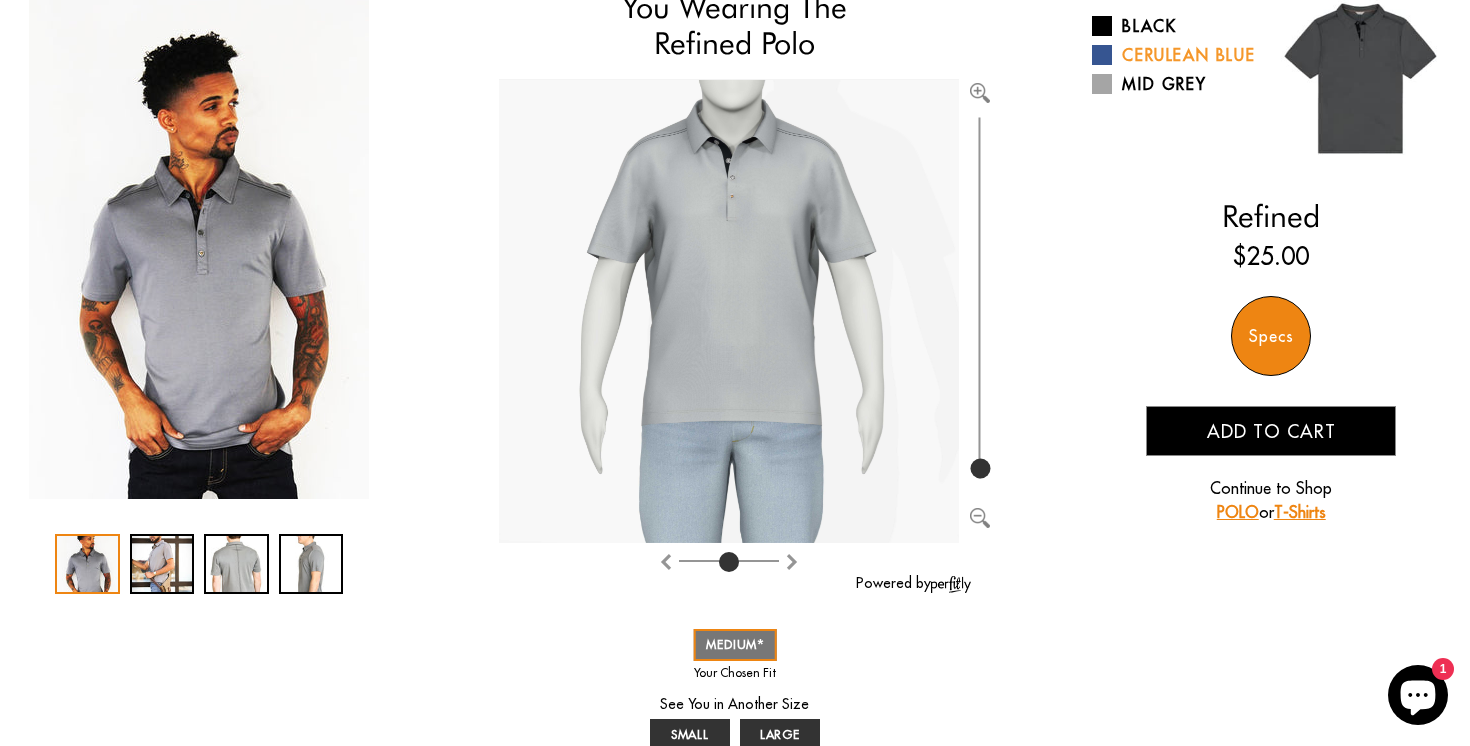 click at bounding box center [1102, 55] 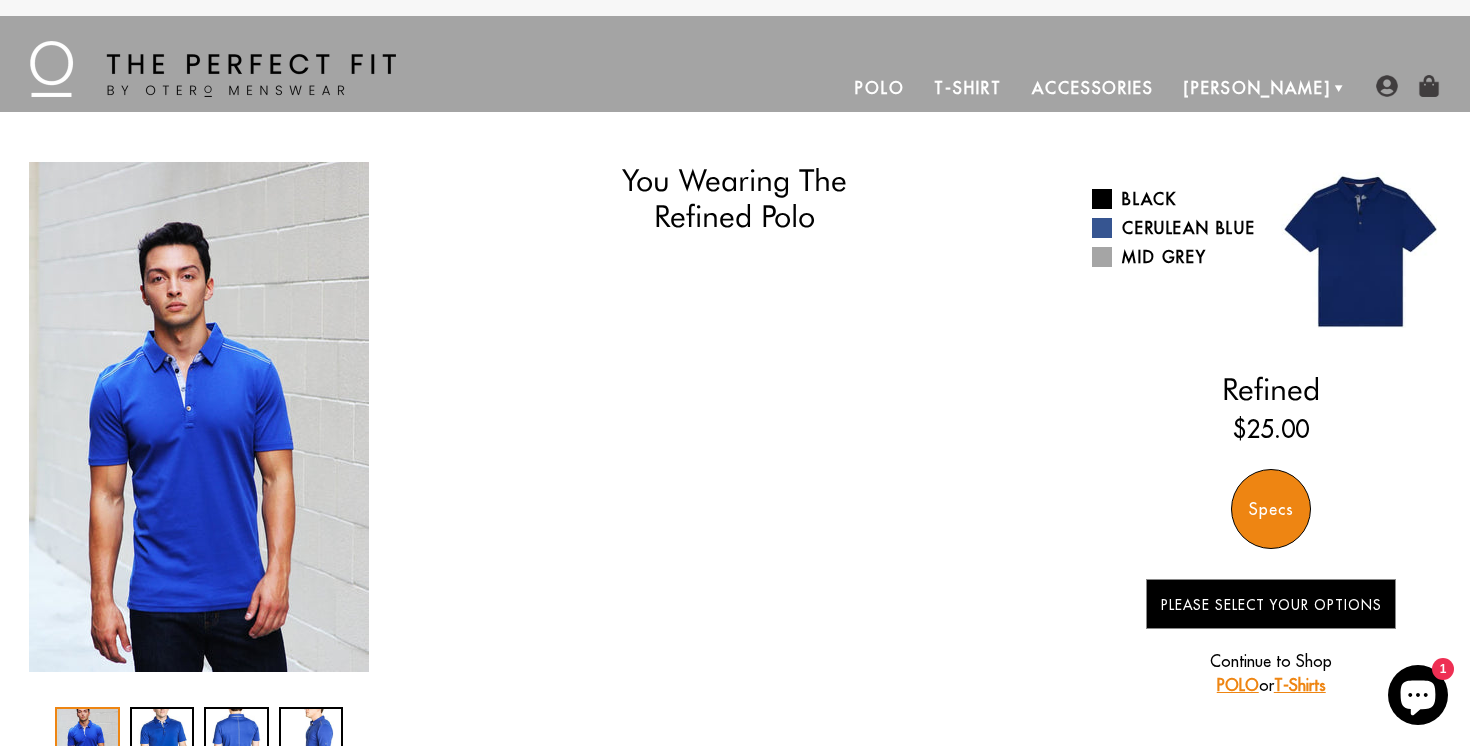 scroll, scrollTop: 0, scrollLeft: 0, axis: both 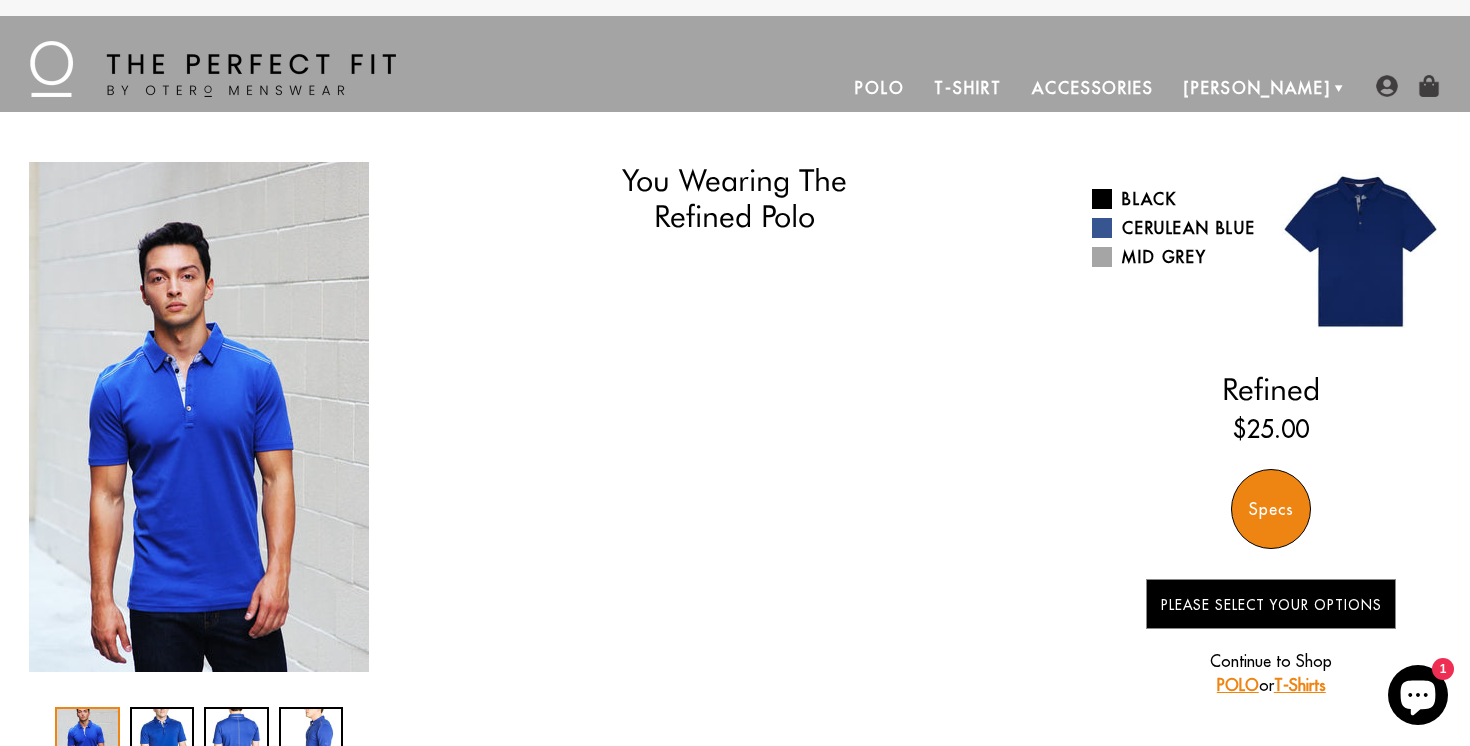 select on "triangle" 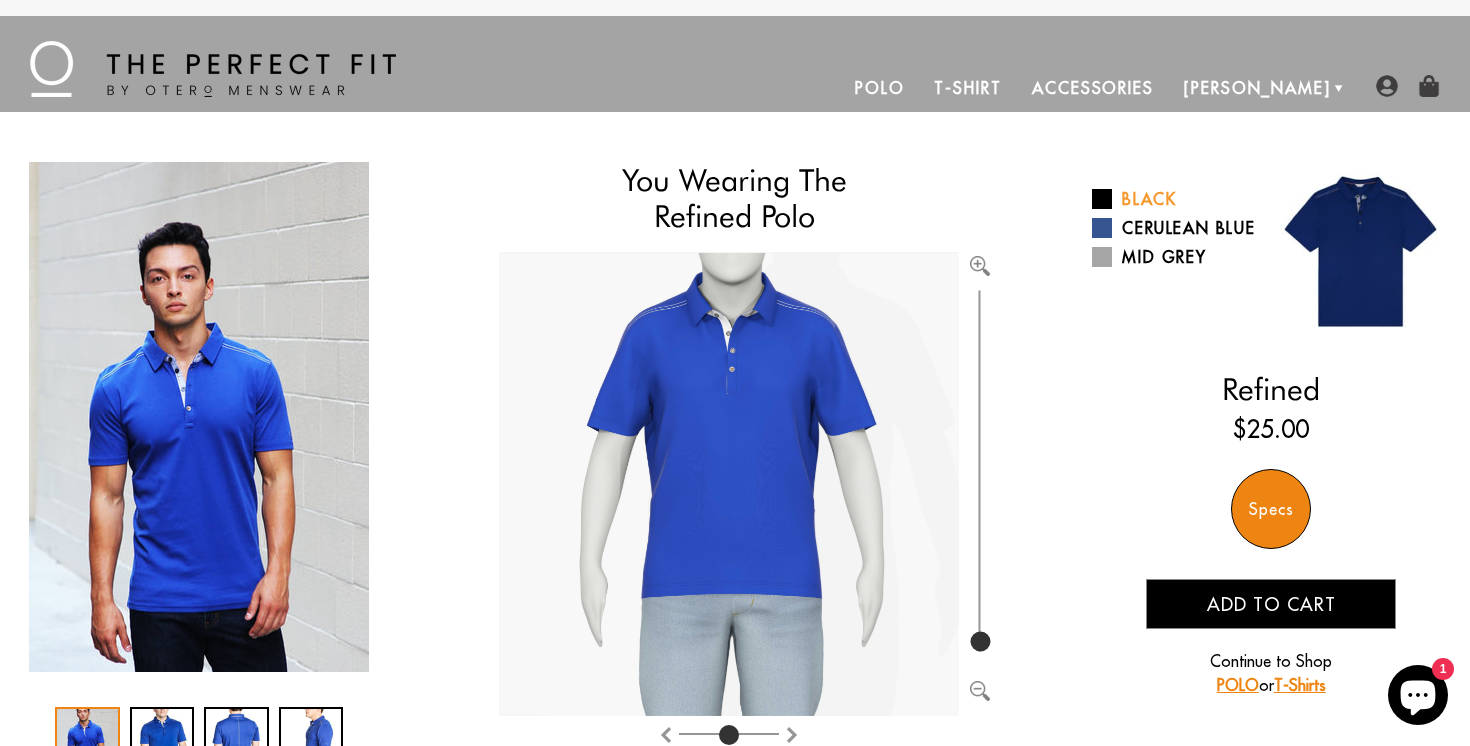 click at bounding box center [1102, 199] 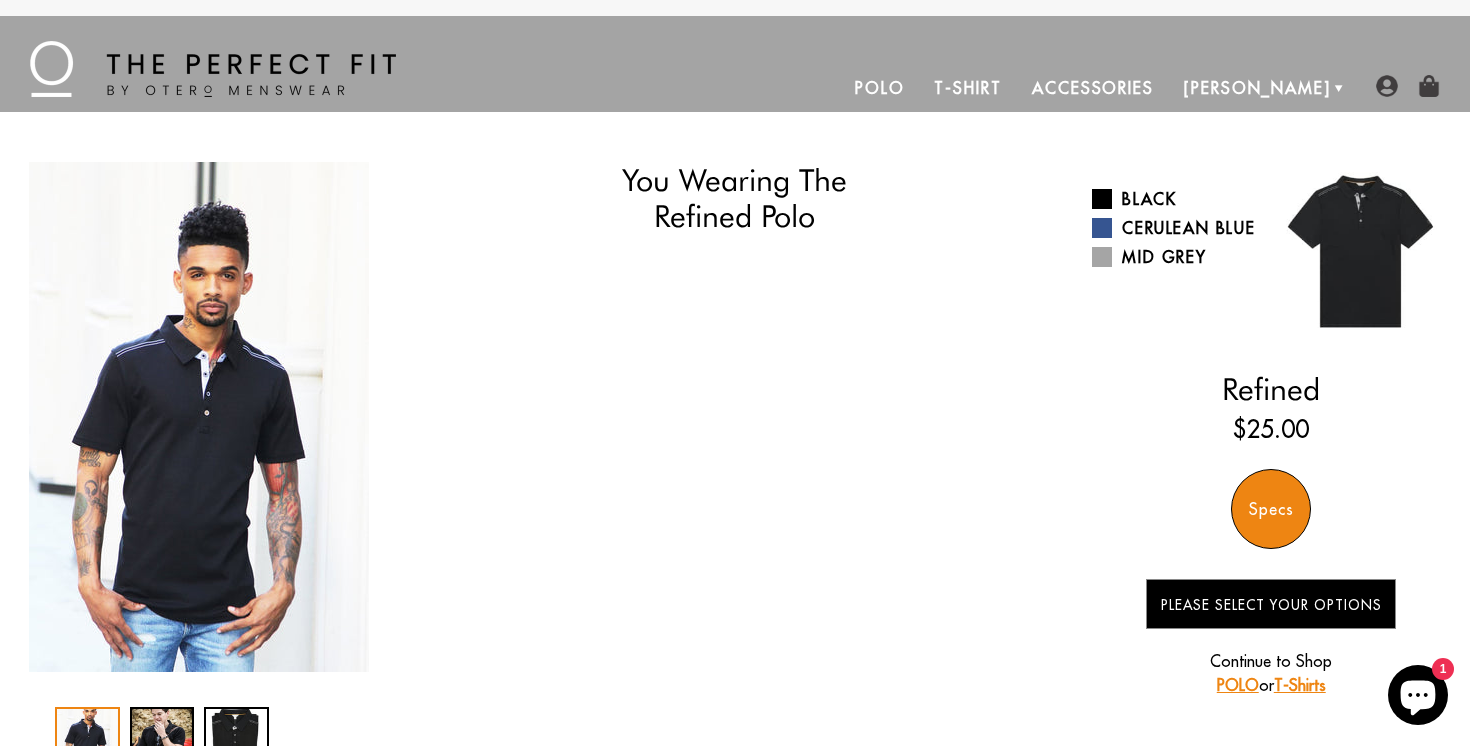 scroll, scrollTop: 0, scrollLeft: 0, axis: both 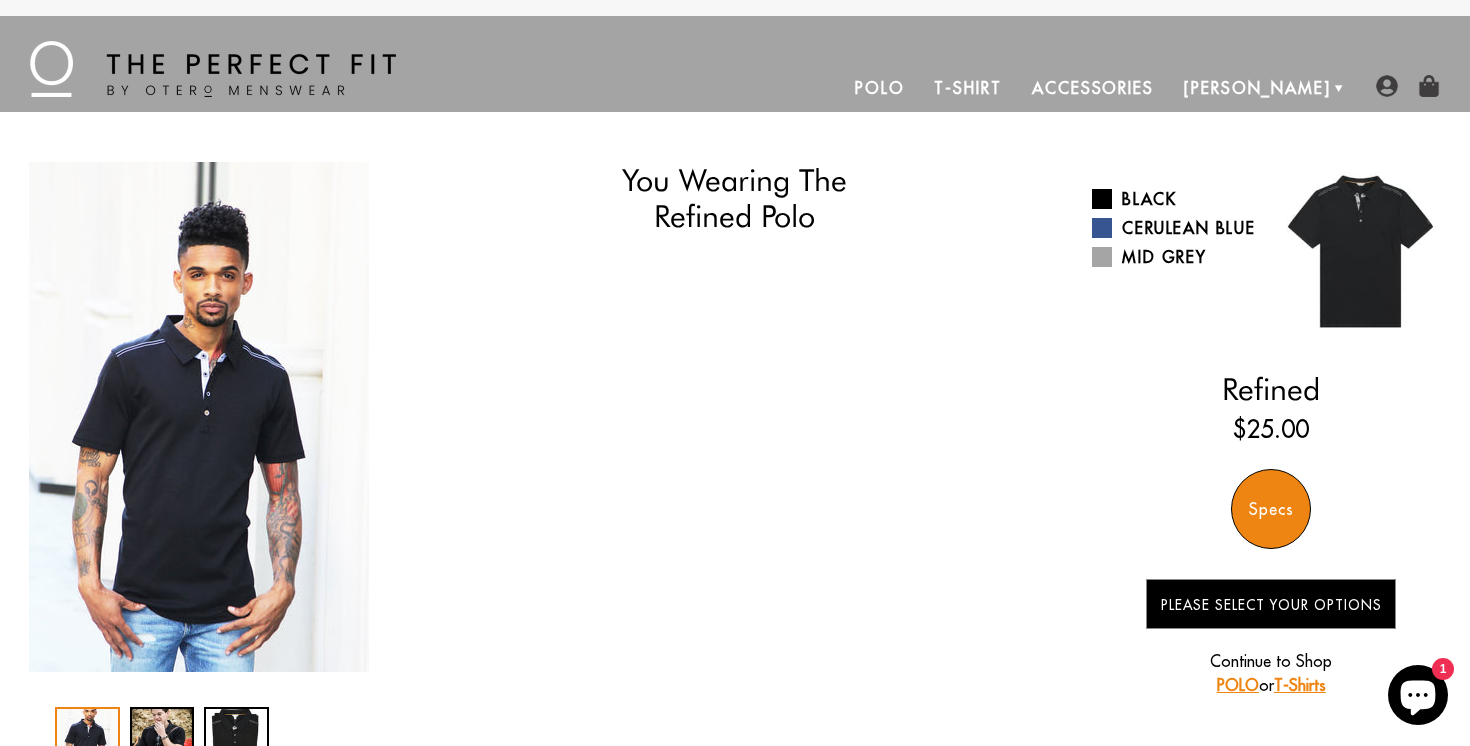 select on "triangle" 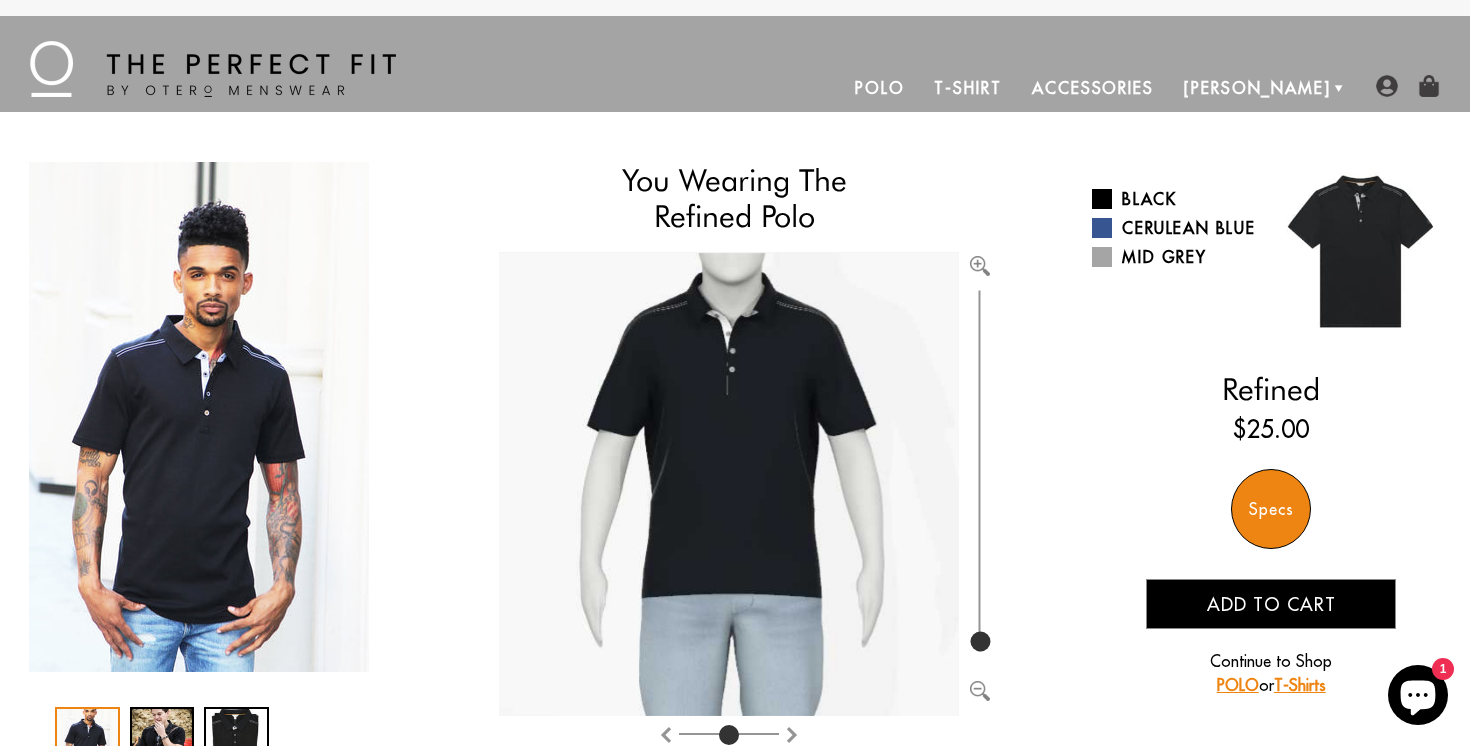 click at bounding box center [199, 417] 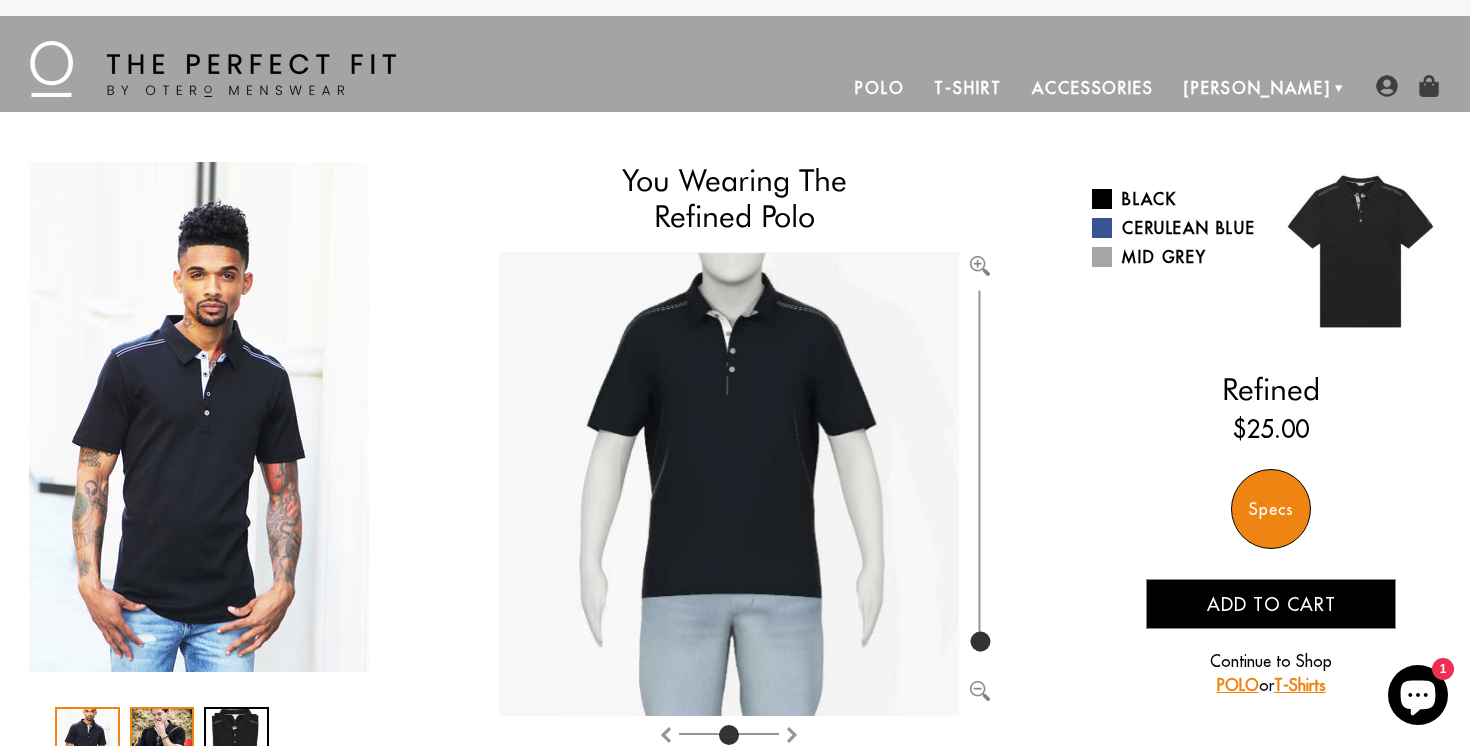 click at bounding box center [162, 737] 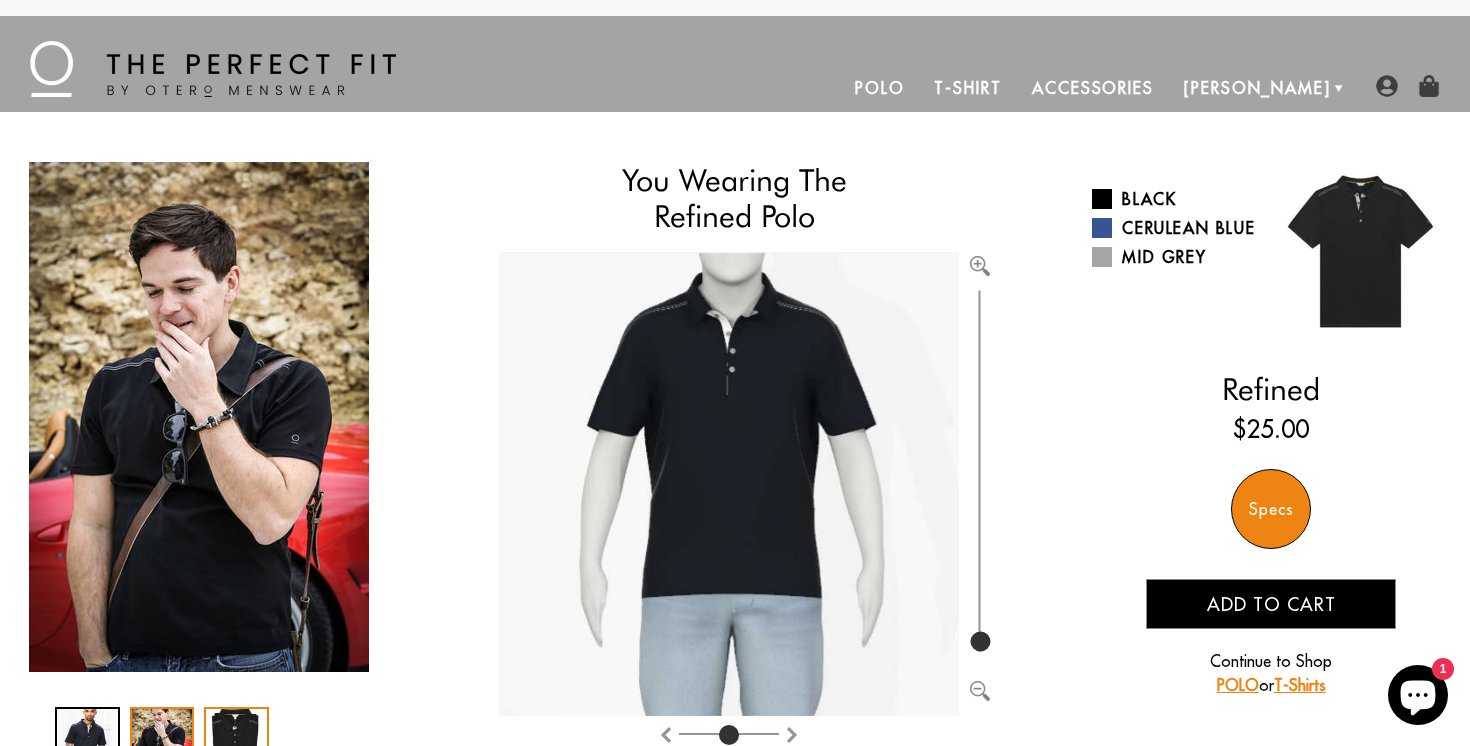 click at bounding box center (236, 737) 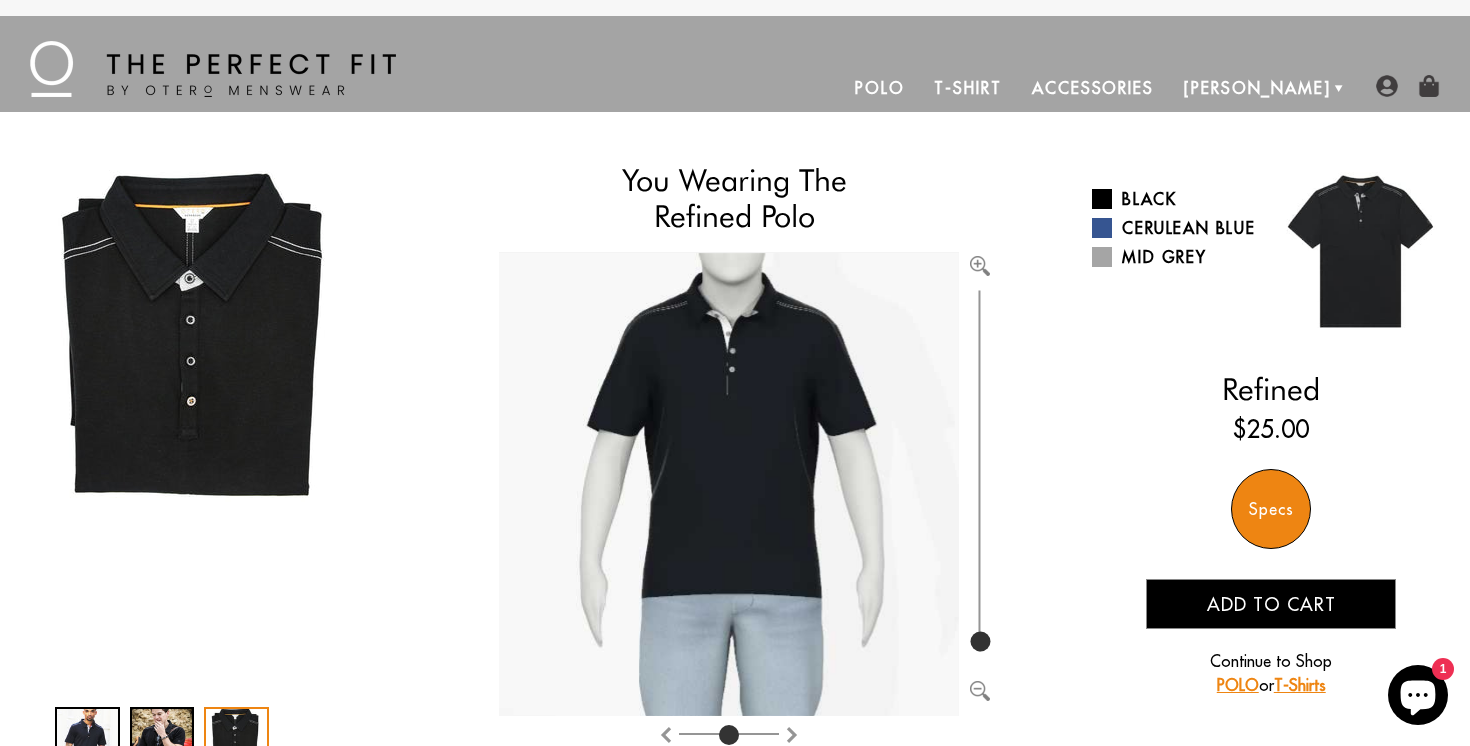 click on "Polo" at bounding box center (880, 88) 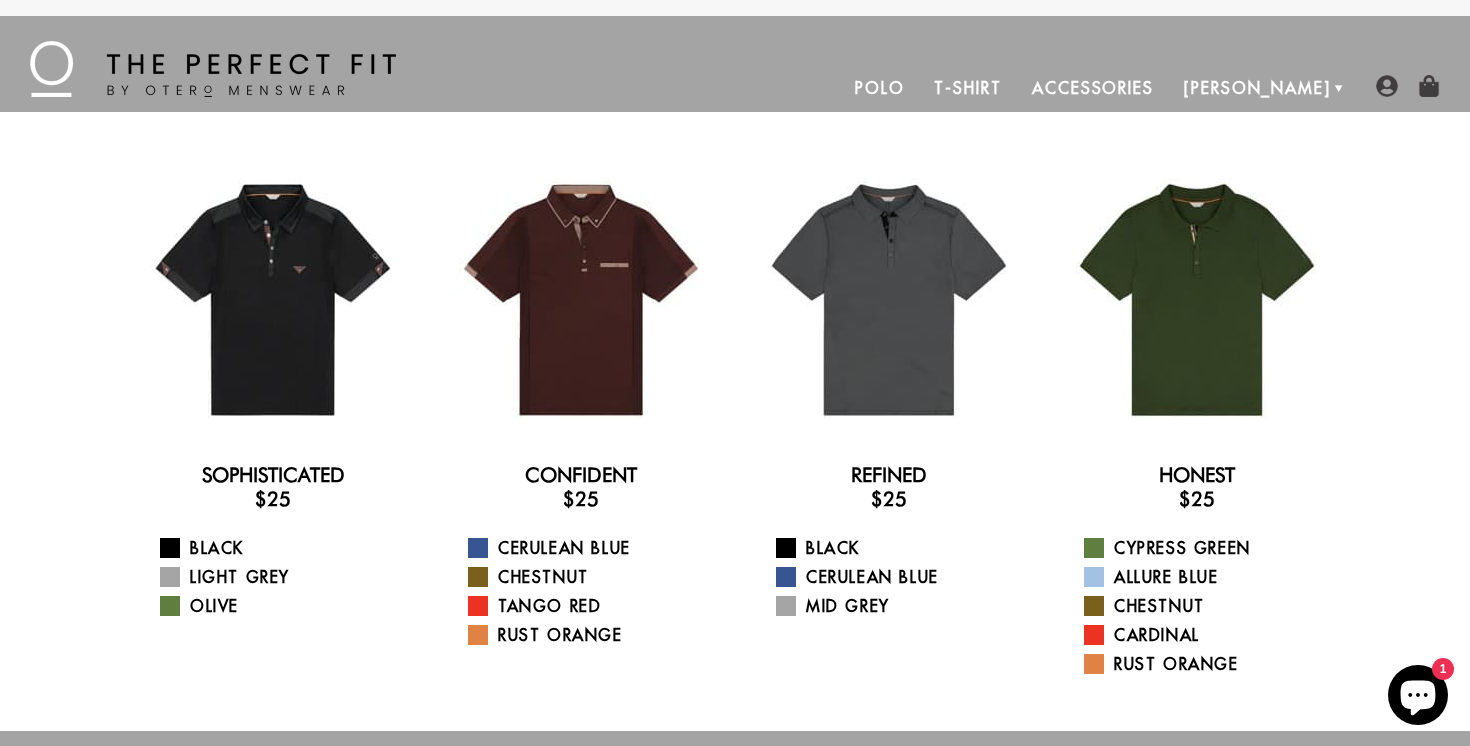 scroll, scrollTop: 0, scrollLeft: 0, axis: both 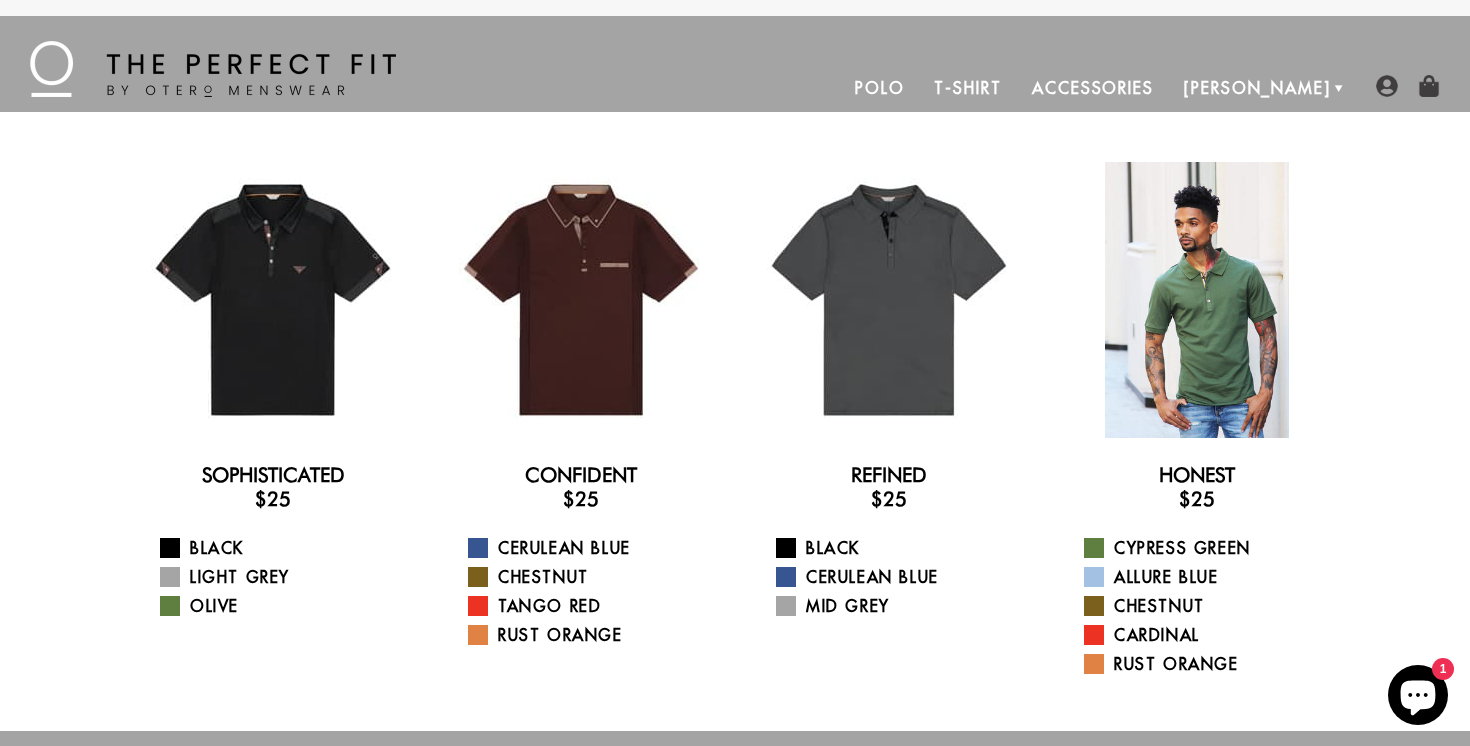 click at bounding box center [1197, 300] 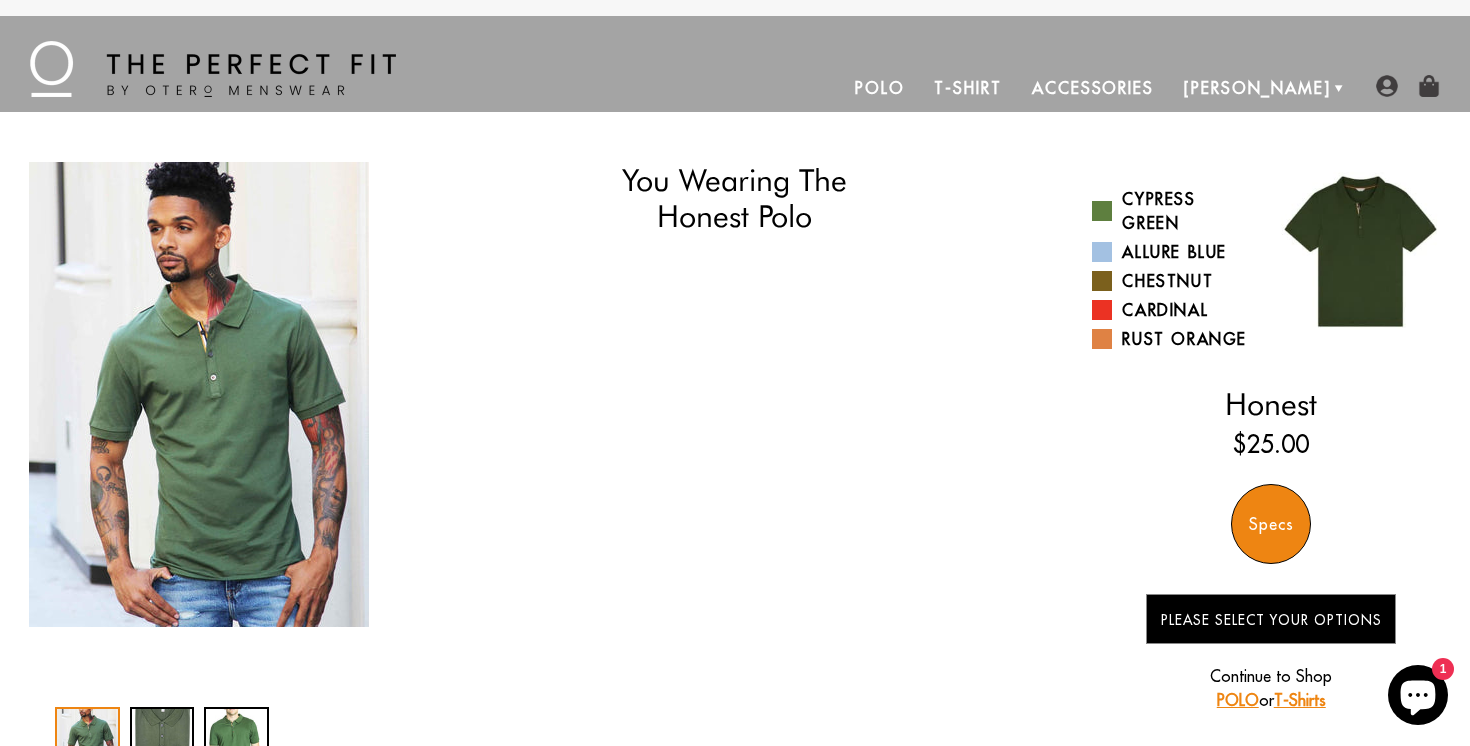 scroll, scrollTop: 0, scrollLeft: 0, axis: both 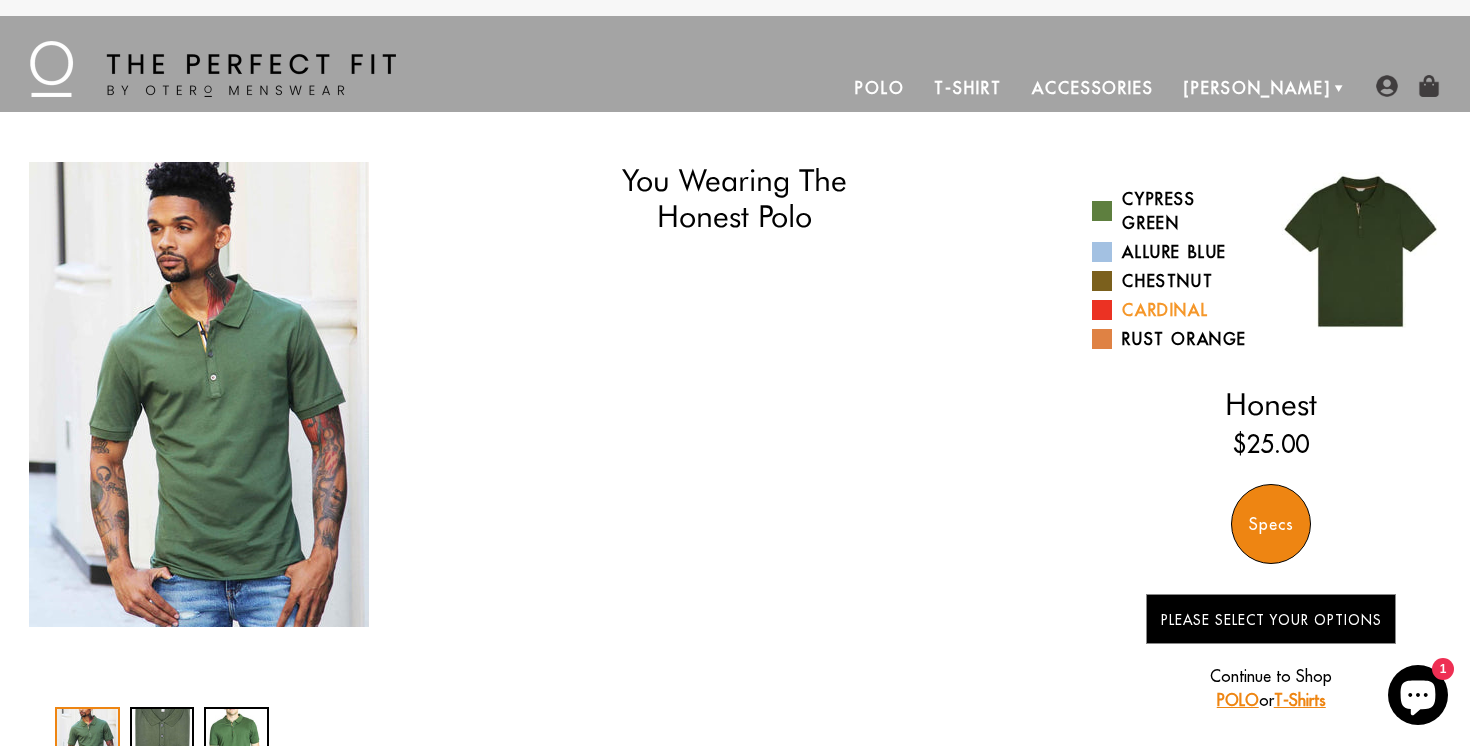 select on "triangle" 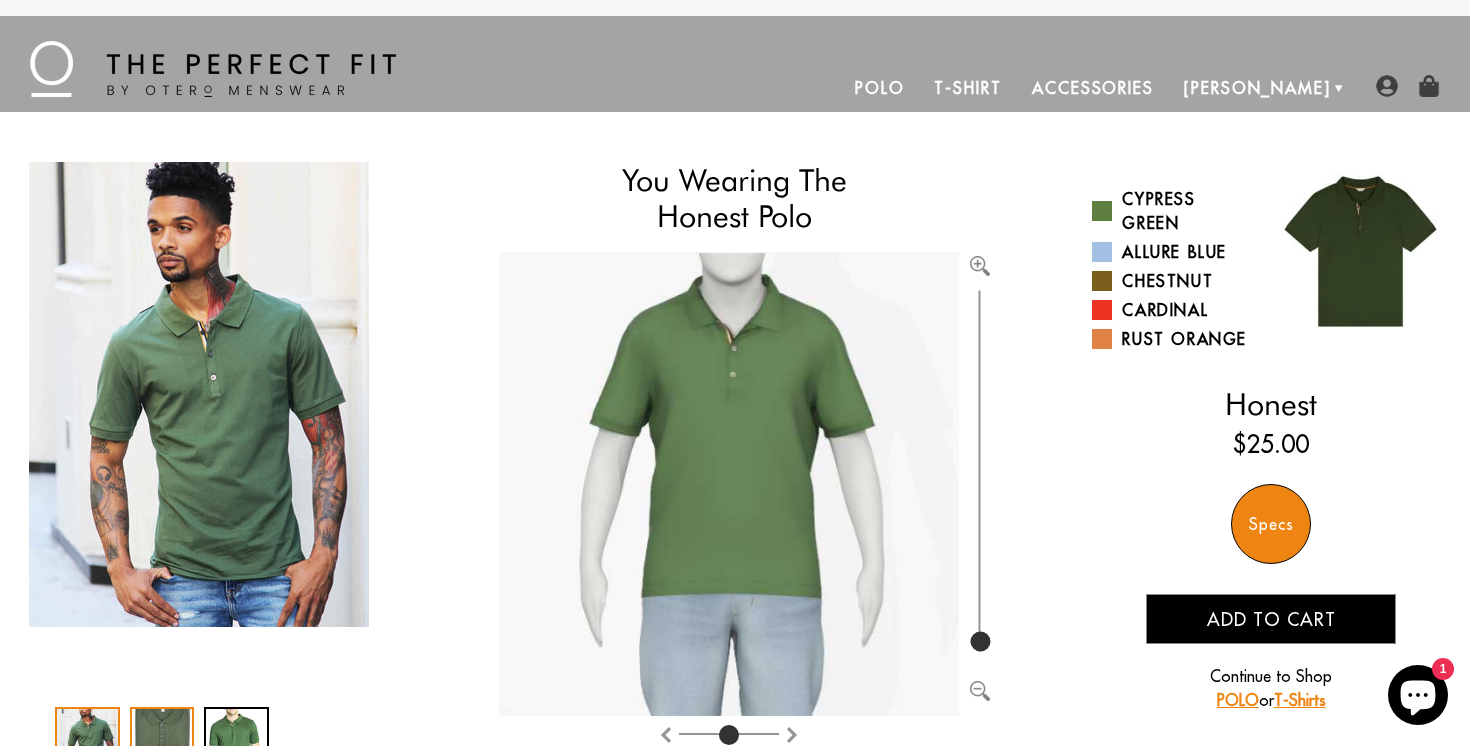 click at bounding box center (162, 737) 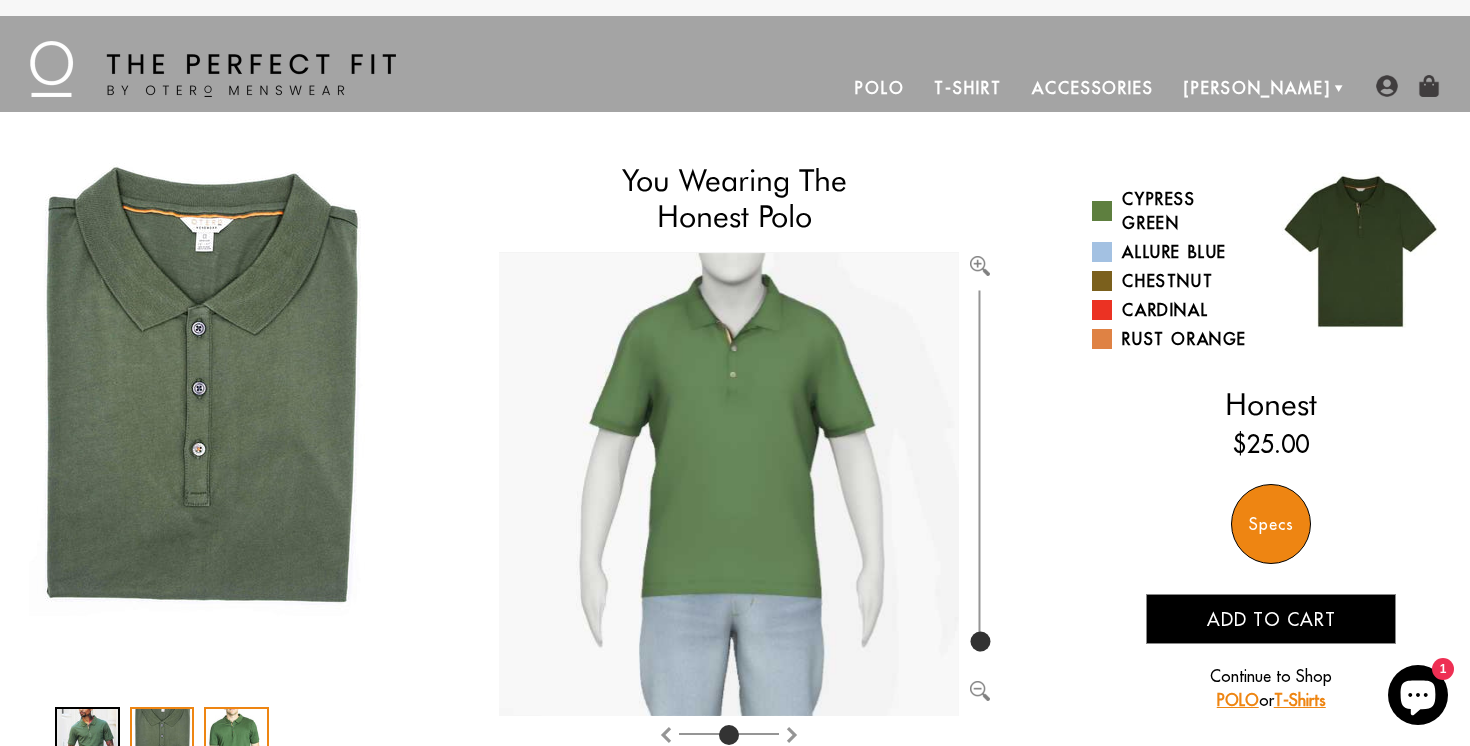 click at bounding box center (236, 737) 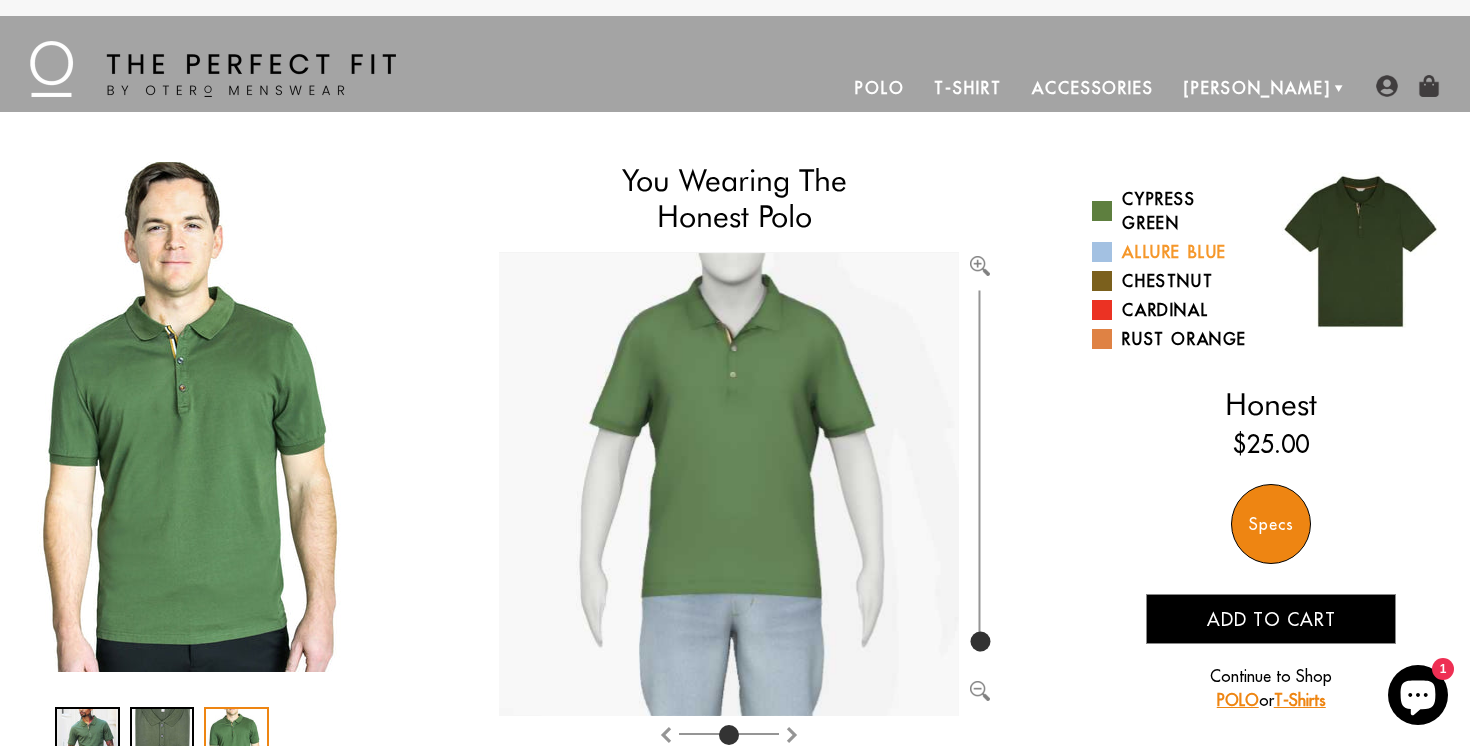 click on "Allure Blue" at bounding box center [1174, 252] 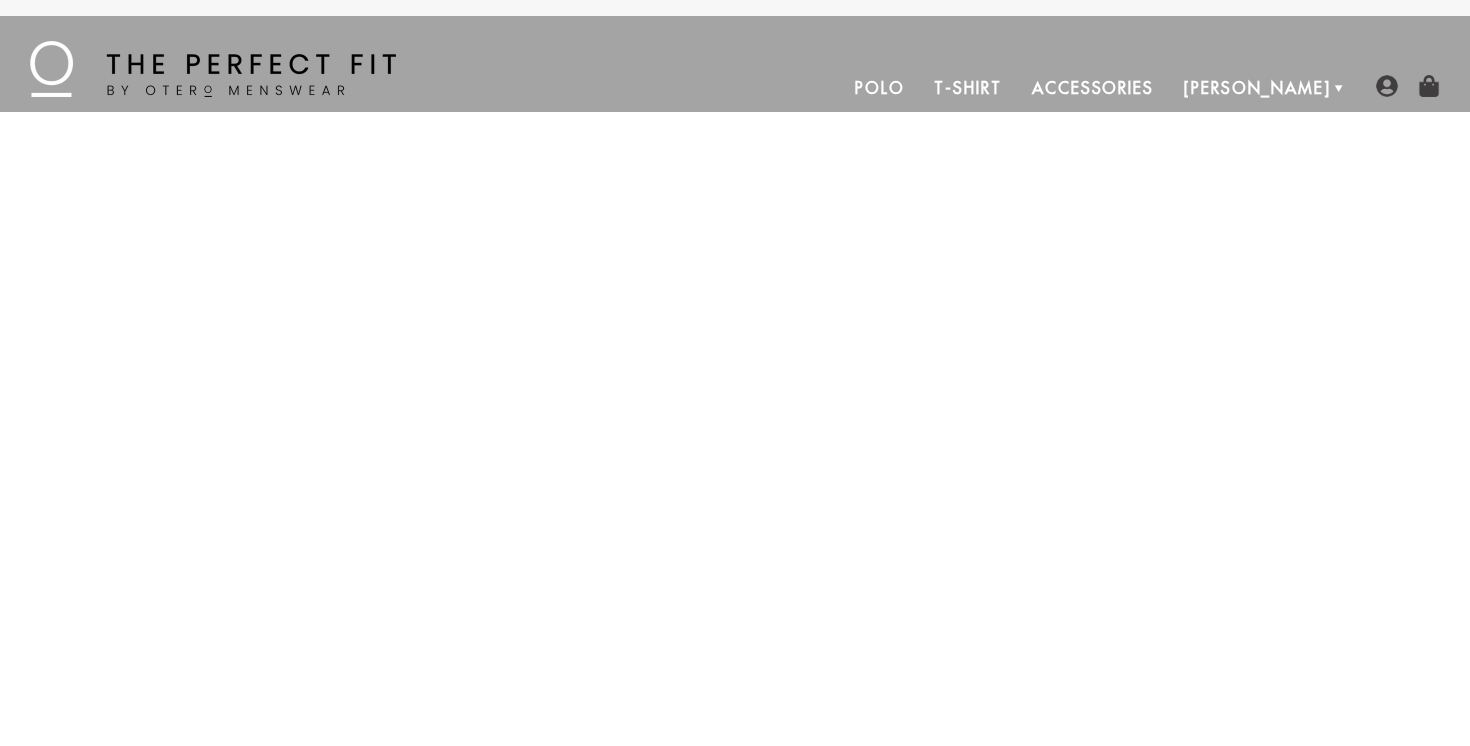 scroll, scrollTop: 0, scrollLeft: 0, axis: both 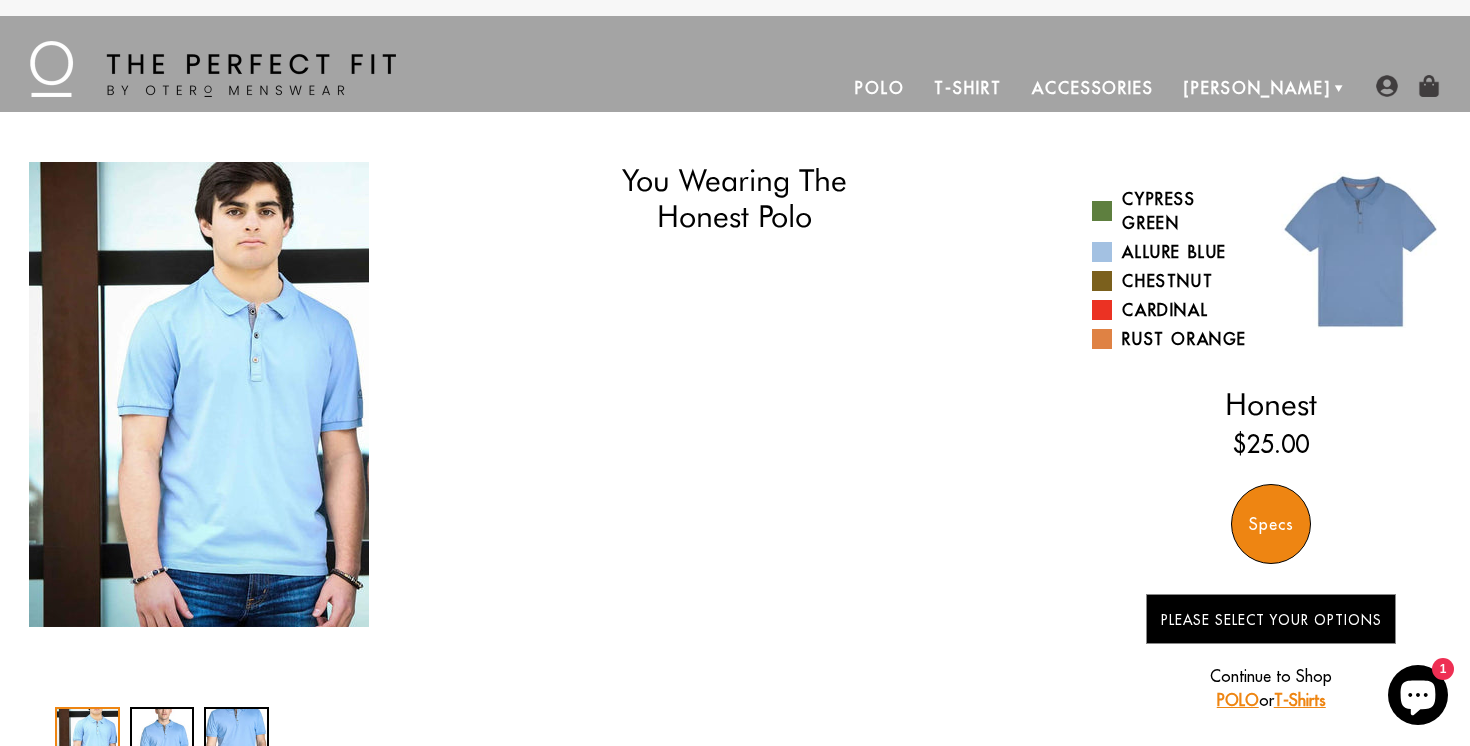 select on "triangle" 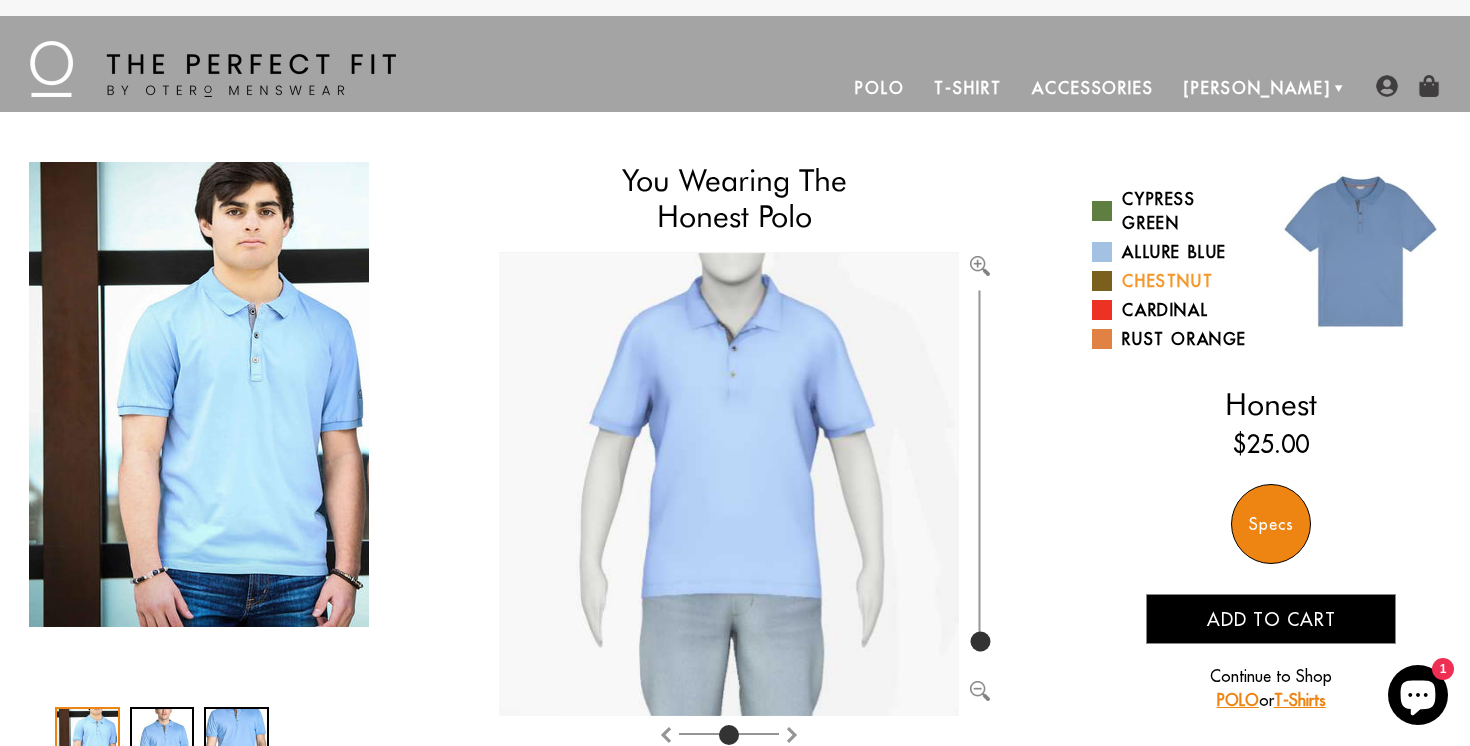 click on "Chestnut" at bounding box center [1174, 281] 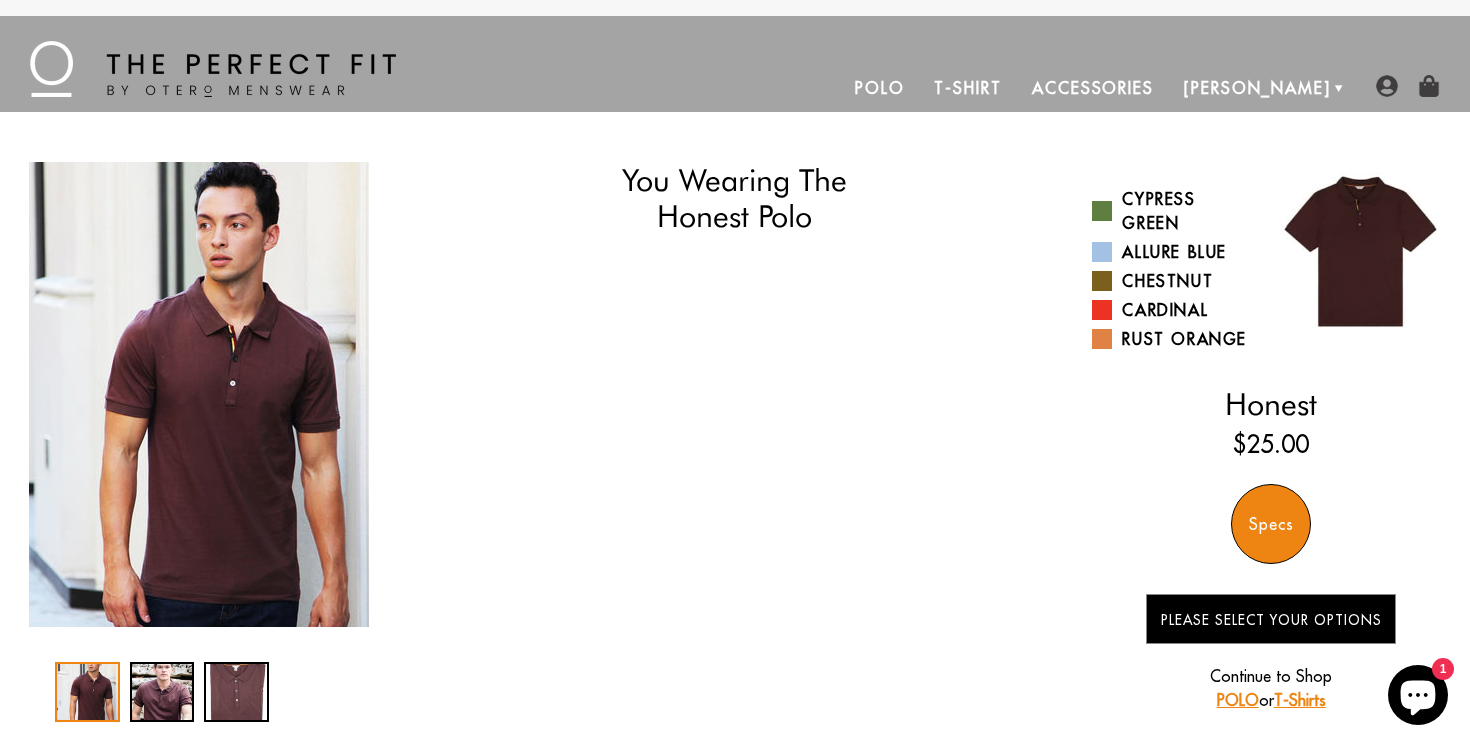 scroll, scrollTop: 0, scrollLeft: 0, axis: both 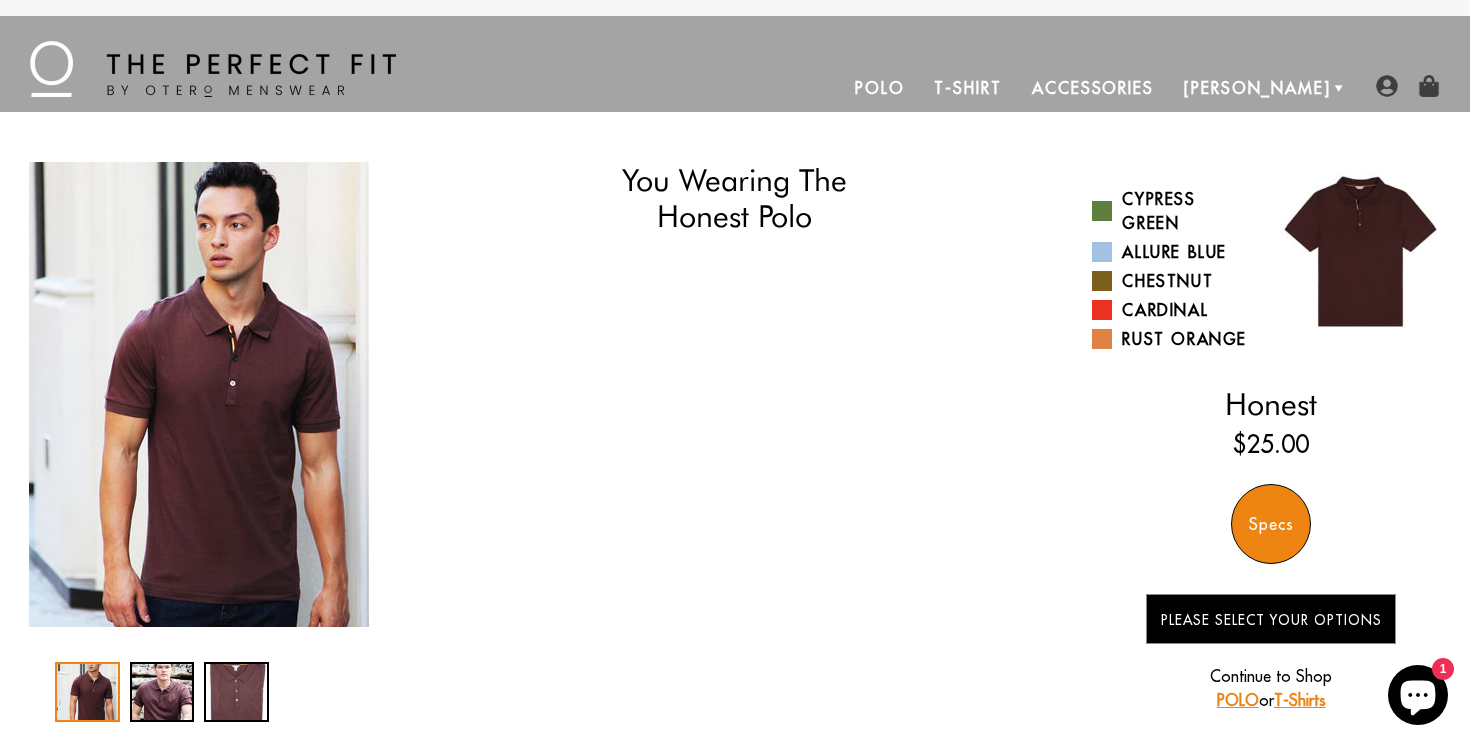 select on "triangle" 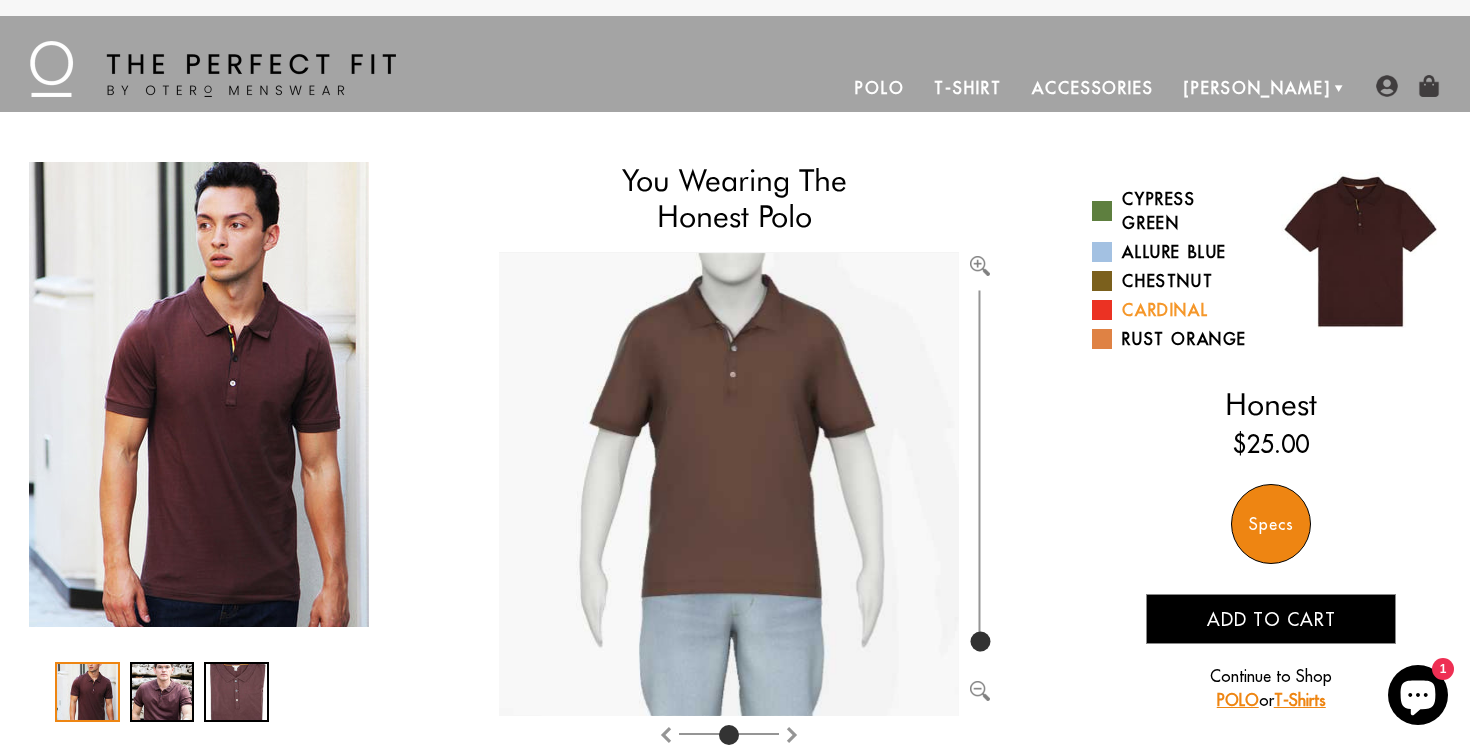 click on "Cardinal" at bounding box center [1174, 310] 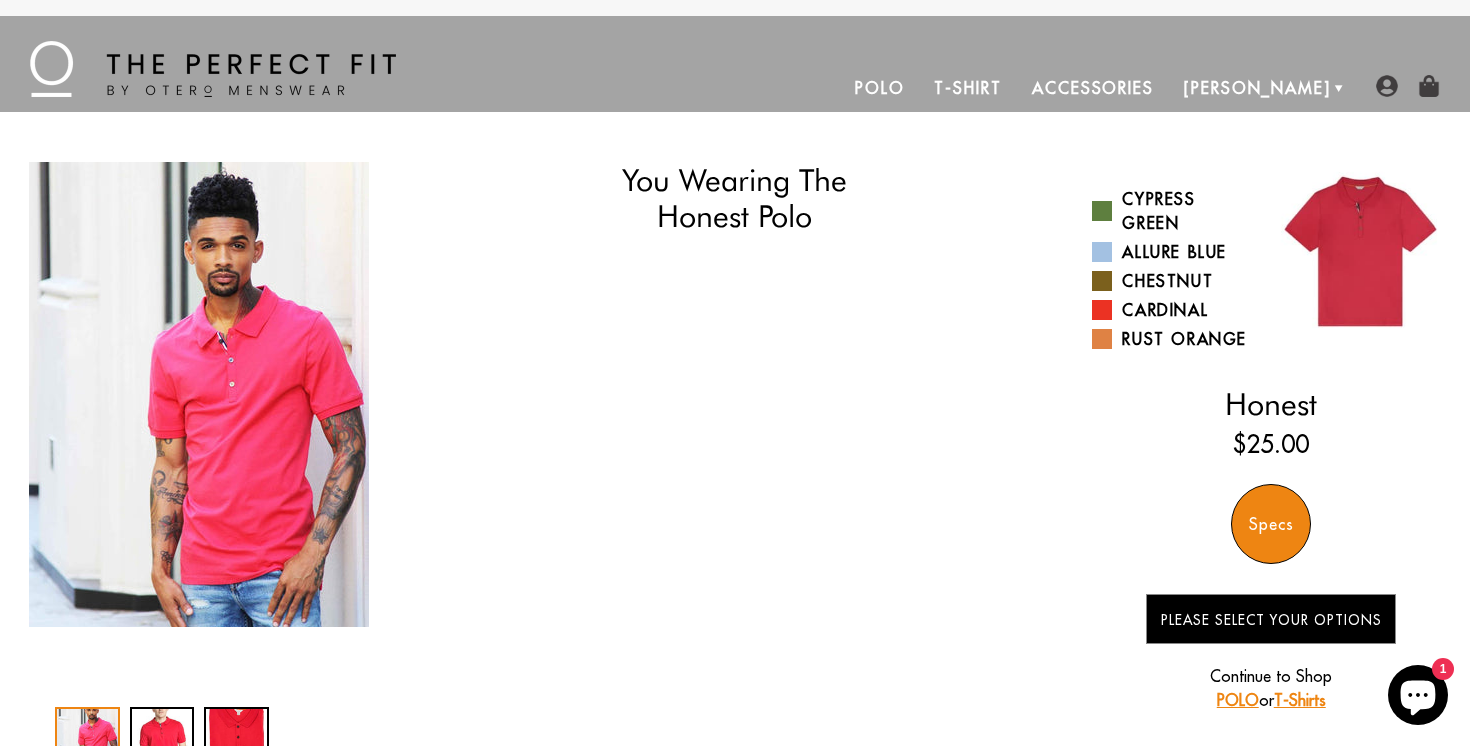 scroll, scrollTop: 0, scrollLeft: 0, axis: both 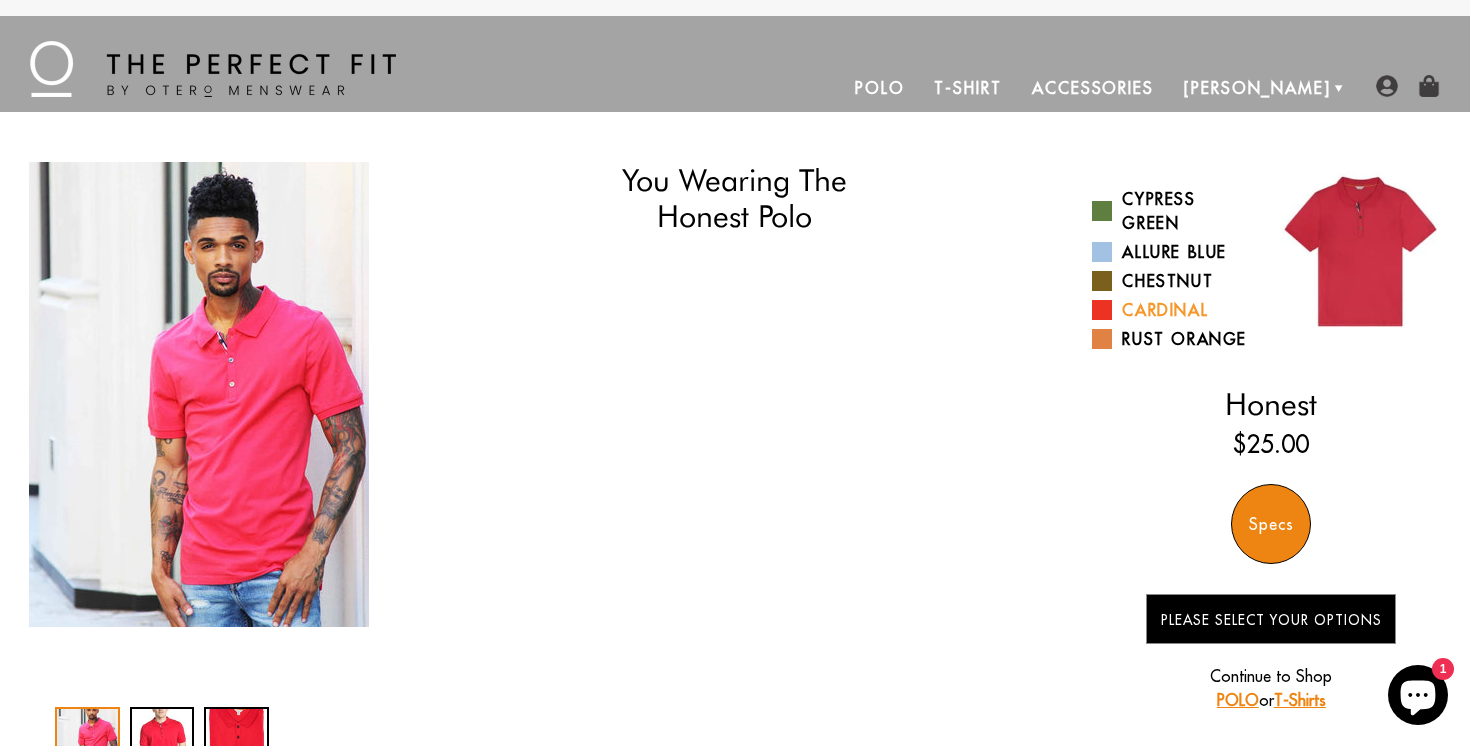 select on "triangle" 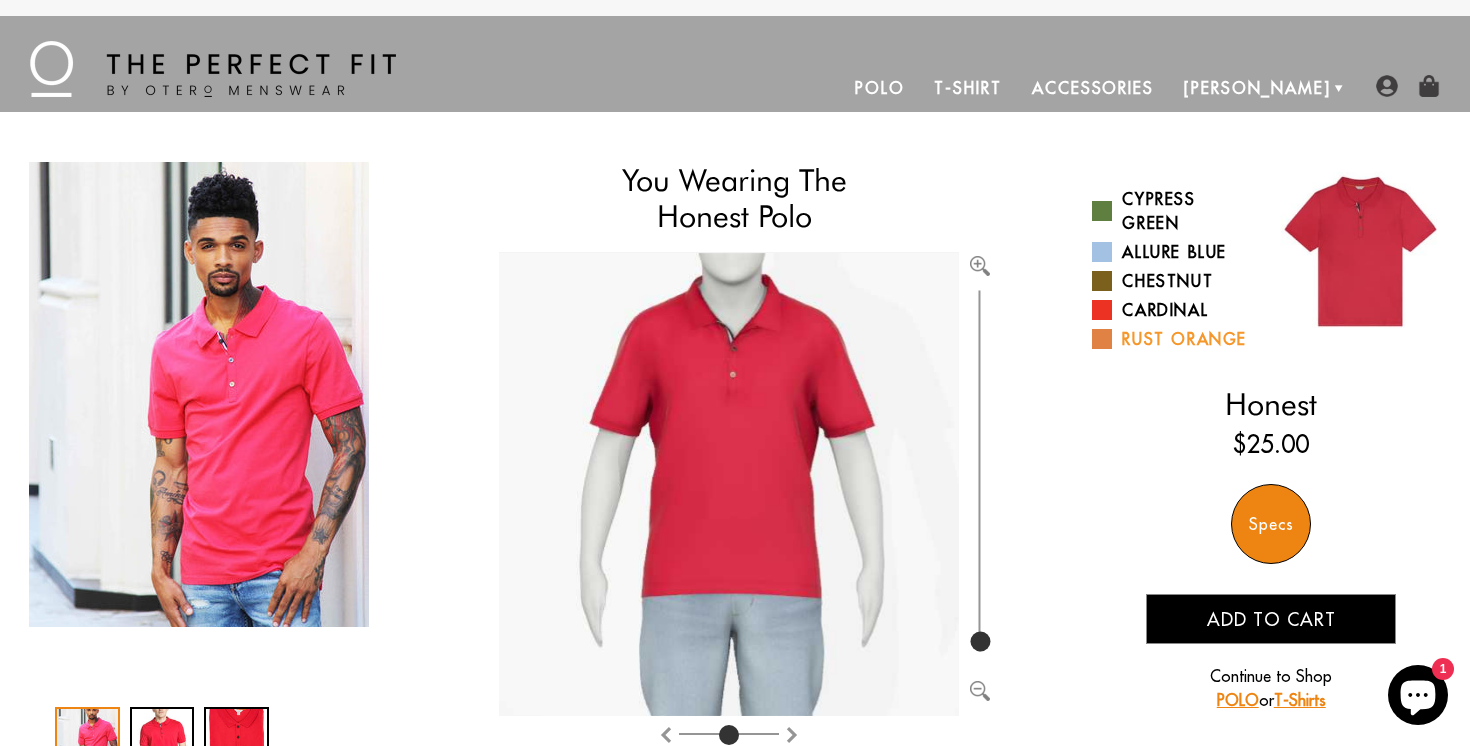click on "Rust Orange" at bounding box center (1174, 339) 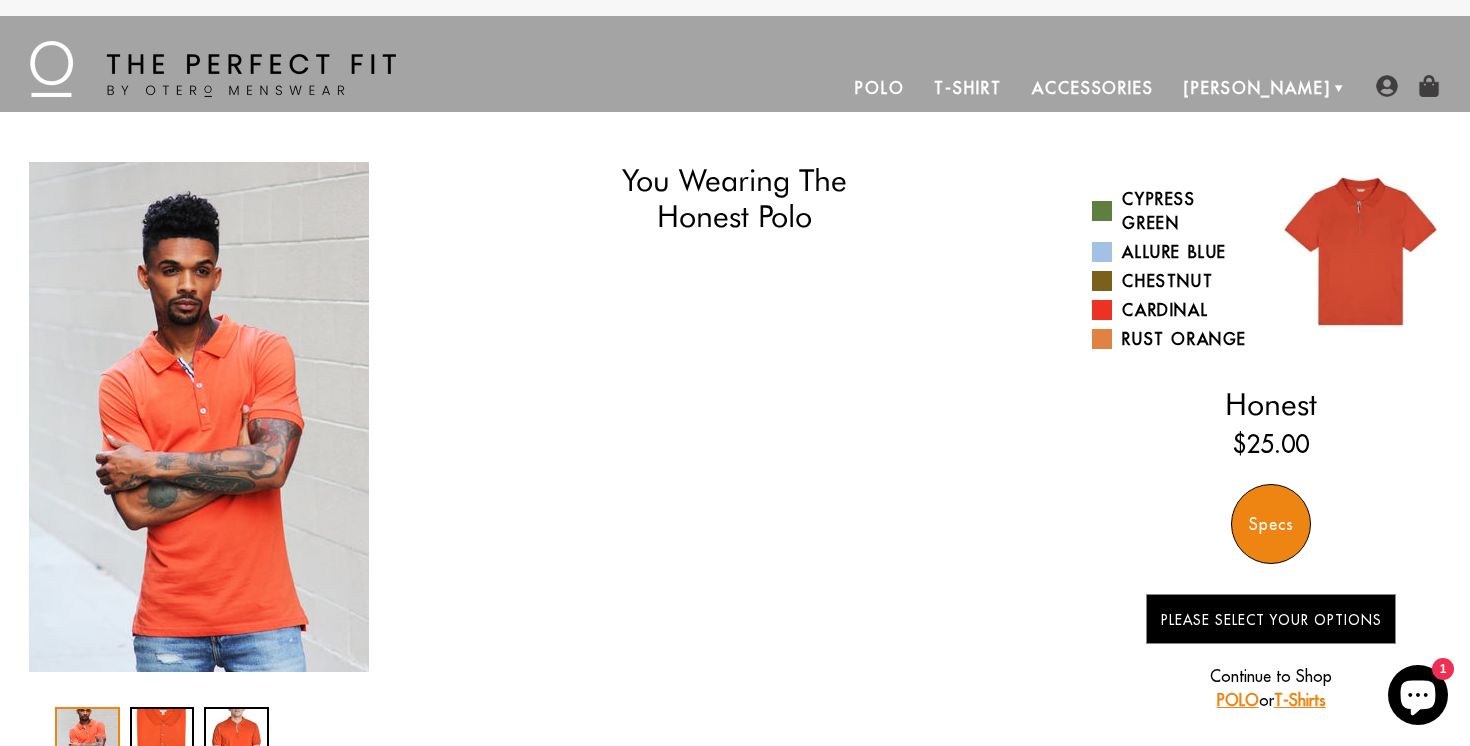 scroll, scrollTop: 0, scrollLeft: 0, axis: both 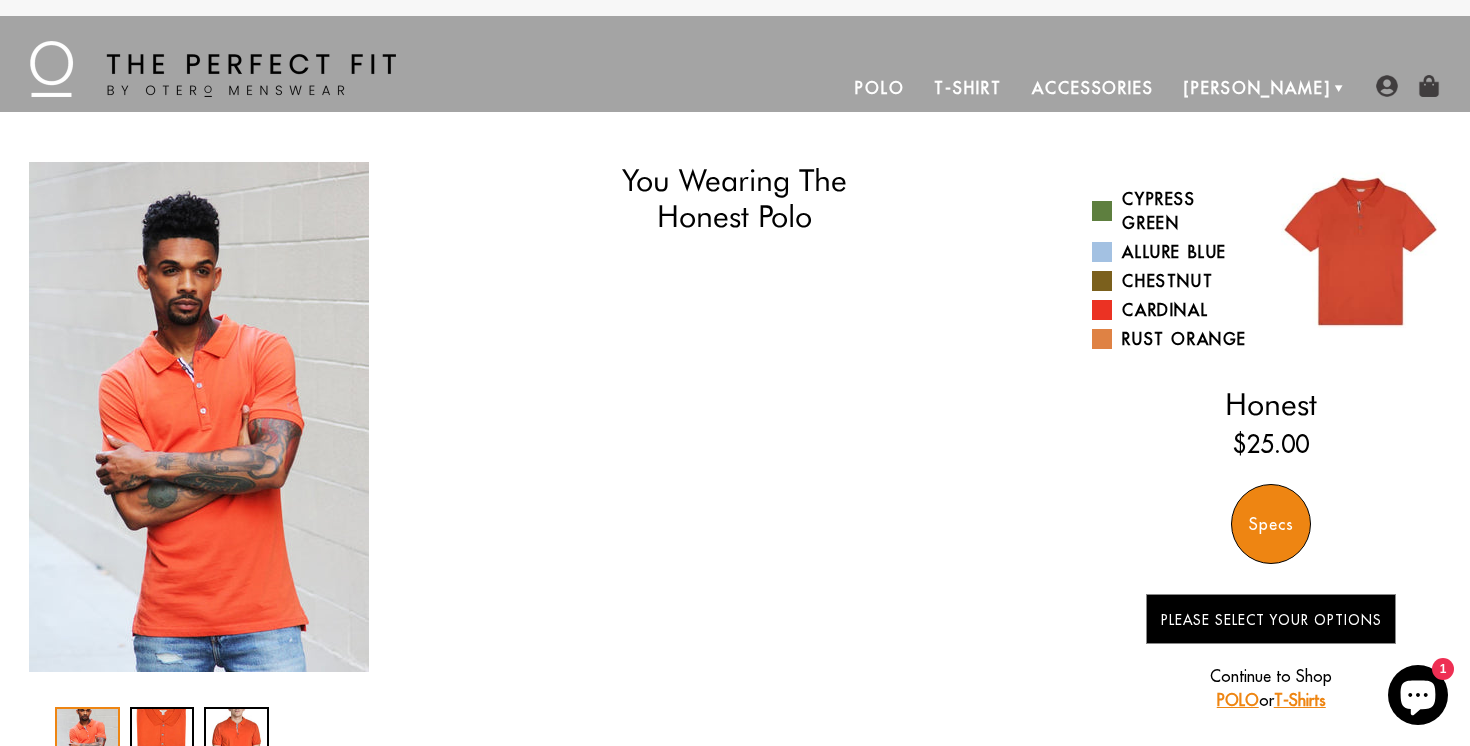 select on "triangle" 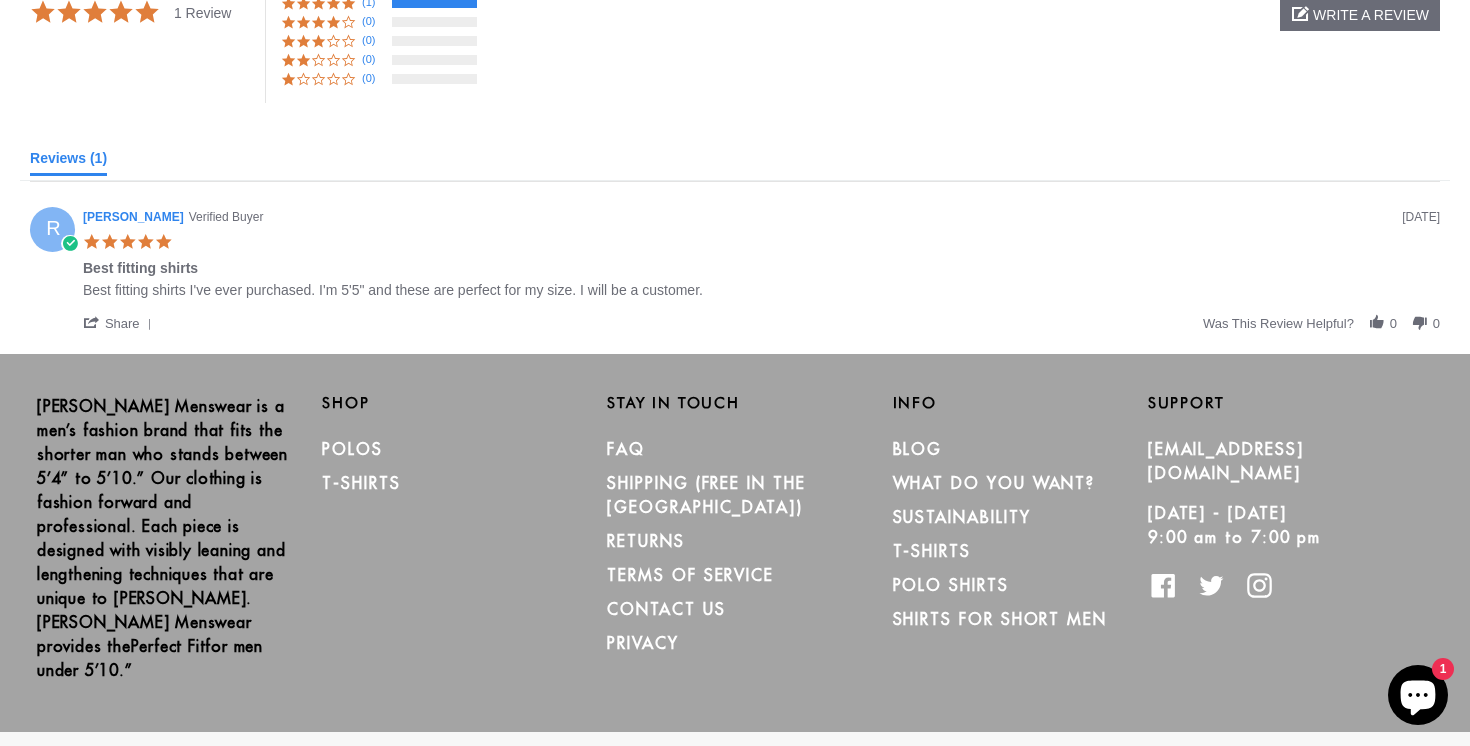 scroll, scrollTop: 1307, scrollLeft: 0, axis: vertical 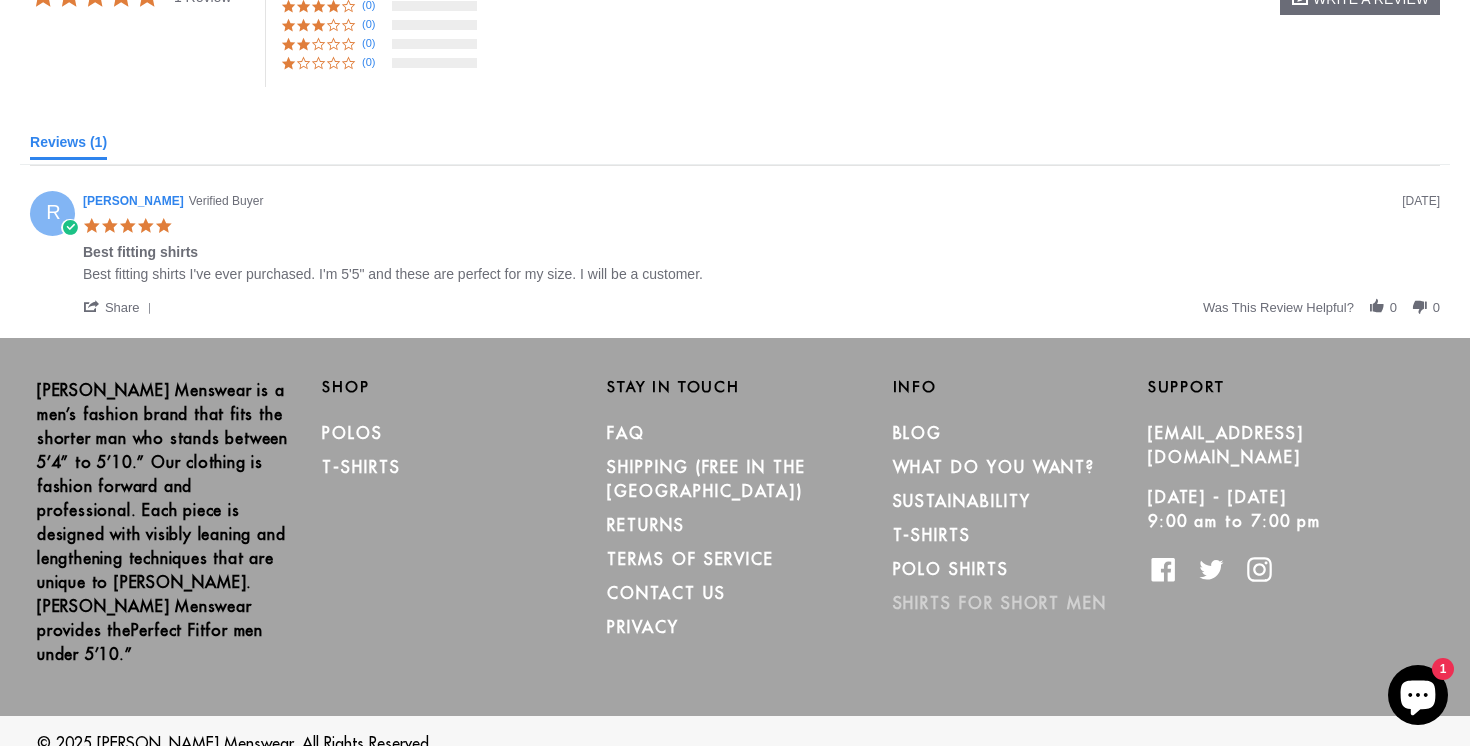 click on "Shirts for Short Men" at bounding box center (1000, 603) 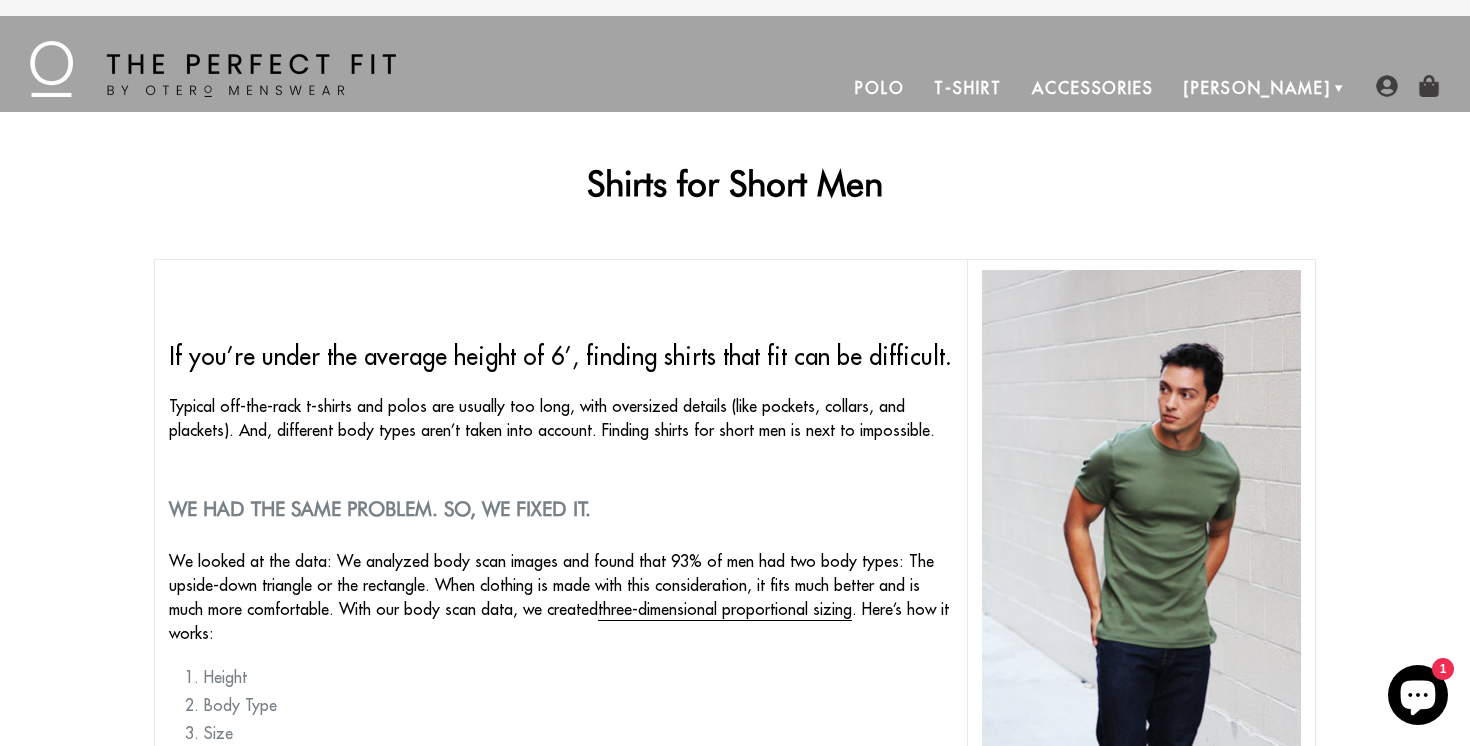 scroll, scrollTop: 0, scrollLeft: 0, axis: both 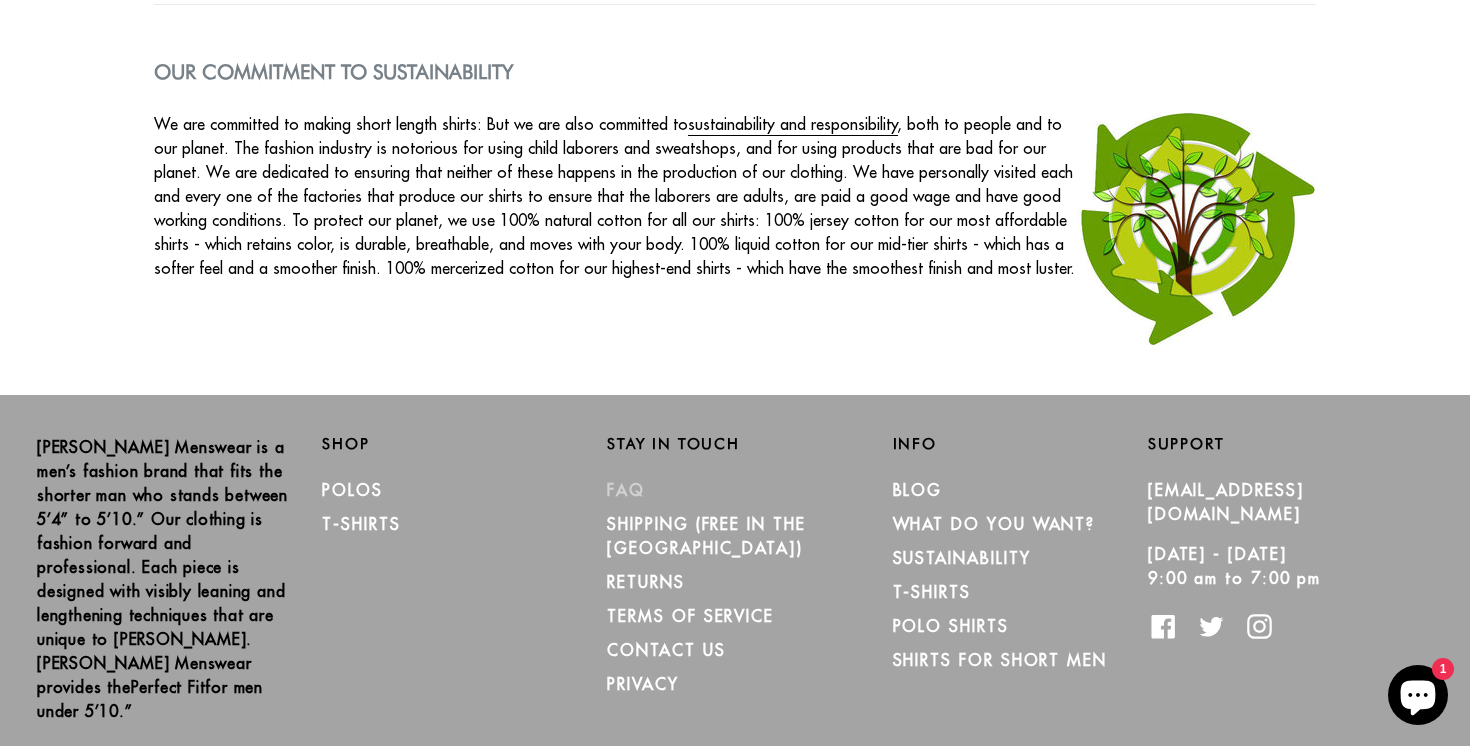 click on "FAQ" at bounding box center [626, 490] 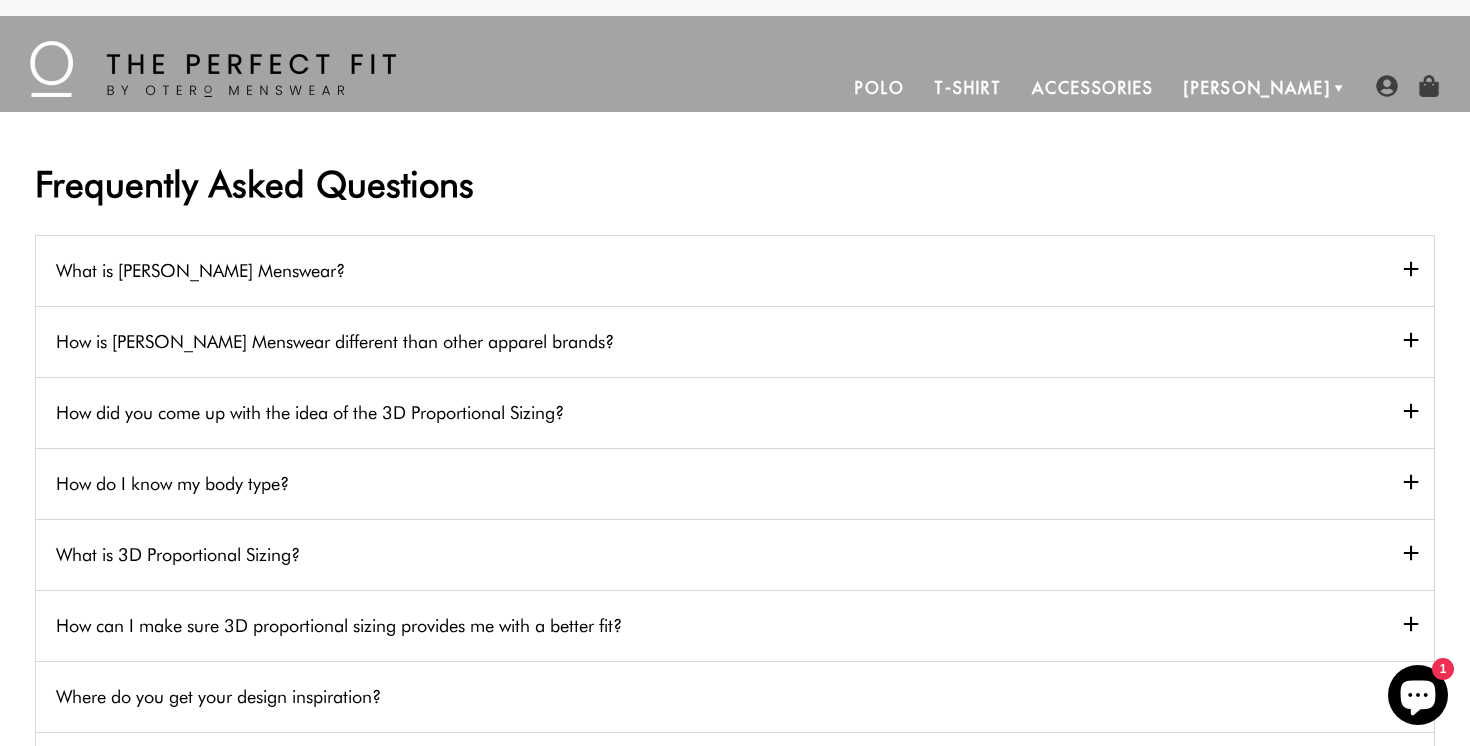 scroll, scrollTop: 0, scrollLeft: 0, axis: both 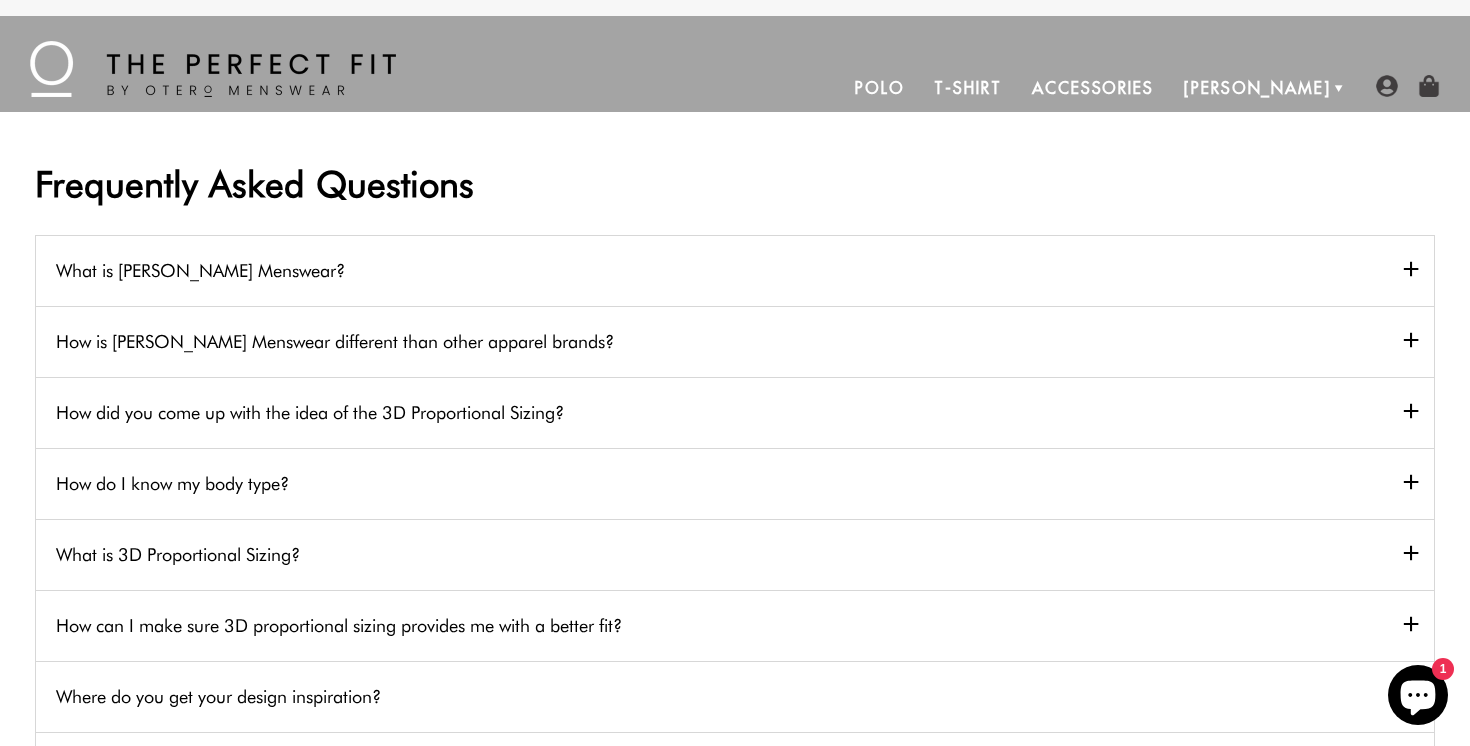 click on "What is Otero Menswear?" at bounding box center [735, 270] 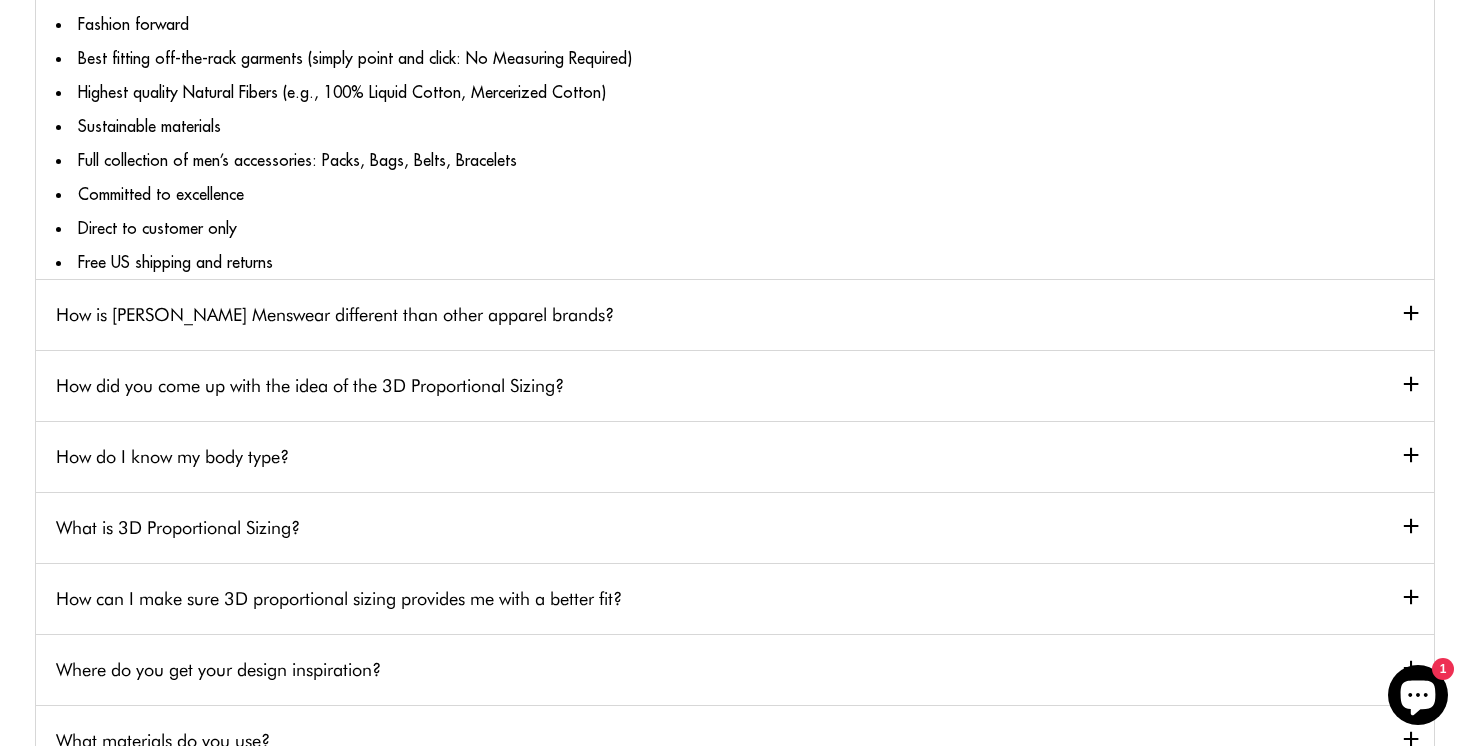 scroll, scrollTop: 435, scrollLeft: 0, axis: vertical 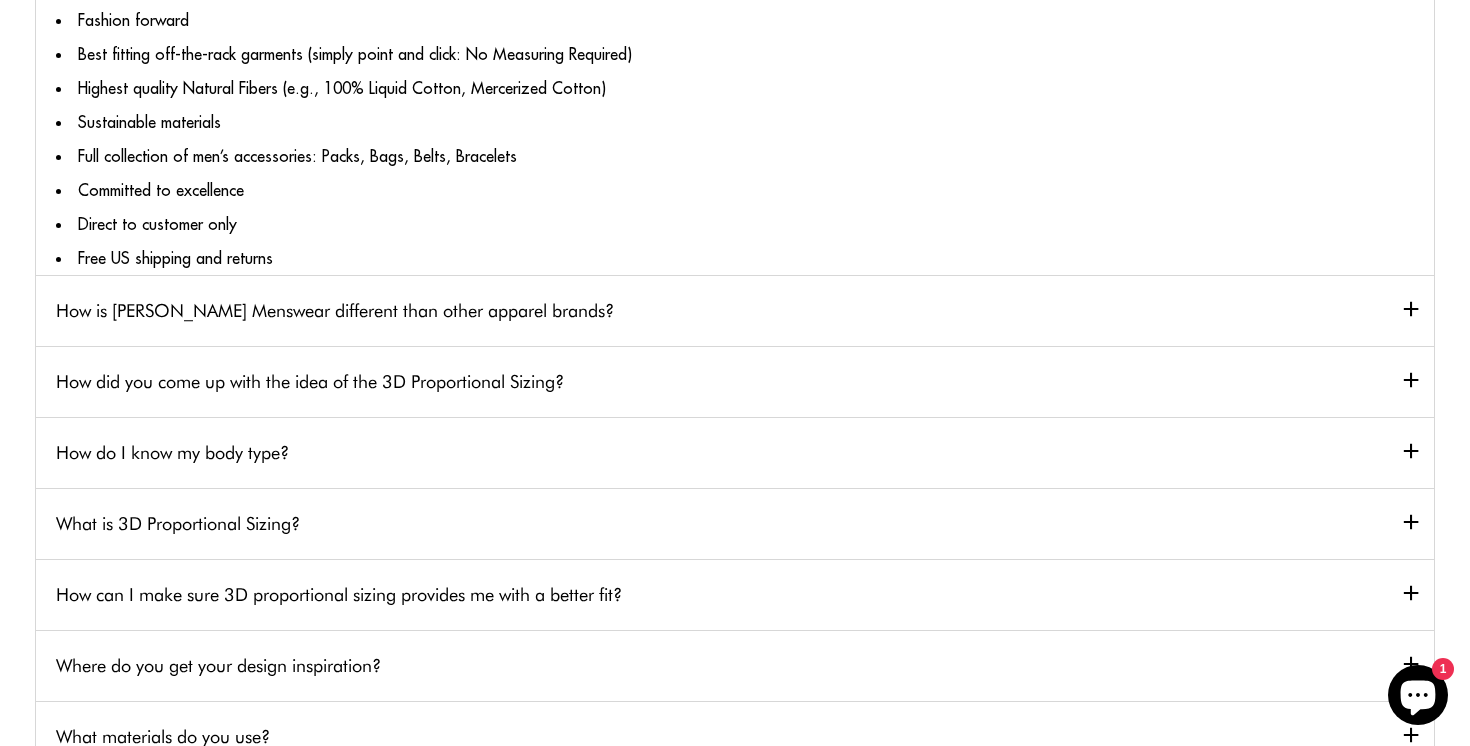 click on "How is Otero Menswear different than other apparel brands?" at bounding box center (735, 310) 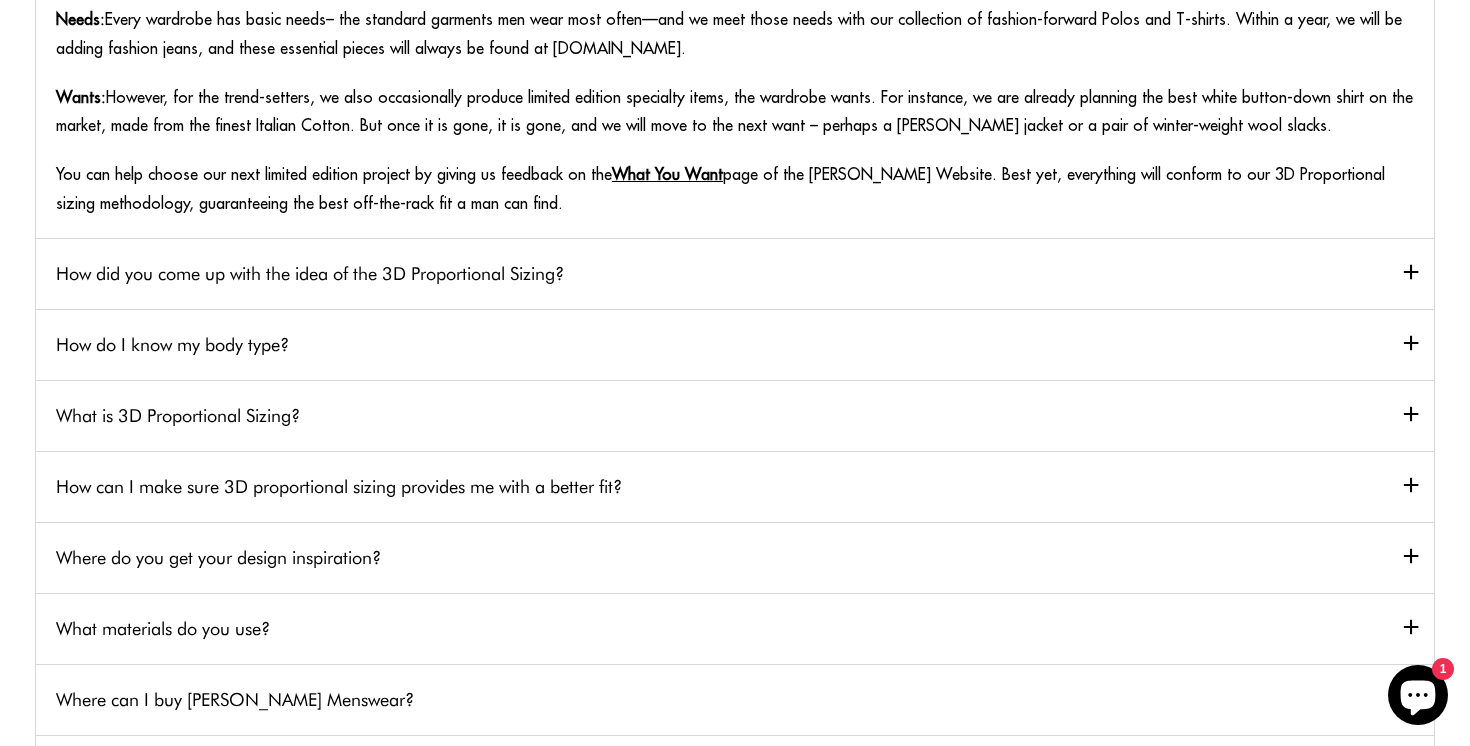 scroll, scrollTop: 852, scrollLeft: 0, axis: vertical 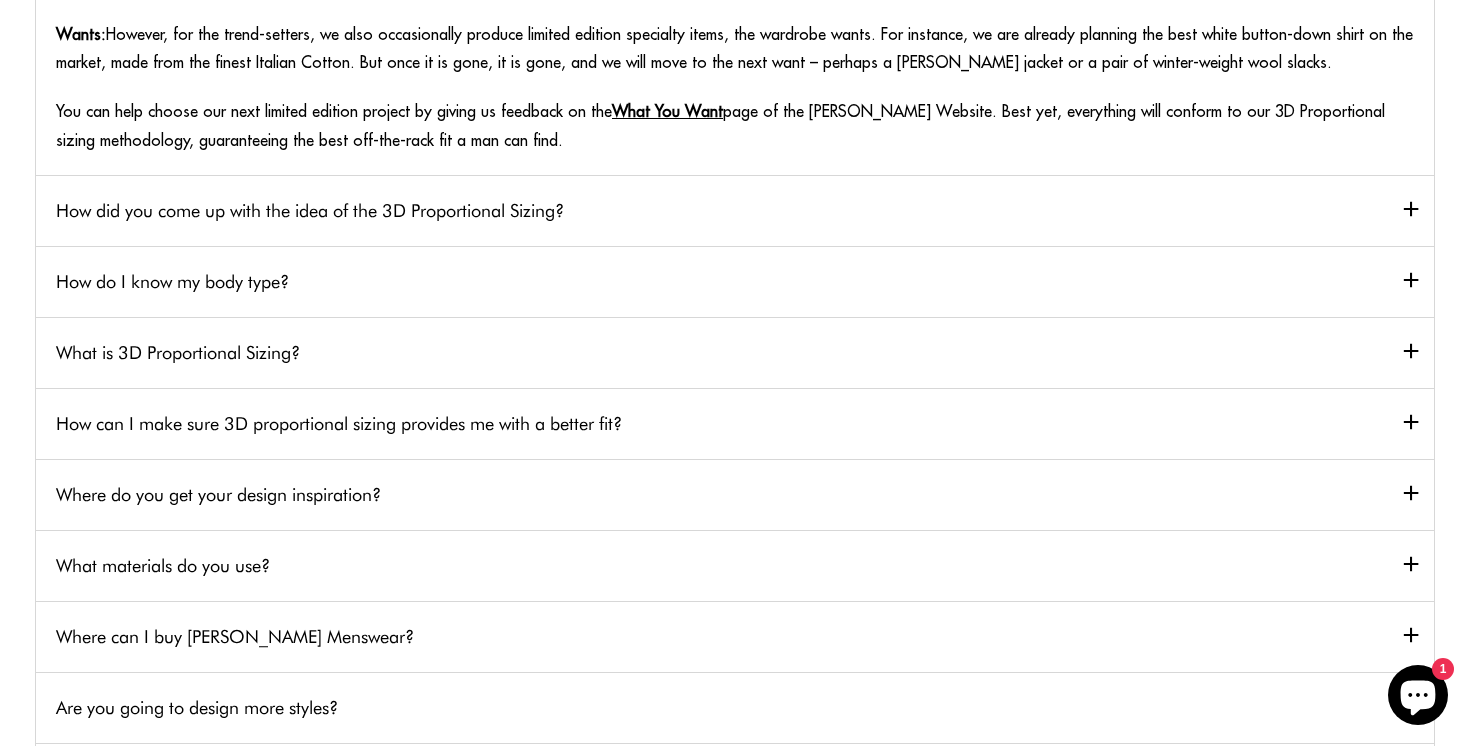 click on "How did you come up with the idea of the 3D Proportional Sizing?" at bounding box center (735, 210) 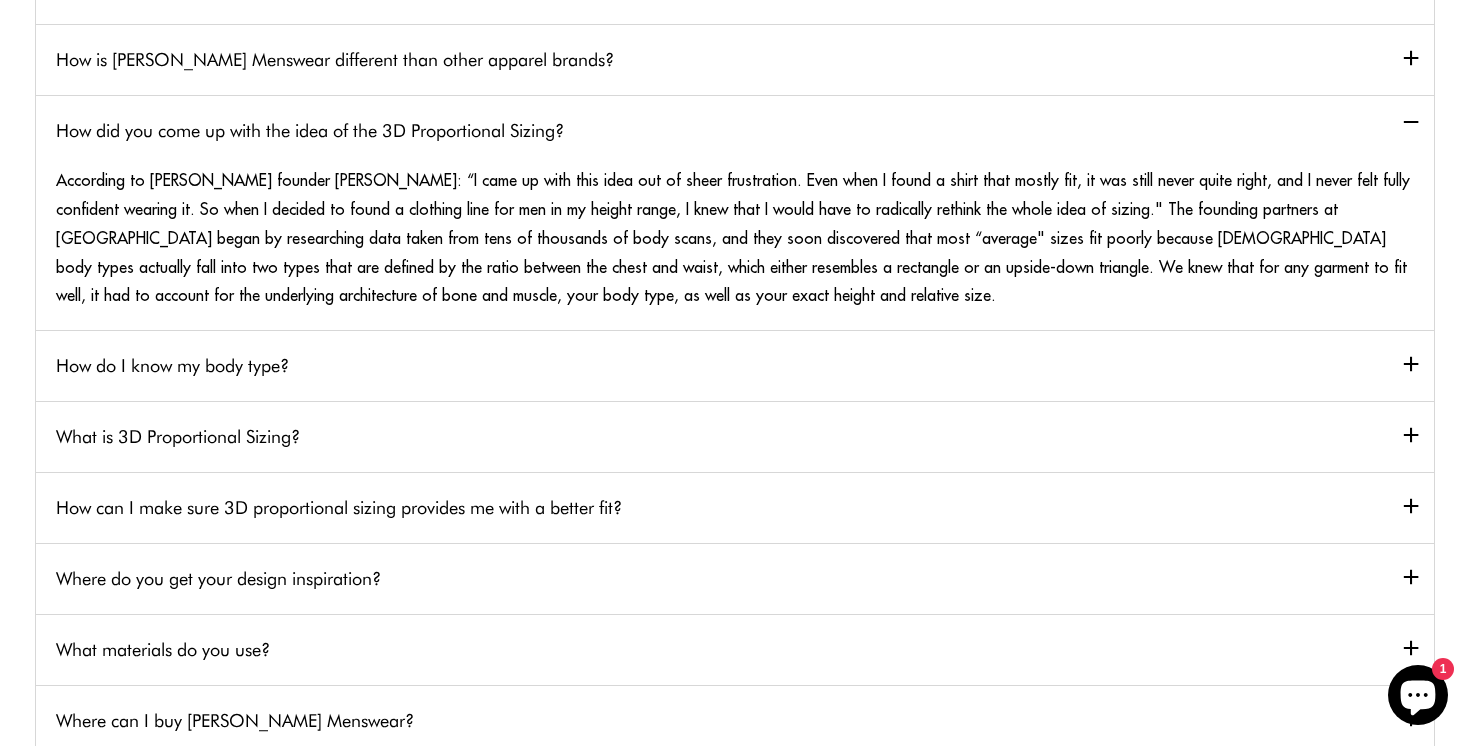 scroll, scrollTop: 254, scrollLeft: 0, axis: vertical 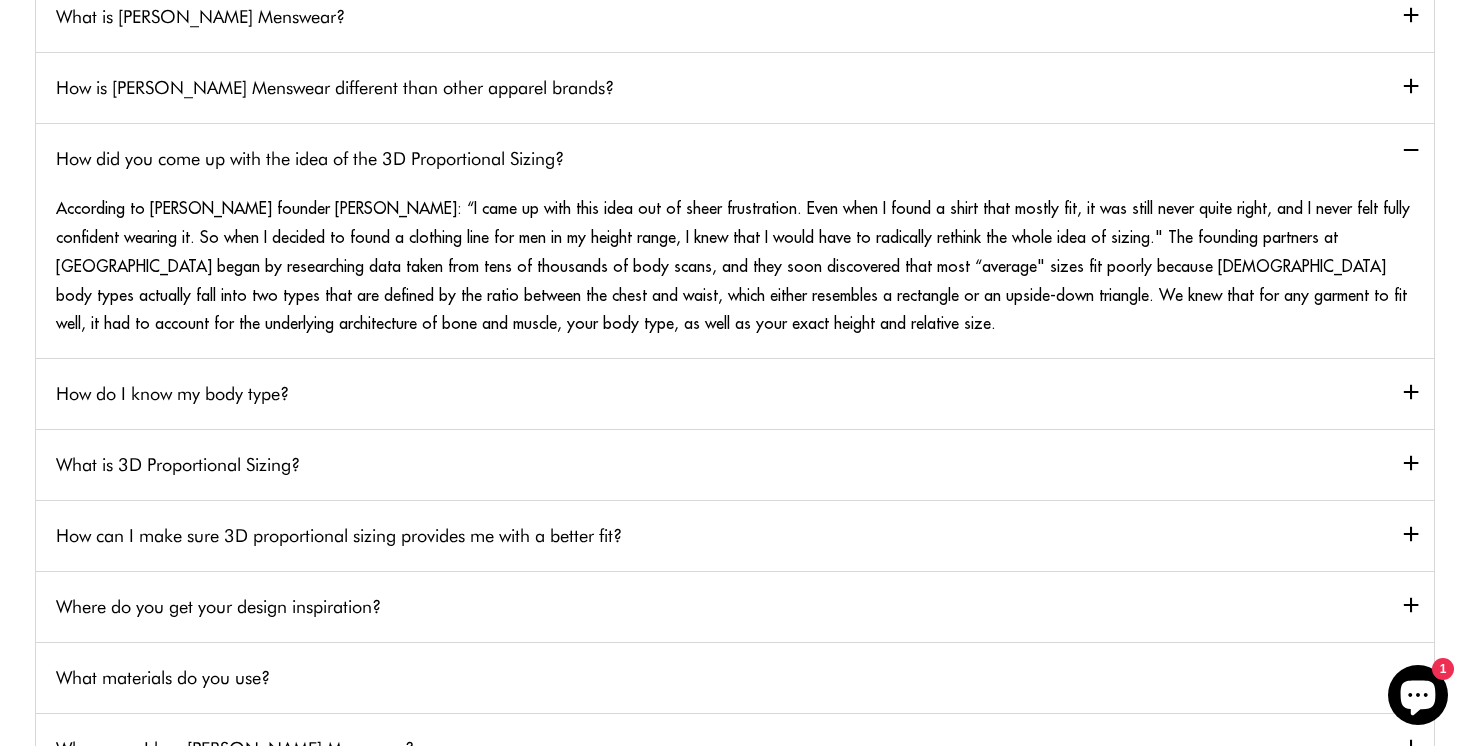 click on "How do I know my body type?" at bounding box center [735, 393] 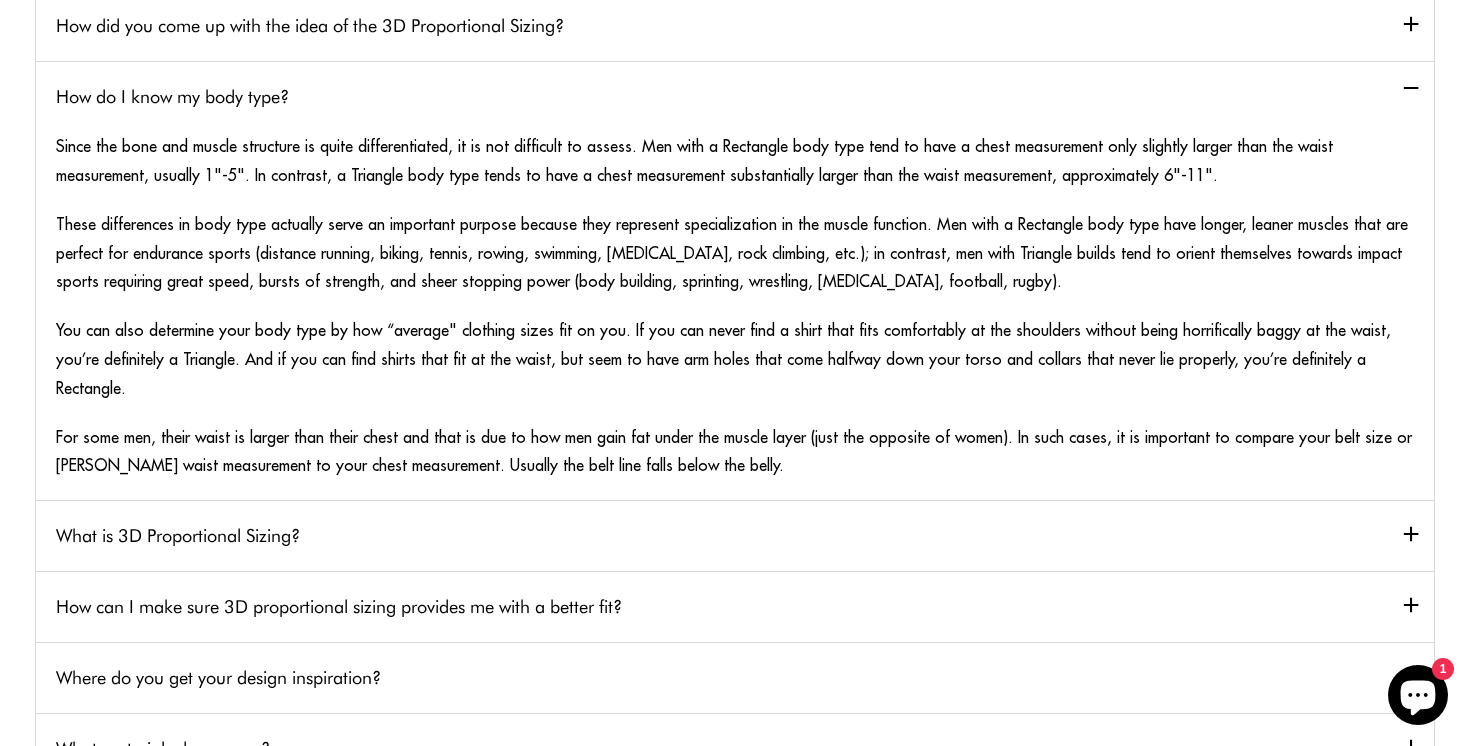scroll, scrollTop: 388, scrollLeft: 0, axis: vertical 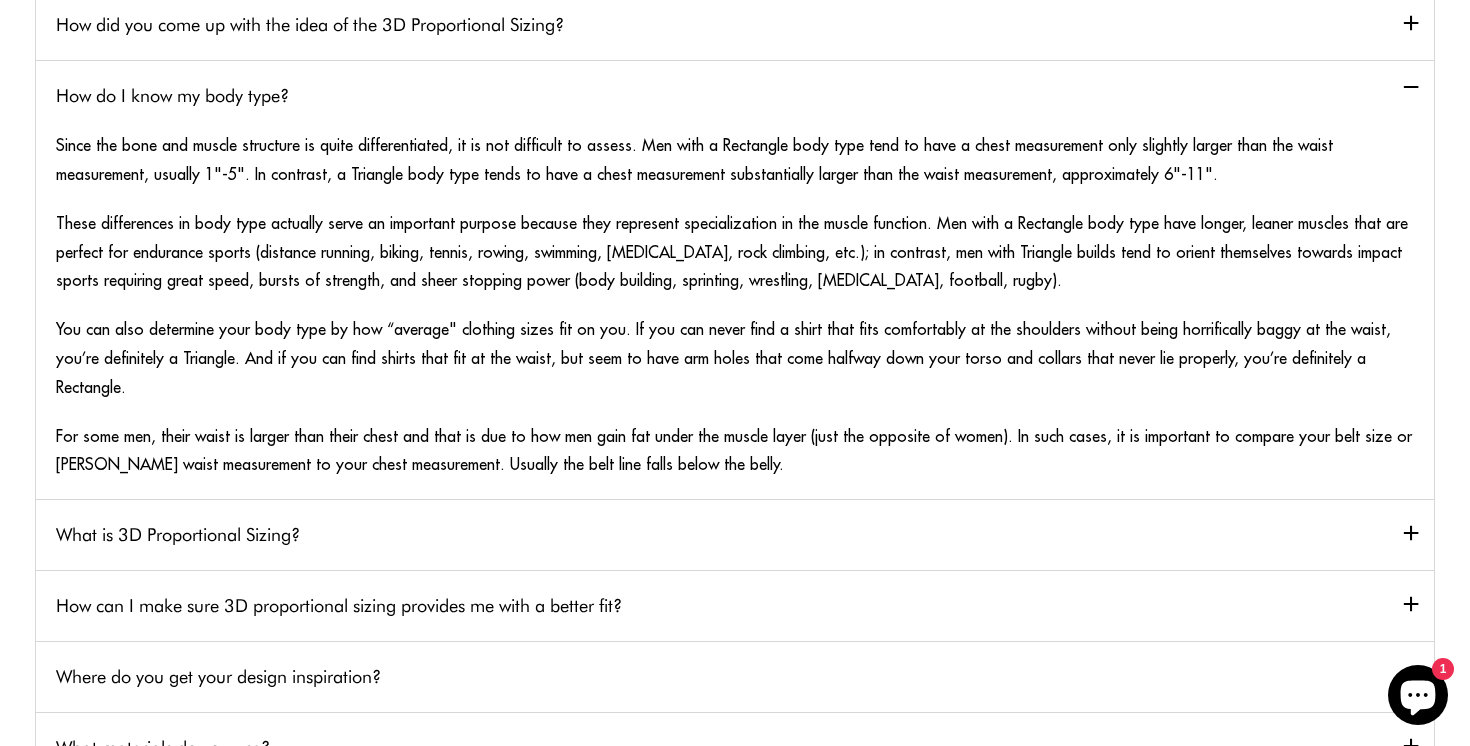 click on "What is 3D Proportional Sizing?" at bounding box center (735, 534) 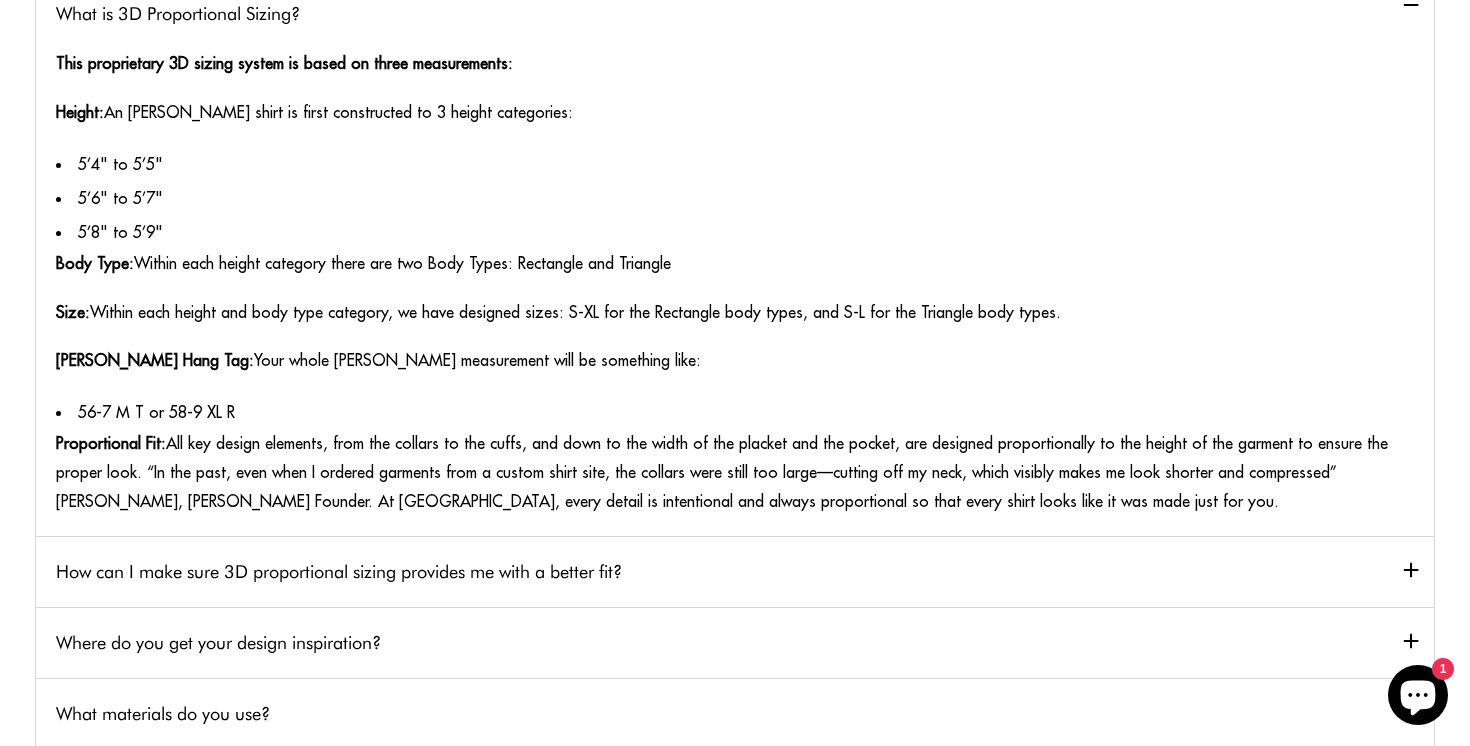 scroll, scrollTop: 547, scrollLeft: 0, axis: vertical 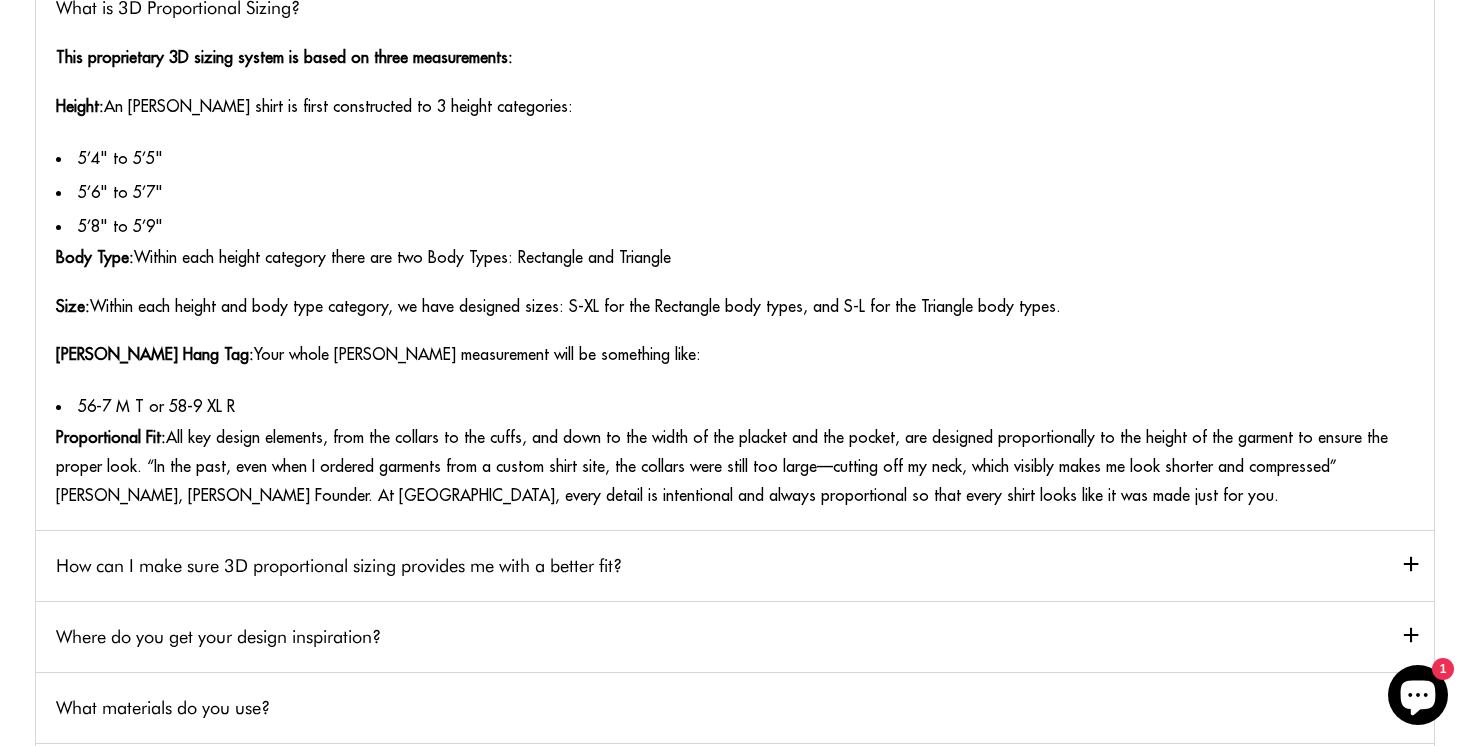 click on "How can I make sure 3D proportional sizing provides me with a better fit?" at bounding box center (735, 565) 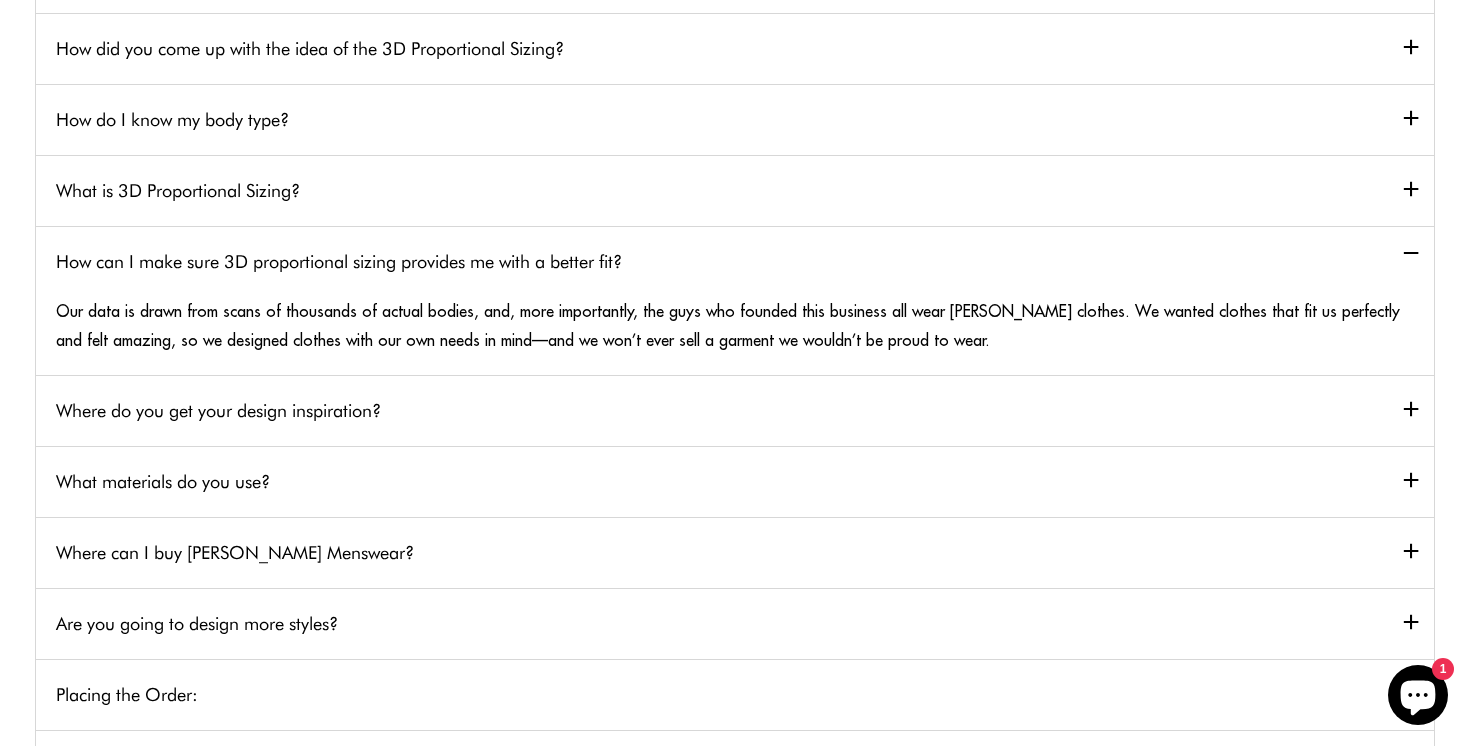 scroll, scrollTop: 351, scrollLeft: 0, axis: vertical 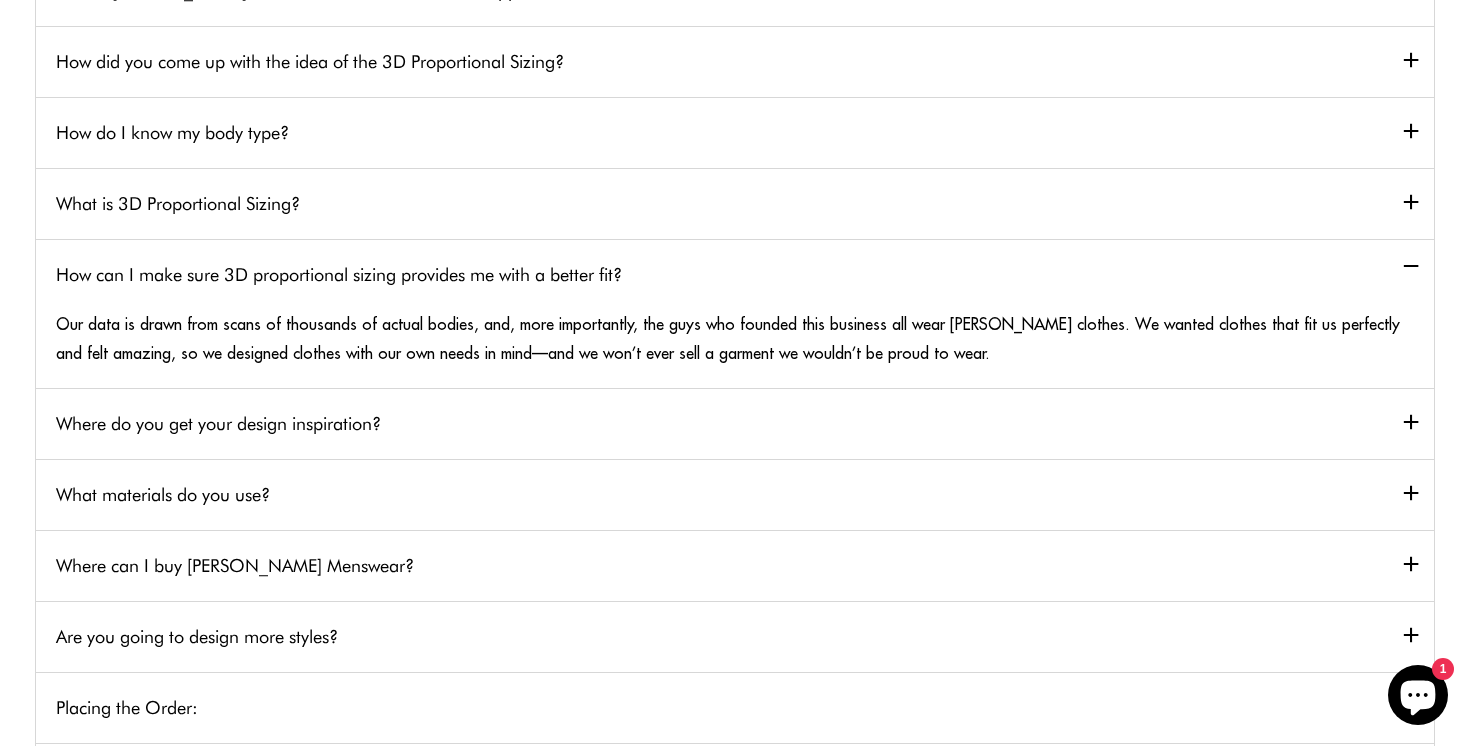 click on "Where do you get your design inspiration?" at bounding box center (735, 423) 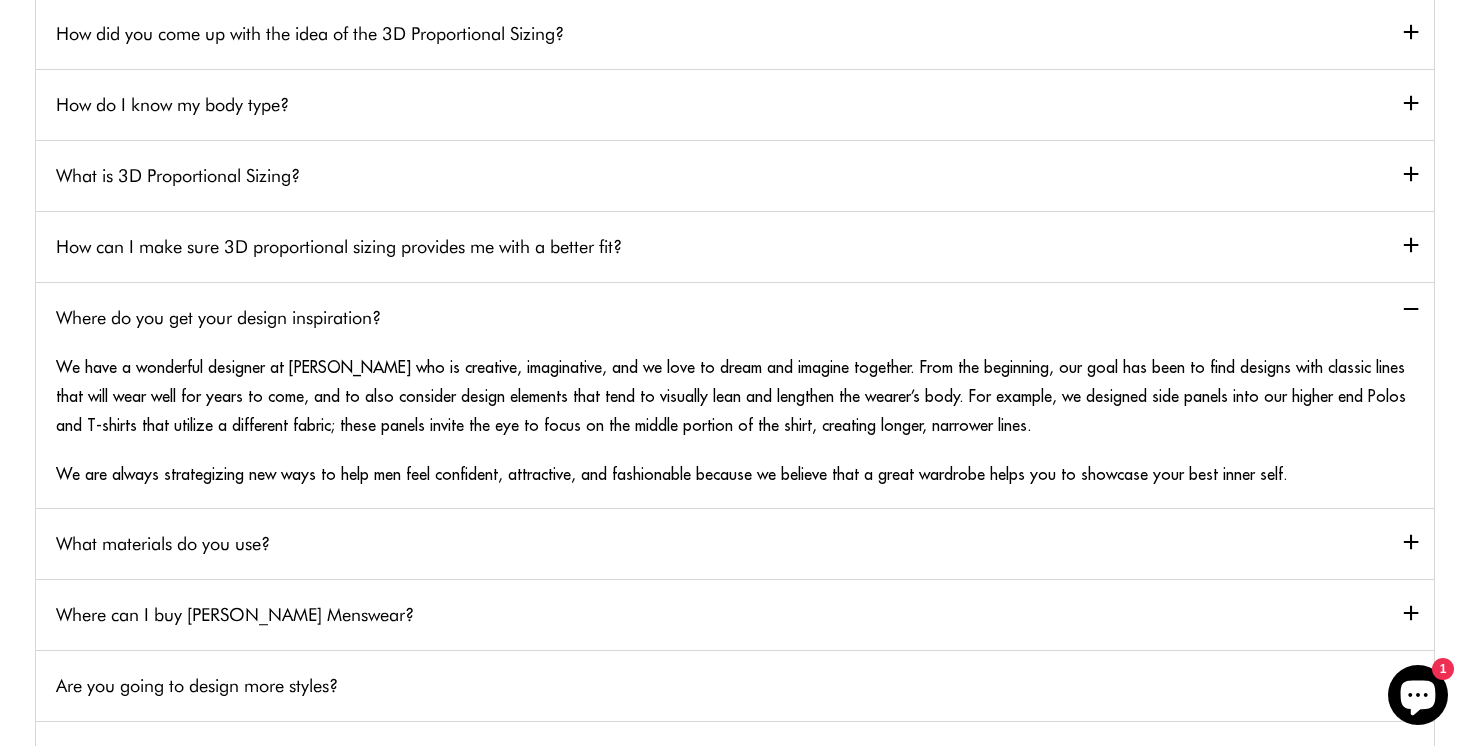 scroll, scrollTop: 434, scrollLeft: 0, axis: vertical 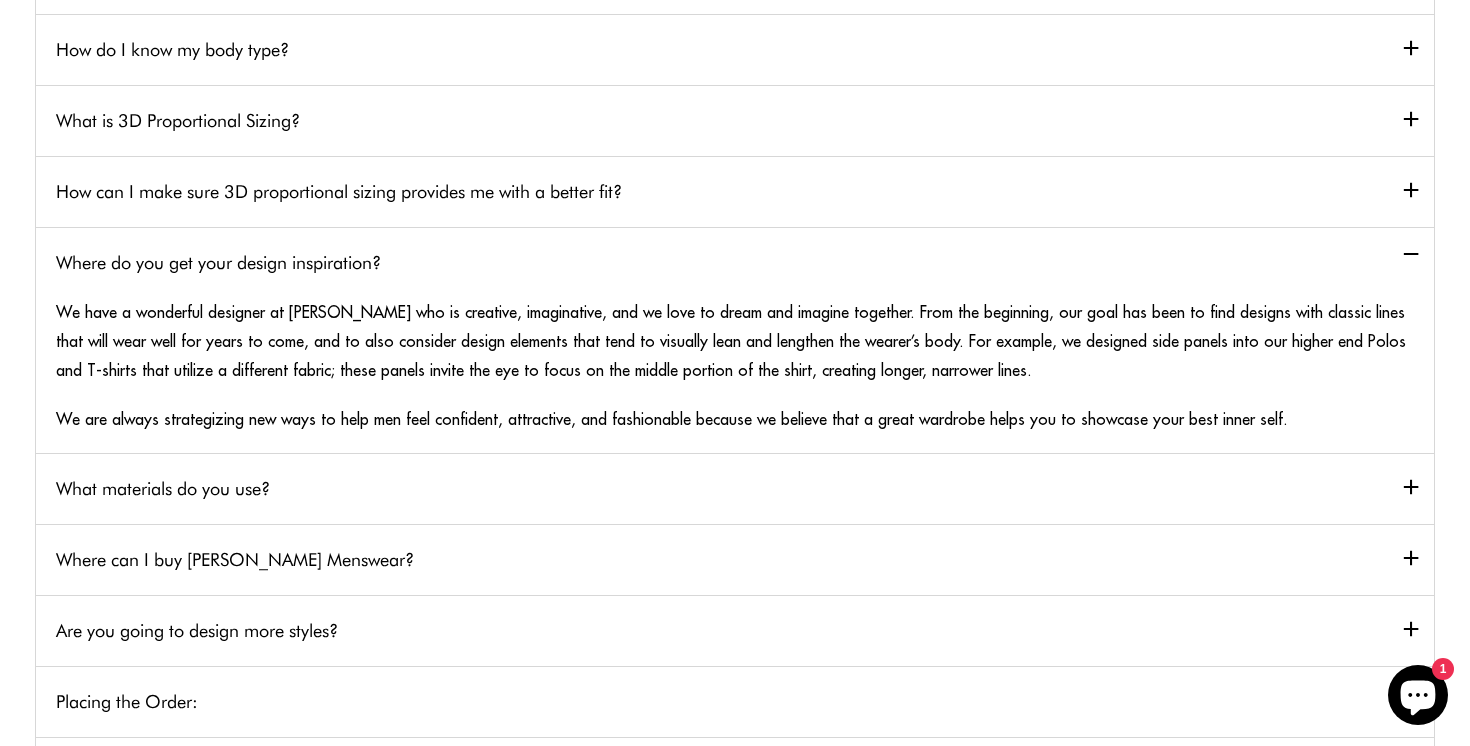 click on "What materials do you use?" at bounding box center (735, 488) 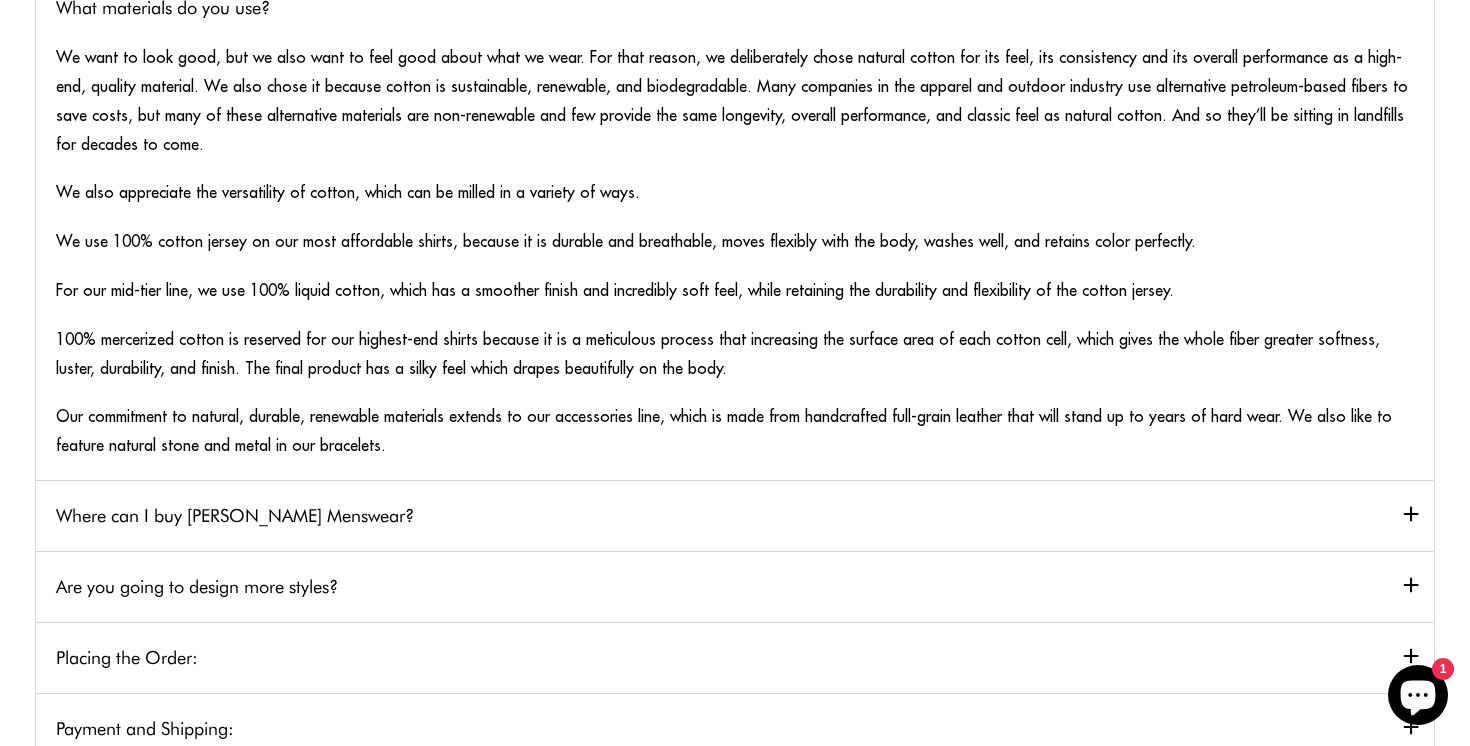 scroll, scrollTop: 763, scrollLeft: 0, axis: vertical 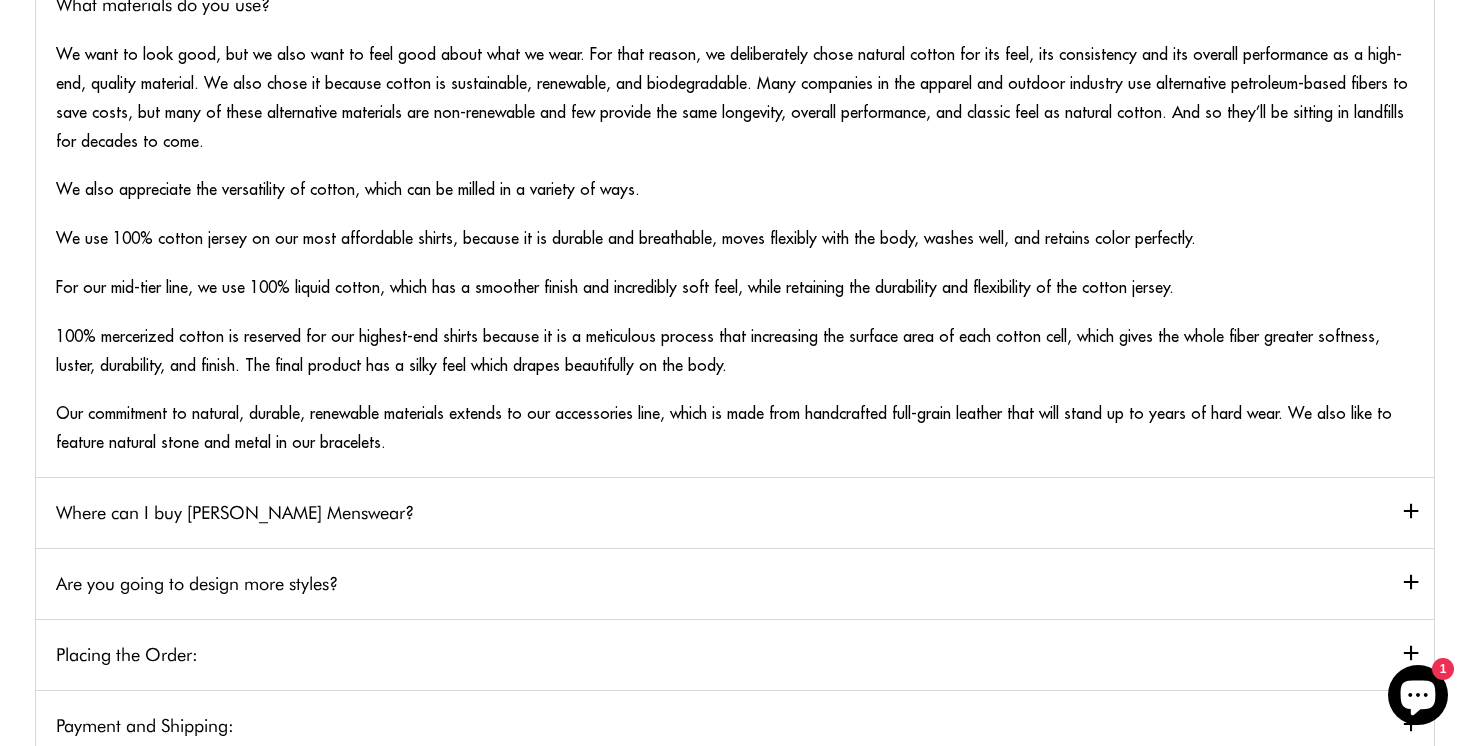 click on "Where can I buy Otero Menswear?" at bounding box center [735, 512] 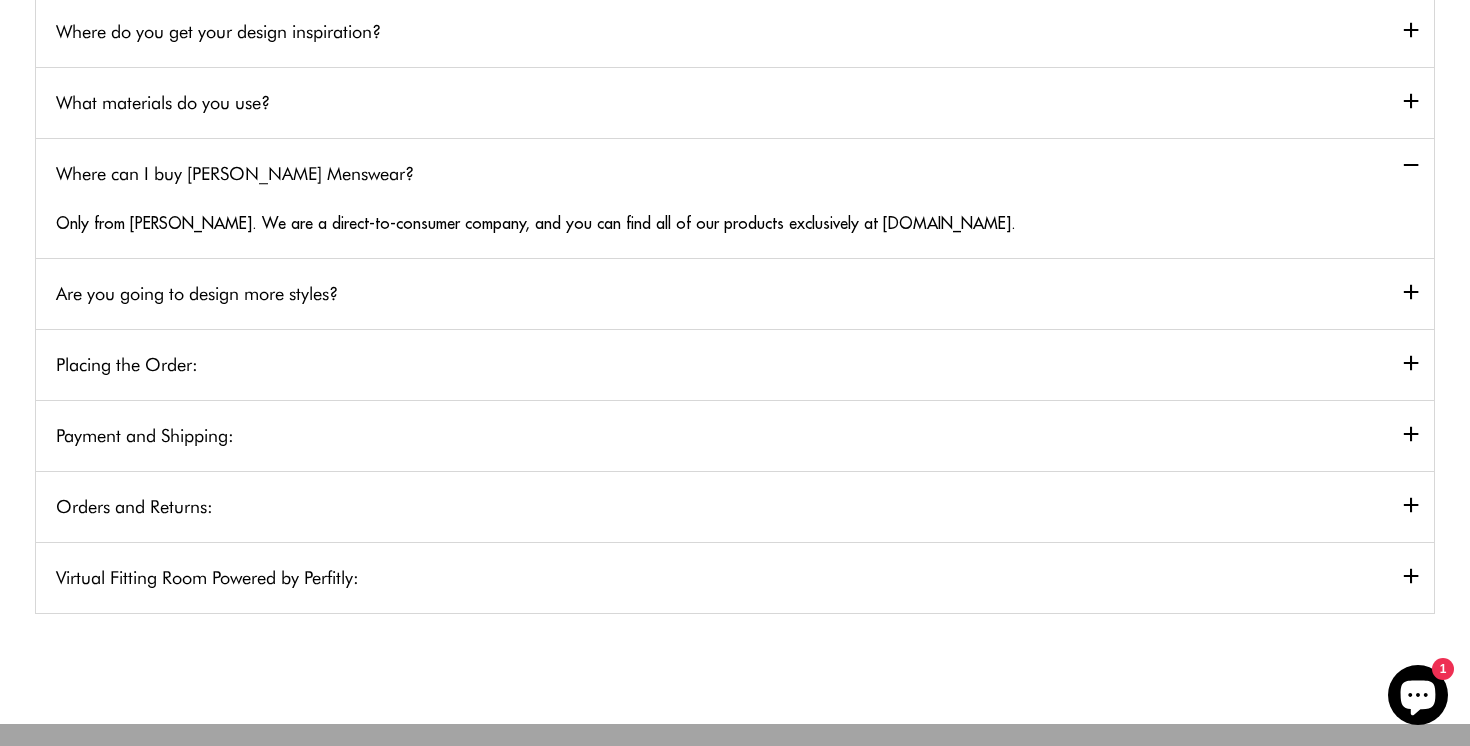 scroll, scrollTop: 654, scrollLeft: 0, axis: vertical 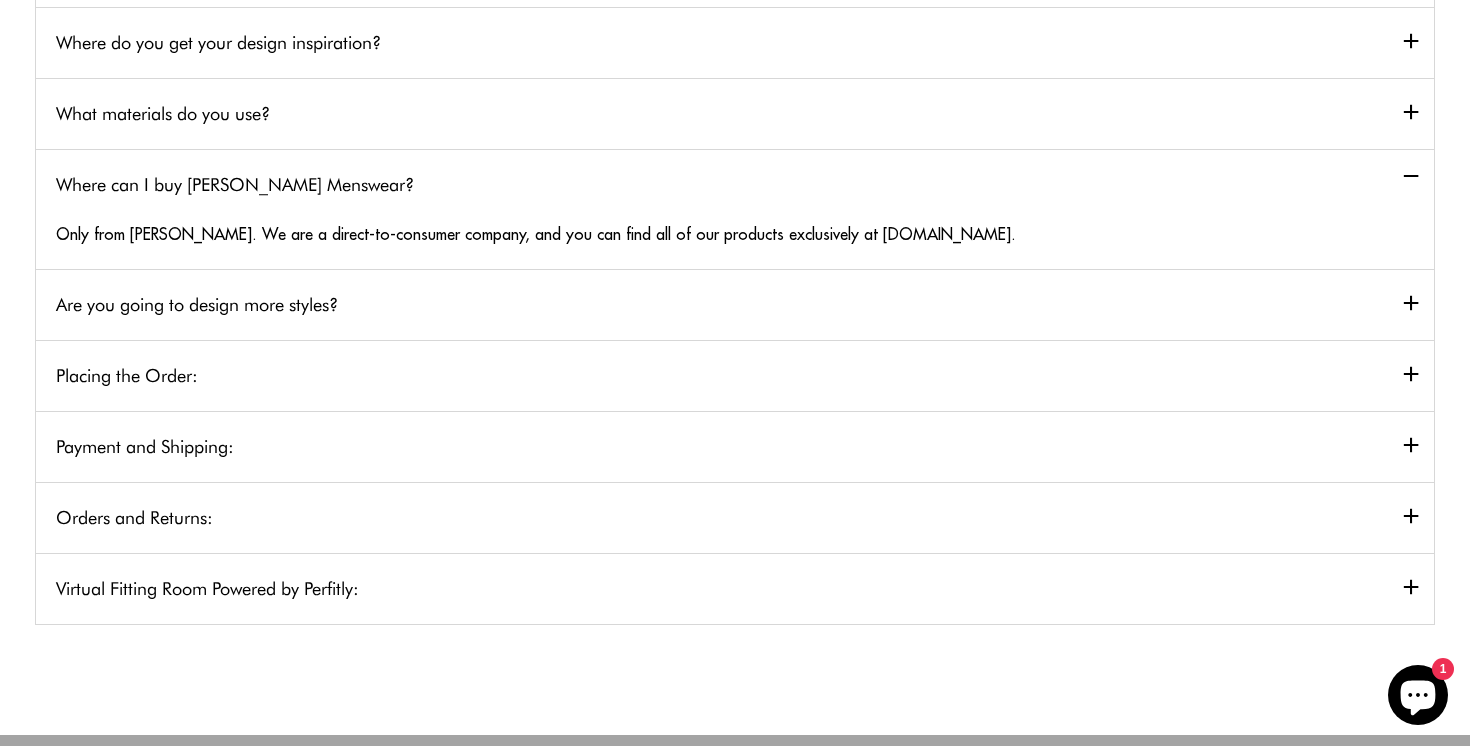 click on "Are you going to design more styles?" at bounding box center (735, 304) 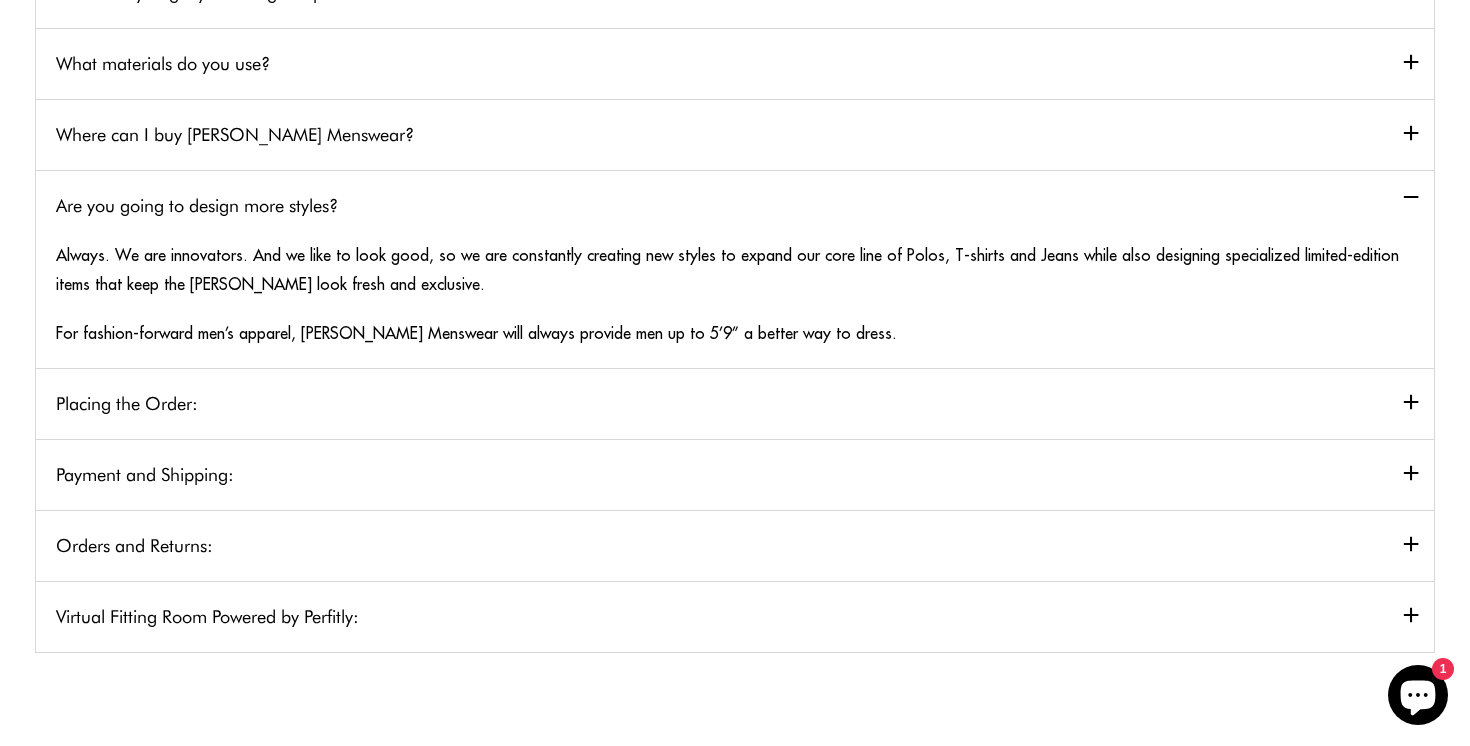 scroll, scrollTop: 725, scrollLeft: 0, axis: vertical 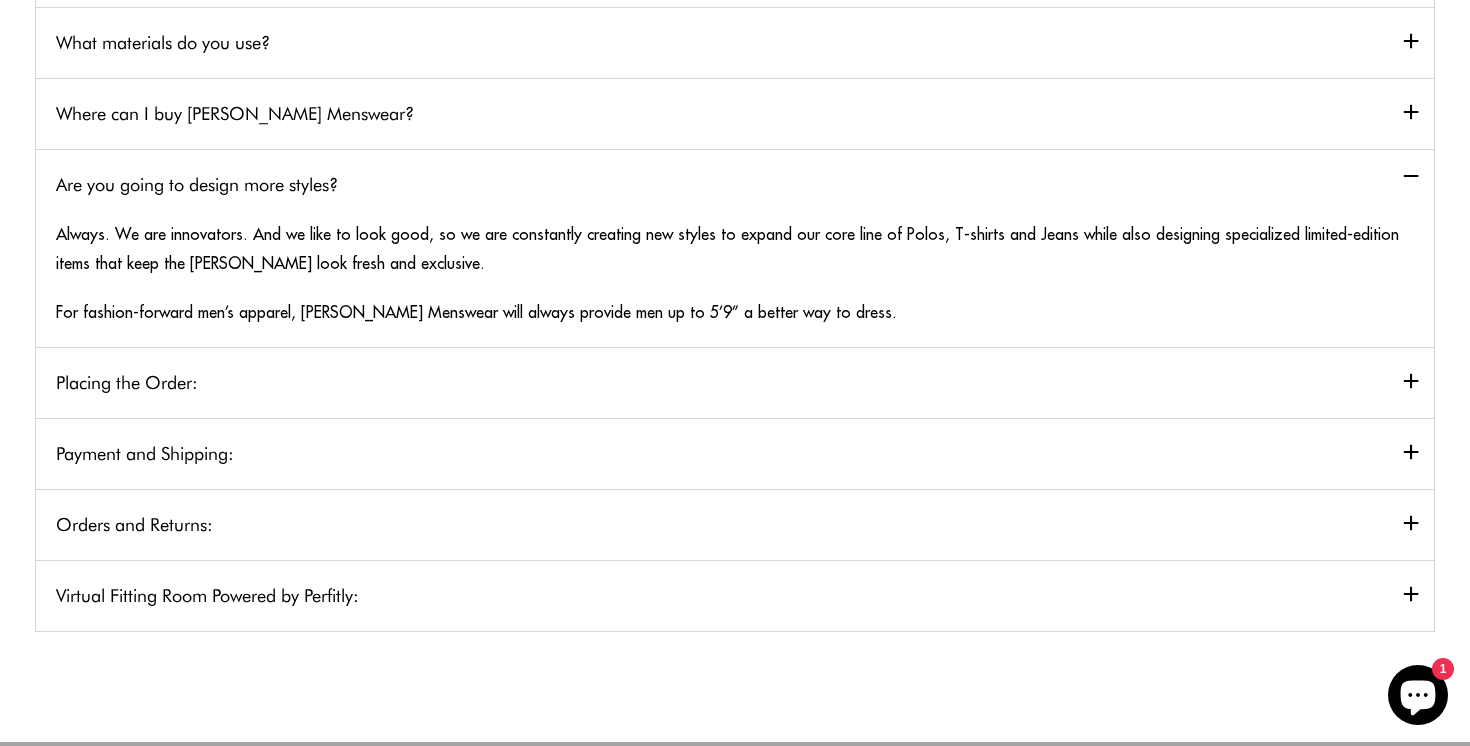 click on "Placing the Order:" at bounding box center (735, 382) 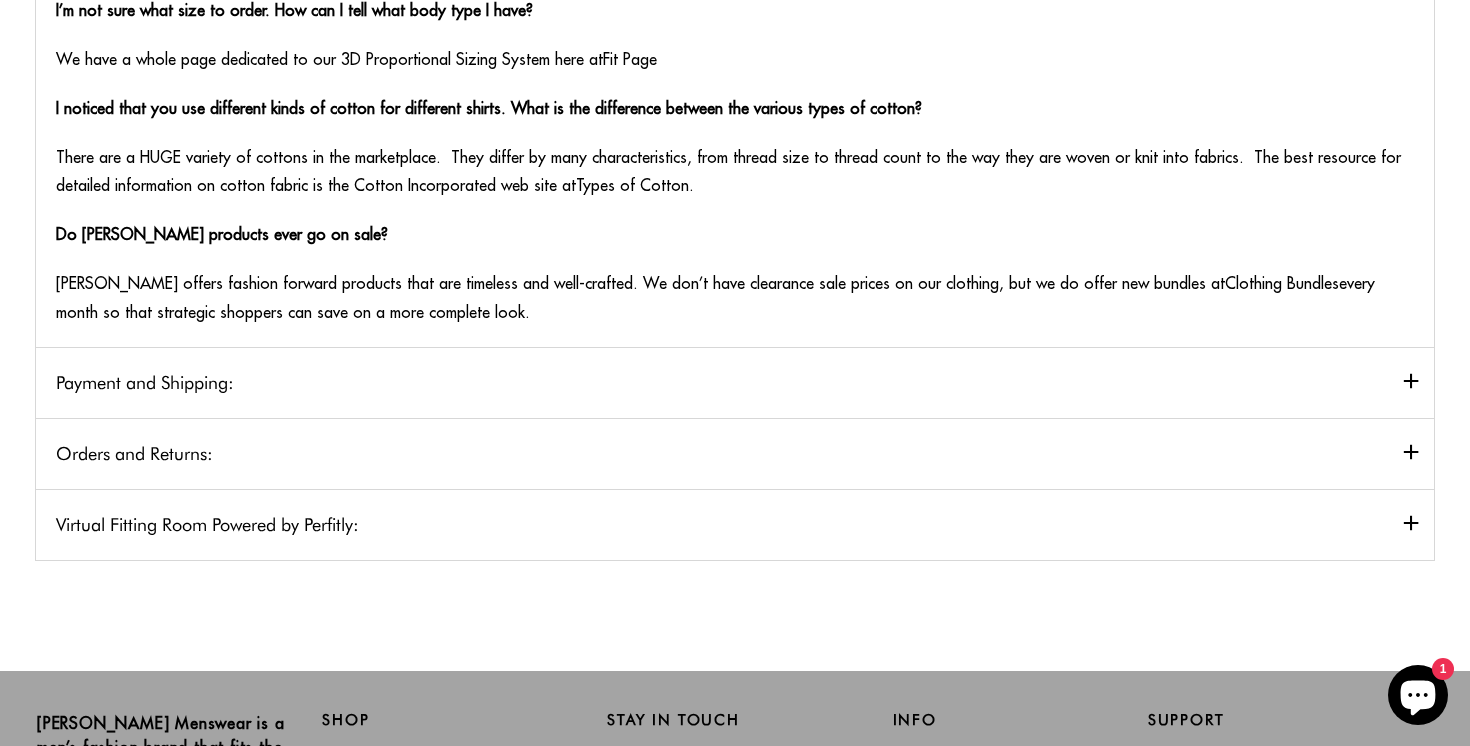 scroll, scrollTop: 1021, scrollLeft: 0, axis: vertical 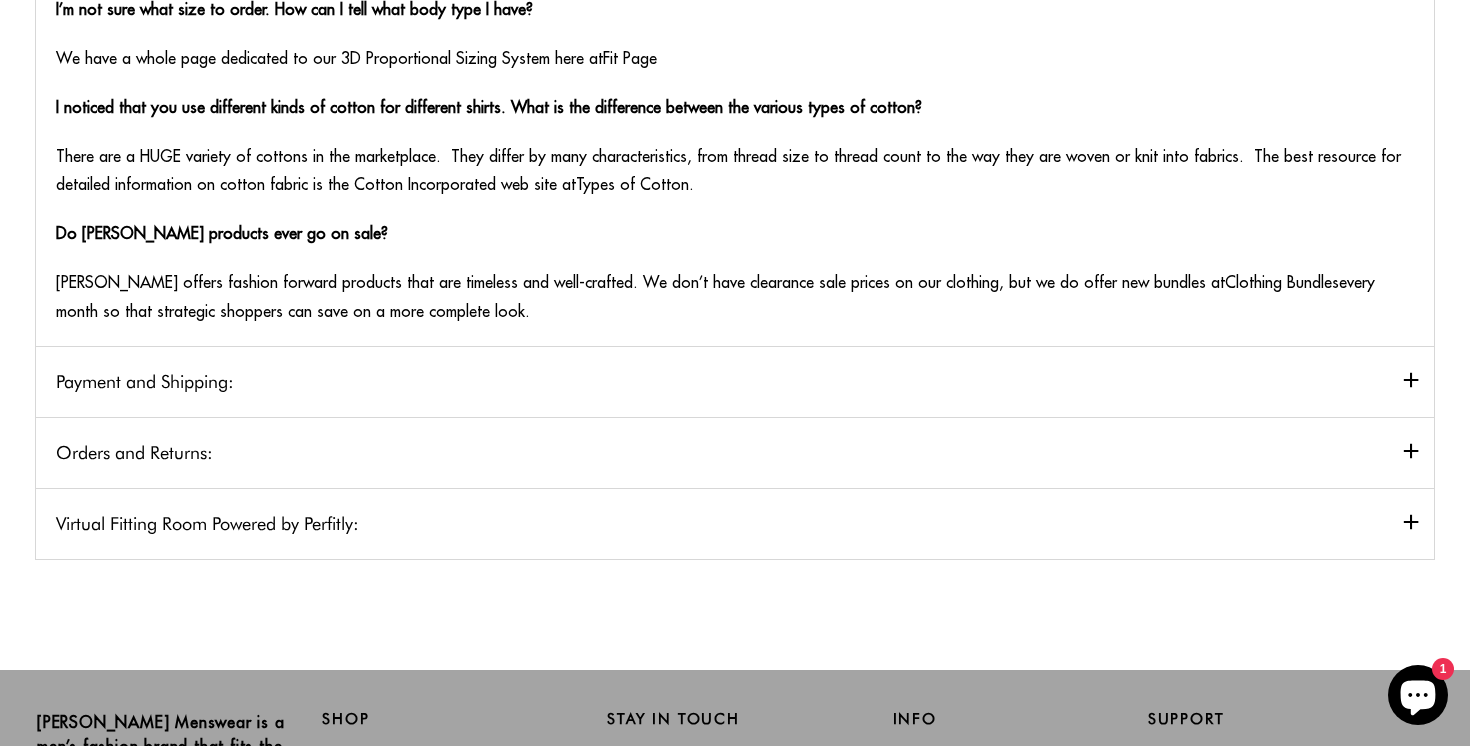 click on "Payment and Shipping:" at bounding box center (735, 381) 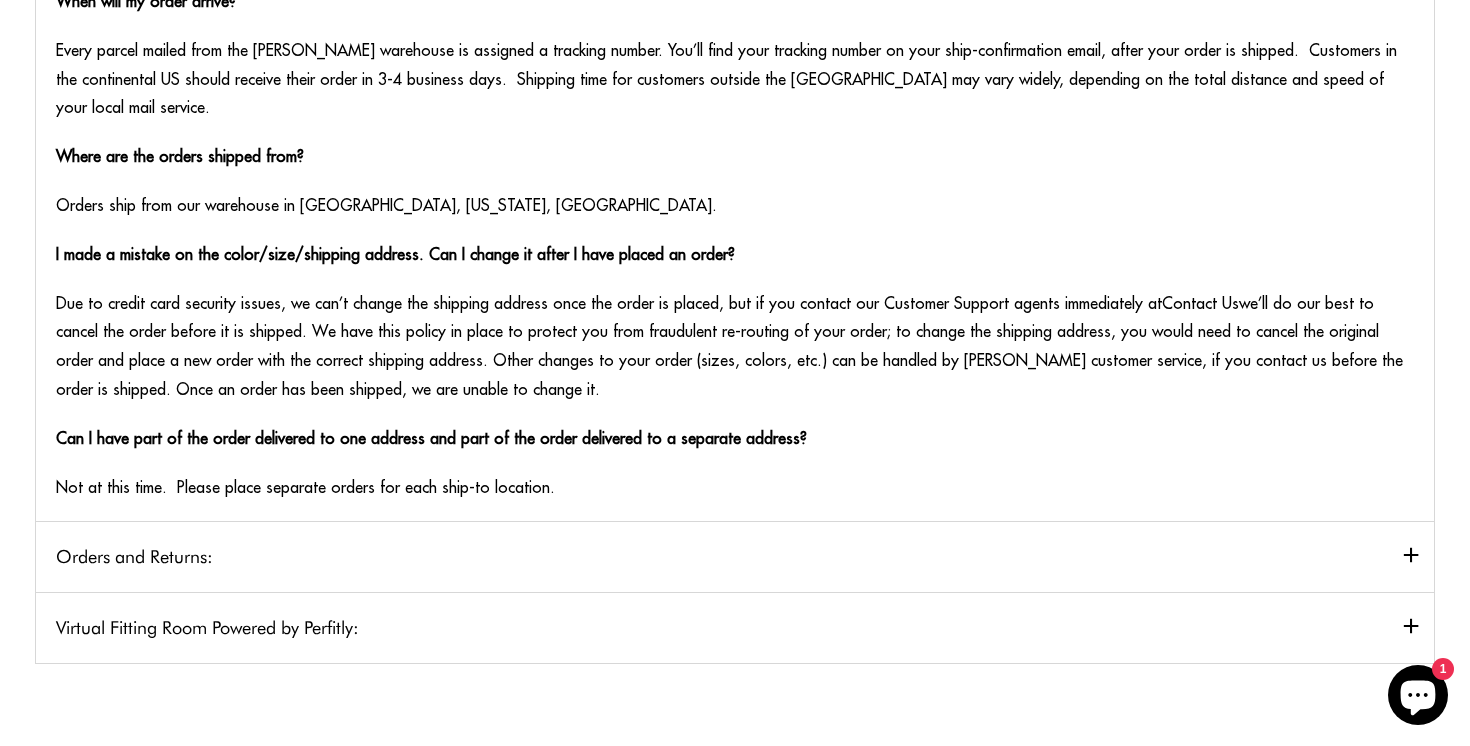 scroll, scrollTop: 1399, scrollLeft: 0, axis: vertical 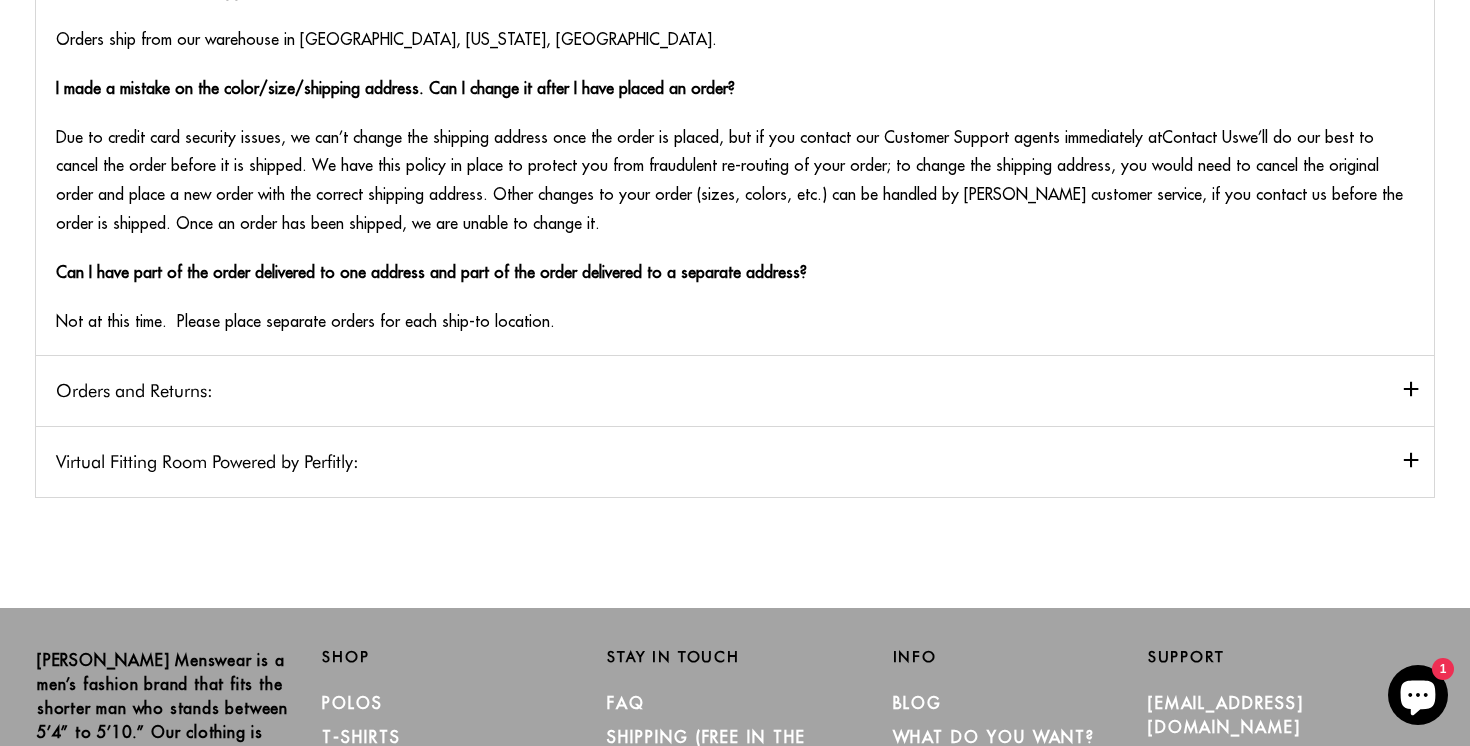 click on "Orders and Returns:" at bounding box center (735, 390) 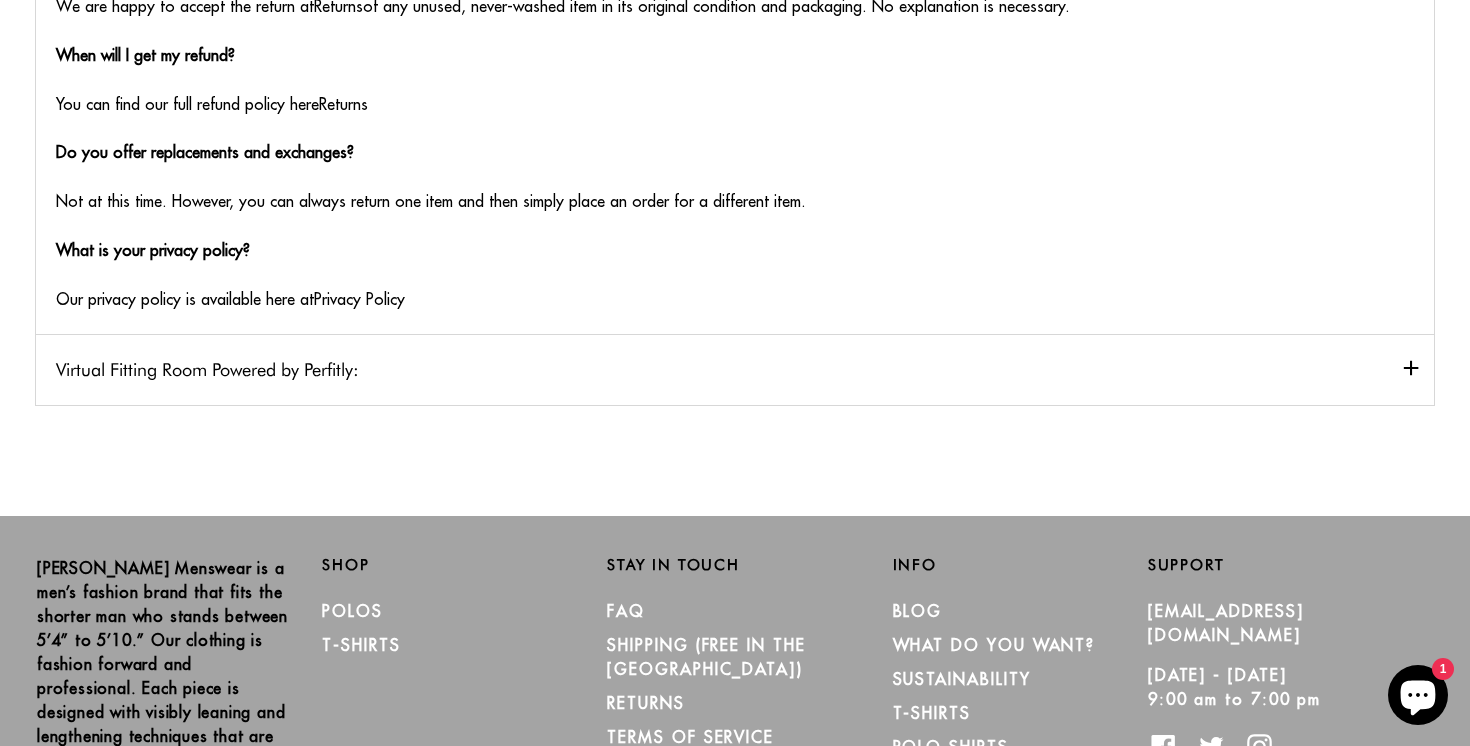scroll, scrollTop: 1441, scrollLeft: 0, axis: vertical 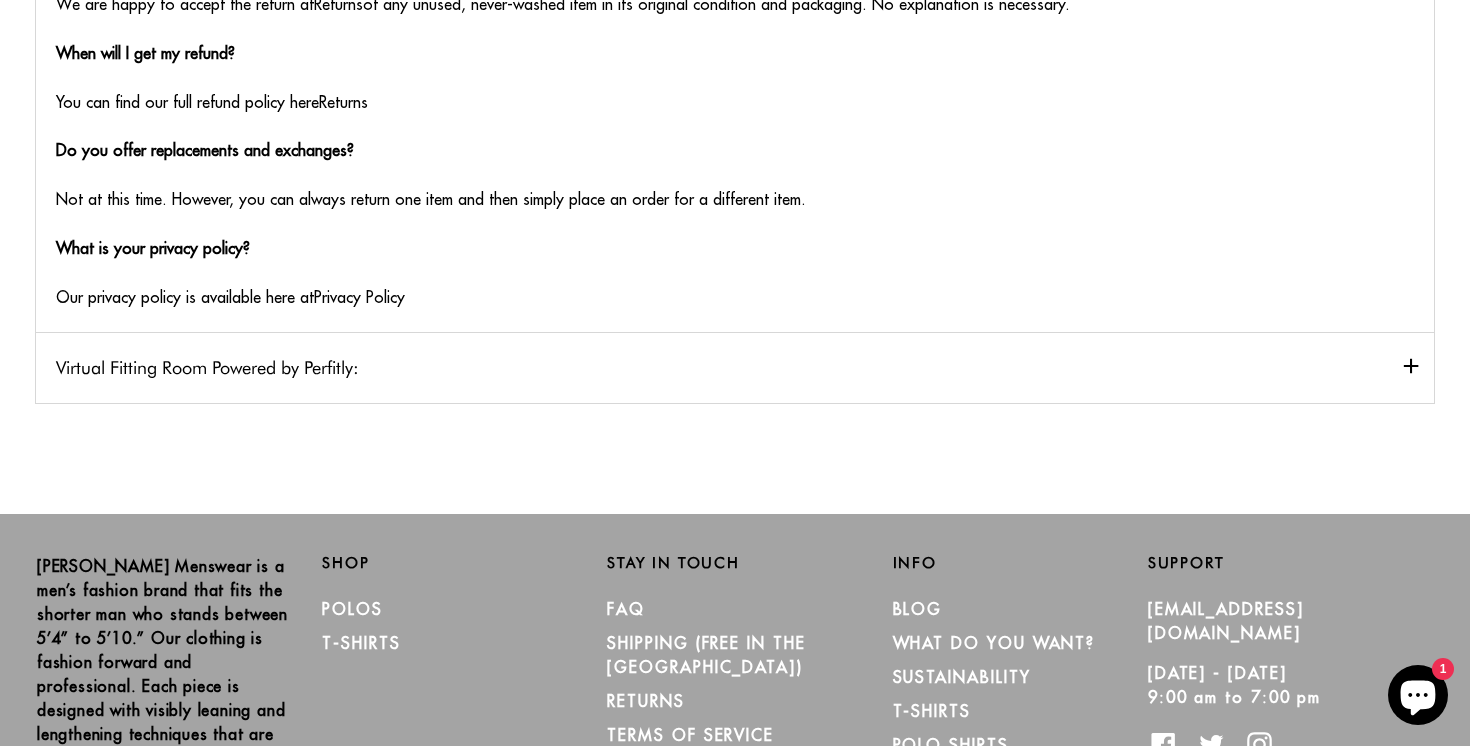 click on "Virtual Fitting Room Powered by Perfitly:" at bounding box center [735, 367] 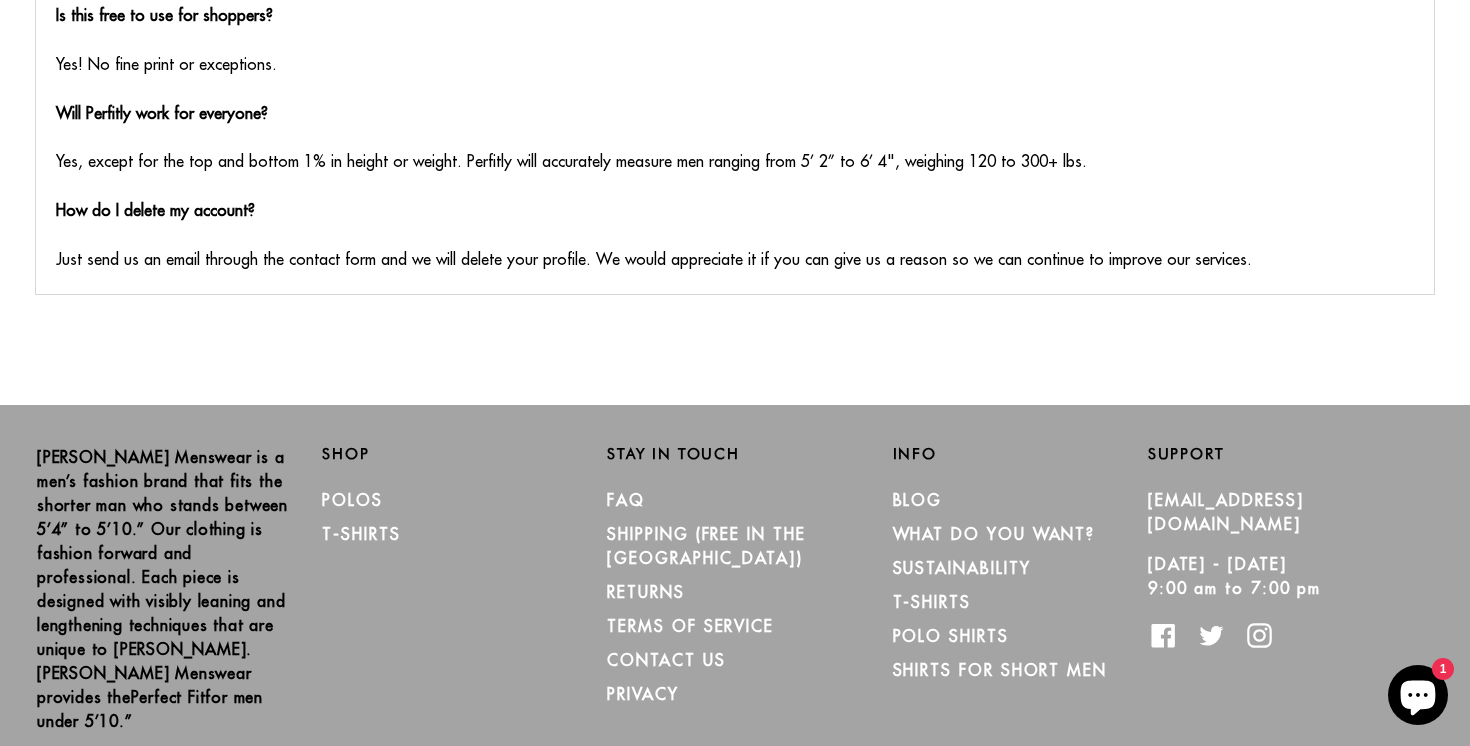 scroll, scrollTop: 2443, scrollLeft: 0, axis: vertical 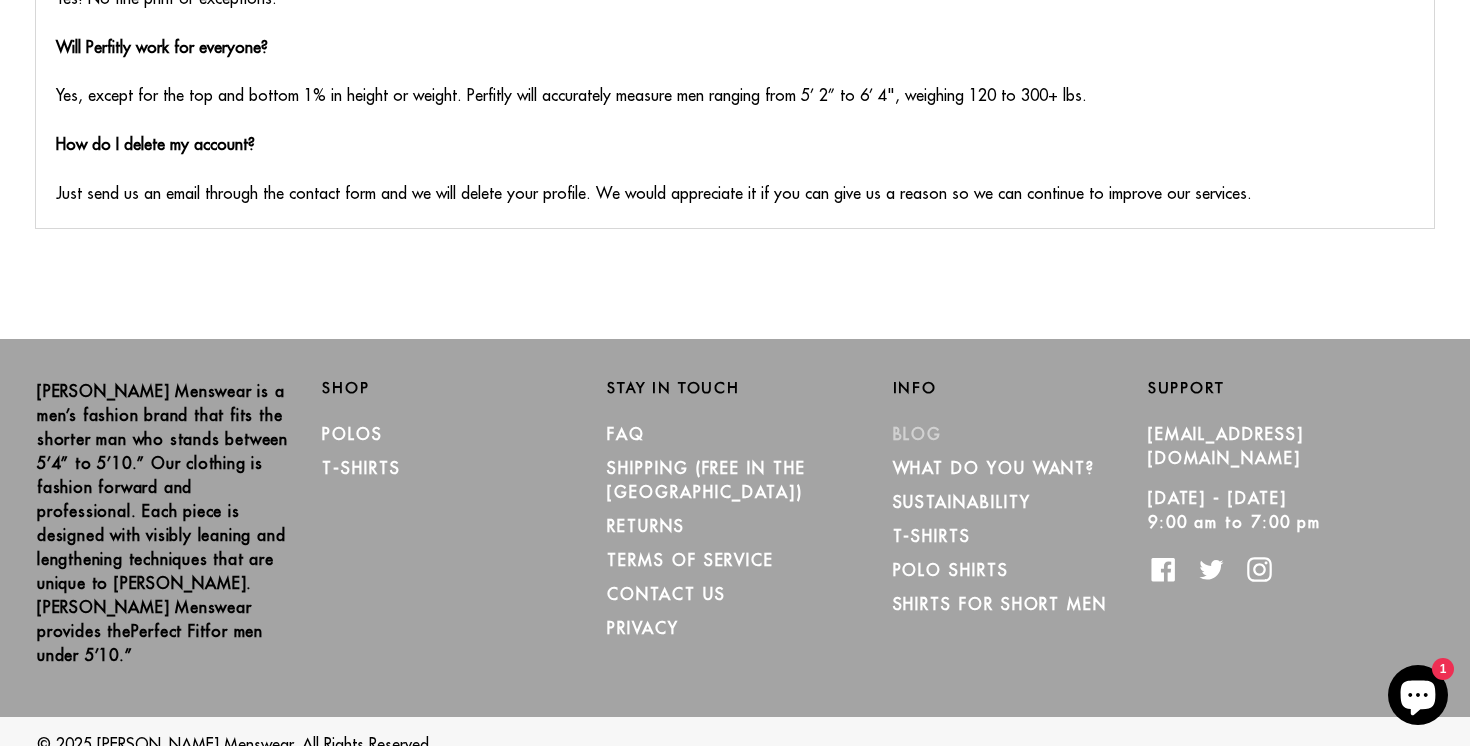 click on "Blog" at bounding box center (918, 434) 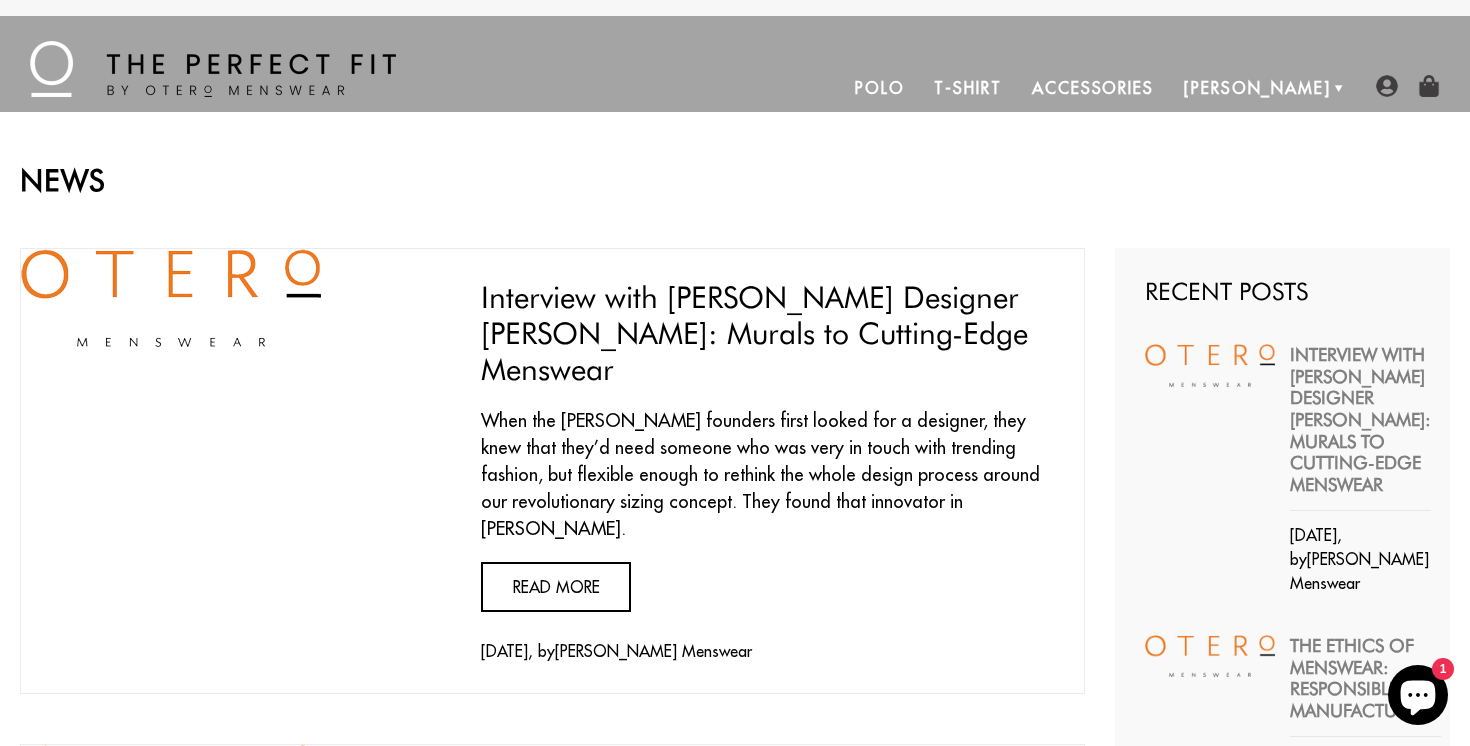 scroll, scrollTop: 0, scrollLeft: 0, axis: both 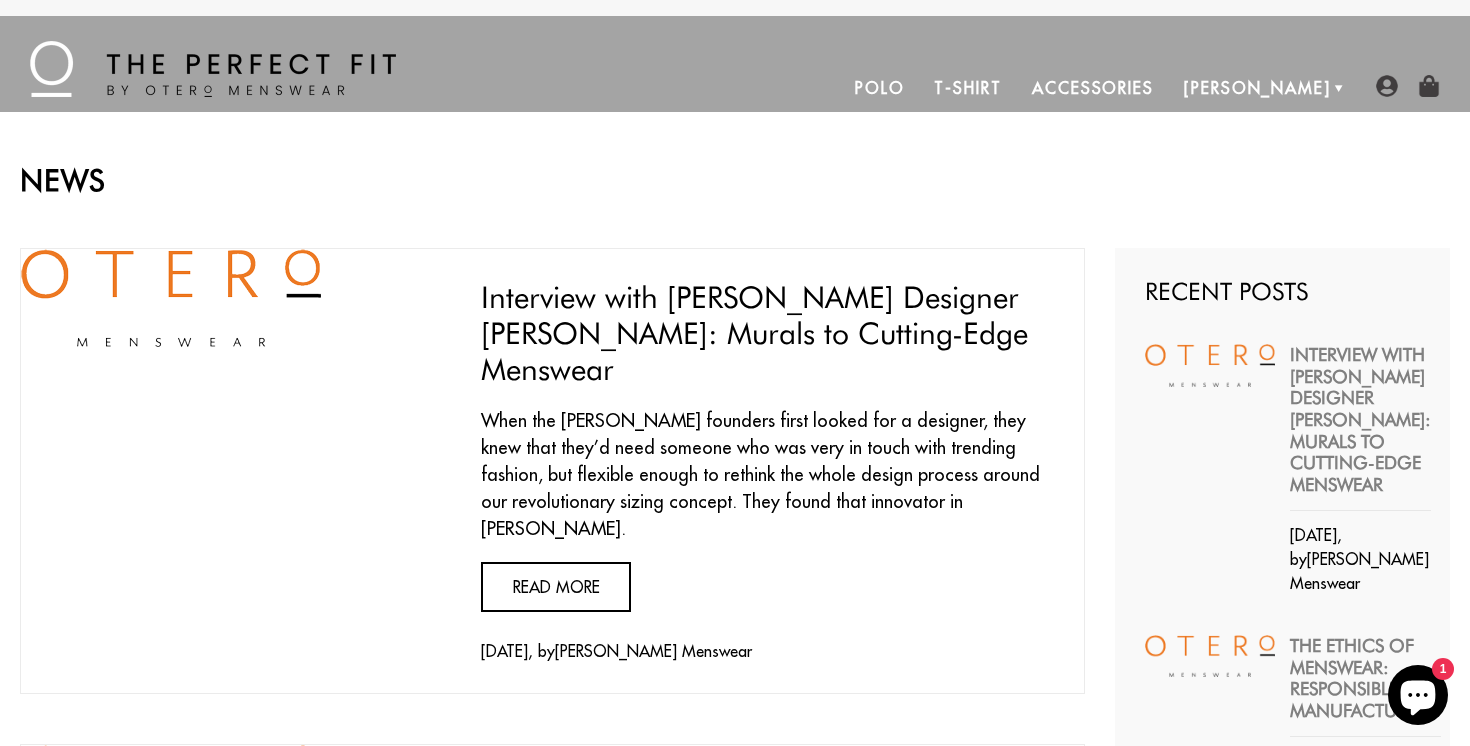 click on "Accessories" at bounding box center (1093, 88) 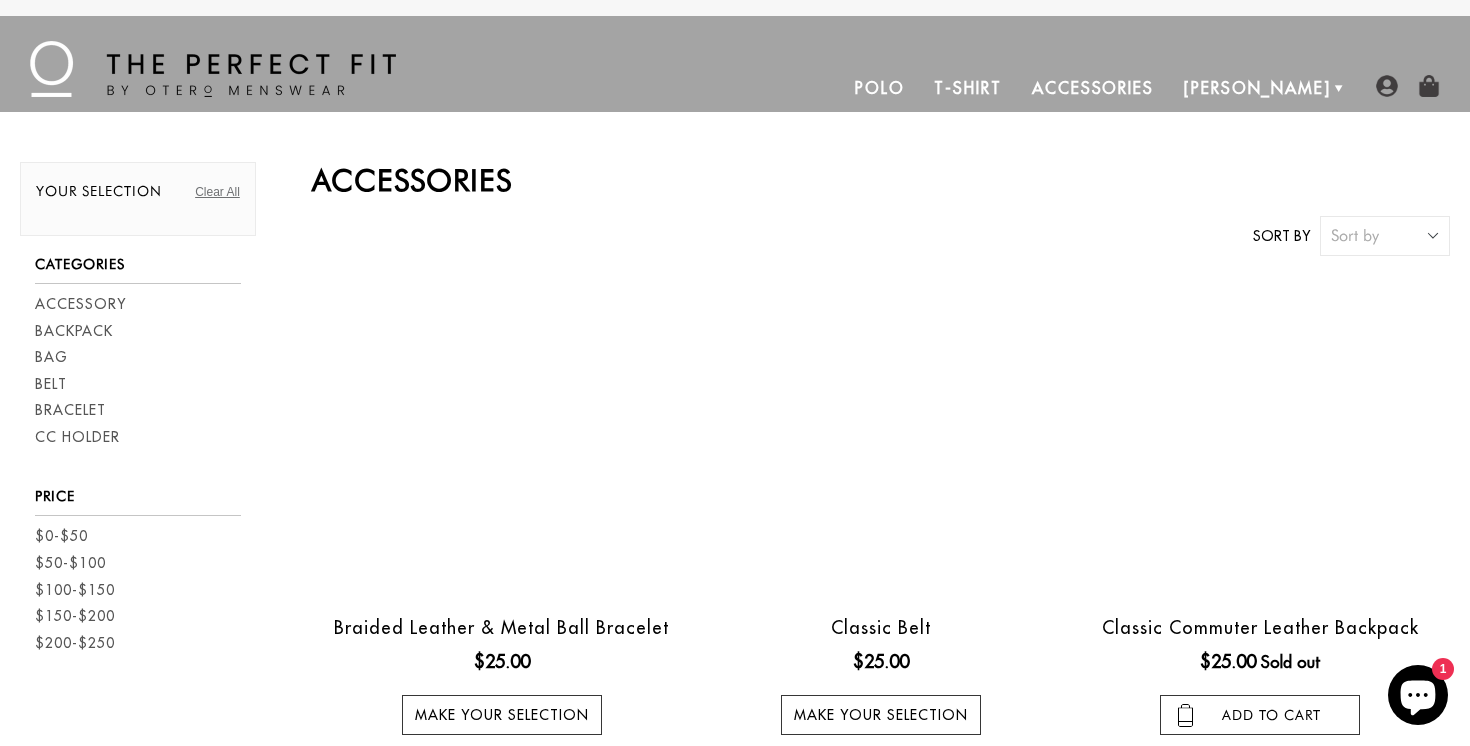 scroll, scrollTop: 0, scrollLeft: 0, axis: both 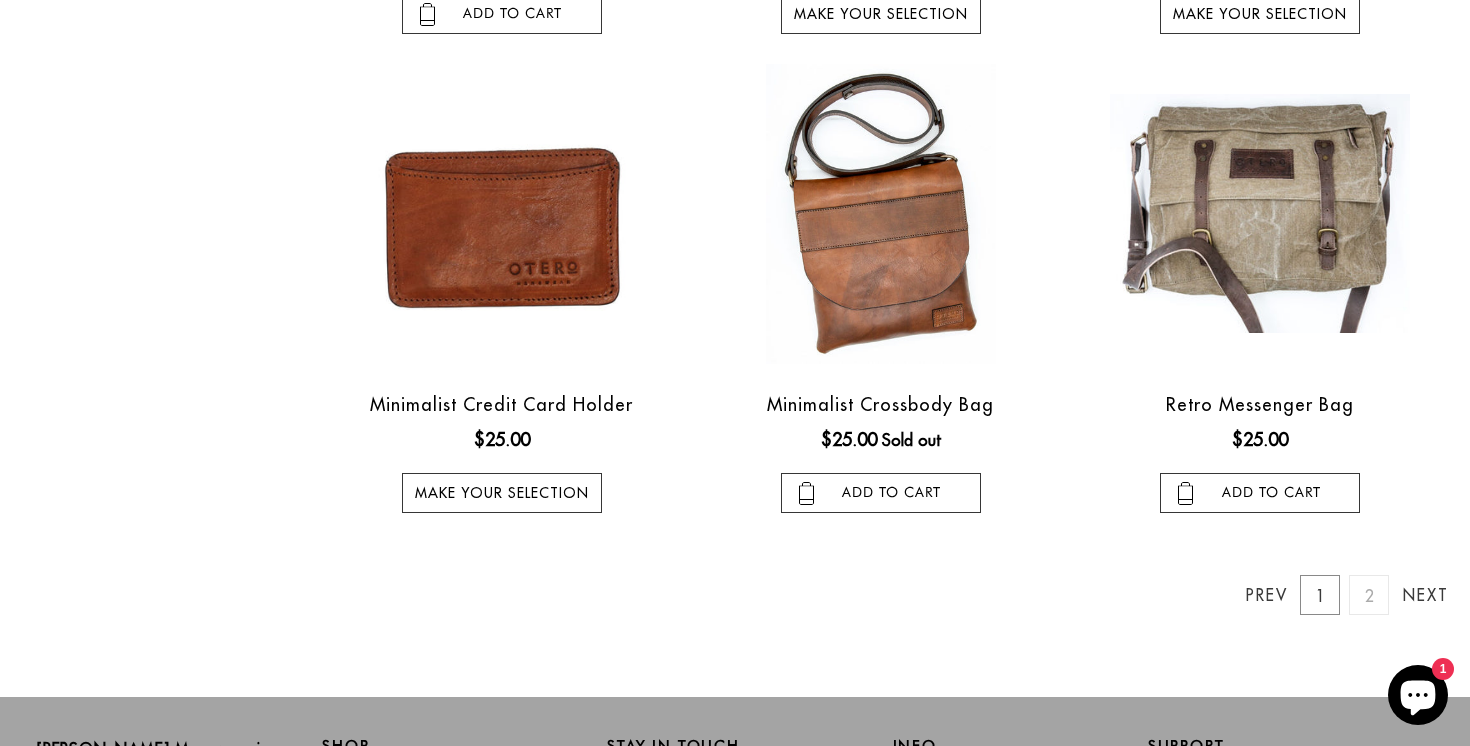 click on "2" at bounding box center [1369, 595] 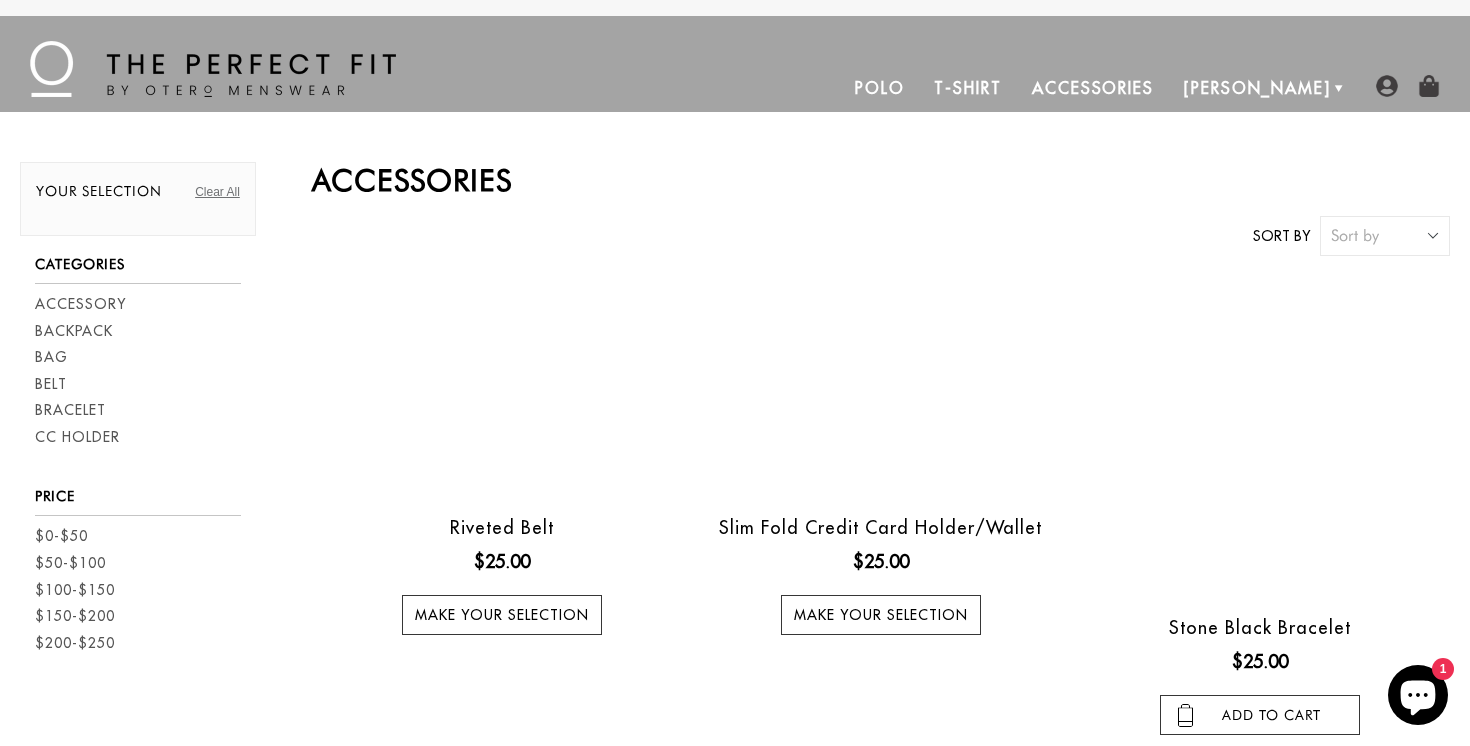 scroll, scrollTop: 0, scrollLeft: 0, axis: both 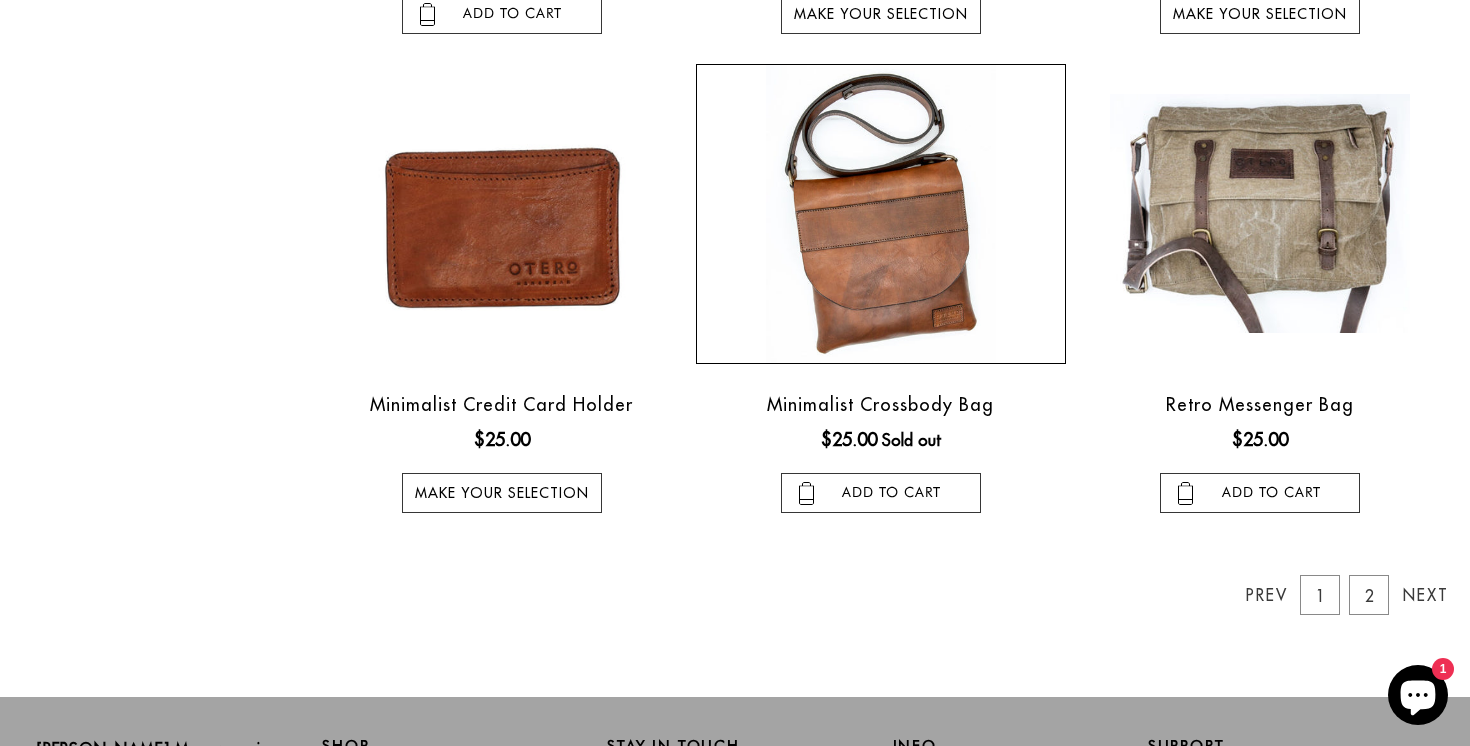 click at bounding box center [881, 214] 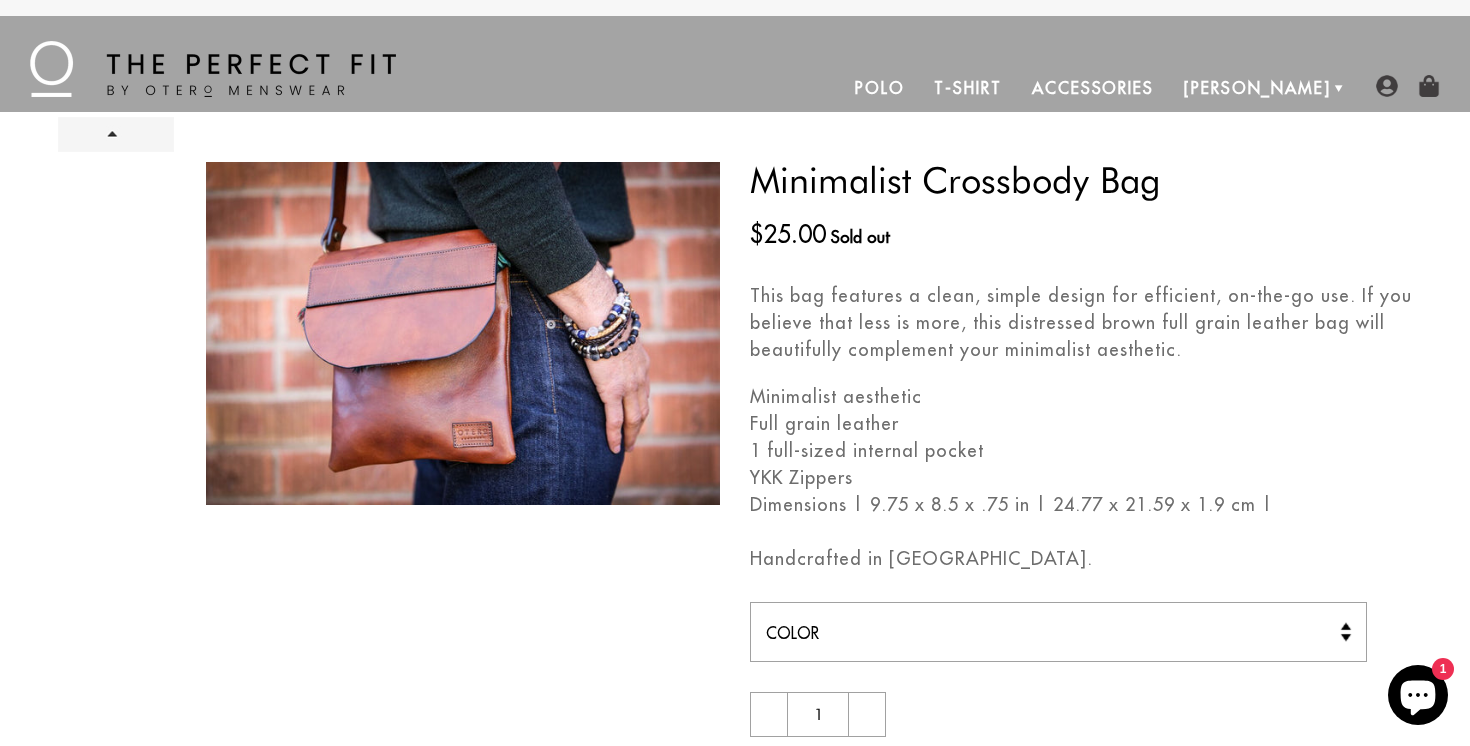 scroll, scrollTop: 0, scrollLeft: 0, axis: both 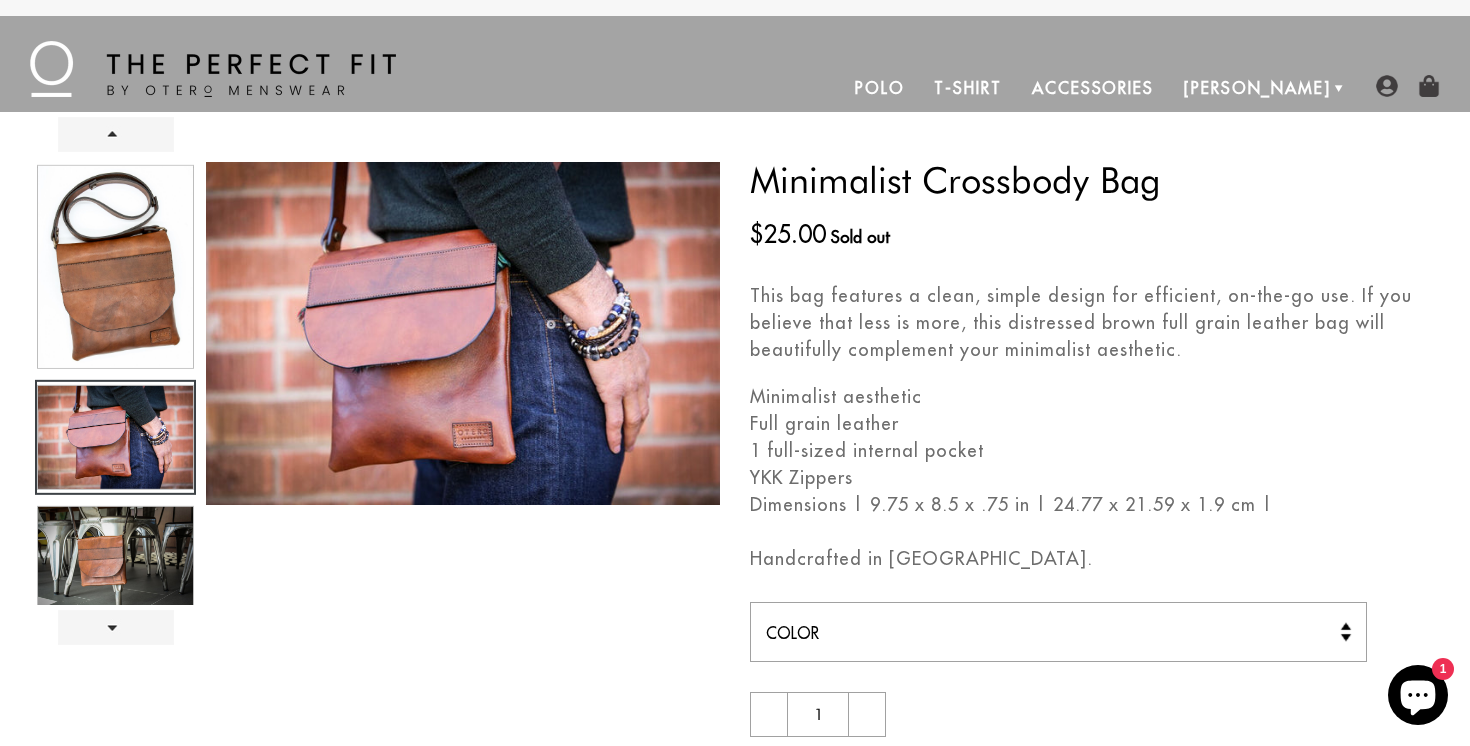 click at bounding box center (115, 383) 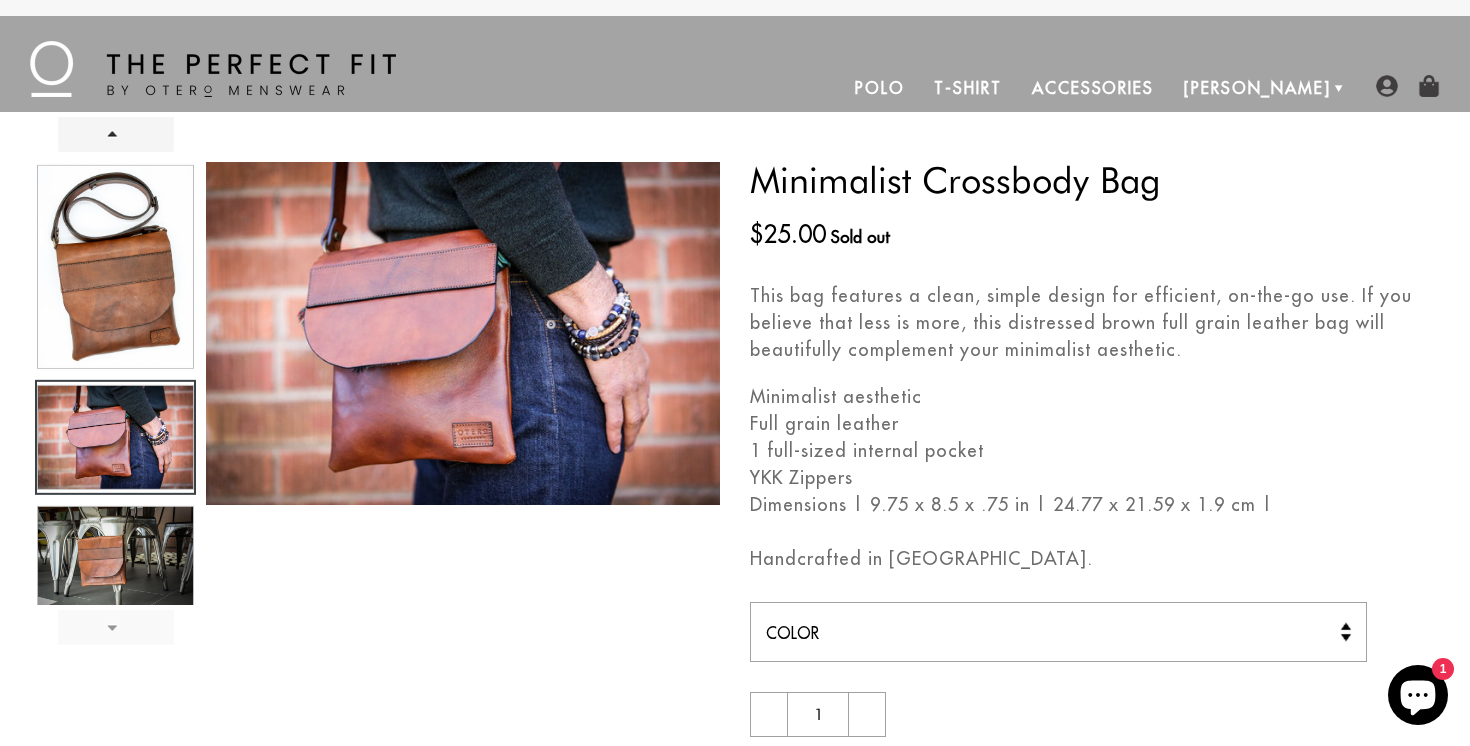 click on "Next" at bounding box center (116, 627) 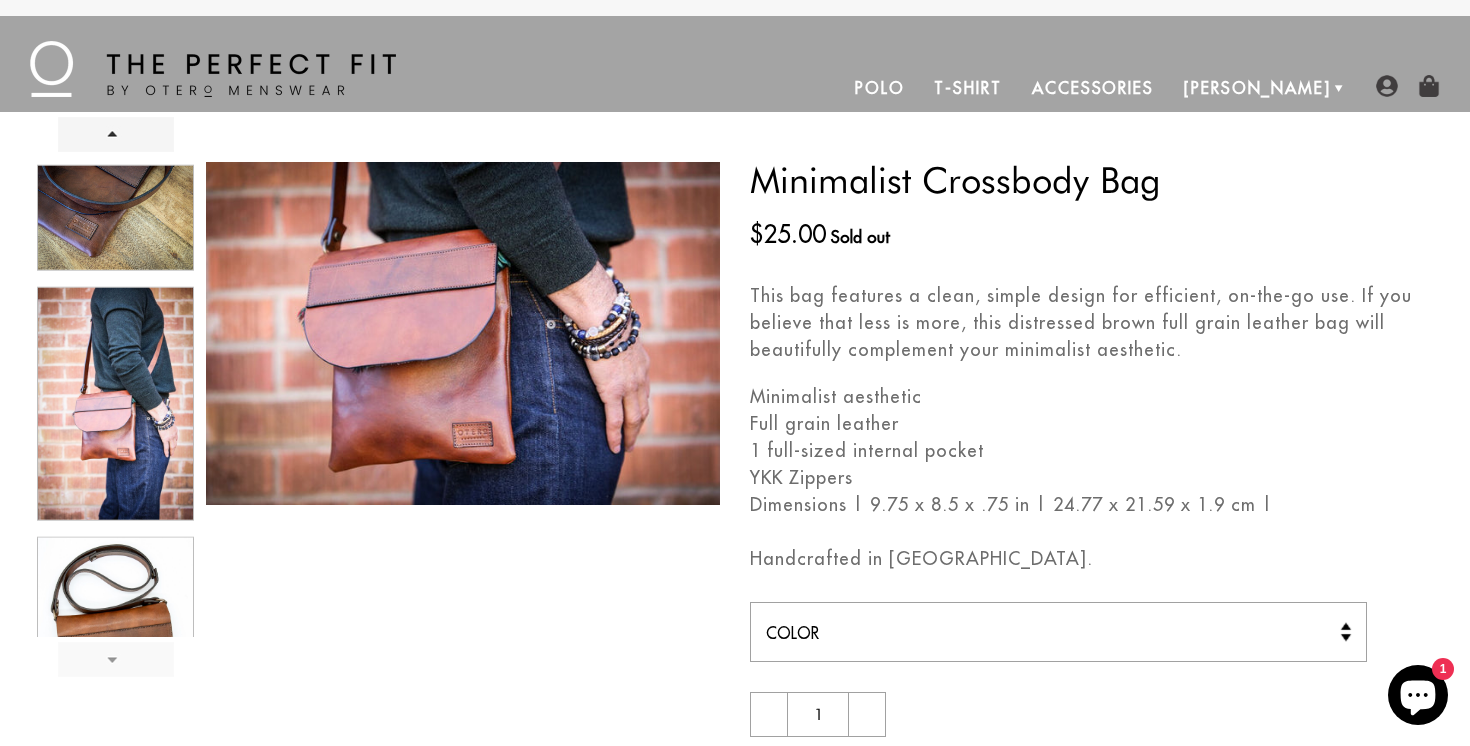 click at bounding box center [115, 399] 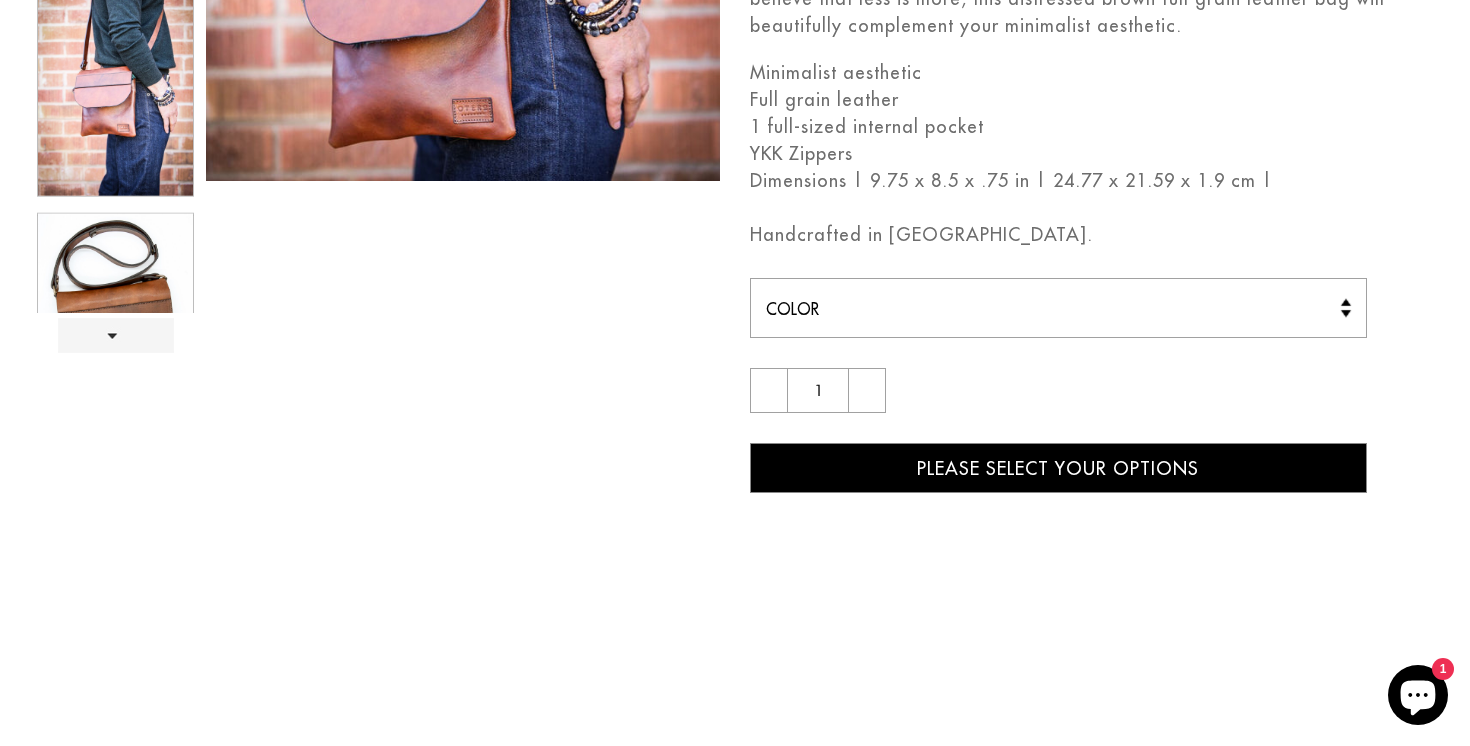 scroll, scrollTop: 330, scrollLeft: 0, axis: vertical 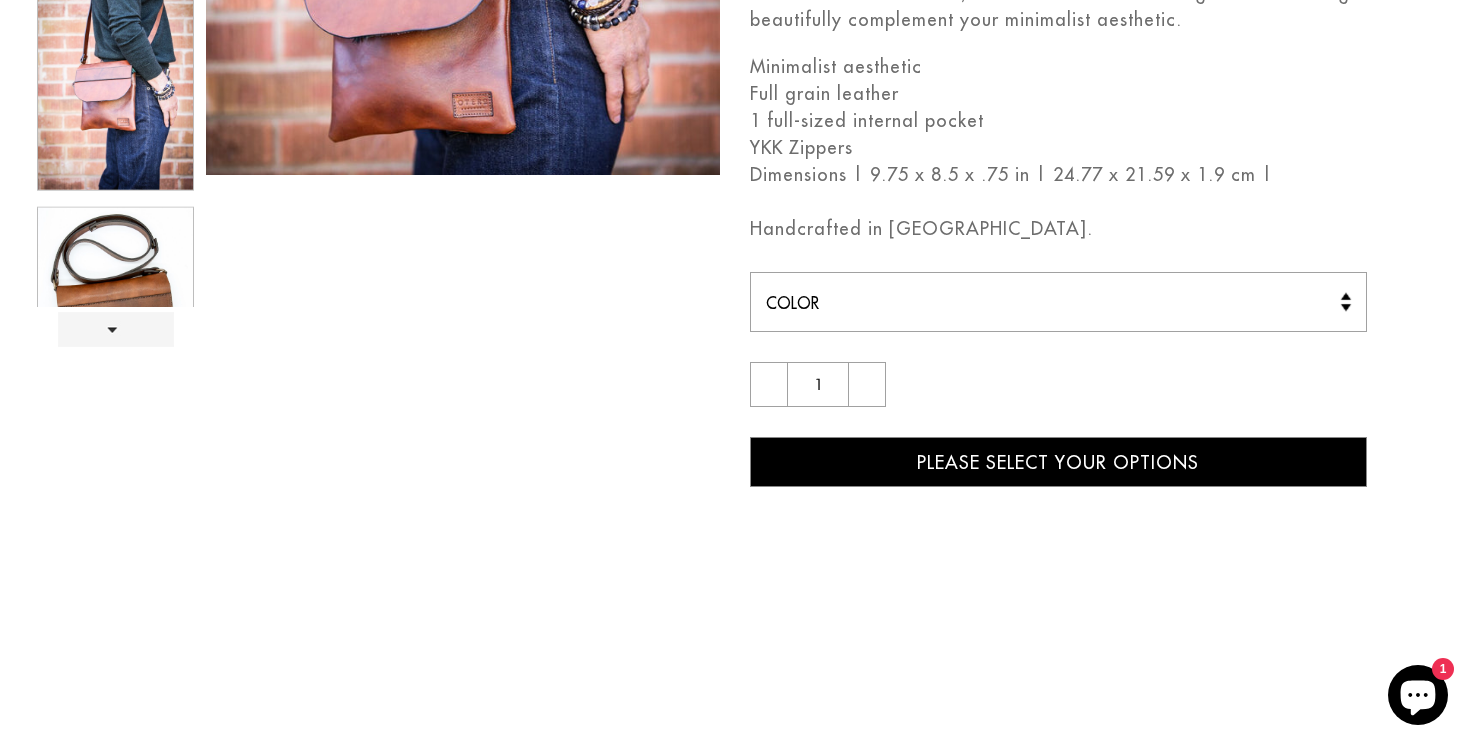 click on "Color
Dark Brown" at bounding box center (1058, 302) 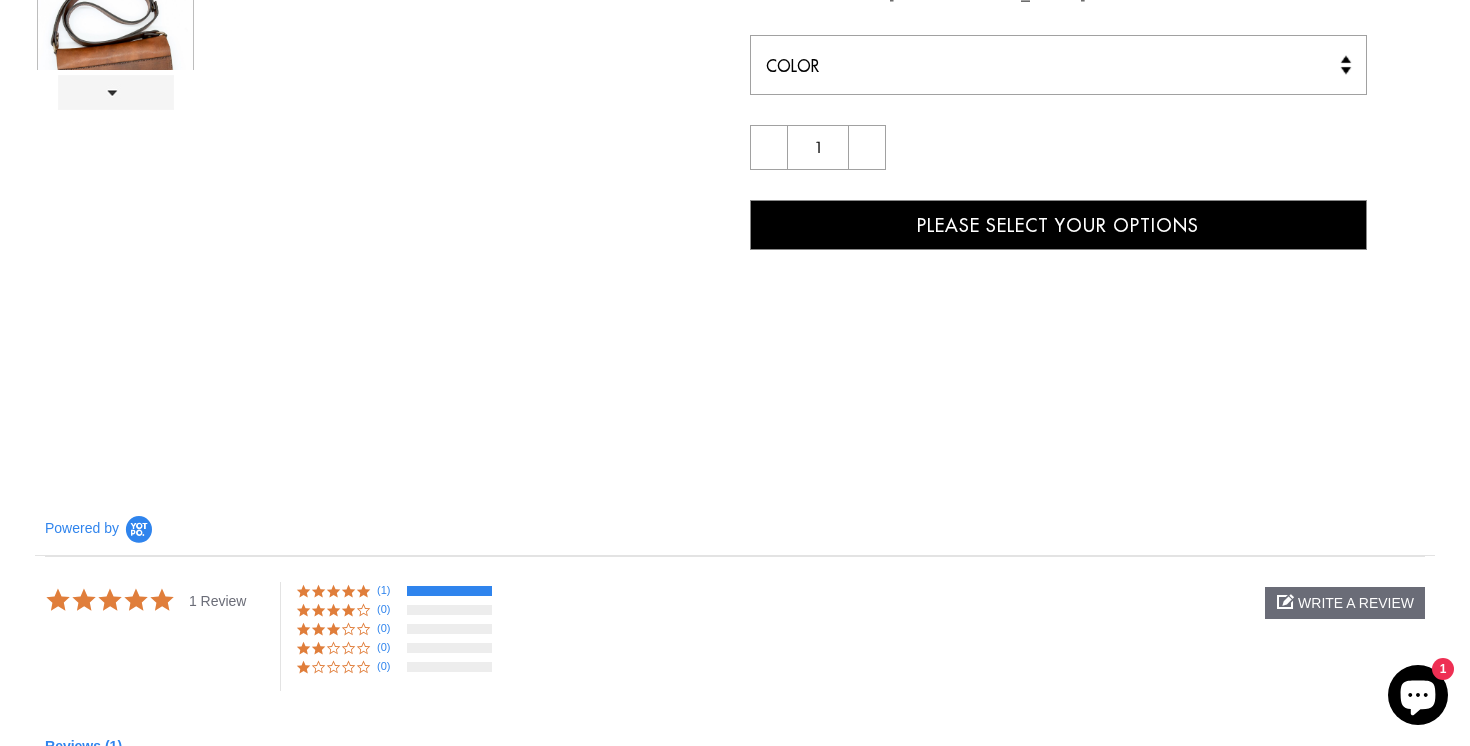 scroll, scrollTop: 0, scrollLeft: 0, axis: both 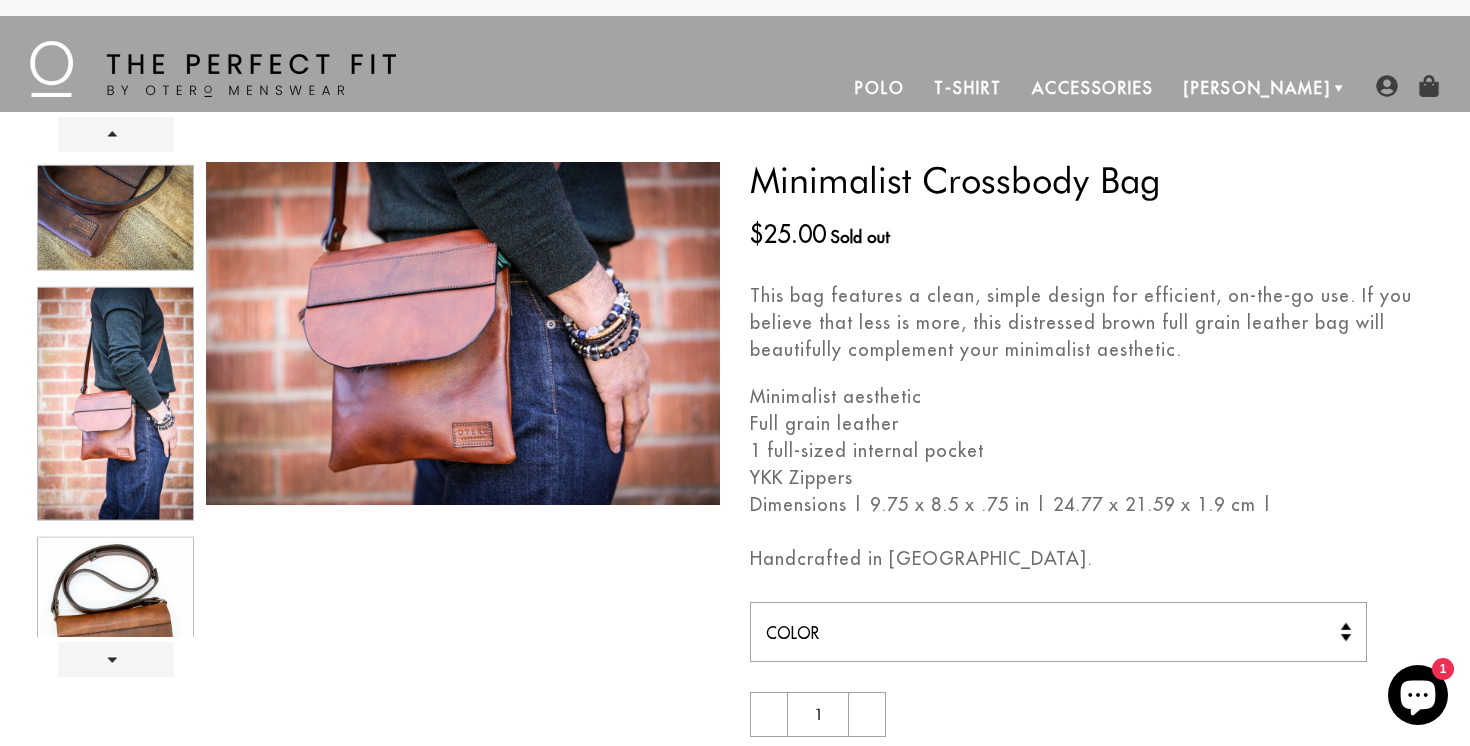 click on "Polo" at bounding box center (880, 88) 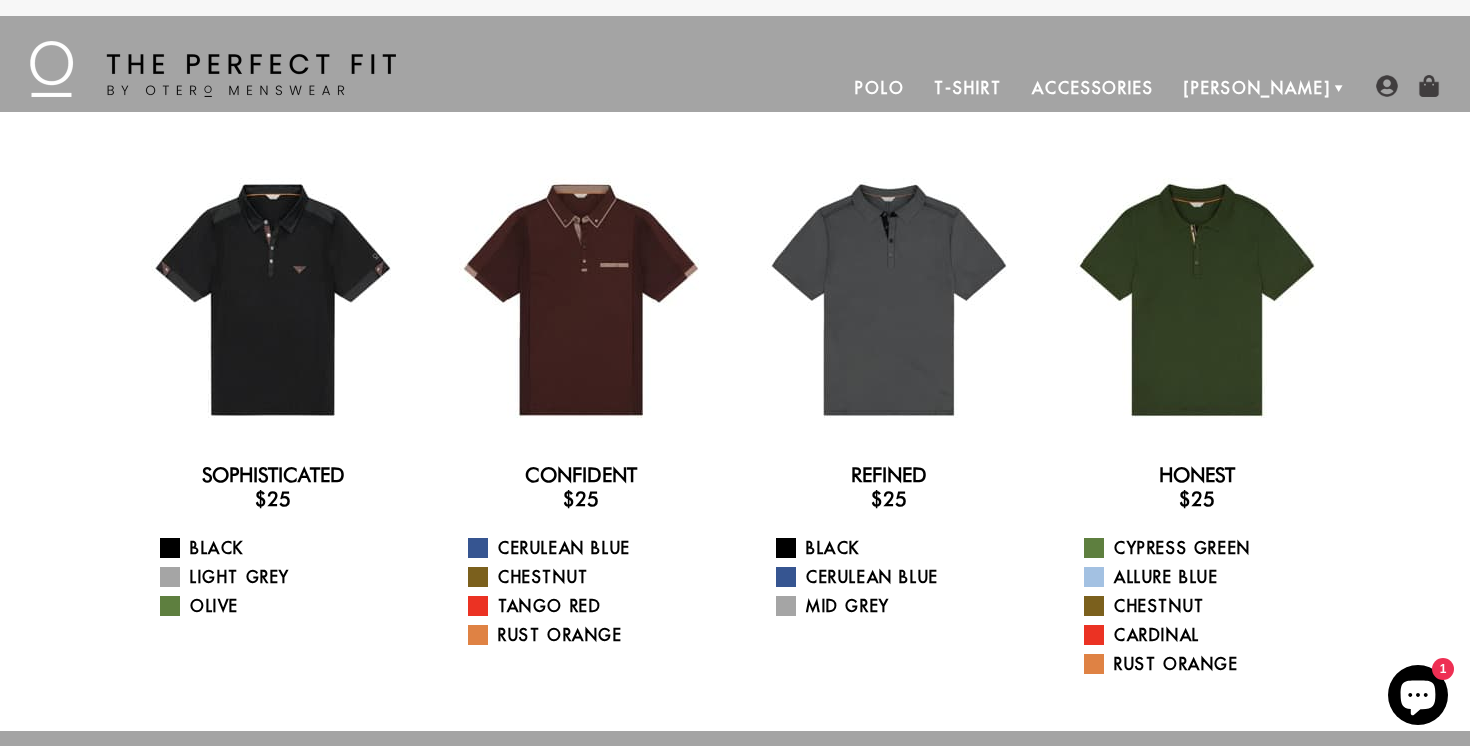 scroll, scrollTop: 0, scrollLeft: 0, axis: both 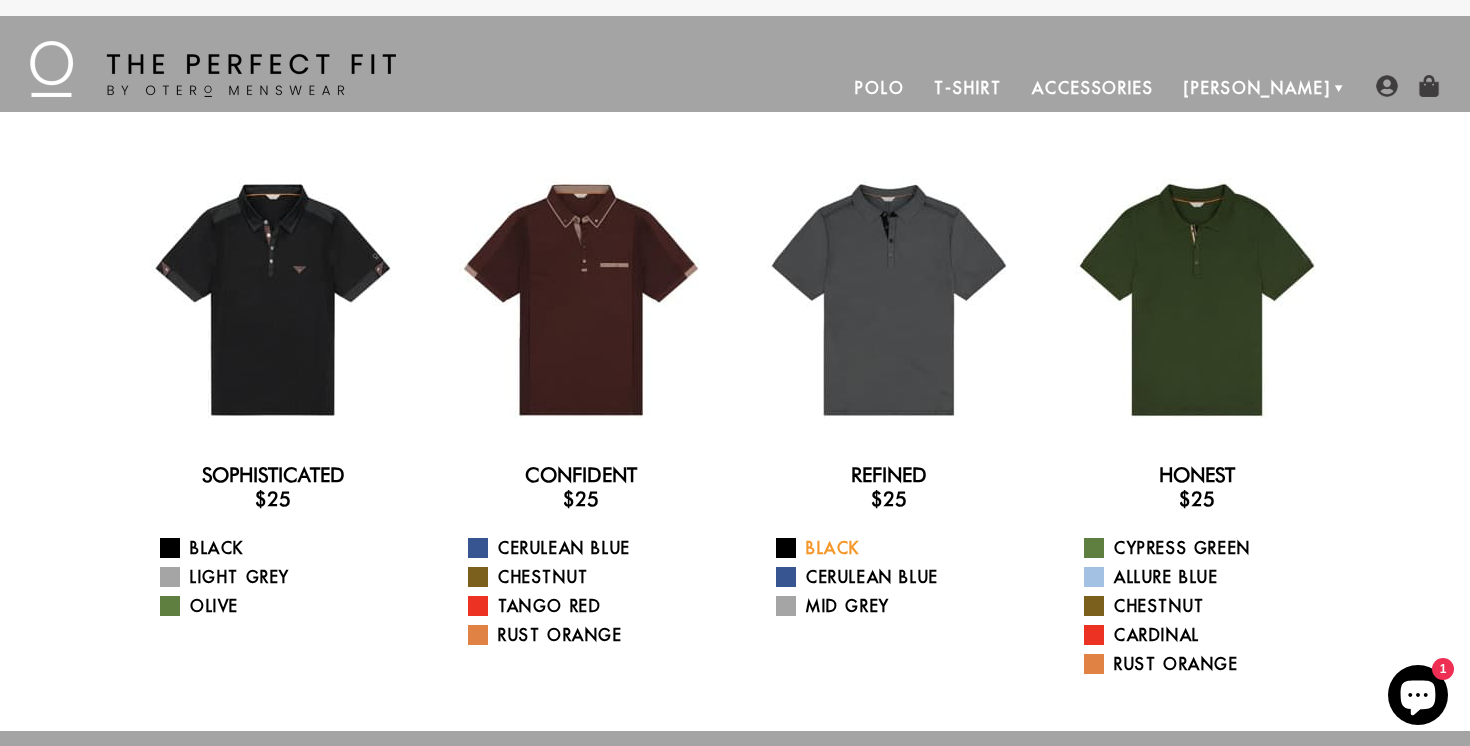 click on "Black" at bounding box center (901, 548) 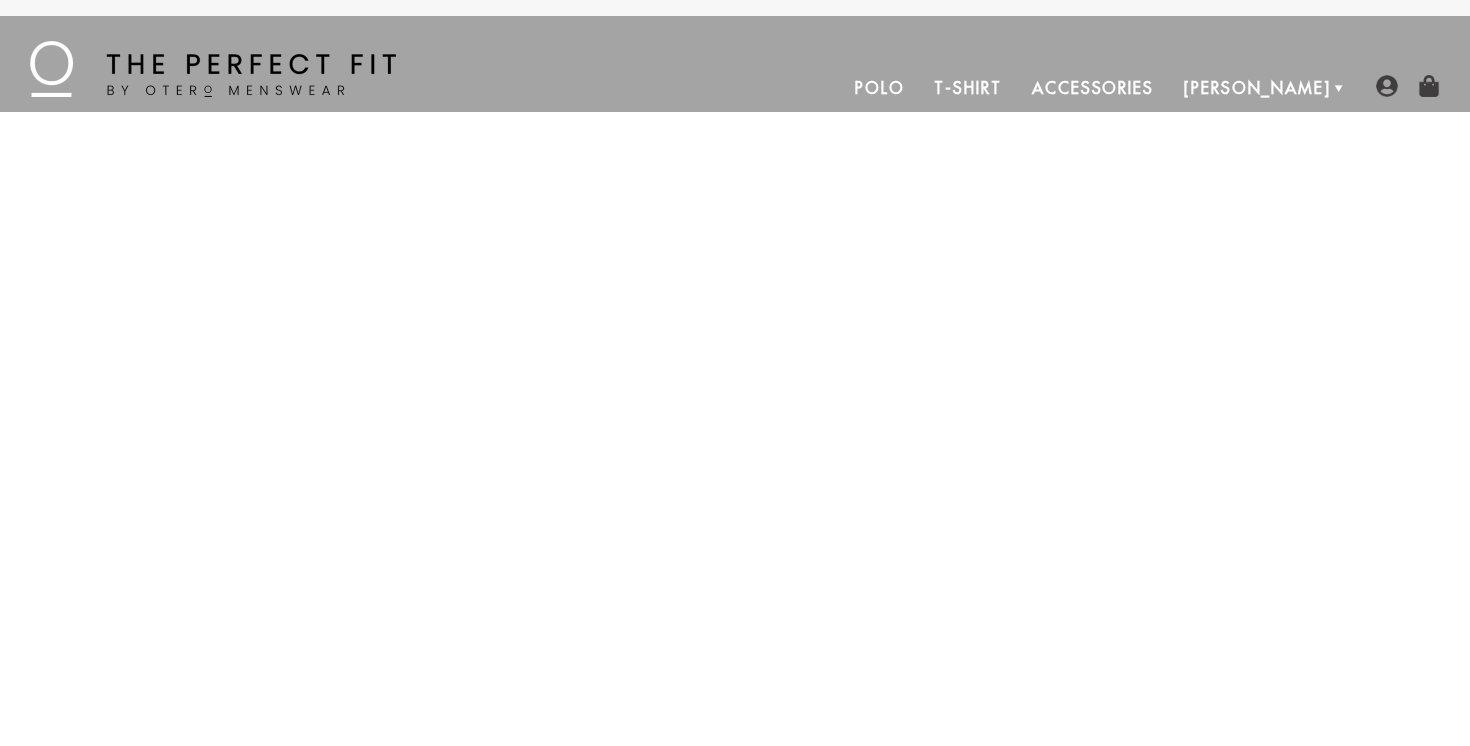 scroll, scrollTop: 0, scrollLeft: 0, axis: both 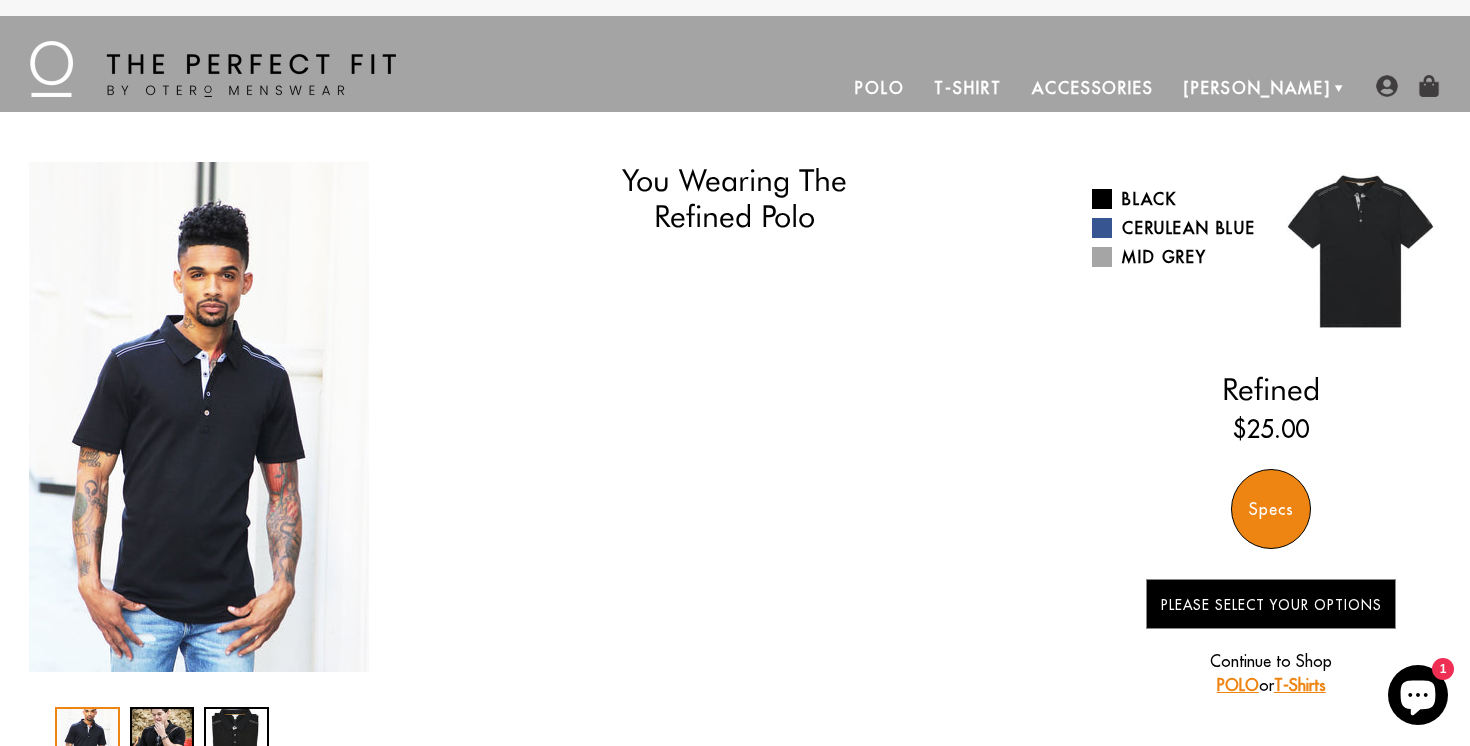 select on "triangle" 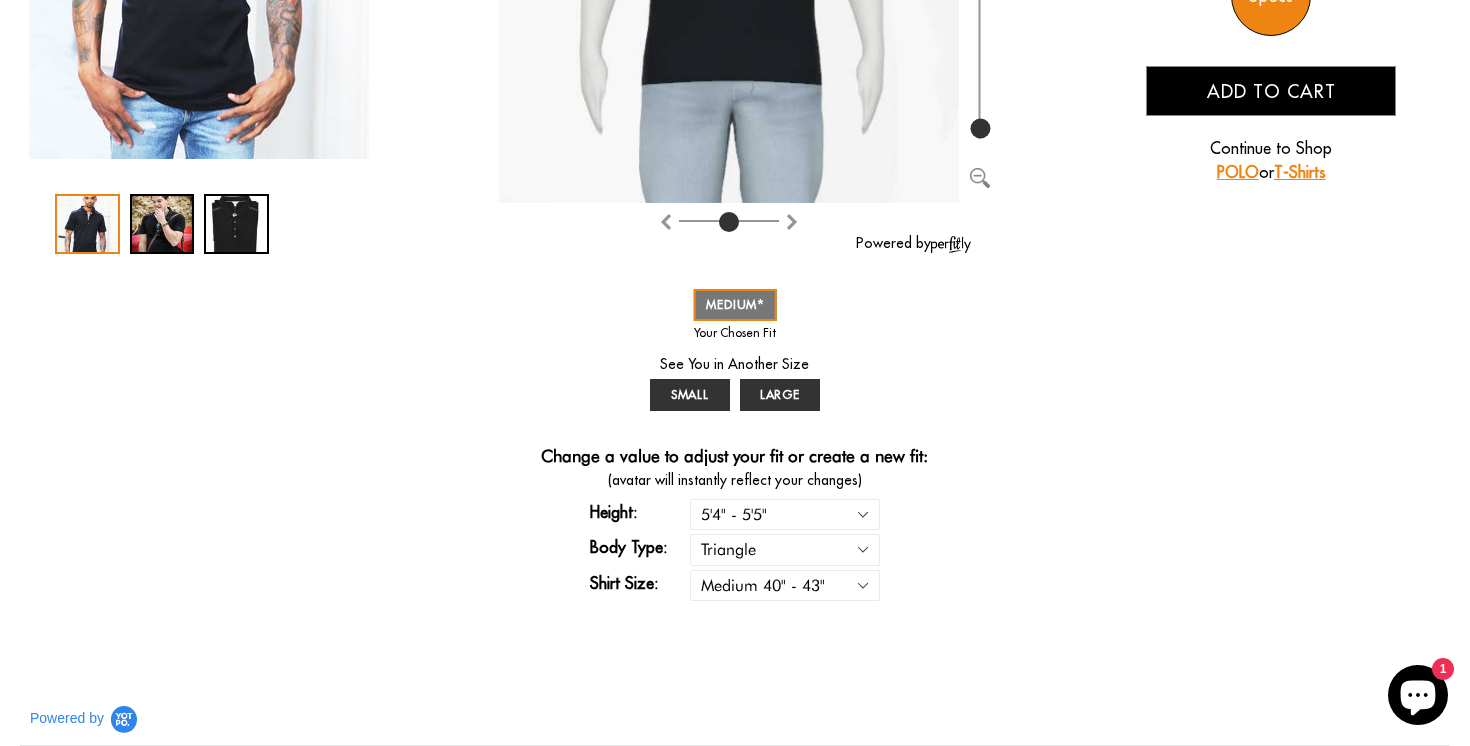scroll, scrollTop: 518, scrollLeft: 0, axis: vertical 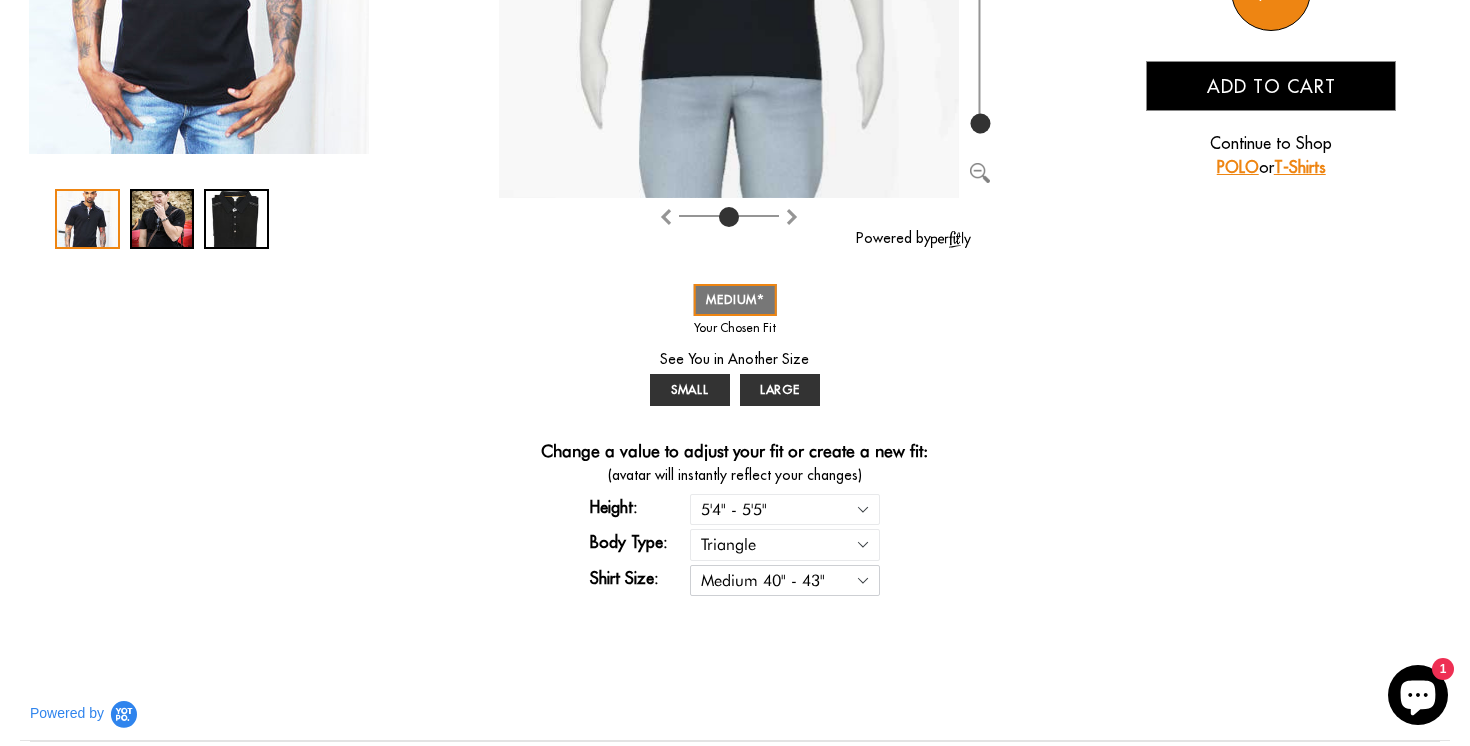 click on "Small 36" - 39" Medium 40" - 43" Large 44" - 47"" at bounding box center [785, 580] 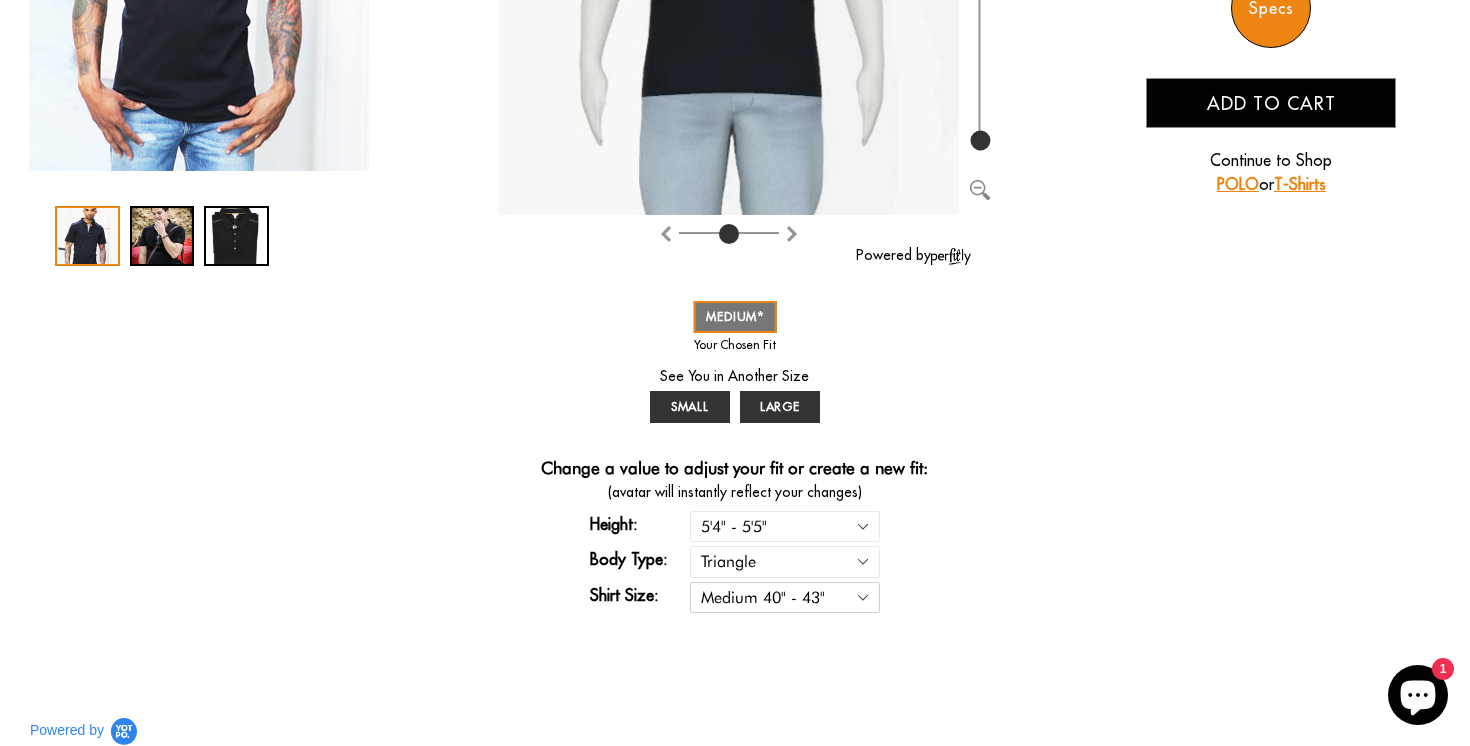 scroll, scrollTop: 512, scrollLeft: 0, axis: vertical 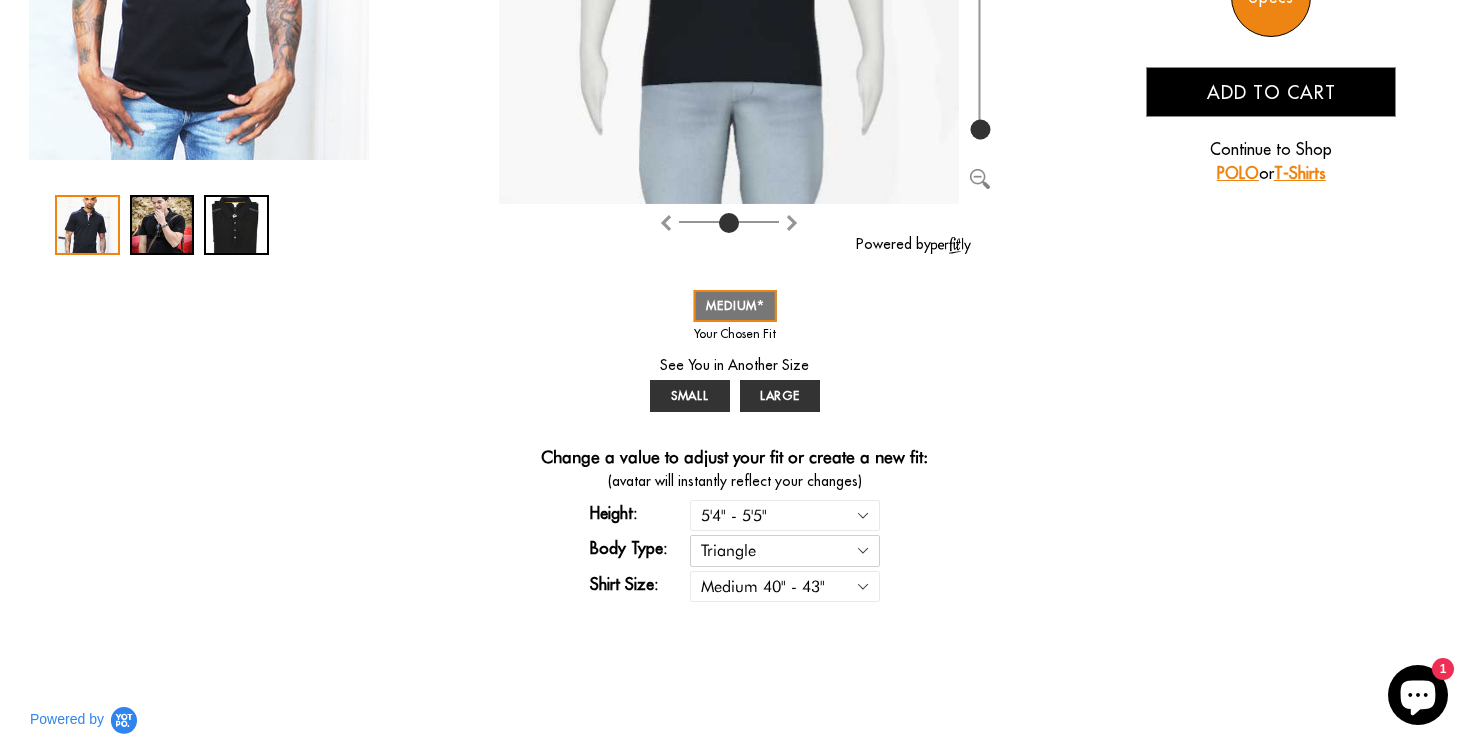 click on "Rectangle Triangle" at bounding box center [785, 550] 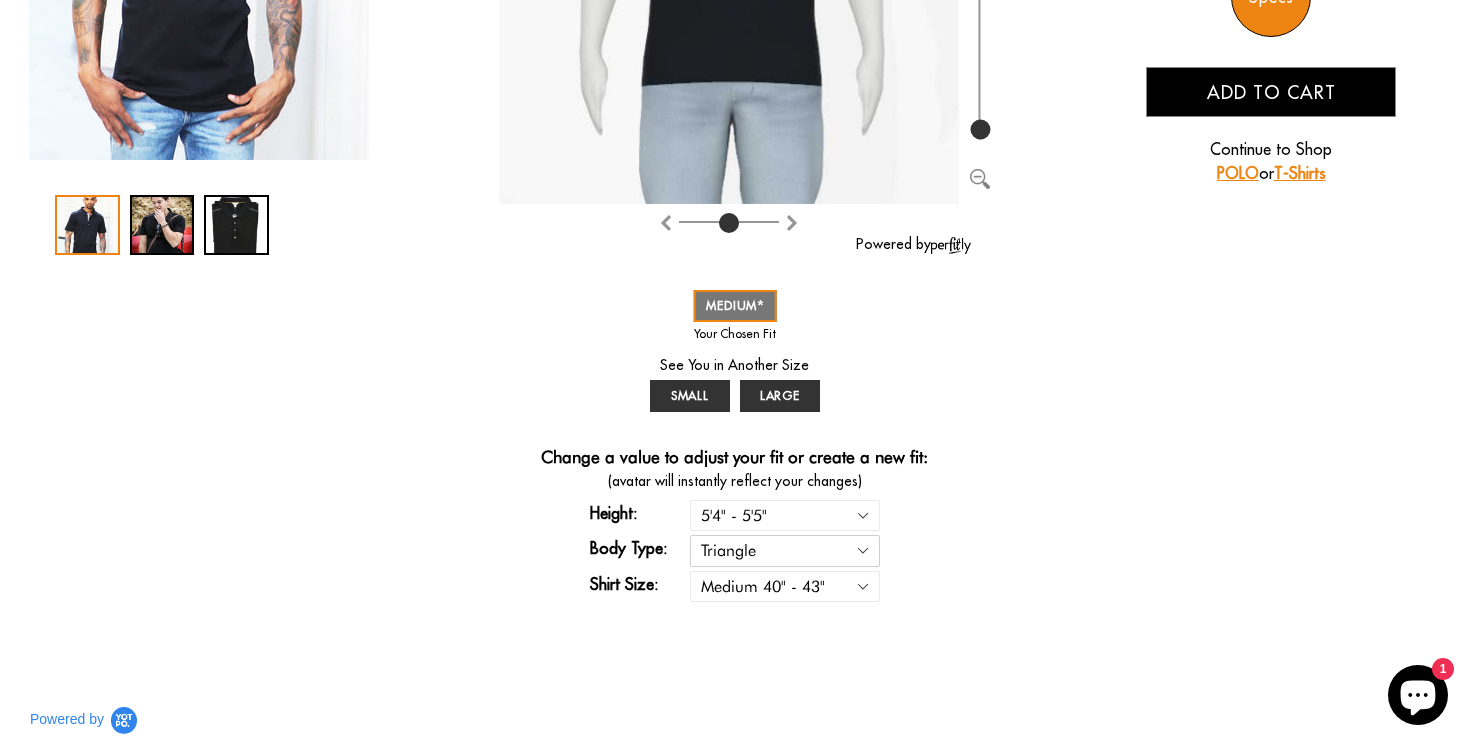 select on "rectangle" 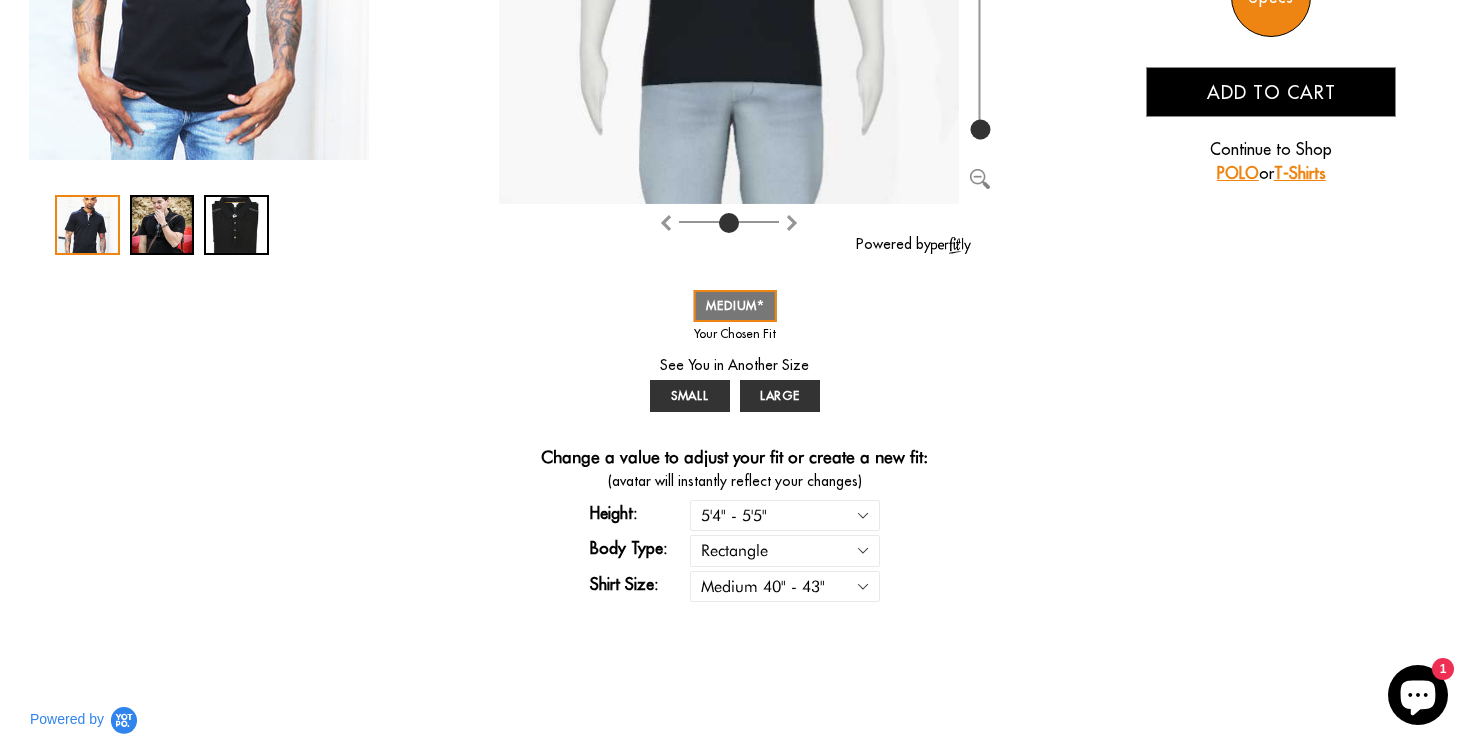 click on "Change a value to adjust your fit or create a new fit: (avatar will instantly reflect your changes) Height: 5'4" - 5'5" 5'5" - 5'6" 5'6" - 5'7" 5'7" - 5'8" 5'8" - 5'9" 5'9" - 5'10" Body Type: Rectangle Triangle Shirt Size: Small 36" - 39" Medium 40" - 43" Large 44" - 47"" at bounding box center (735, 526) 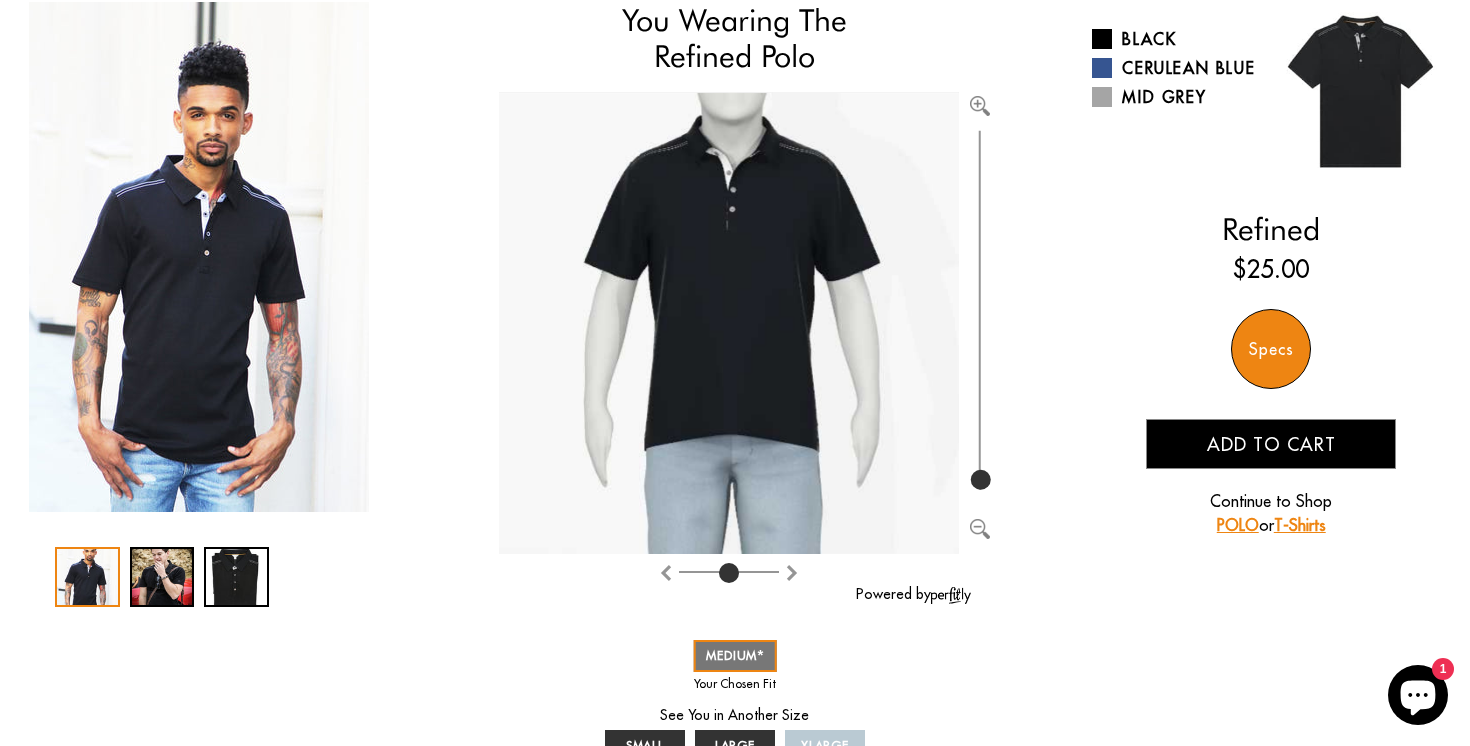 scroll, scrollTop: 155, scrollLeft: 0, axis: vertical 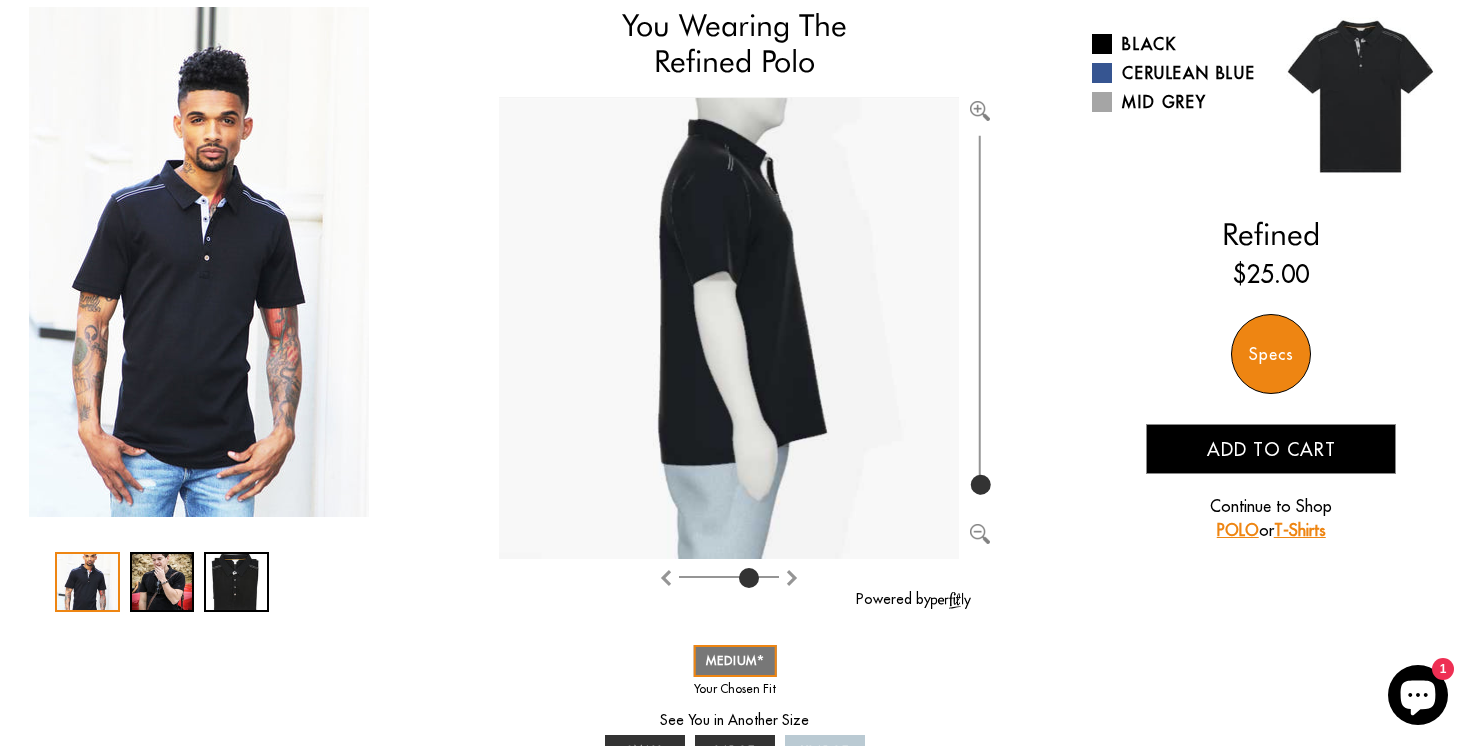 drag, startPoint x: 729, startPoint y: 579, endPoint x: 753, endPoint y: 569, distance: 26 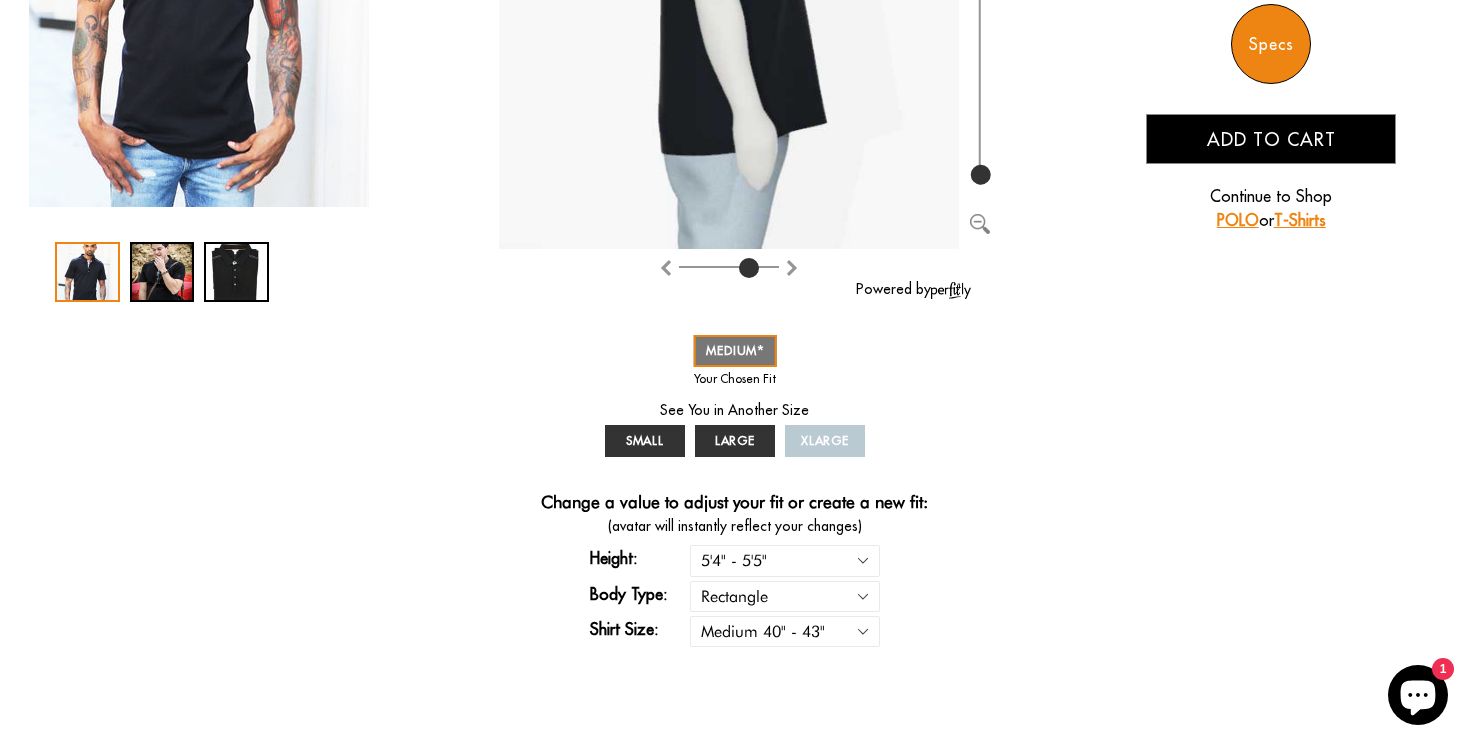 scroll, scrollTop: 466, scrollLeft: 0, axis: vertical 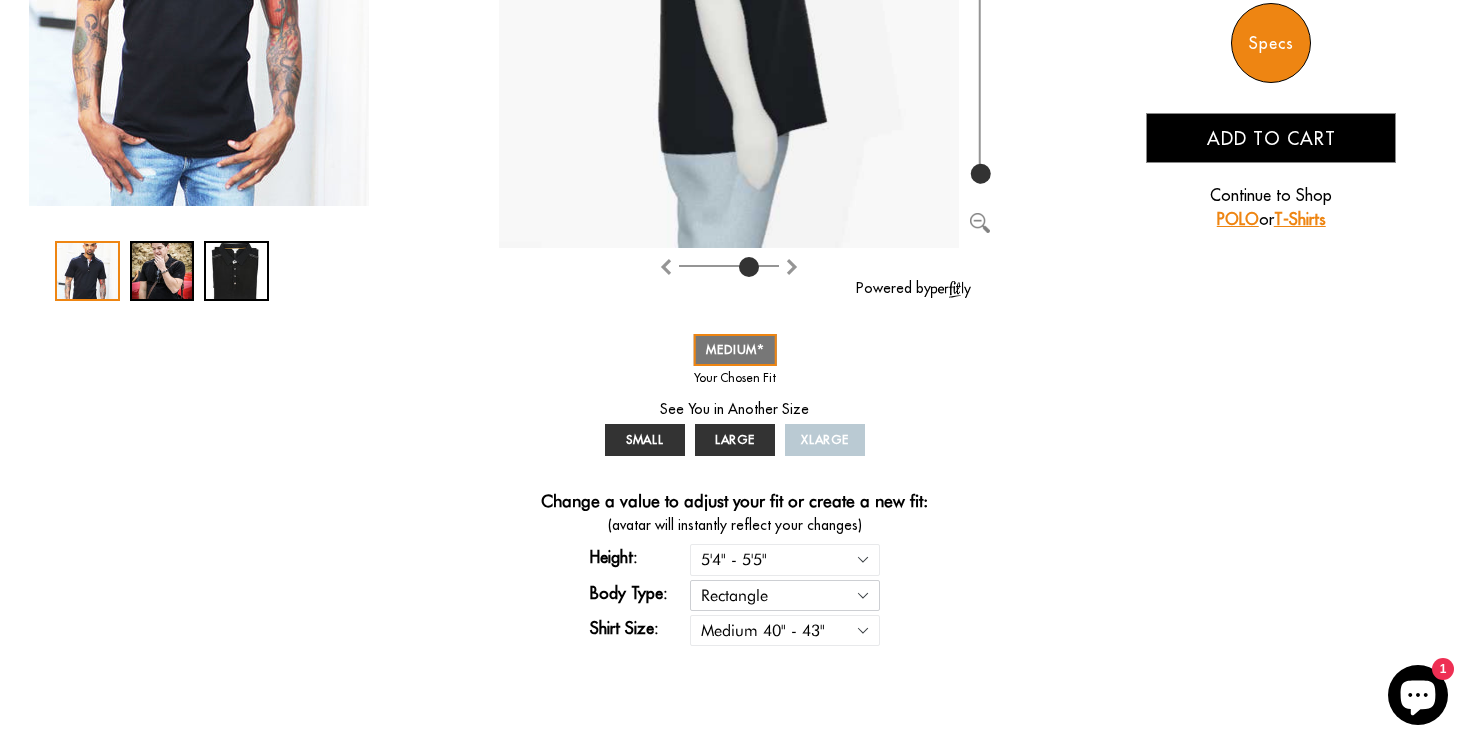click on "Rectangle Triangle" at bounding box center (785, 595) 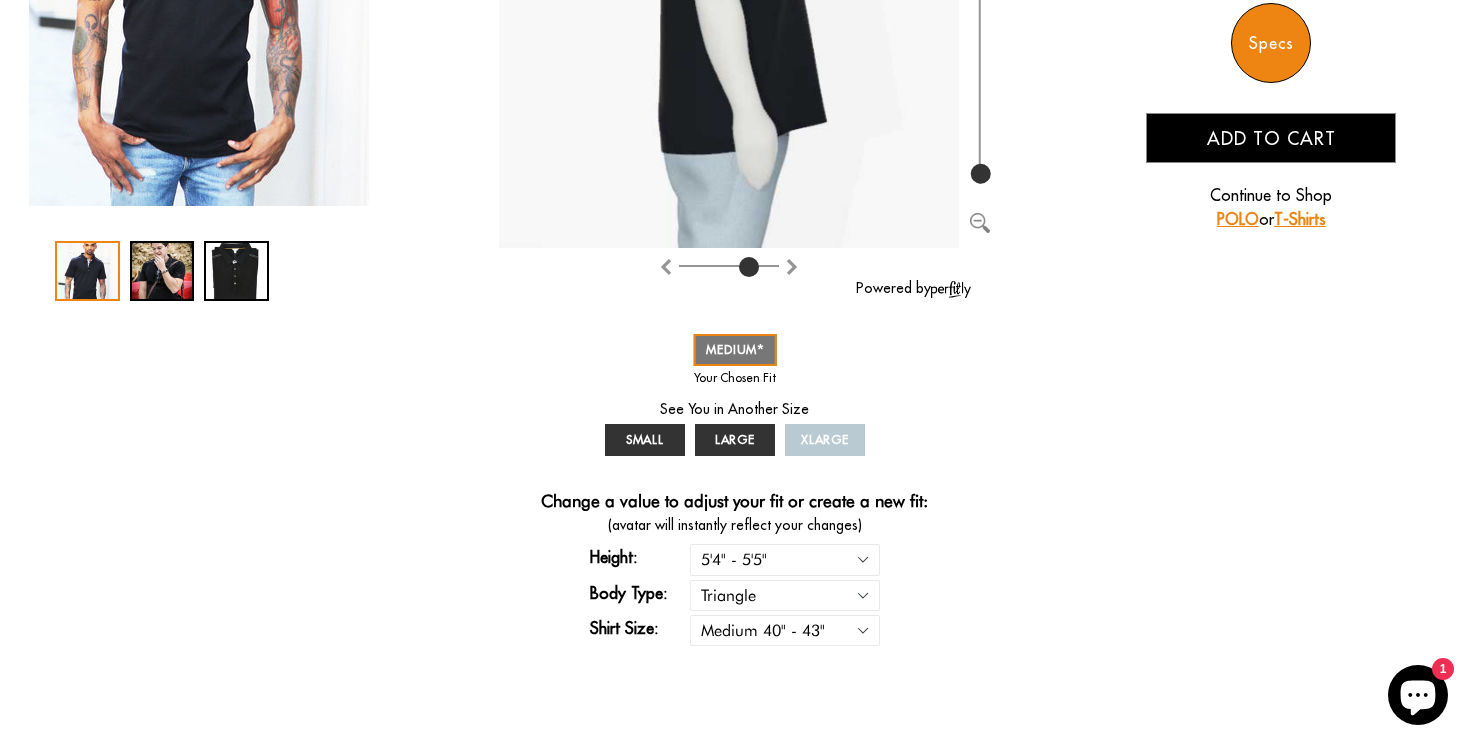 type on "4" 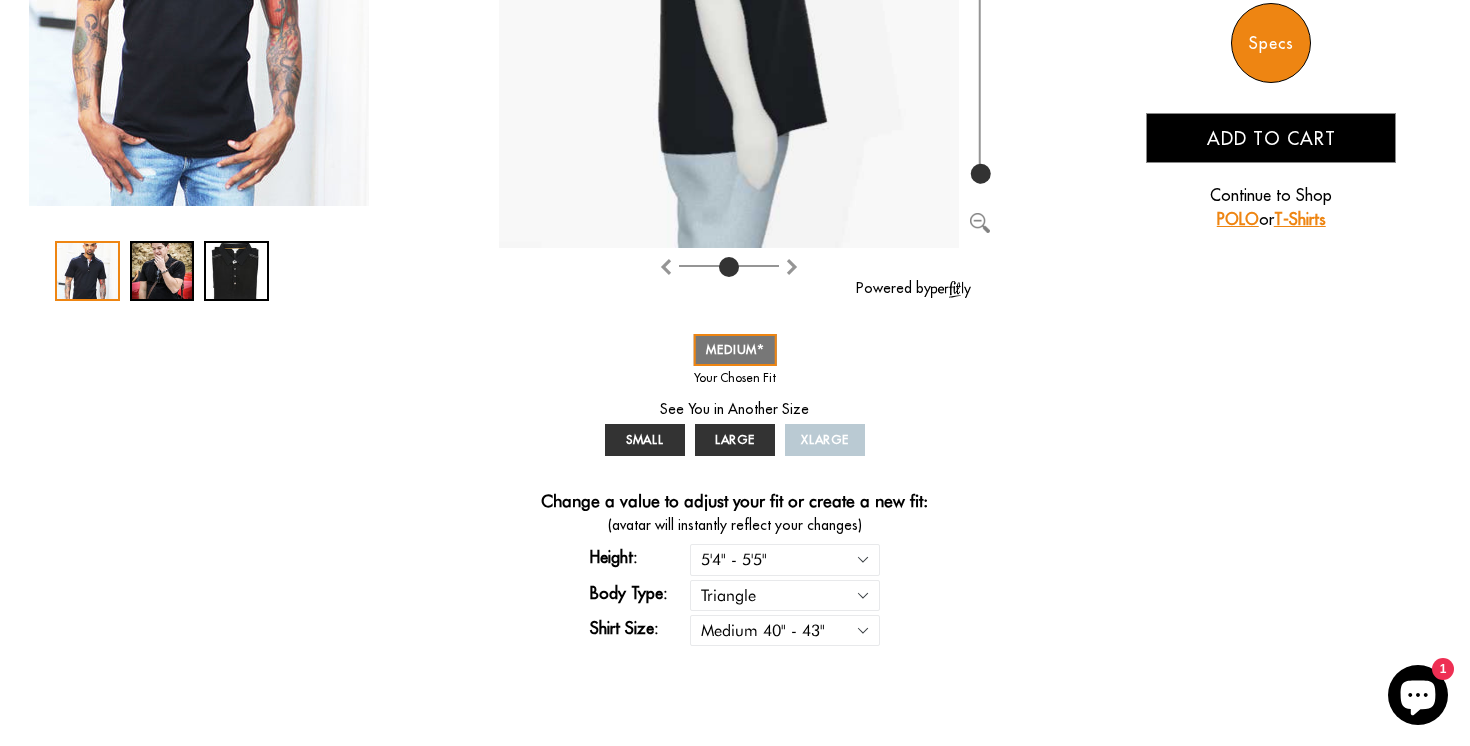 select on "triangle" 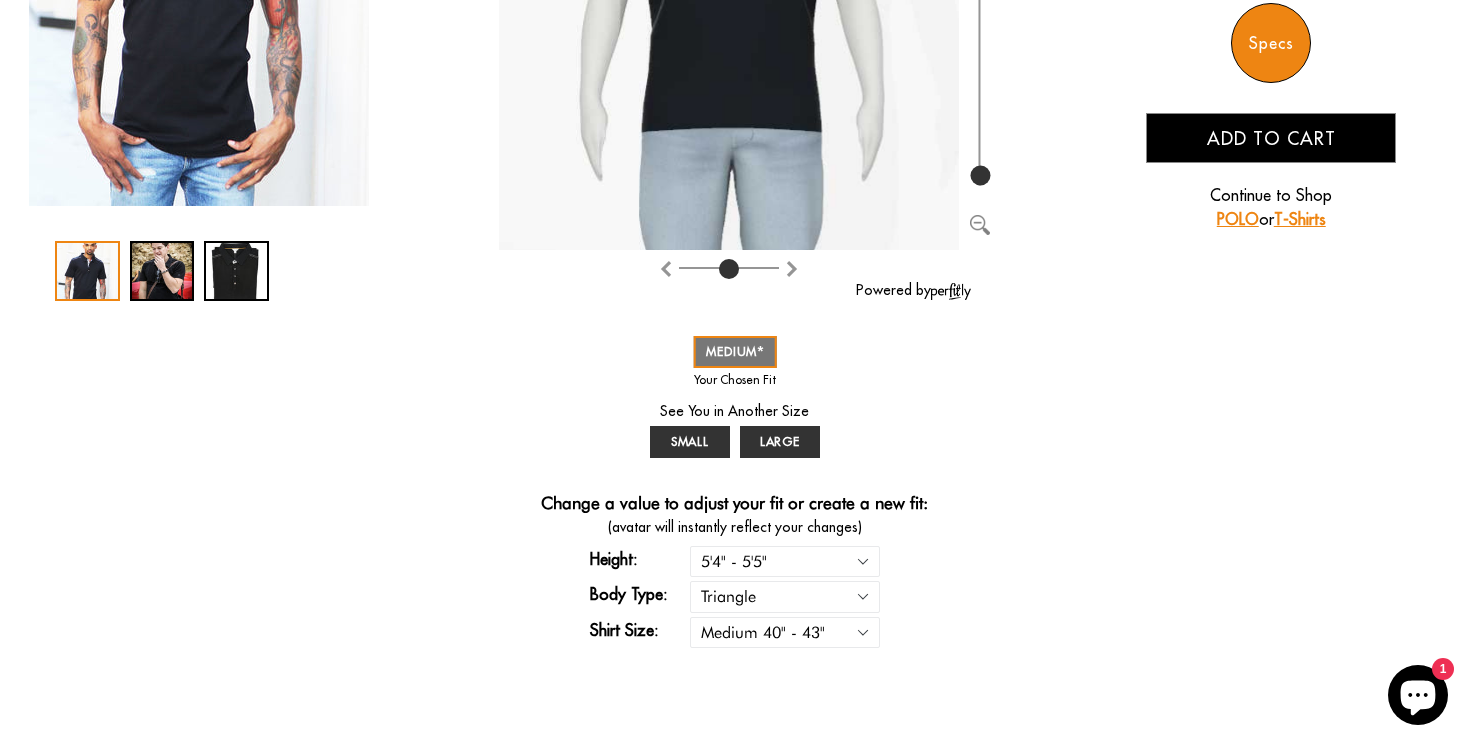 click on "Change a value to adjust your fit or create a new fit: (avatar will instantly reflect your changes) Height: 5'4" - 5'5" 5'5" - 5'6" 5'6" - 5'7" 5'7" - 5'8" 5'8" - 5'9" 5'9" - 5'10" Body Type: Rectangle Triangle Shirt Size: Small 36" - 39" Medium 40" - 43" Large 44" - 47"" at bounding box center [735, 572] 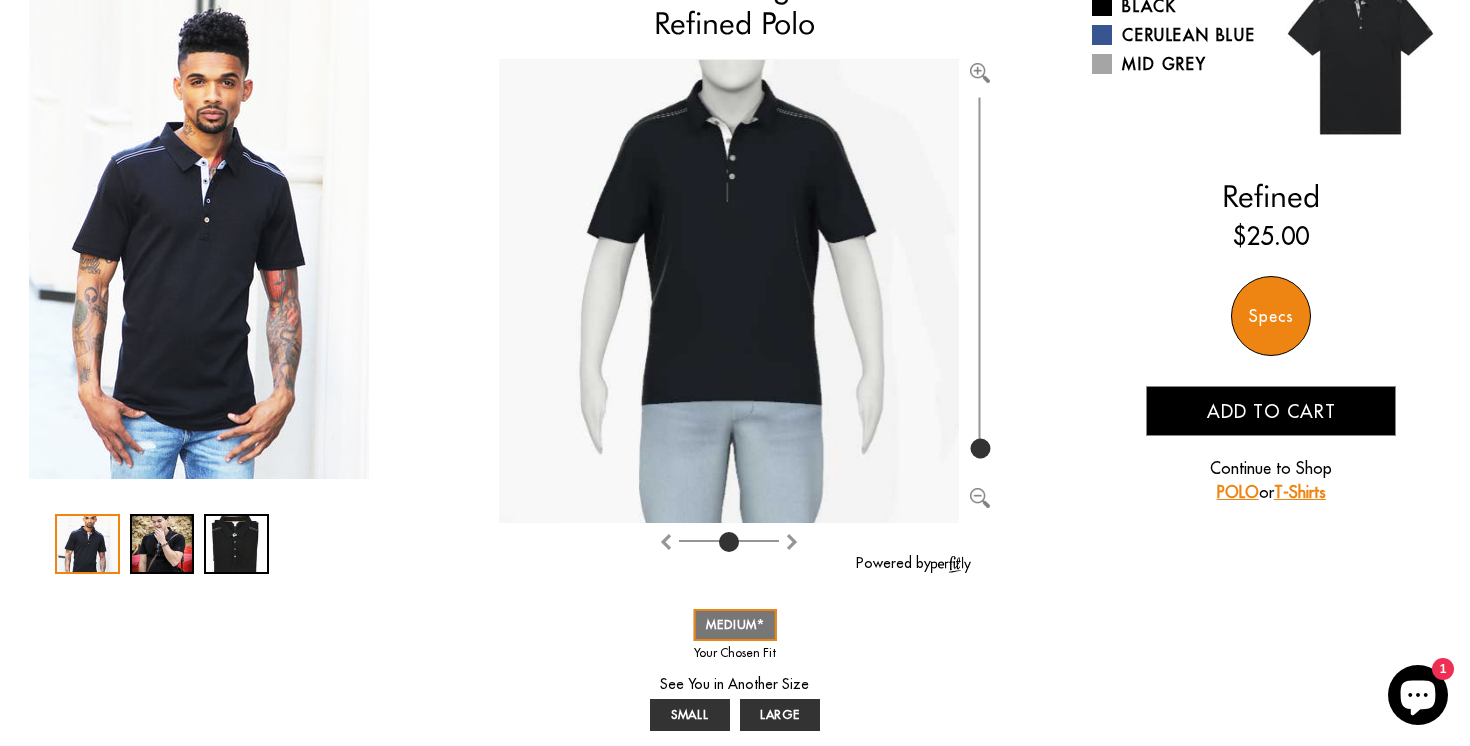 scroll, scrollTop: 158, scrollLeft: 0, axis: vertical 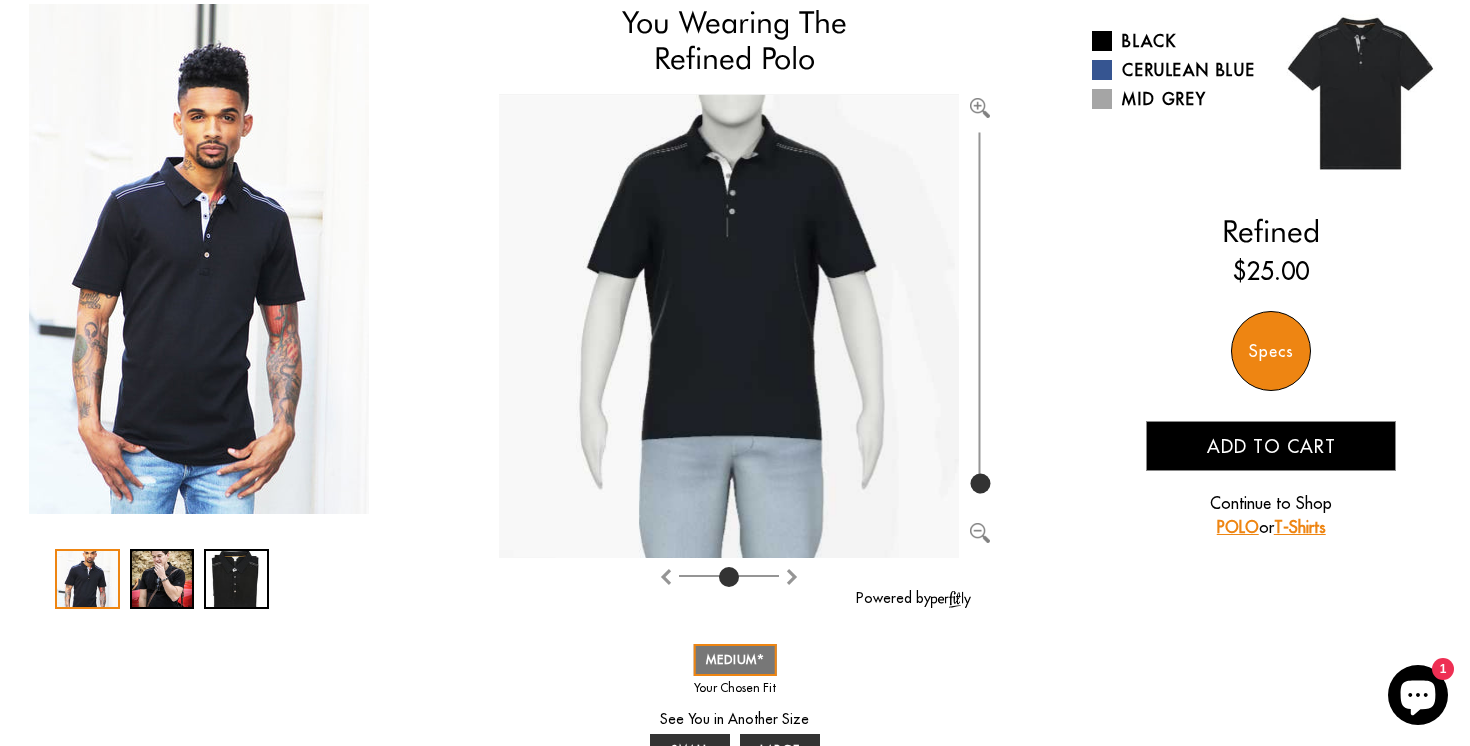 click at bounding box center [199, 259] 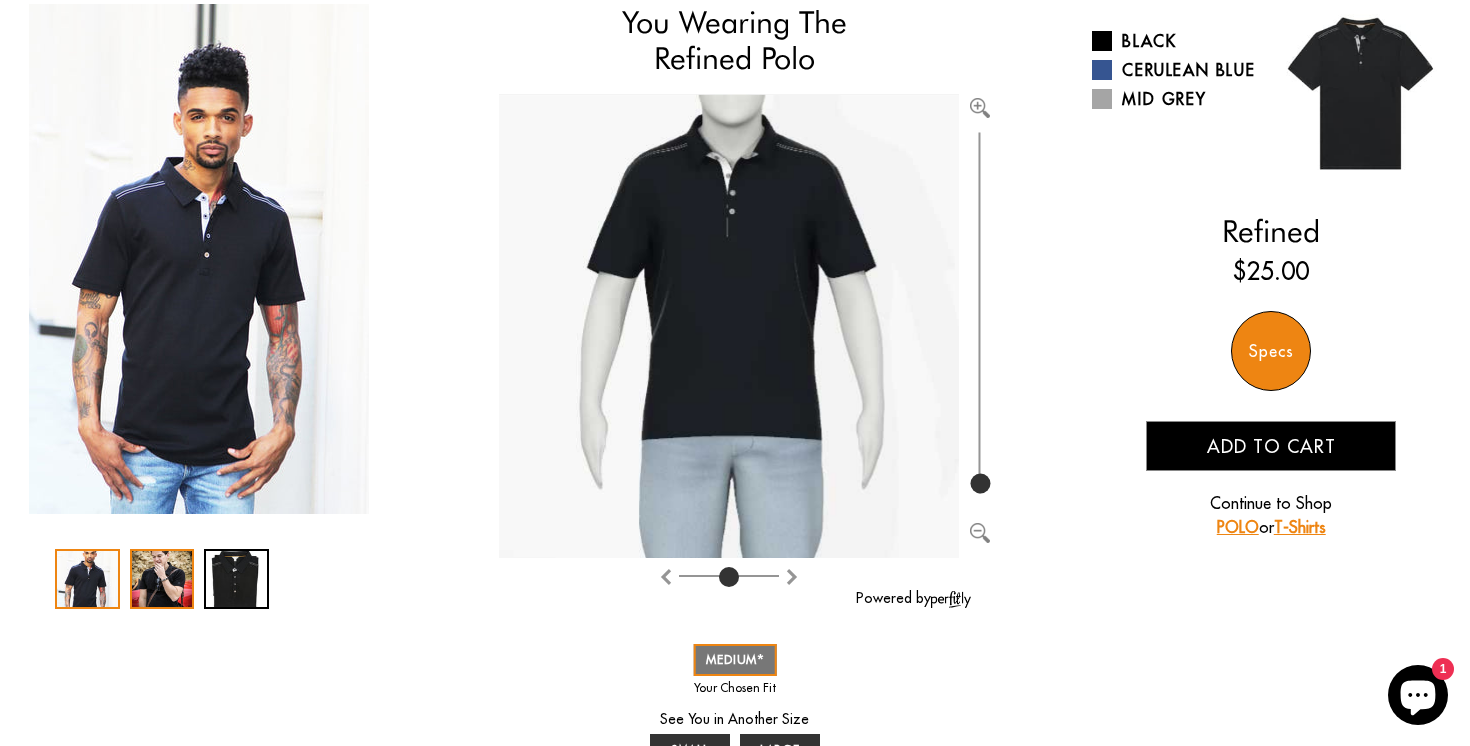 click at bounding box center (162, 579) 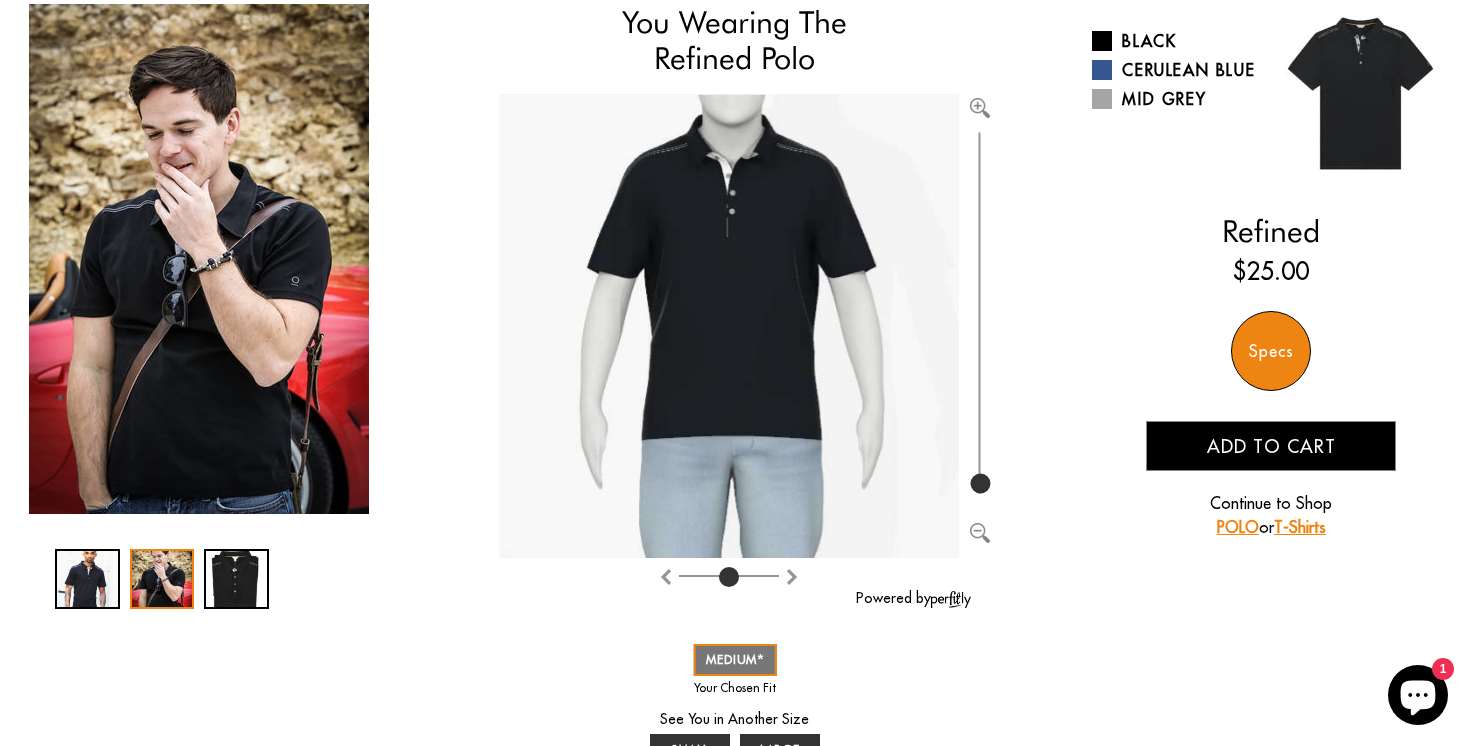 click at bounding box center (199, 259) 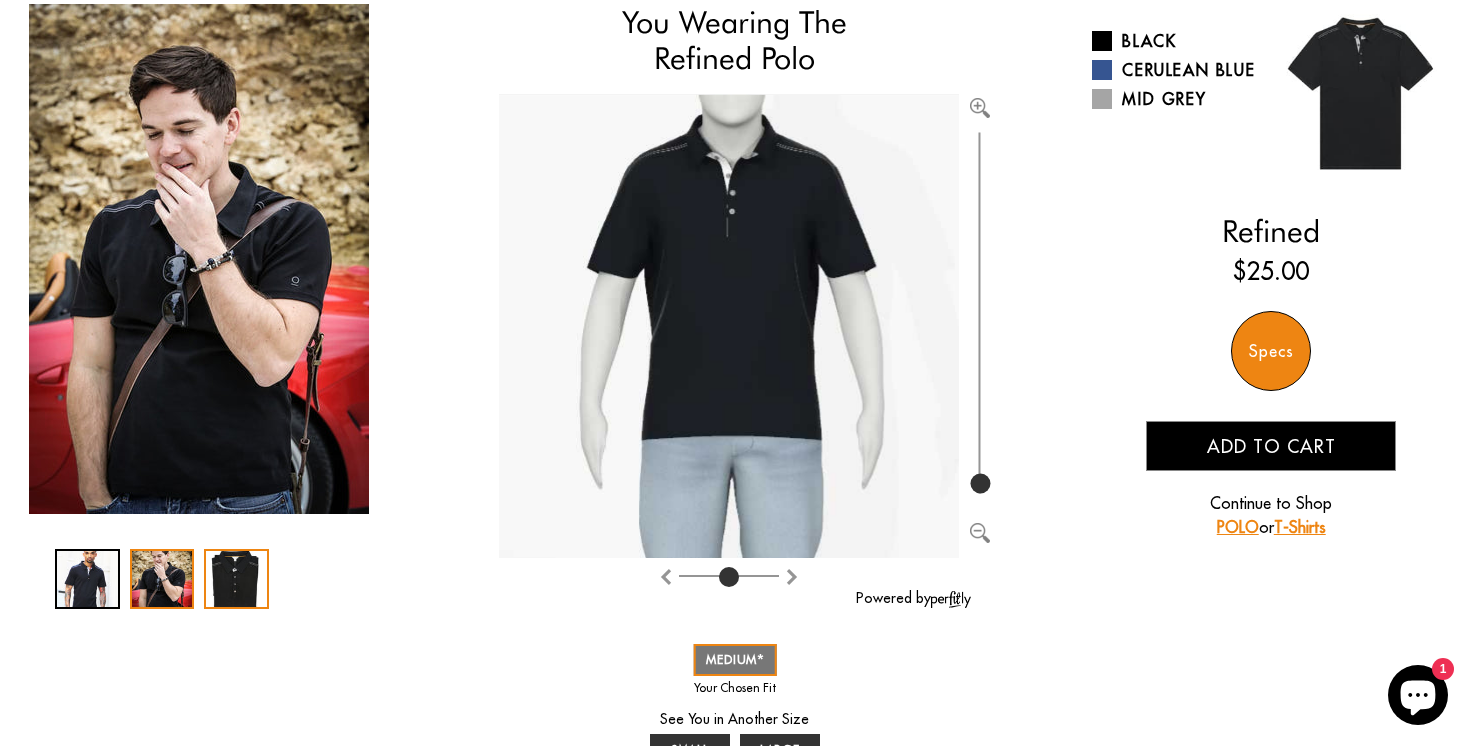 click at bounding box center [236, 579] 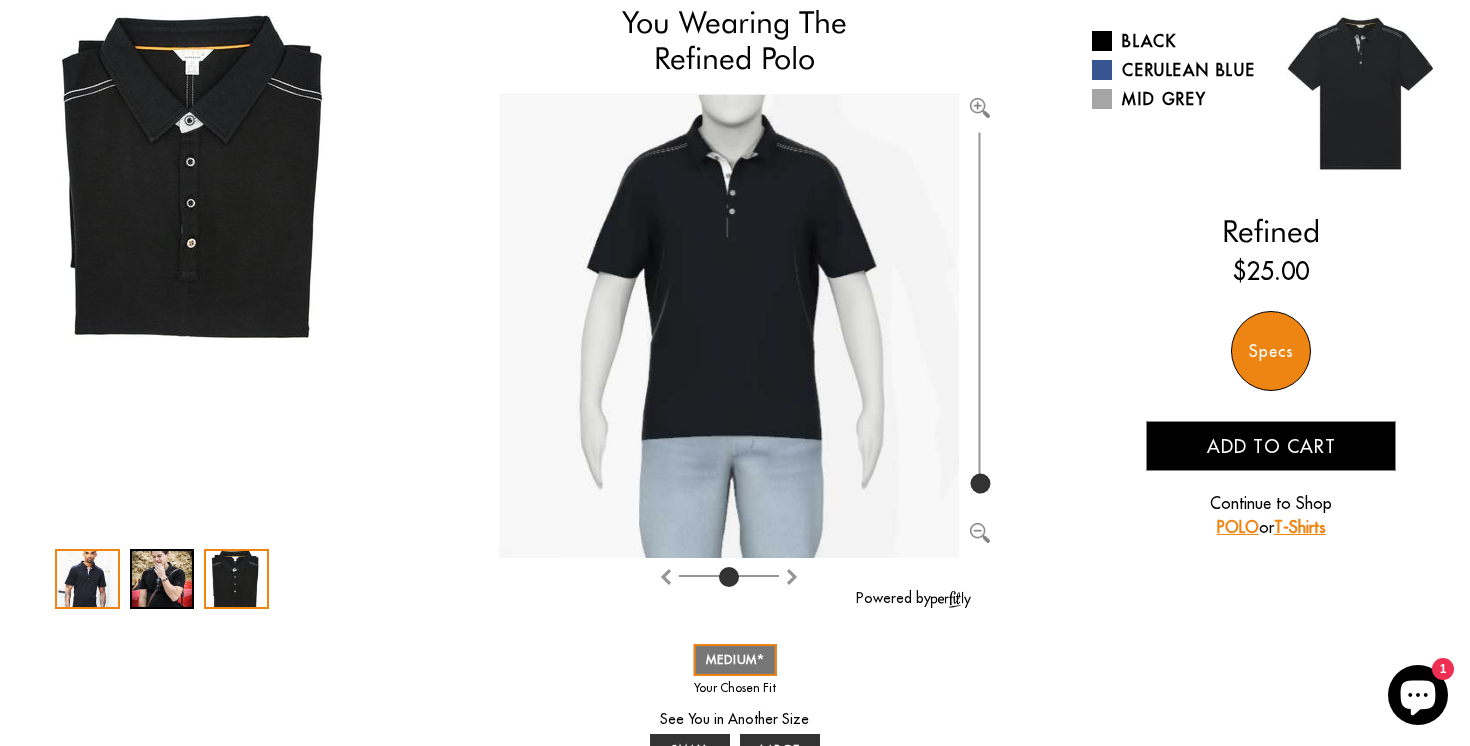 click at bounding box center (87, 579) 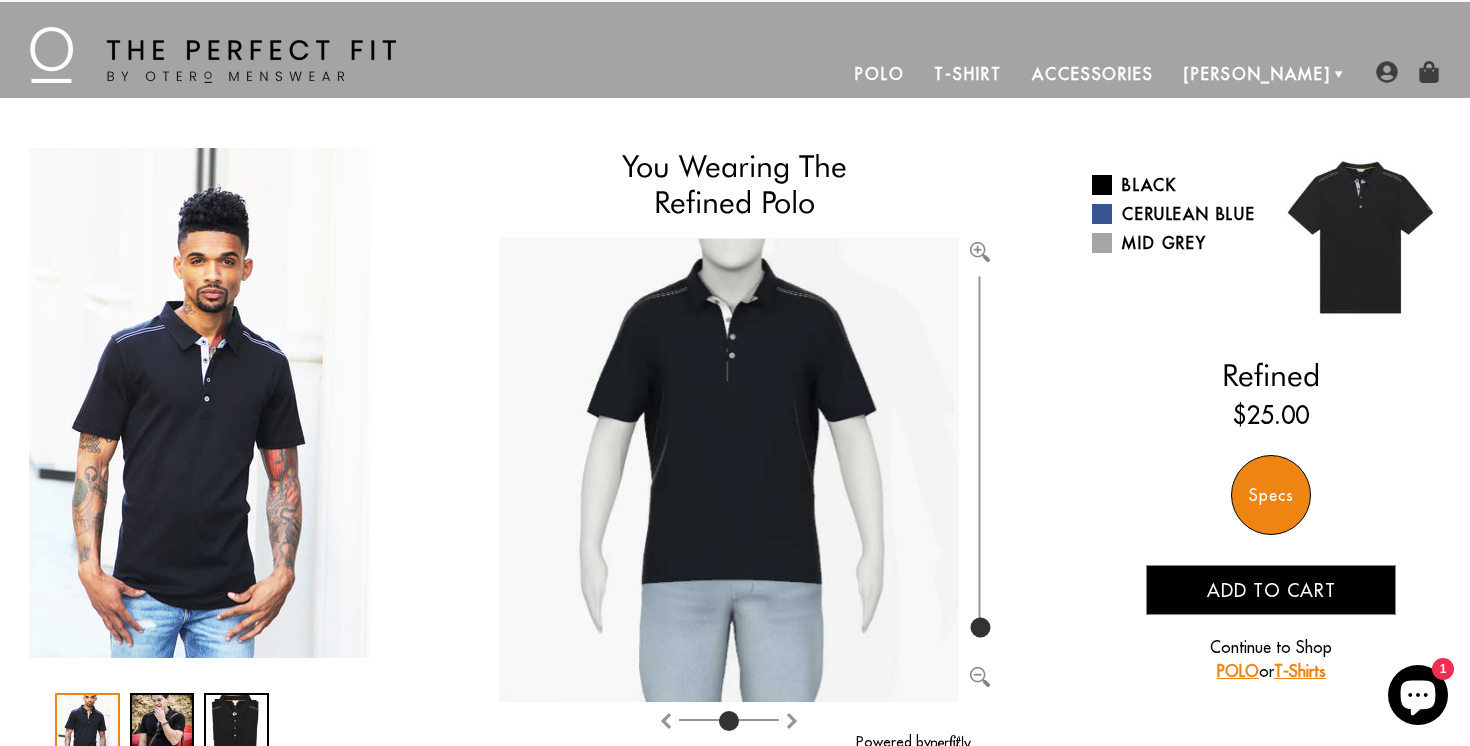 scroll, scrollTop: 12, scrollLeft: 0, axis: vertical 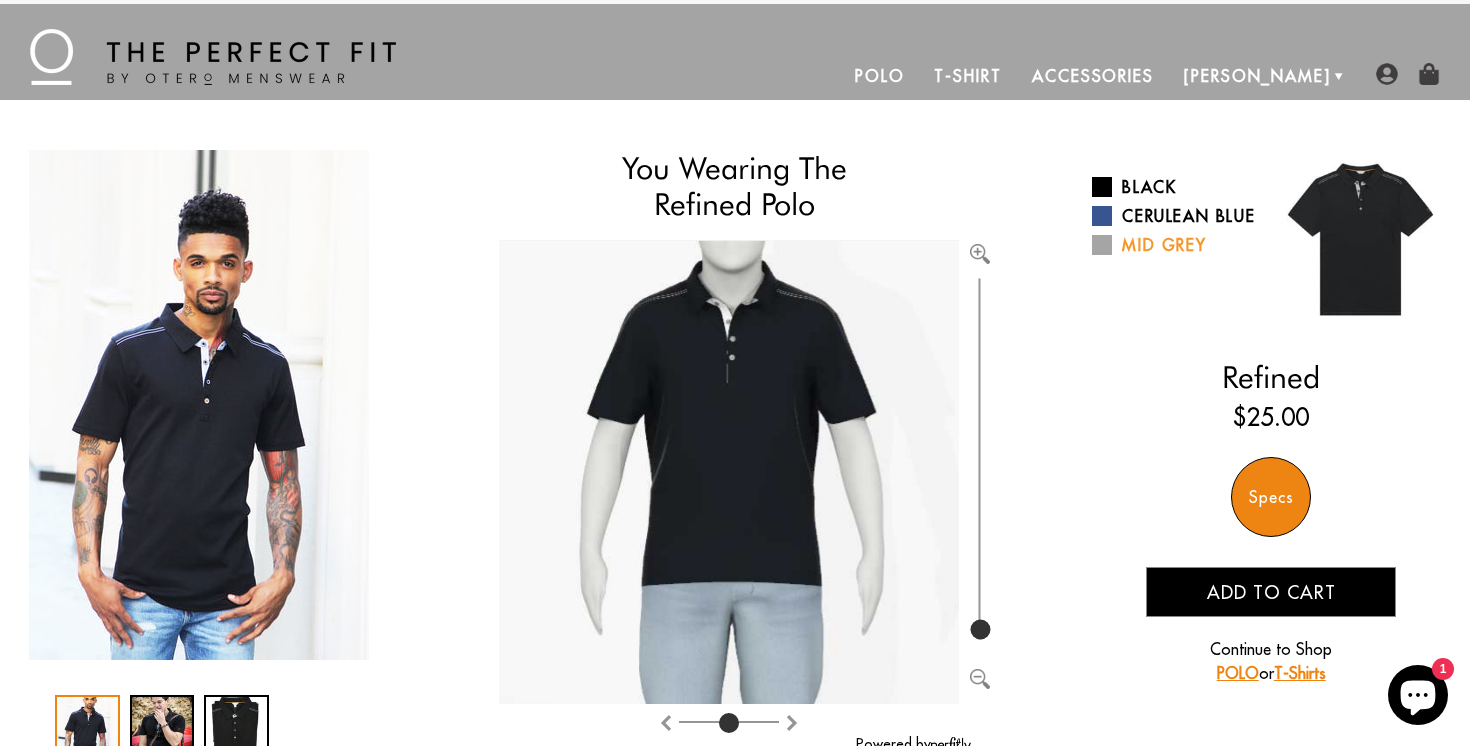 click at bounding box center [1102, 245] 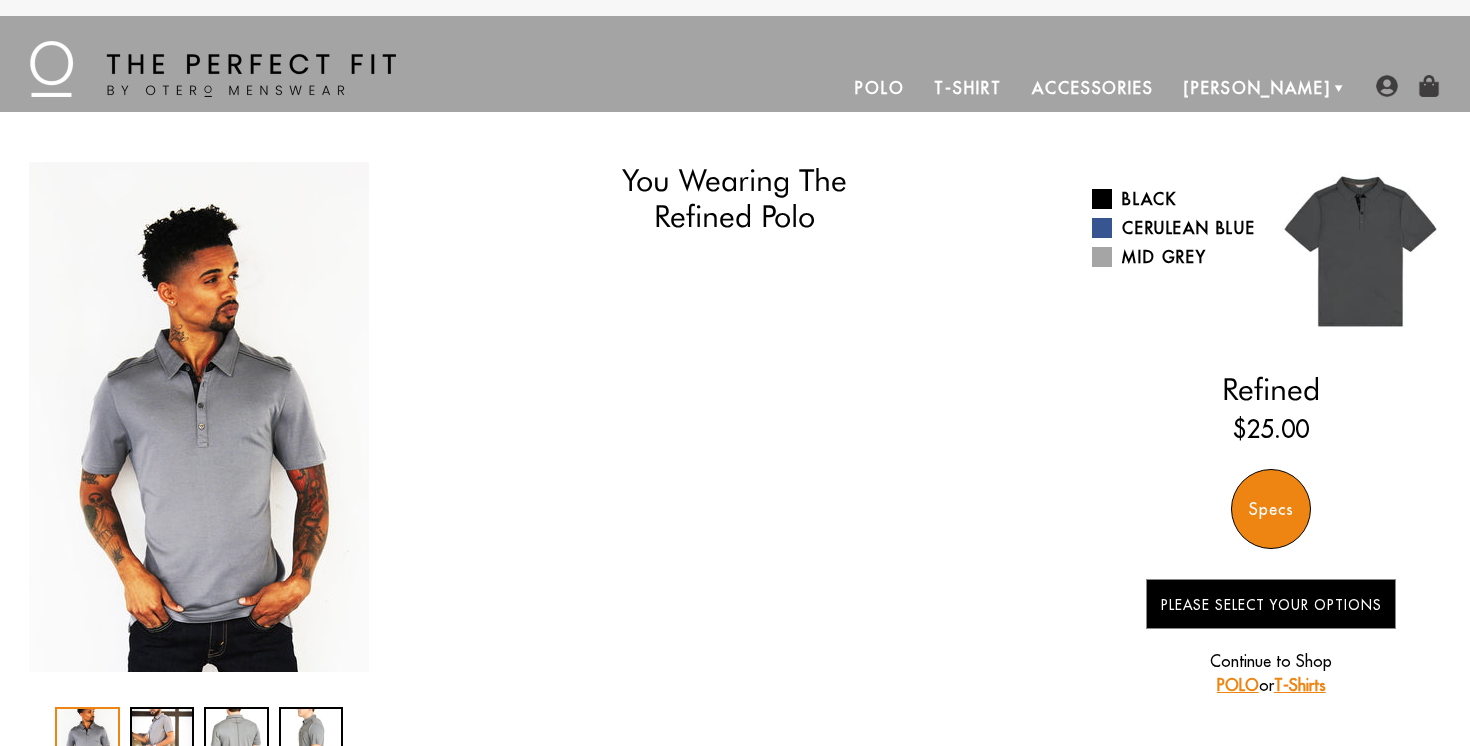 scroll, scrollTop: 0, scrollLeft: 0, axis: both 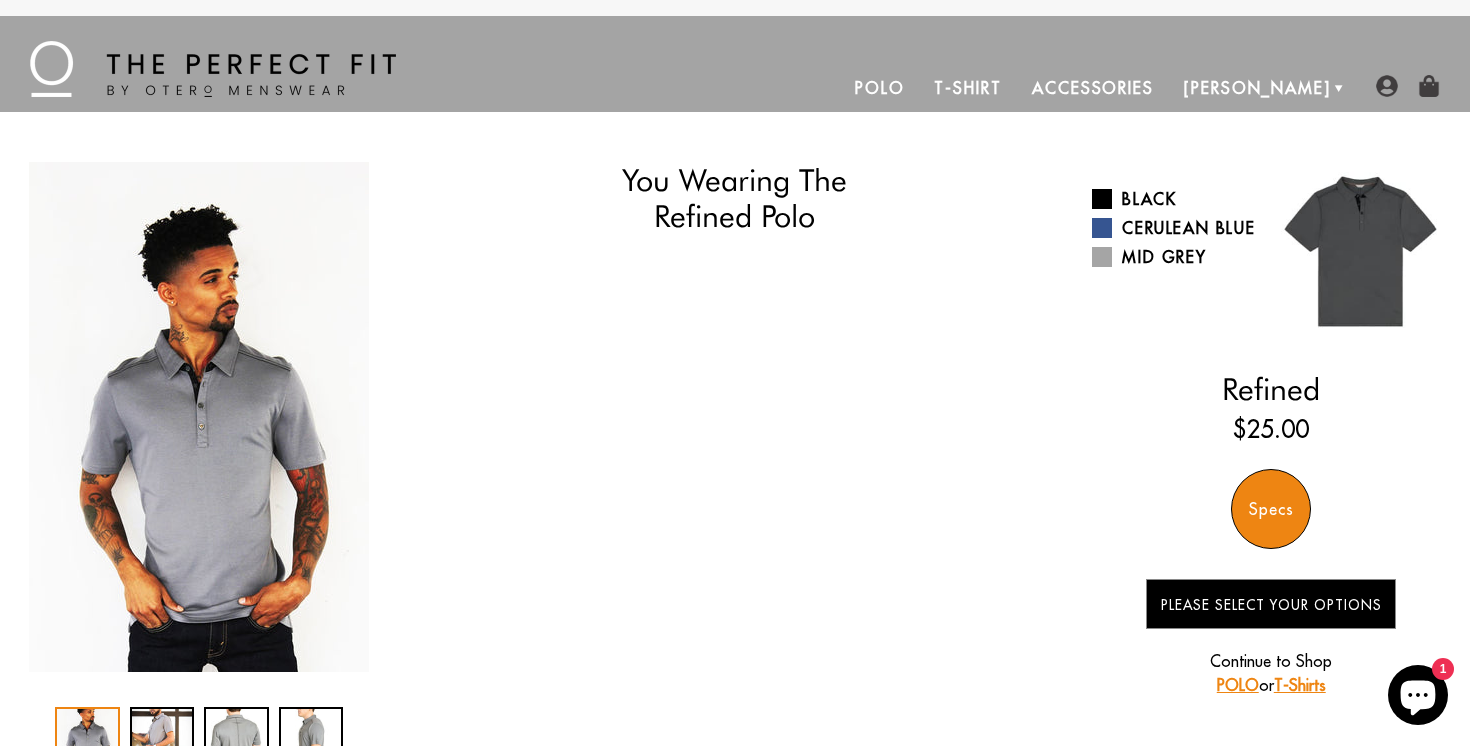 select on "triangle" 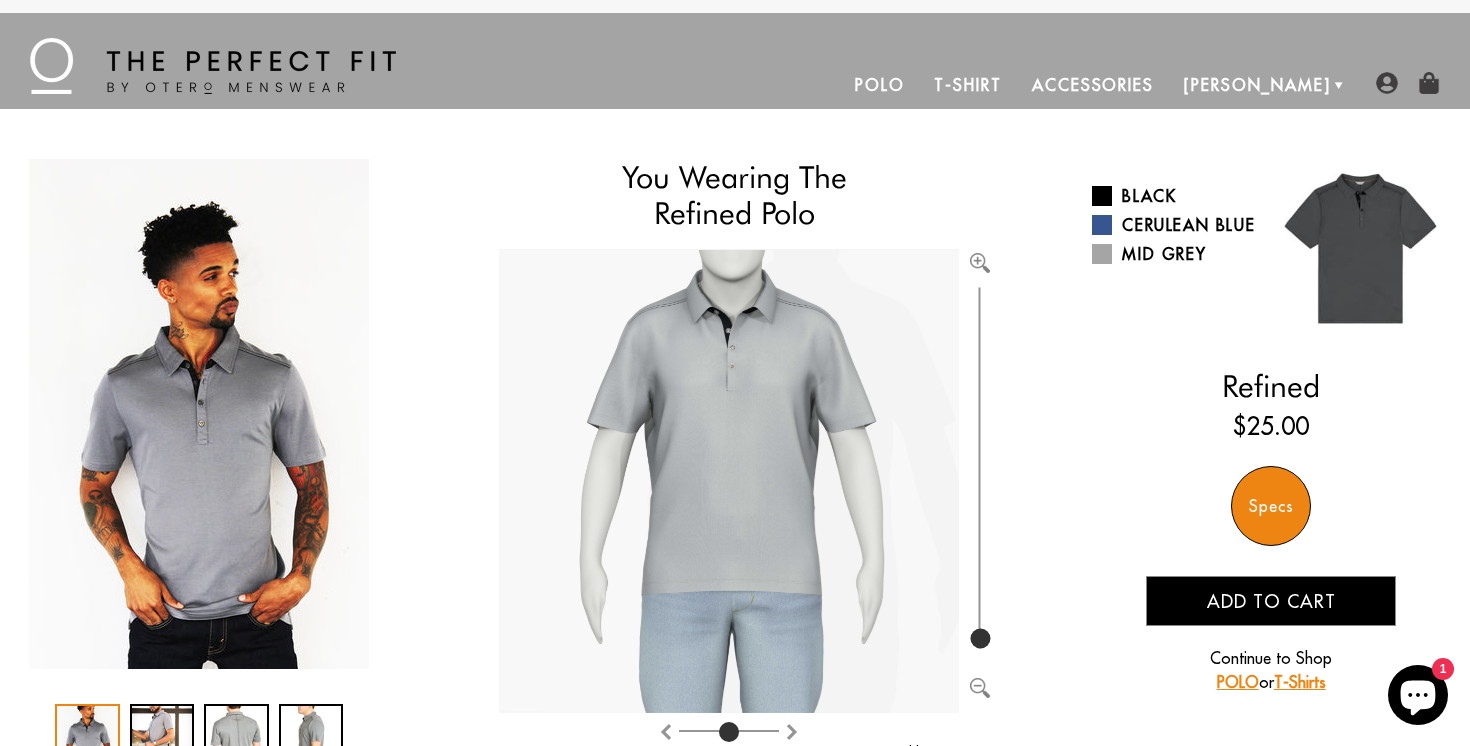 scroll, scrollTop: 0, scrollLeft: 0, axis: both 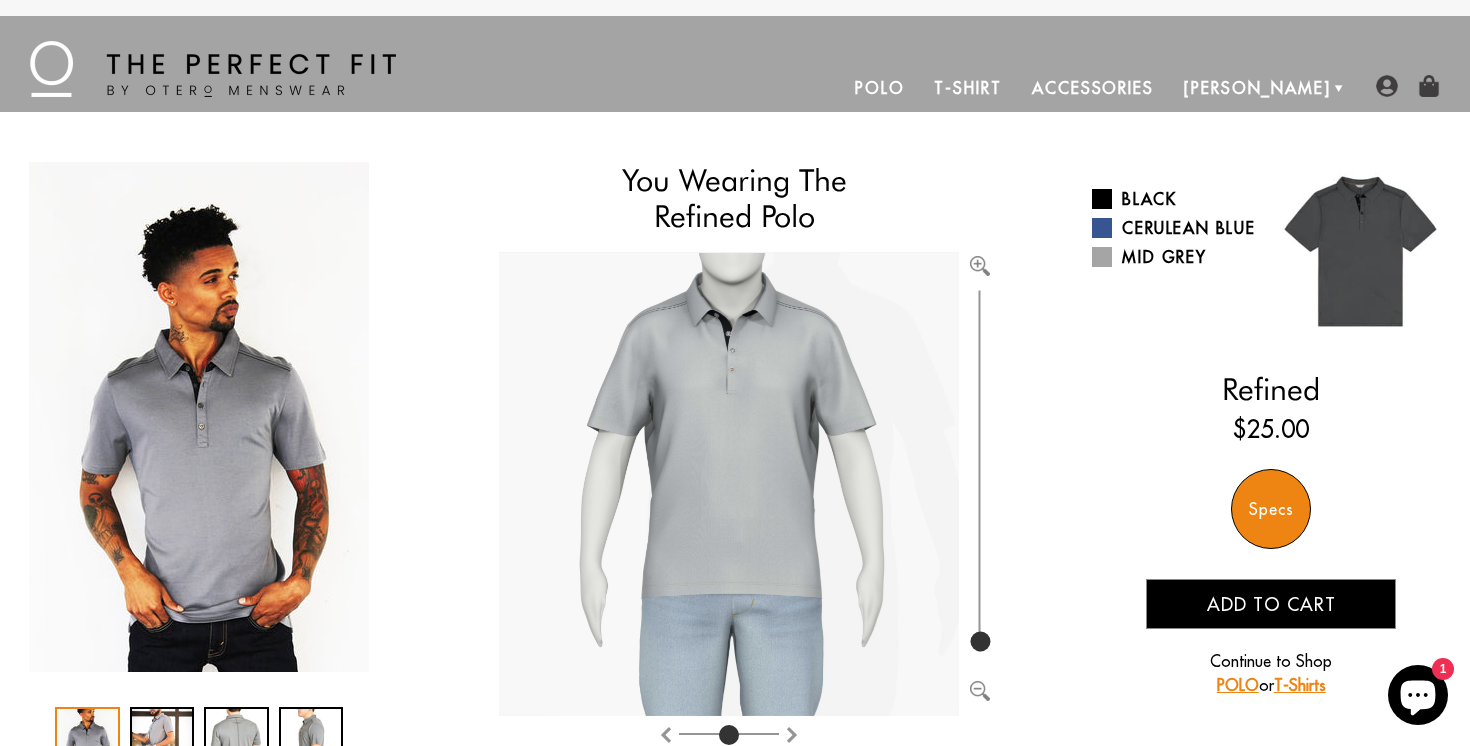 click at bounding box center (199, 417) 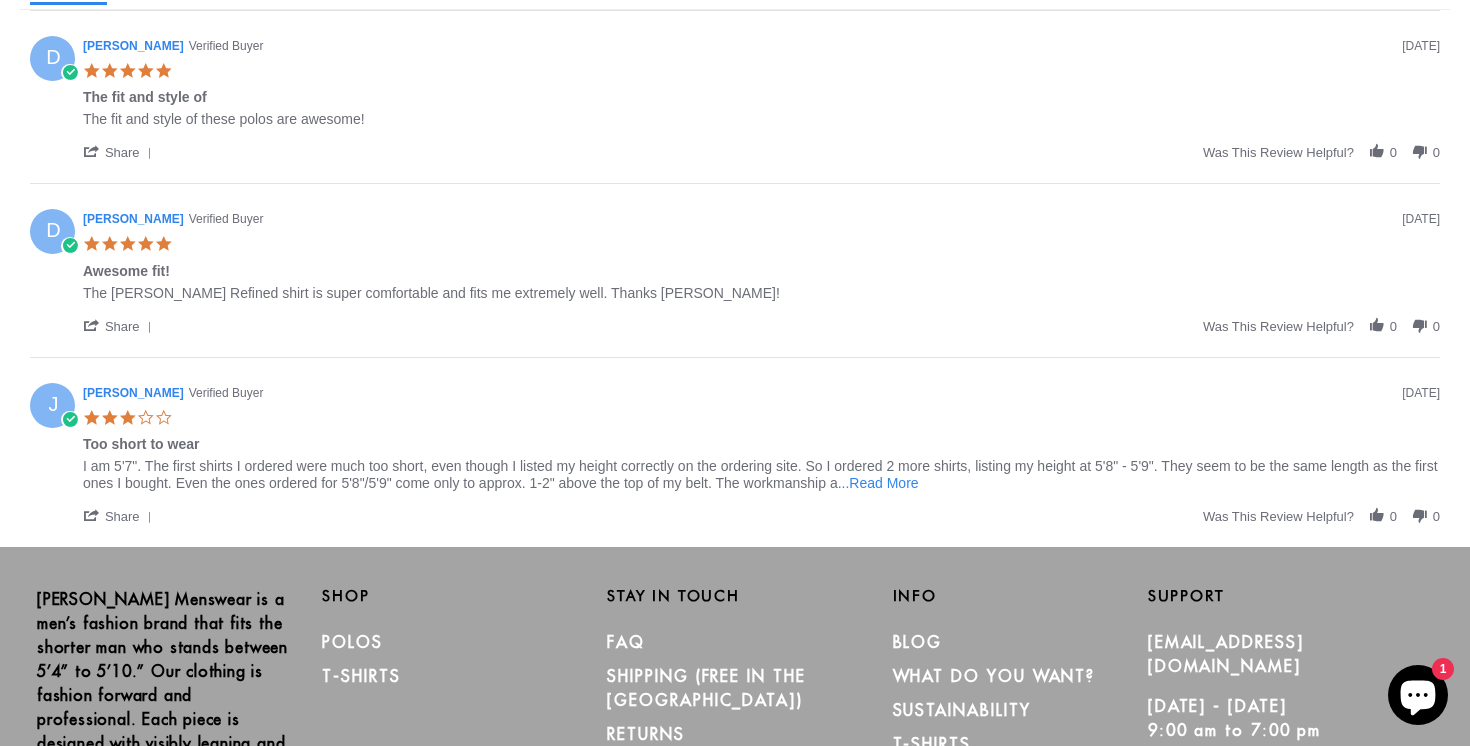 scroll, scrollTop: 1472, scrollLeft: 0, axis: vertical 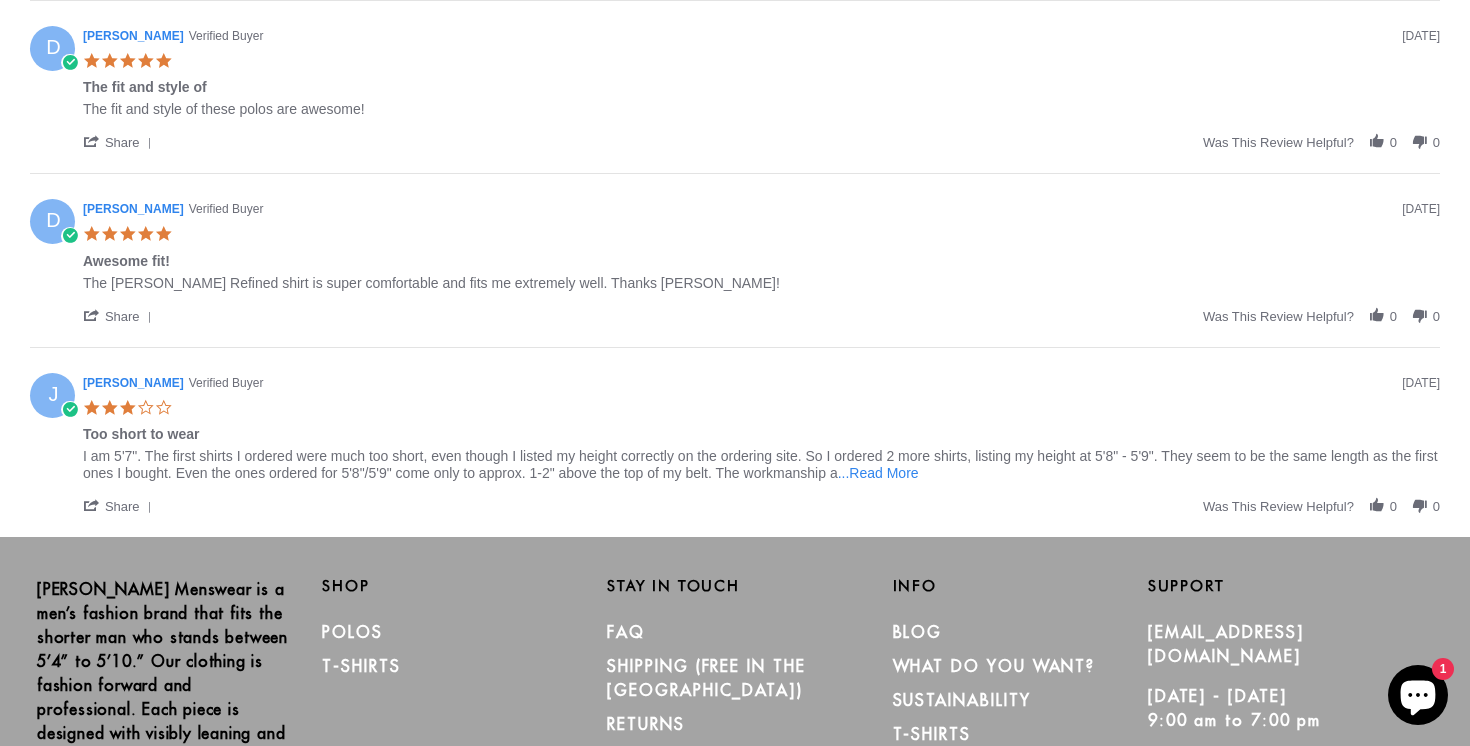 click on "...Read More" at bounding box center (878, 473) 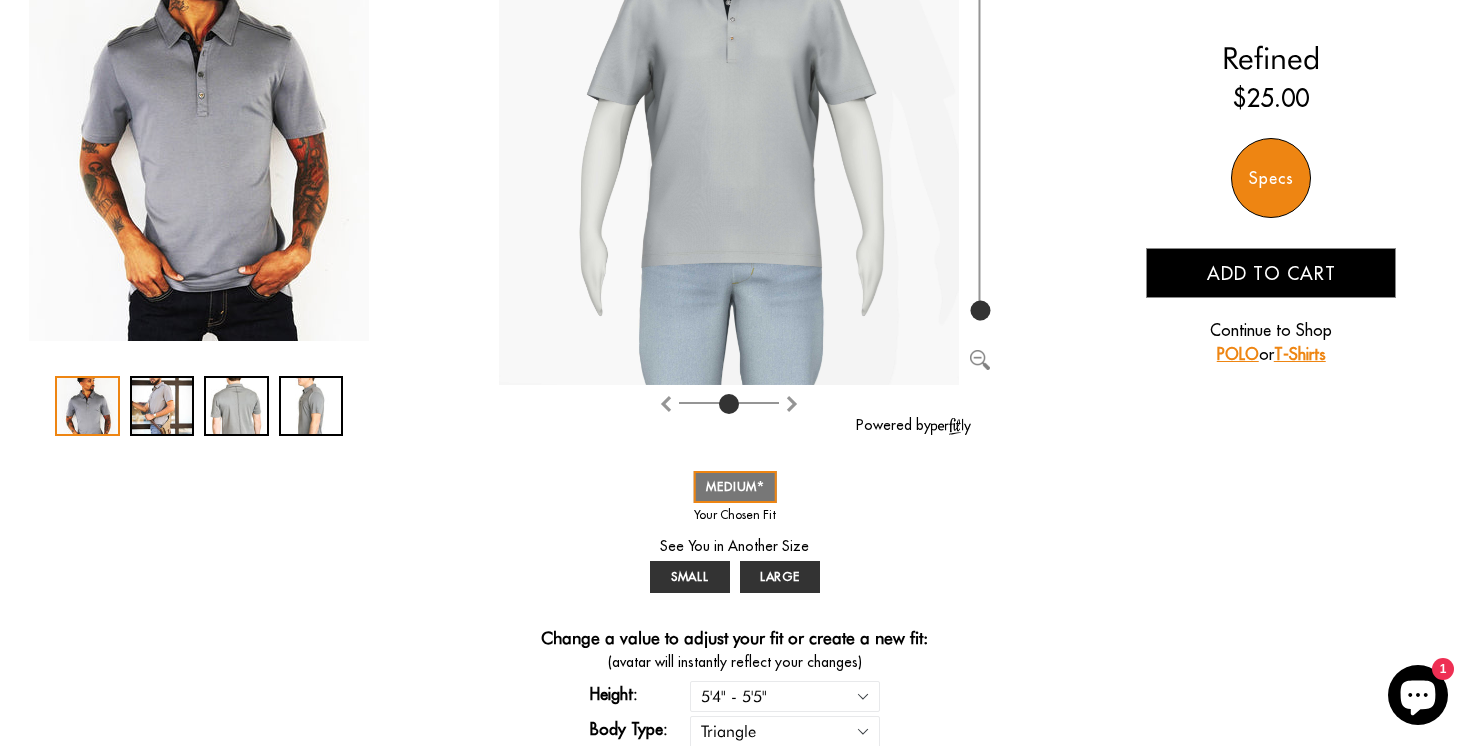 scroll, scrollTop: 328, scrollLeft: 0, axis: vertical 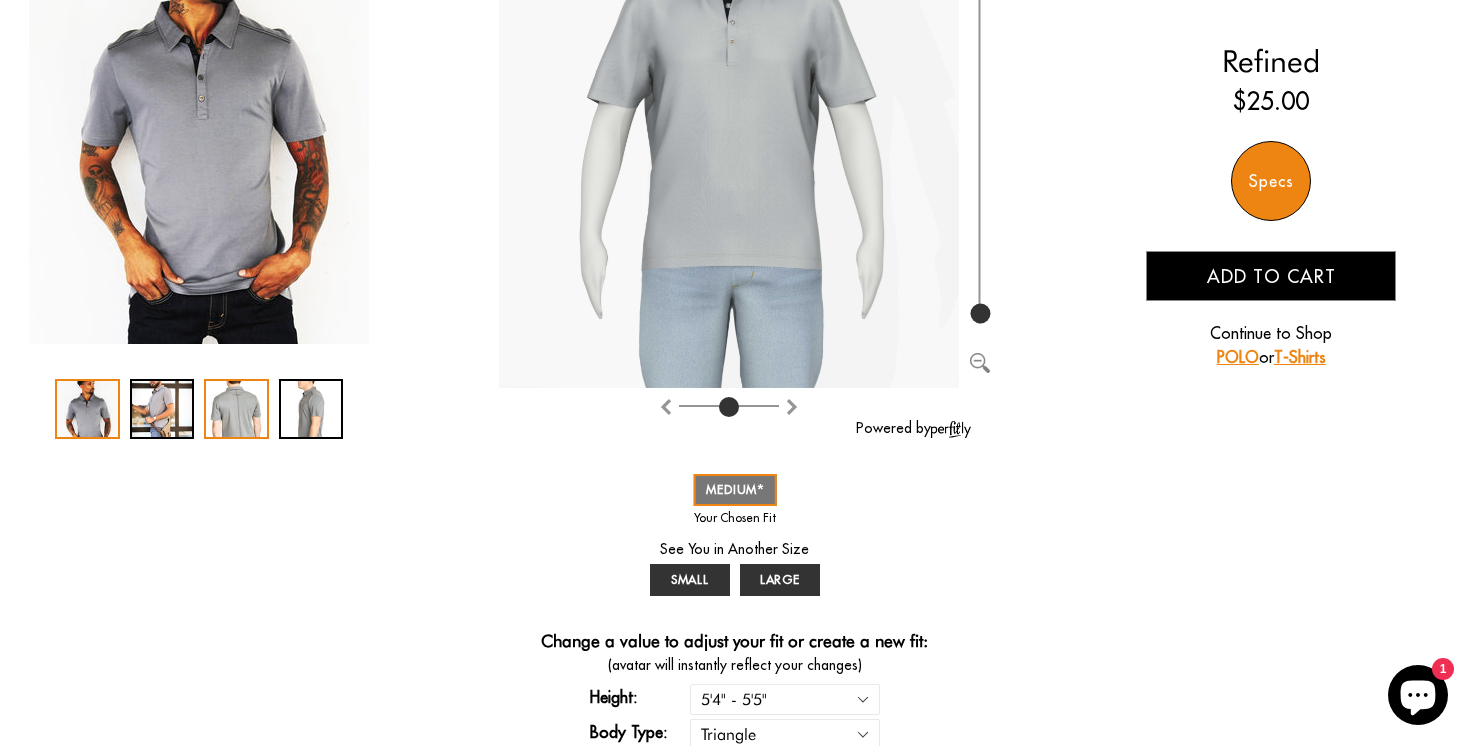 click at bounding box center [236, 409] 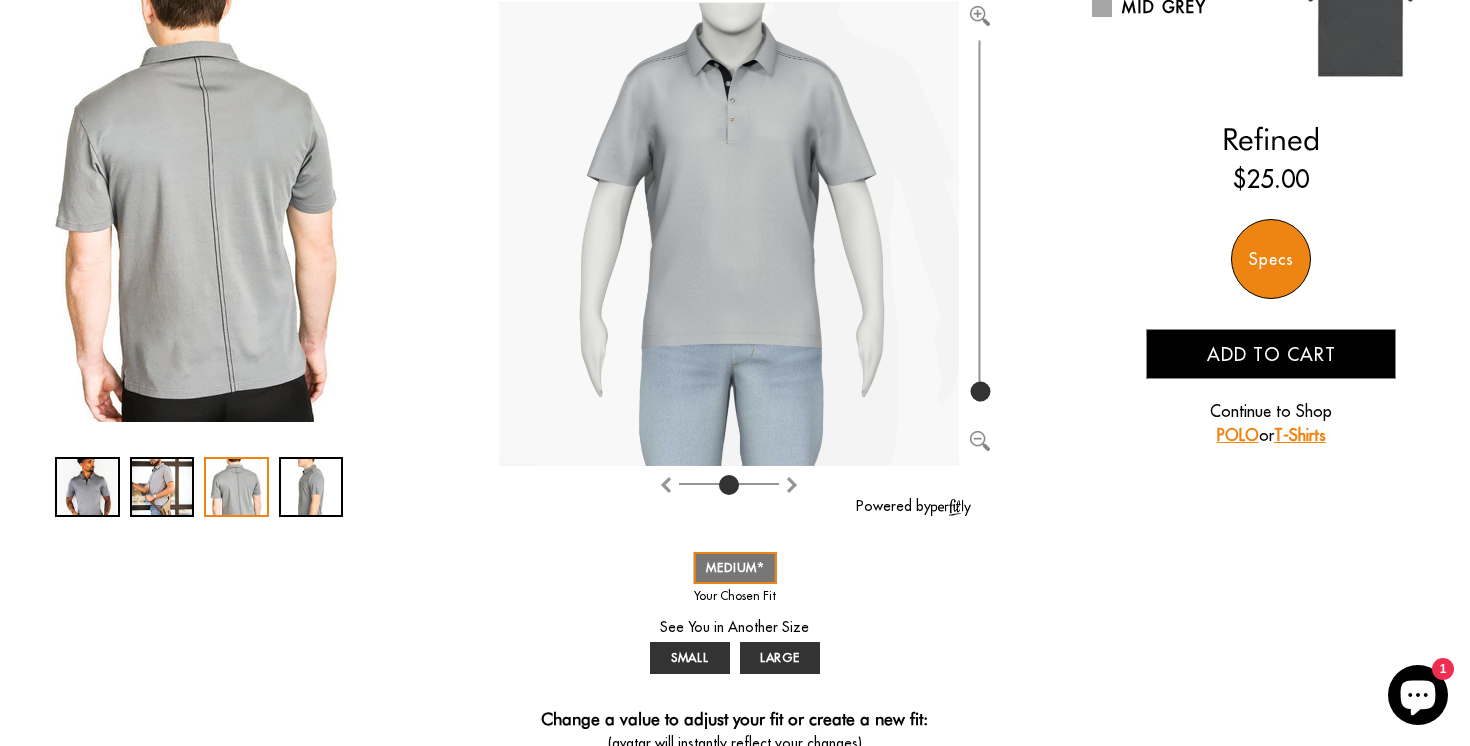 scroll, scrollTop: 254, scrollLeft: 0, axis: vertical 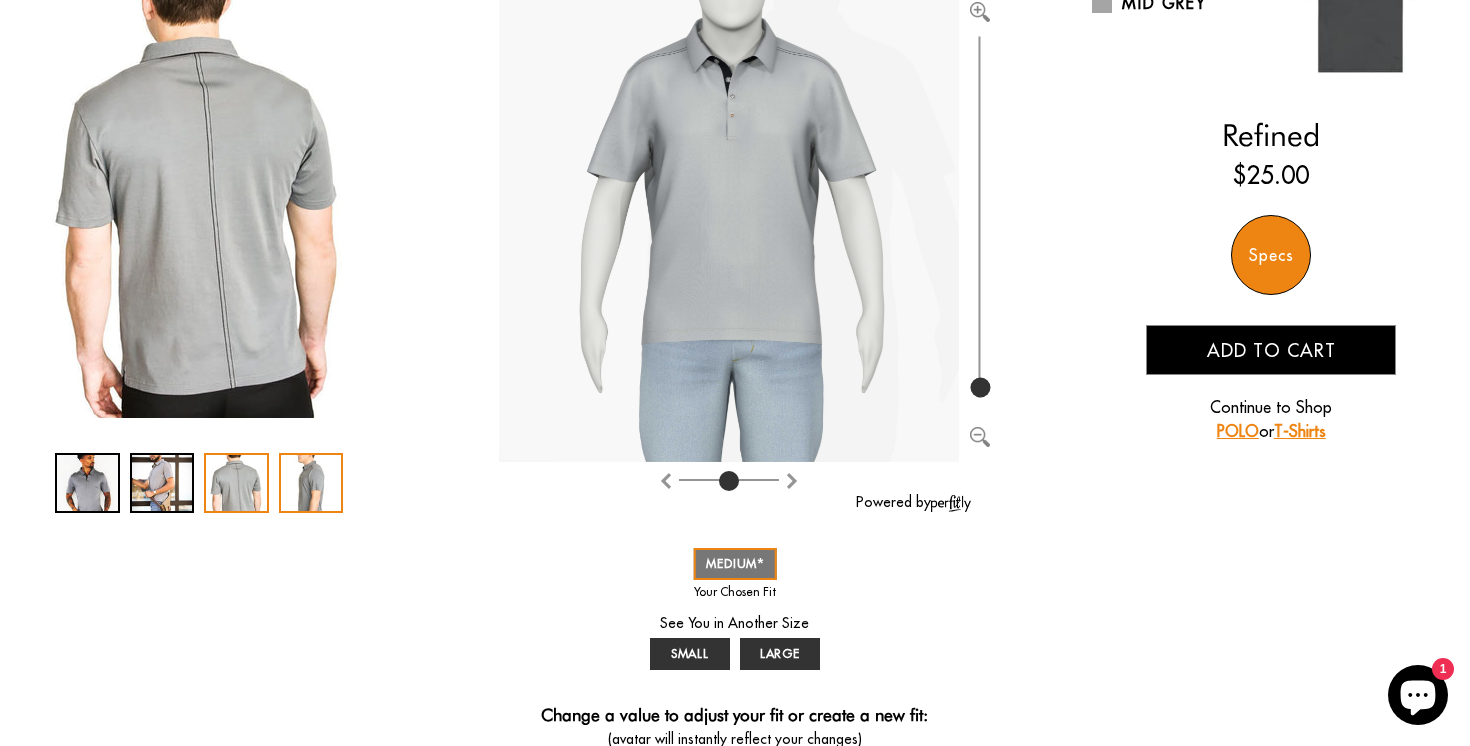 click at bounding box center (311, 483) 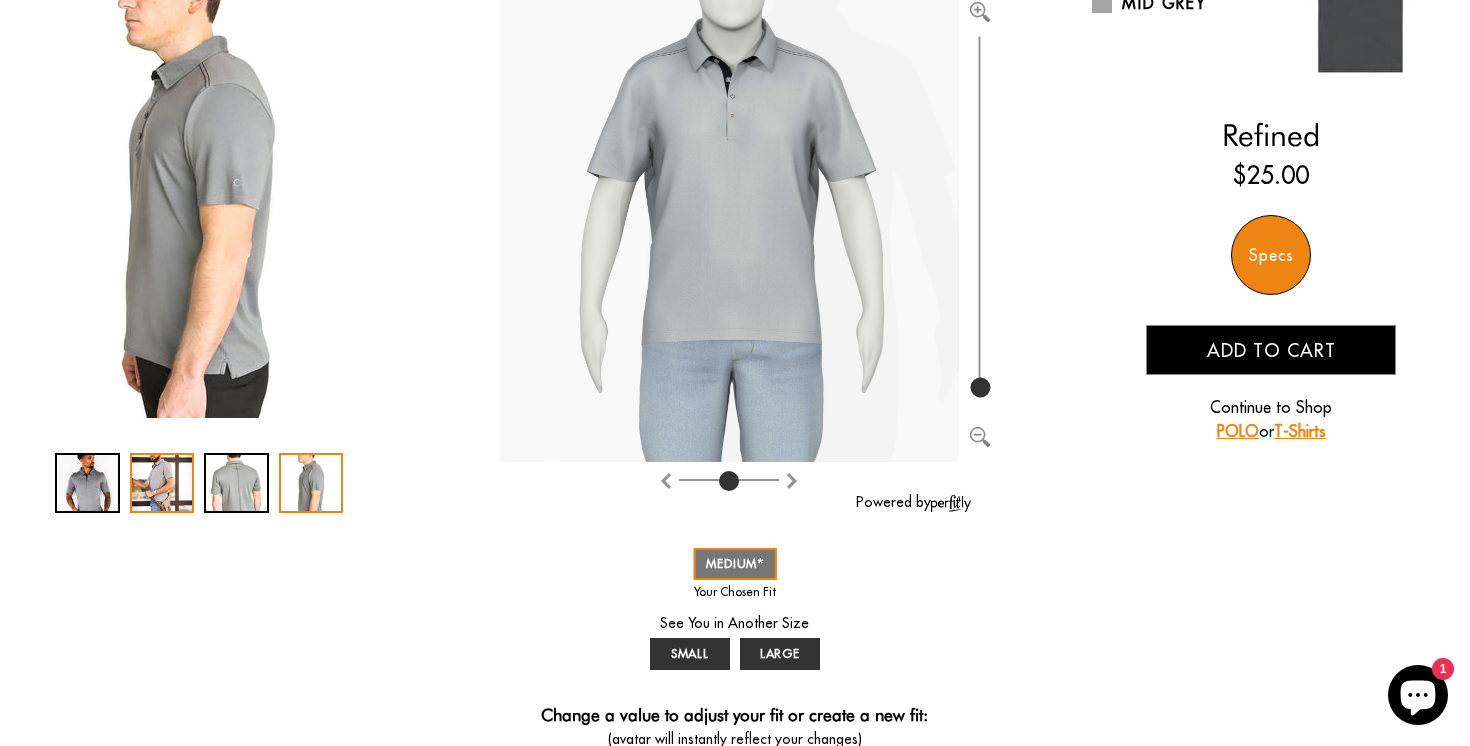 click at bounding box center (162, 483) 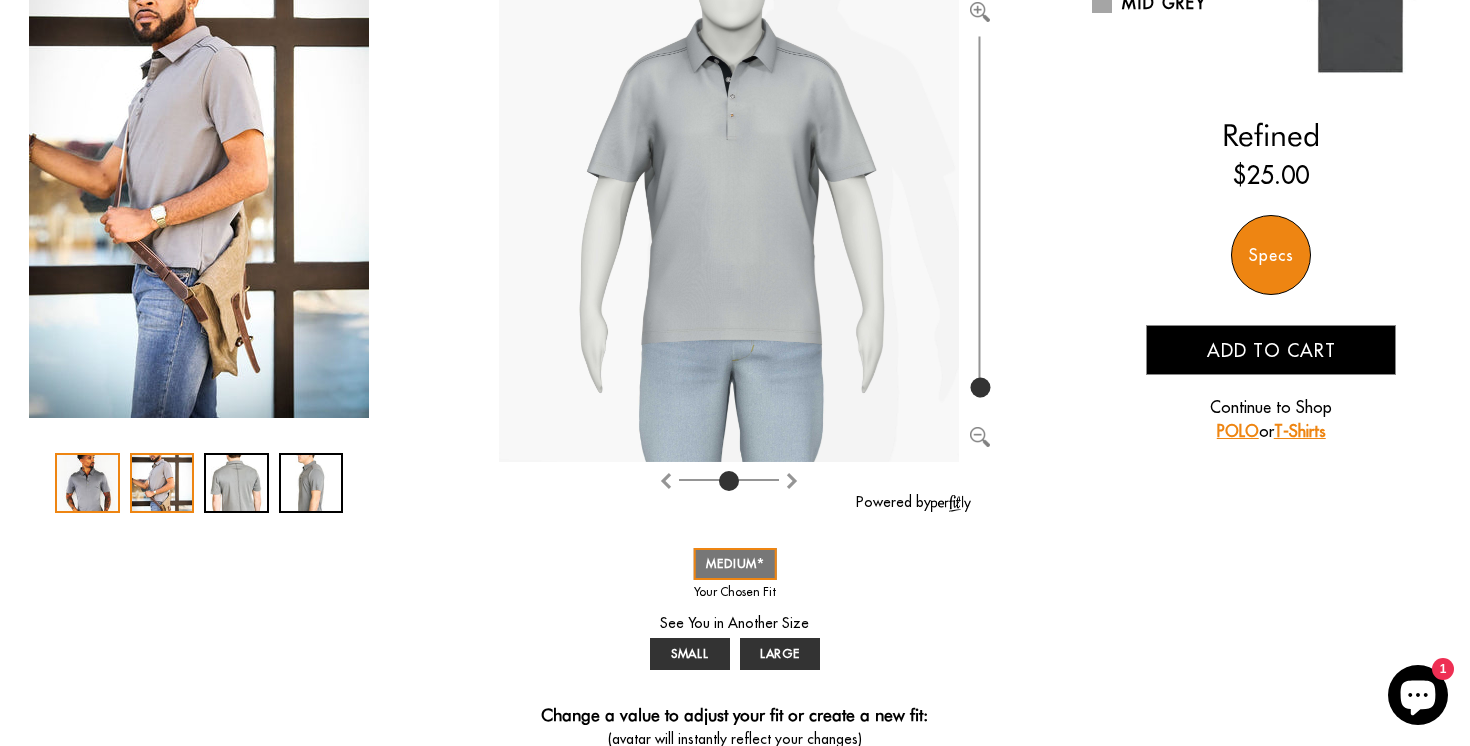 click at bounding box center (87, 483) 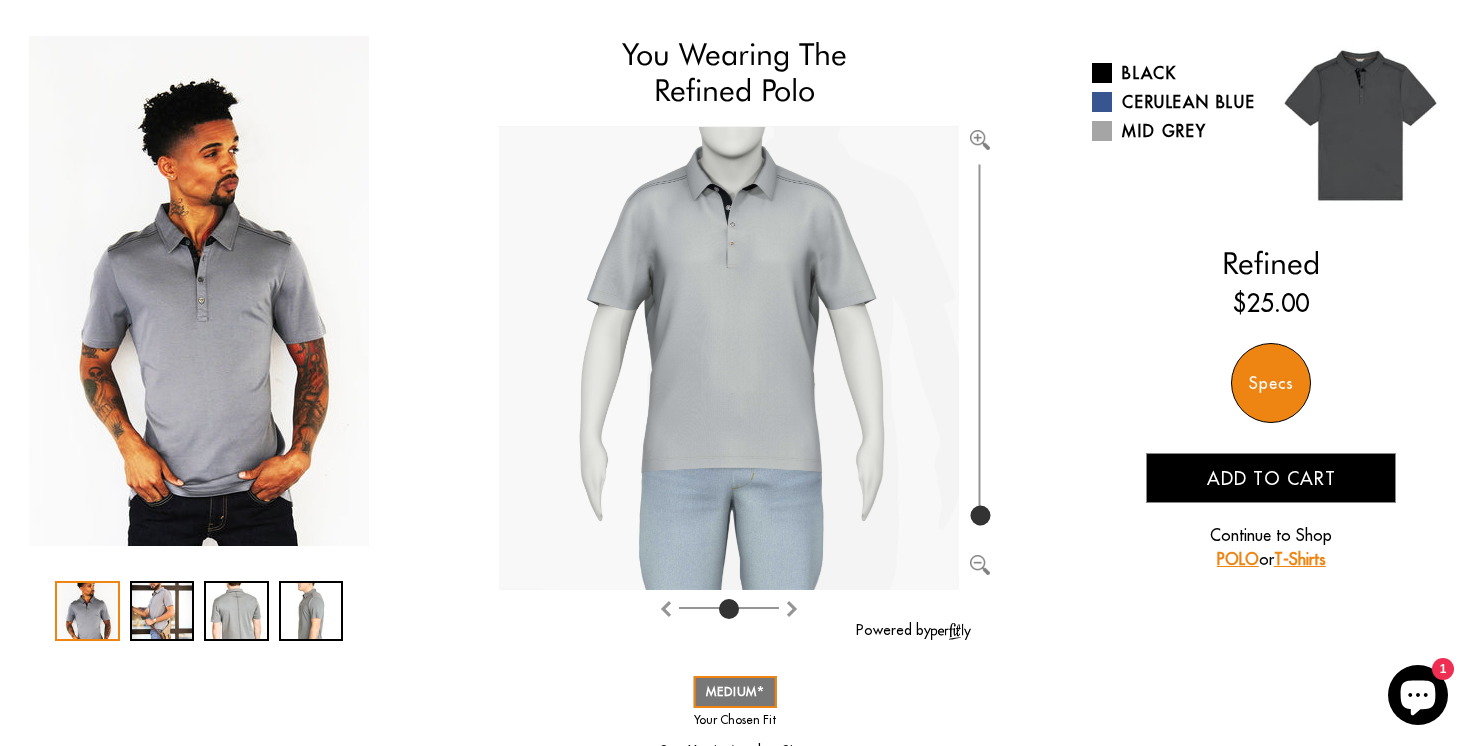 scroll, scrollTop: 101, scrollLeft: 0, axis: vertical 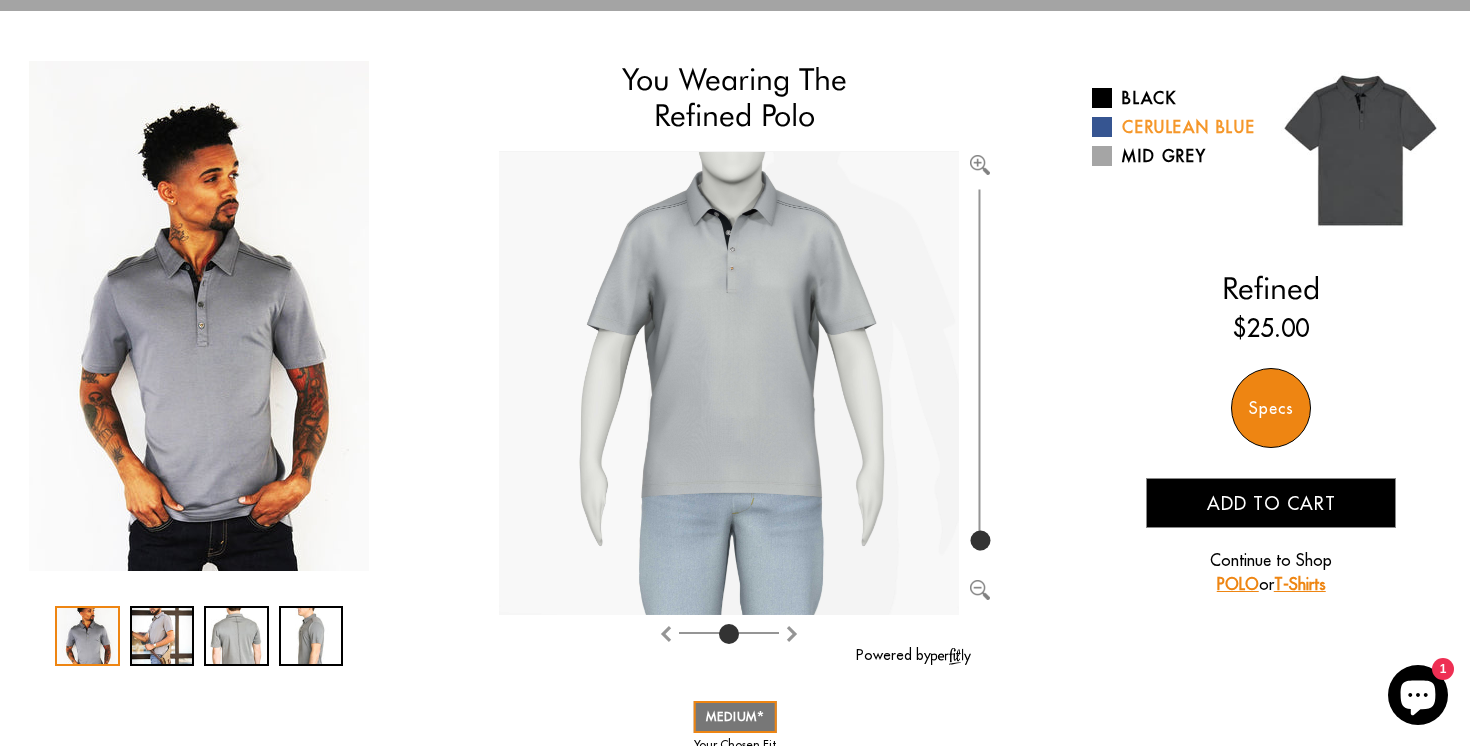 click at bounding box center (1102, 127) 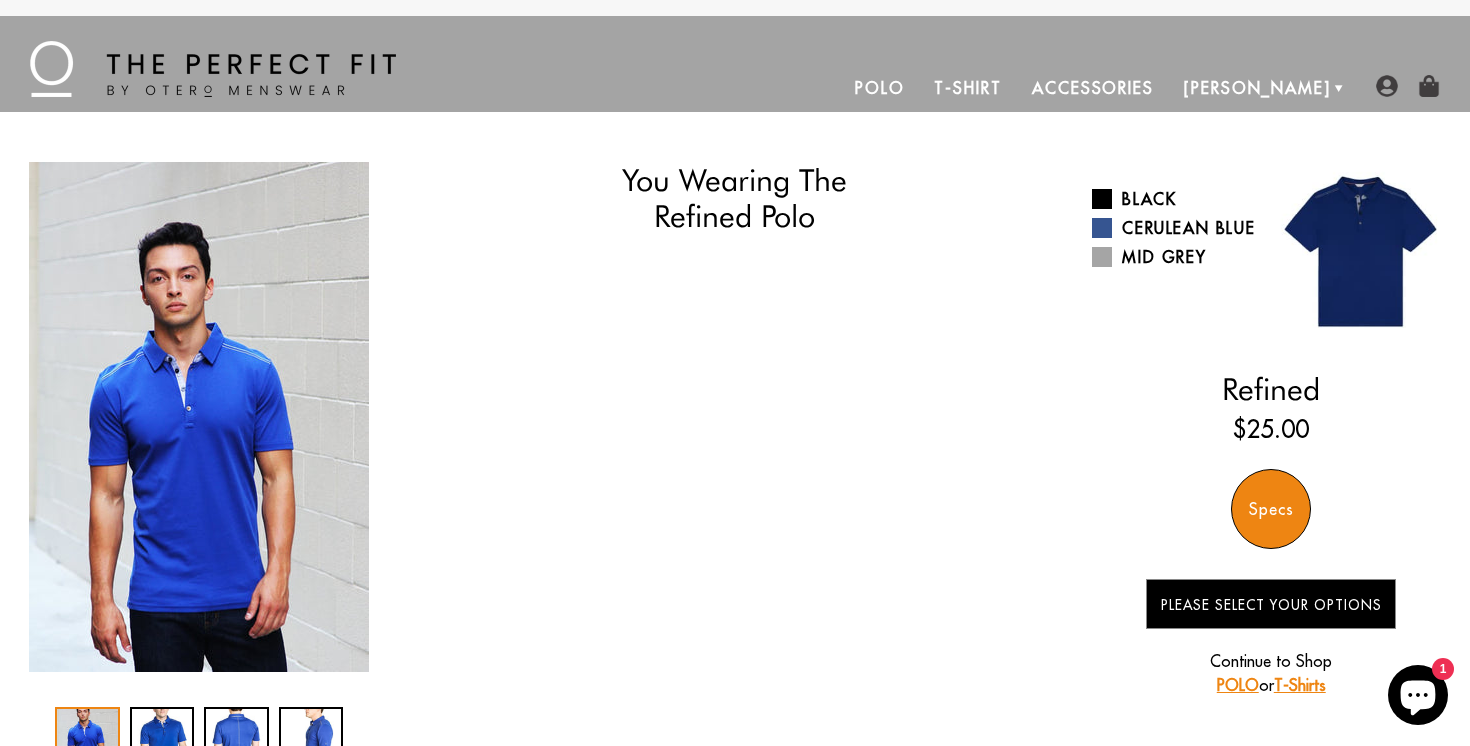 scroll, scrollTop: 0, scrollLeft: 0, axis: both 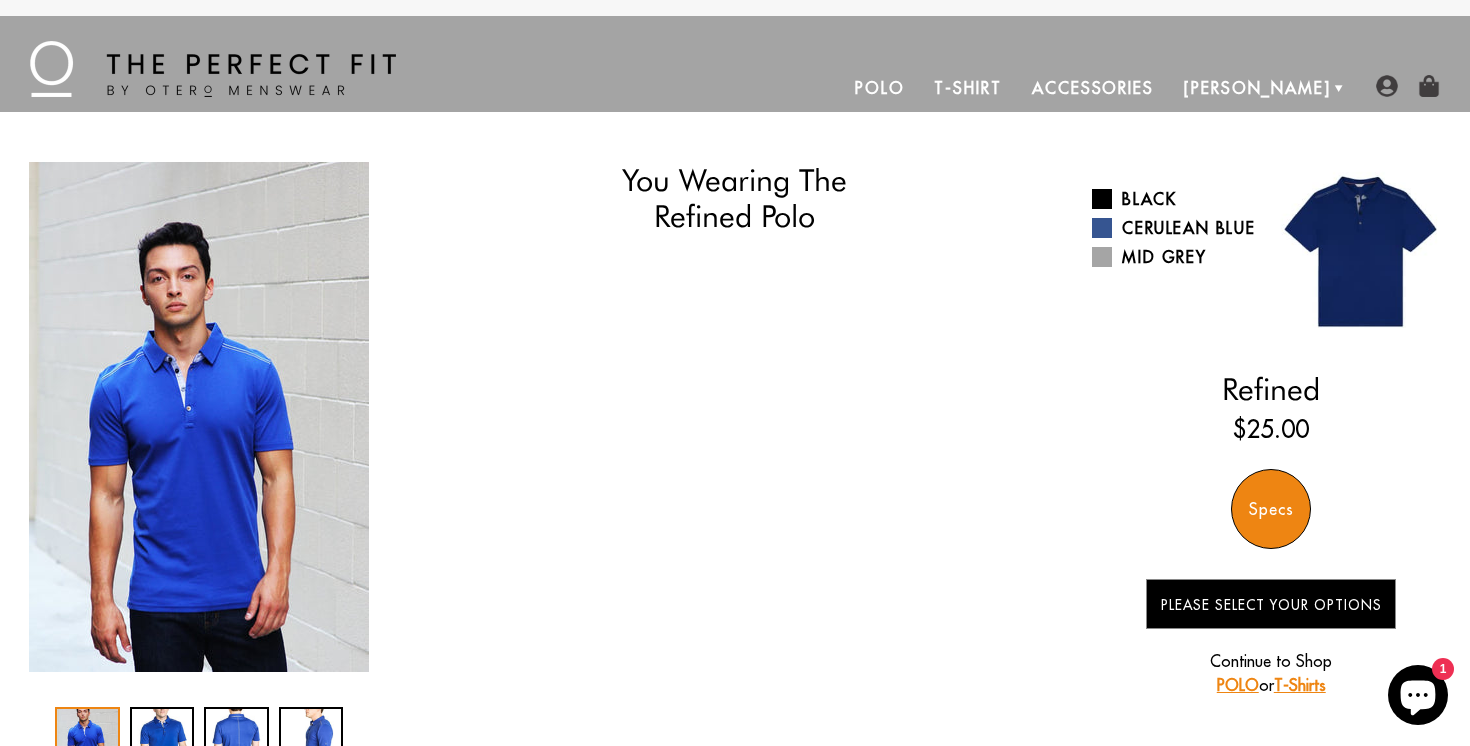 select on "triangle" 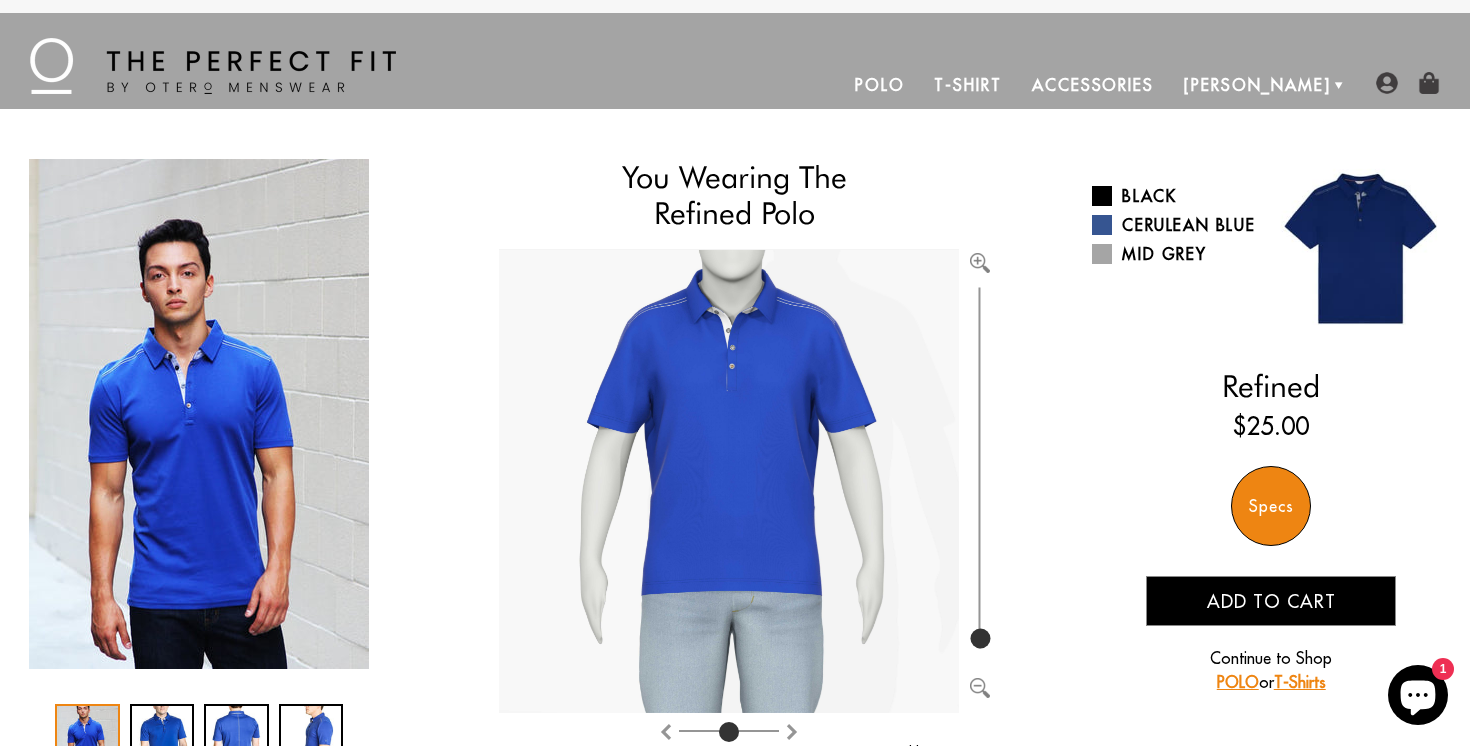 scroll, scrollTop: 0, scrollLeft: 0, axis: both 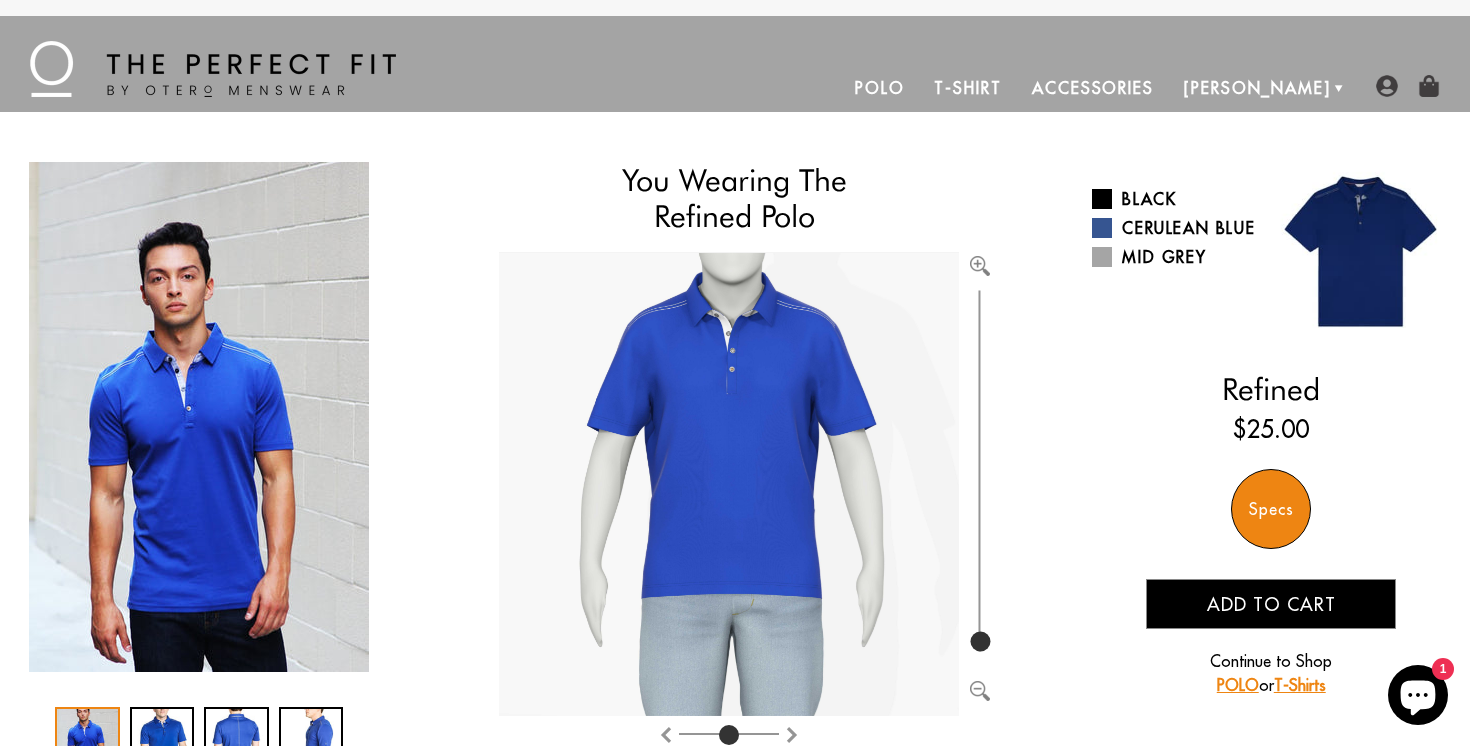 click on "Polo" at bounding box center [880, 88] 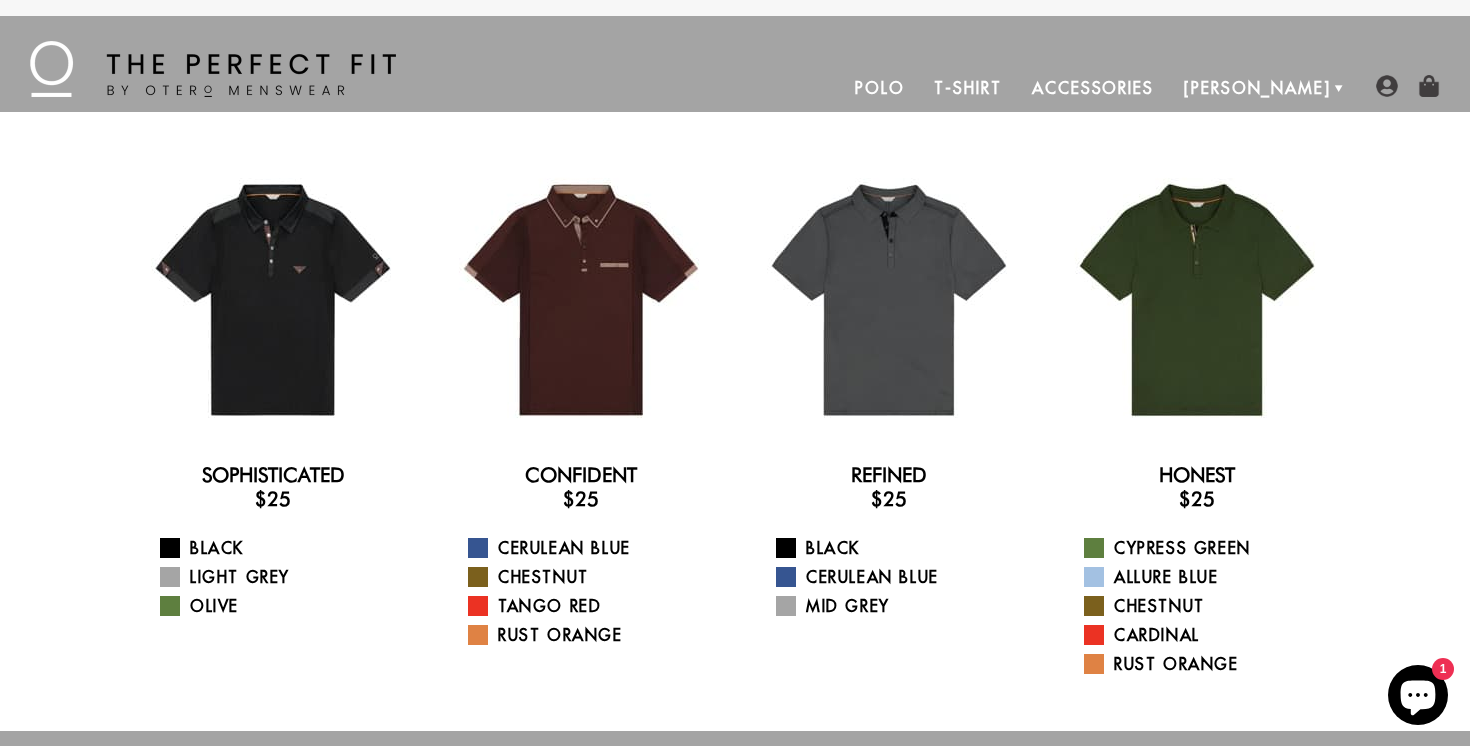 scroll, scrollTop: 0, scrollLeft: 0, axis: both 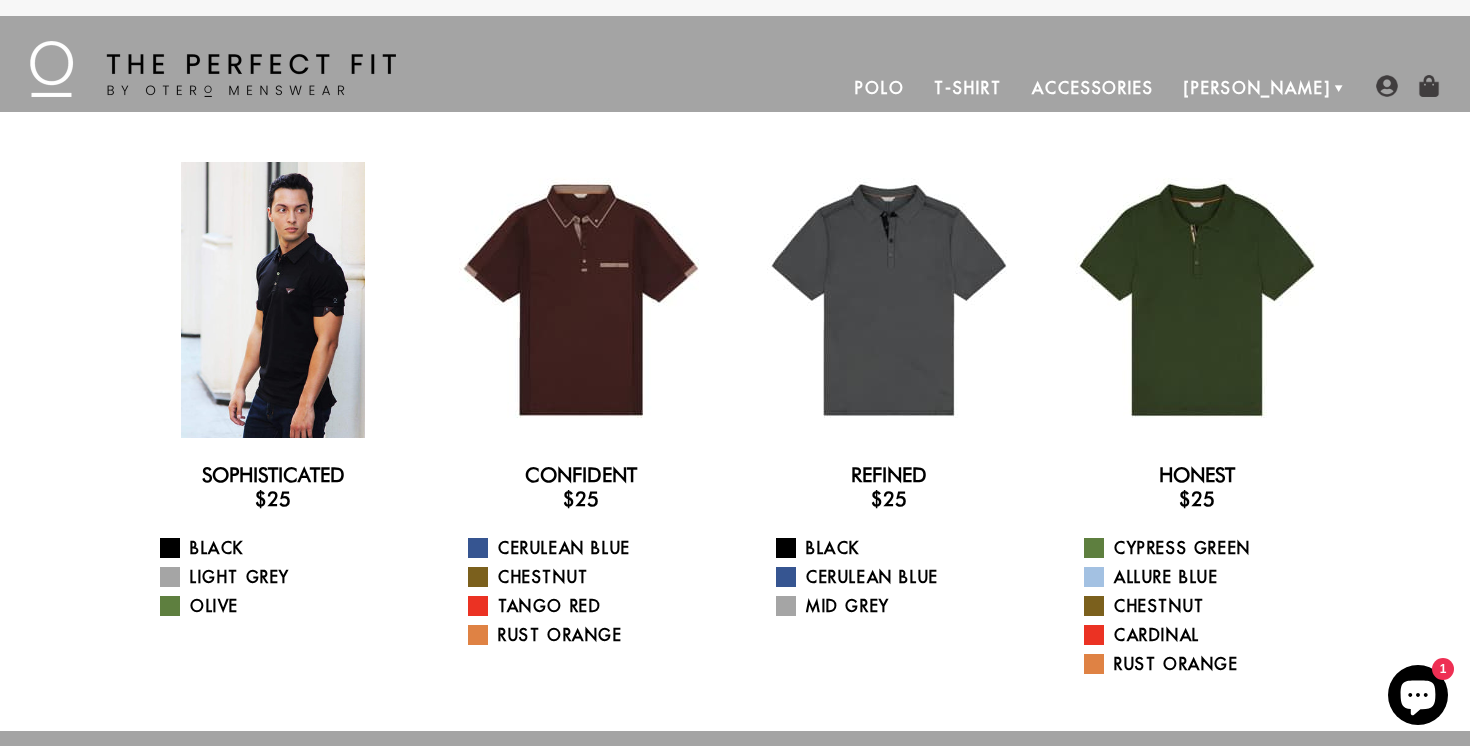 click at bounding box center [273, 300] 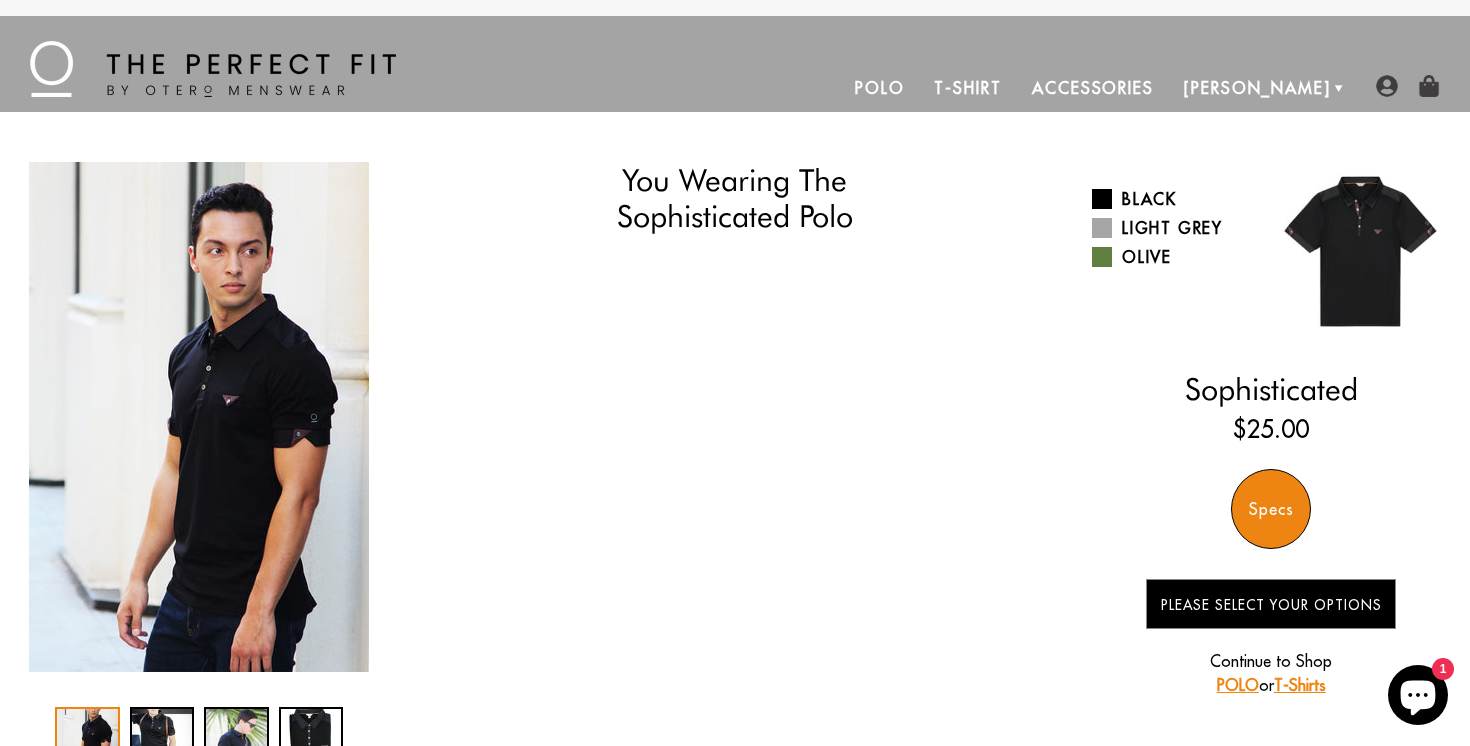 scroll, scrollTop: 0, scrollLeft: 0, axis: both 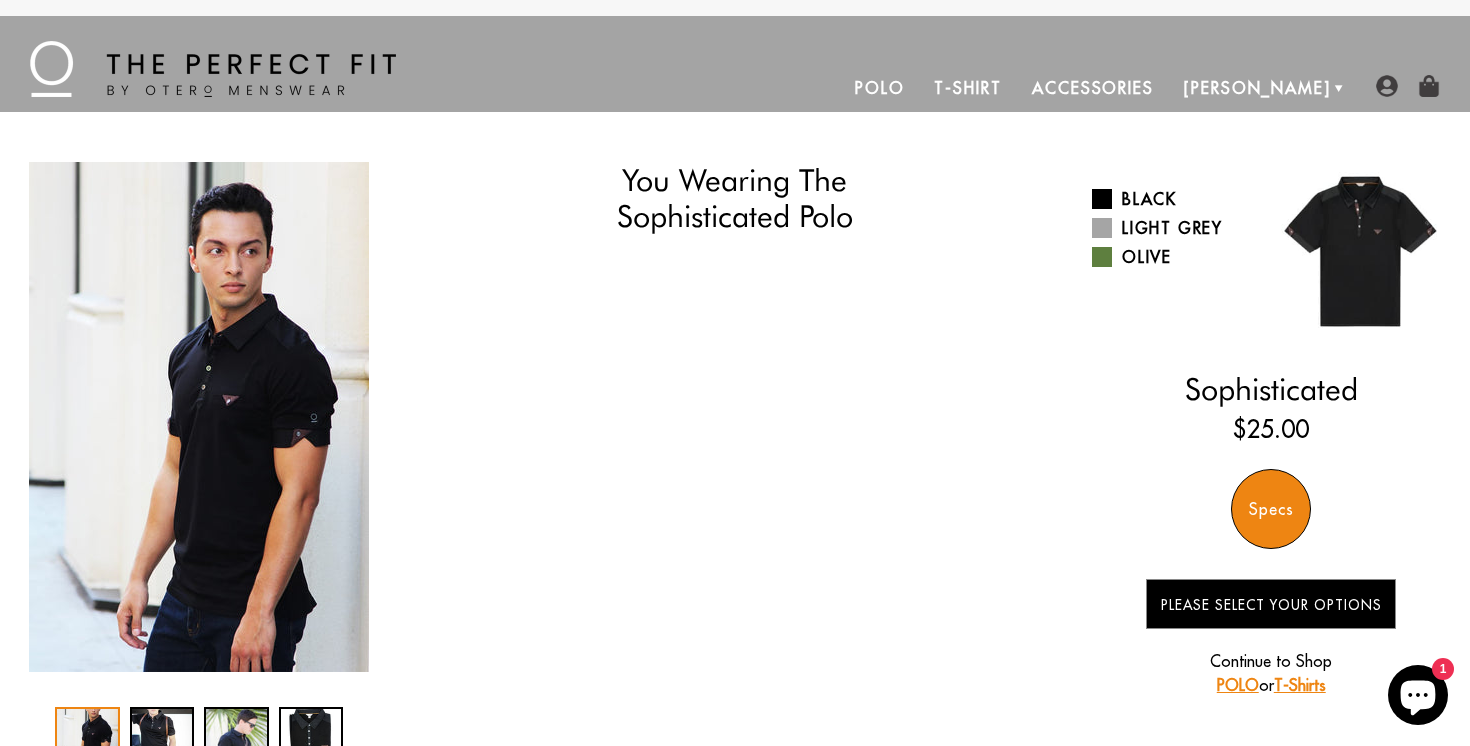 select on "triangle" 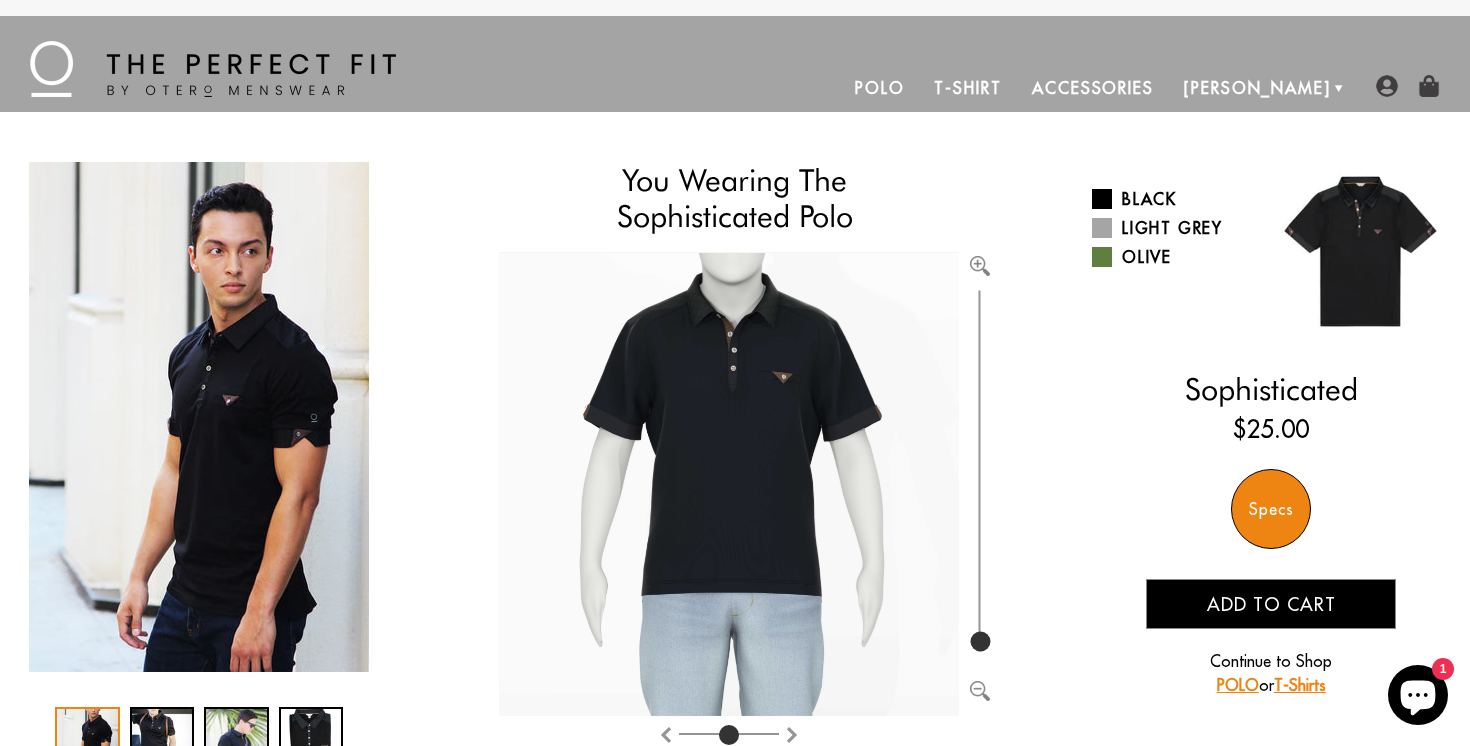 click at bounding box center (199, 417) 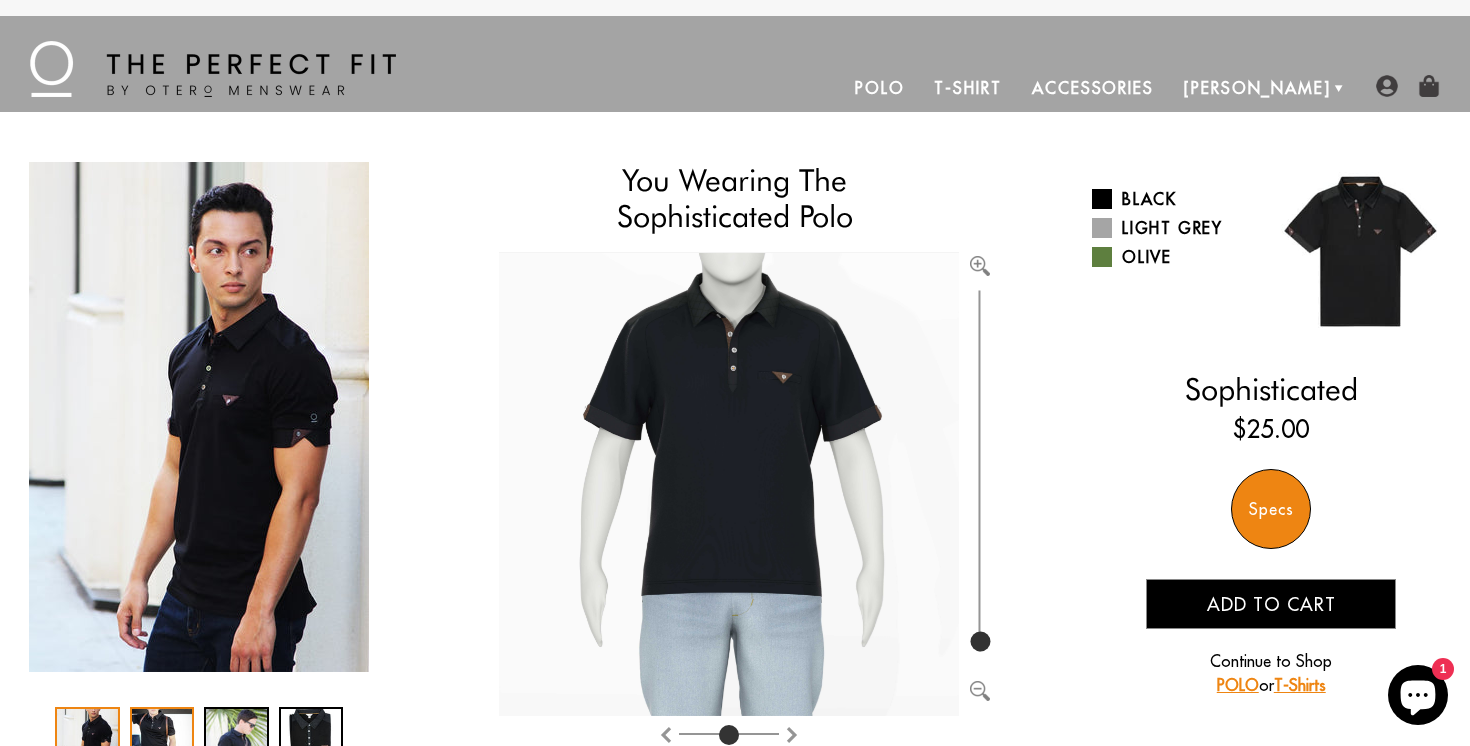 click at bounding box center (162, 737) 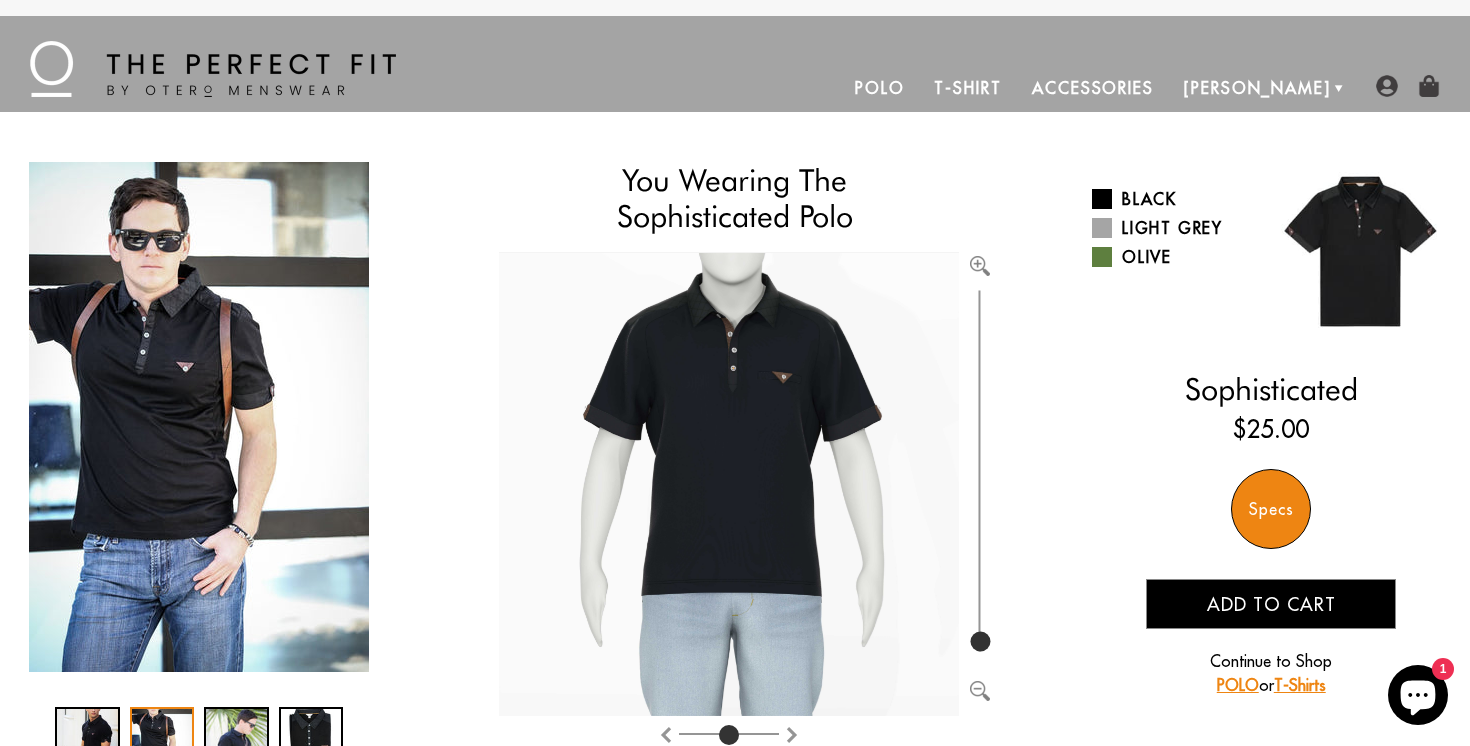 click at bounding box center [199, 417] 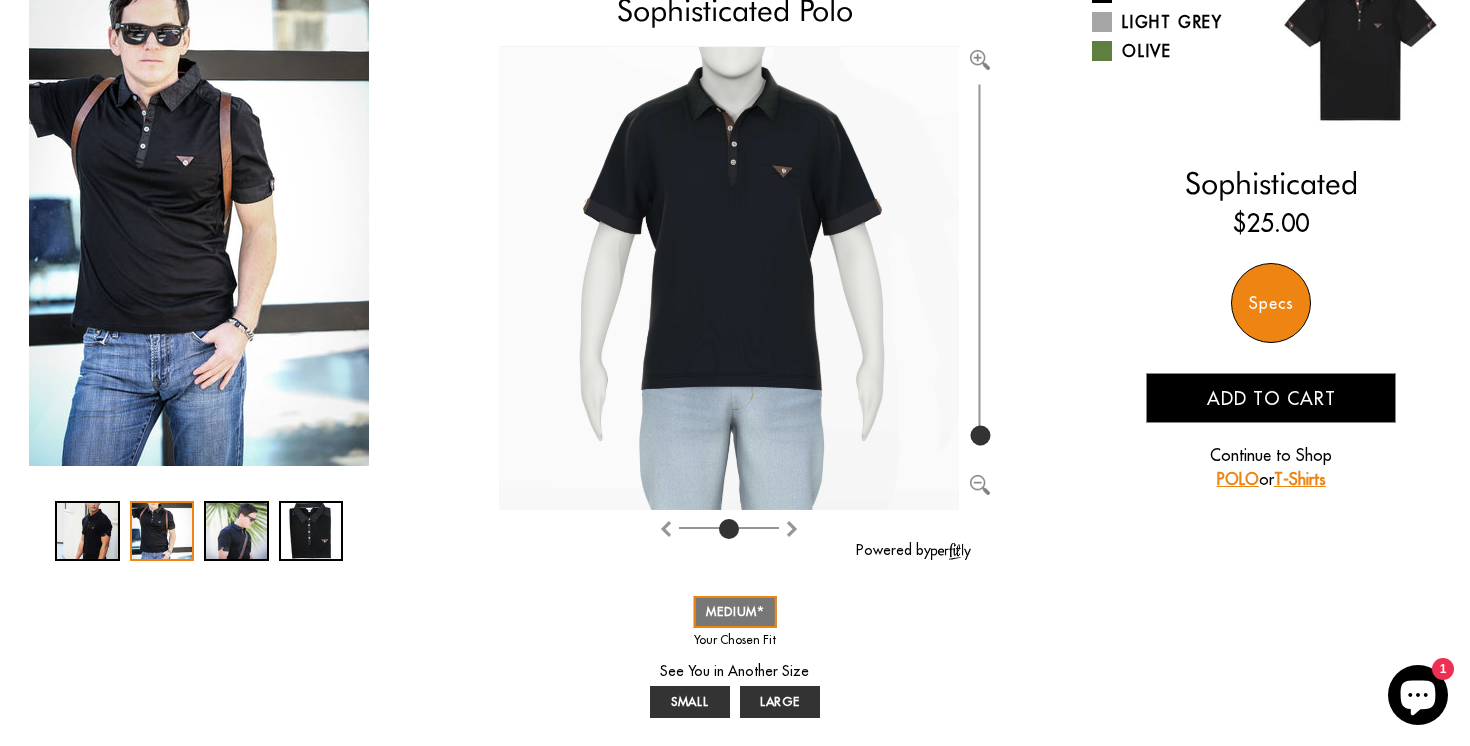 scroll, scrollTop: 209, scrollLeft: 0, axis: vertical 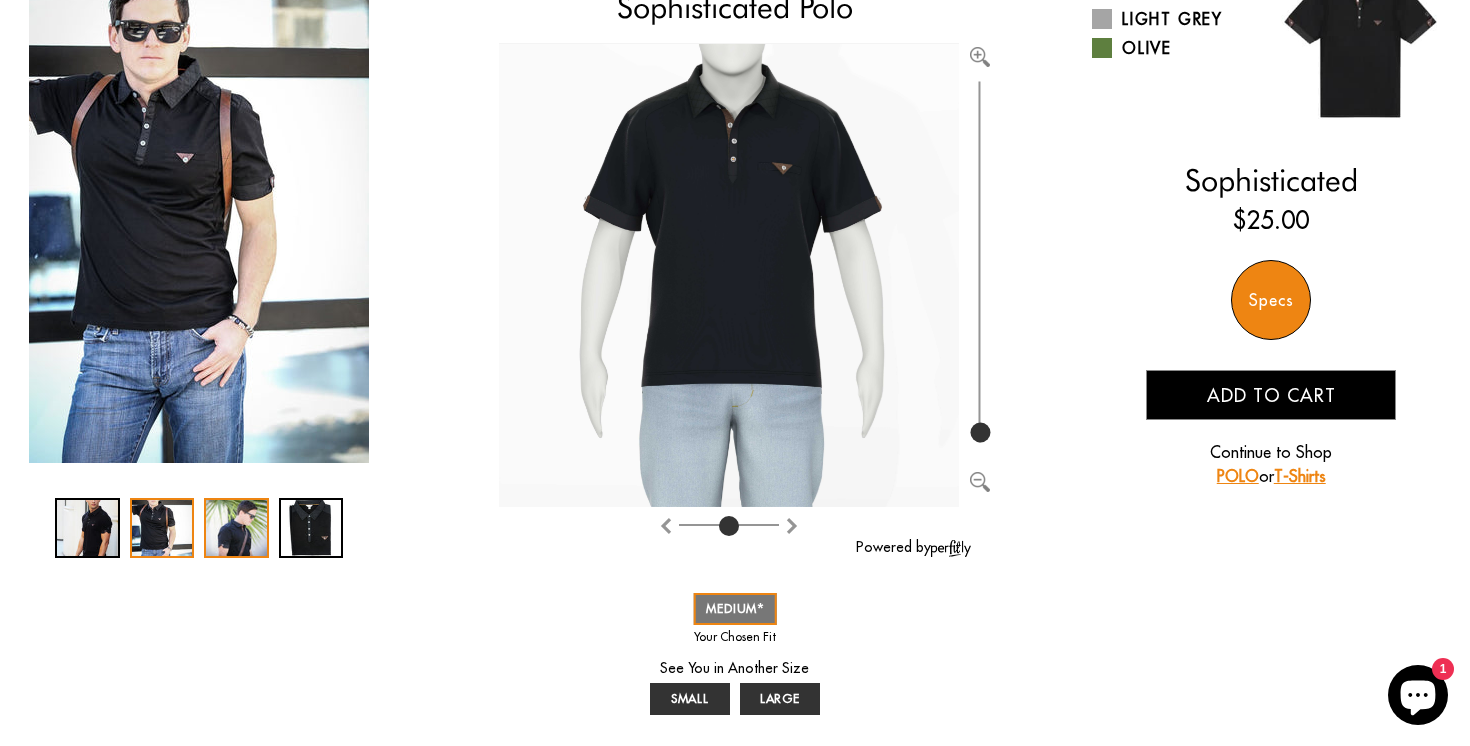 click at bounding box center [236, 528] 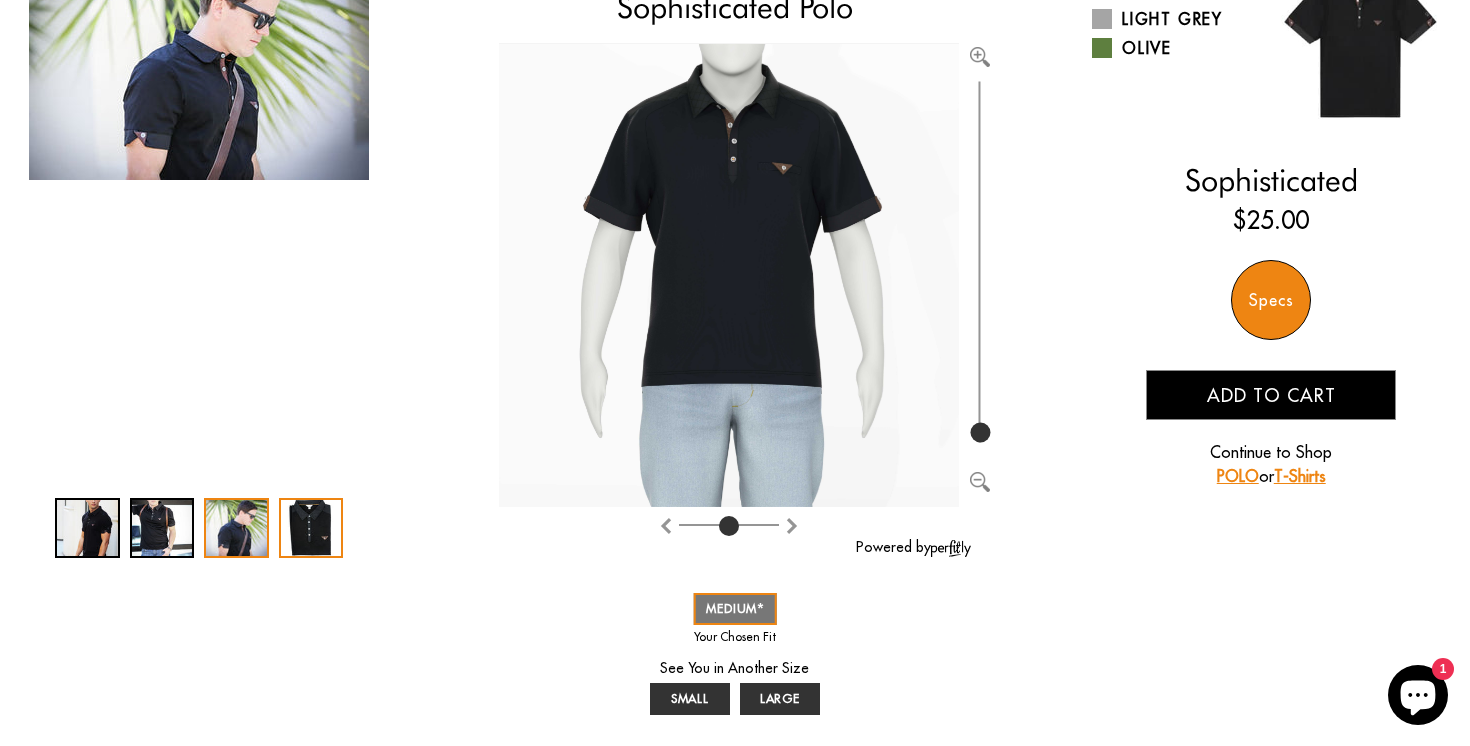 click at bounding box center (311, 528) 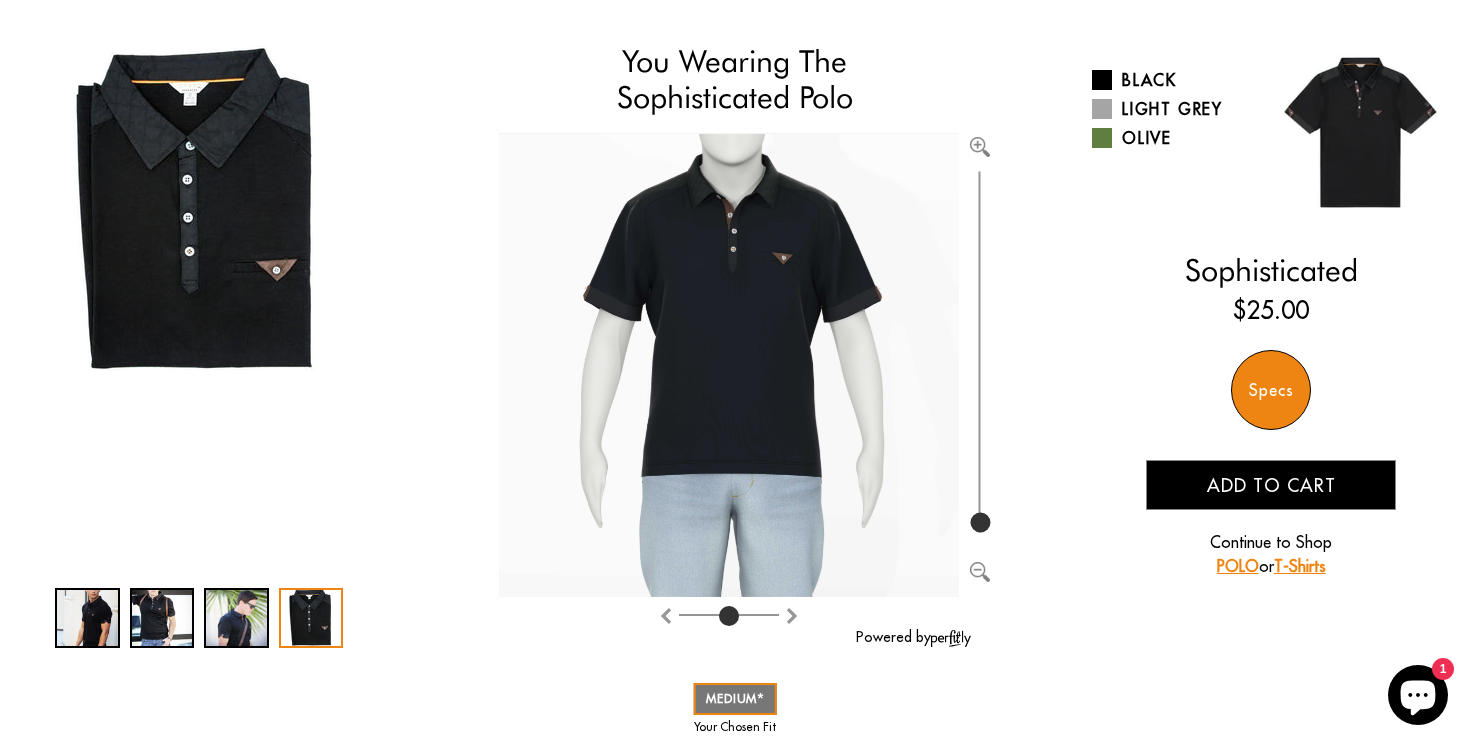 scroll, scrollTop: 124, scrollLeft: 0, axis: vertical 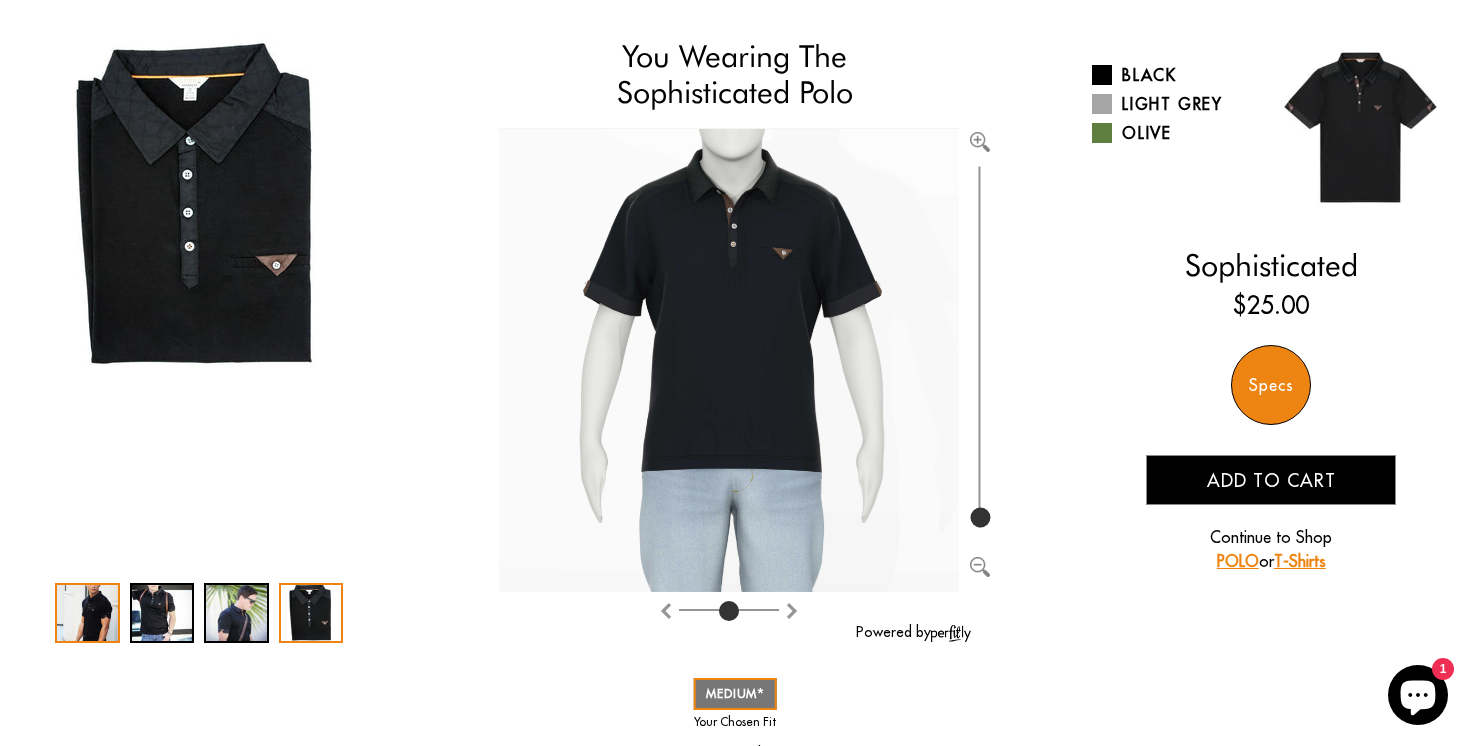 click at bounding box center (87, 613) 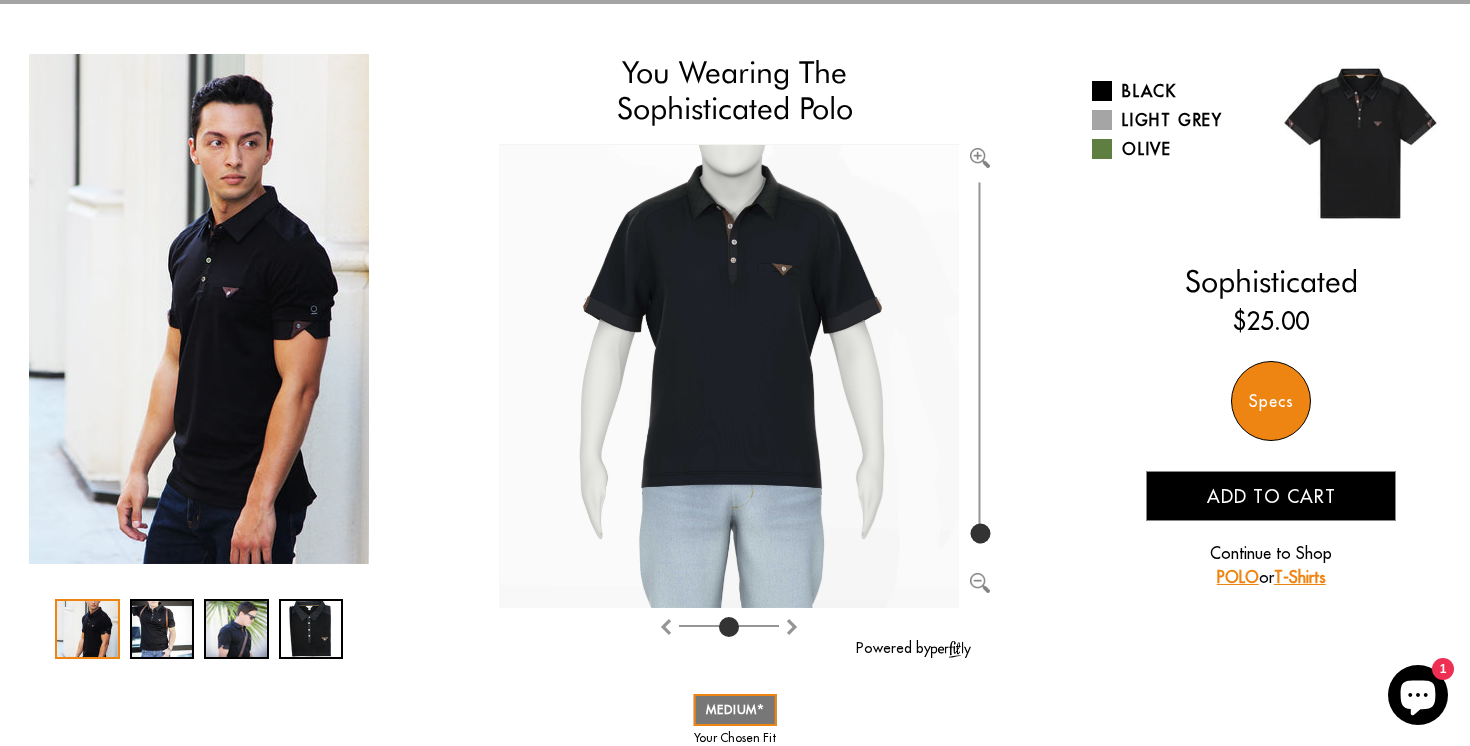 scroll, scrollTop: 0, scrollLeft: 0, axis: both 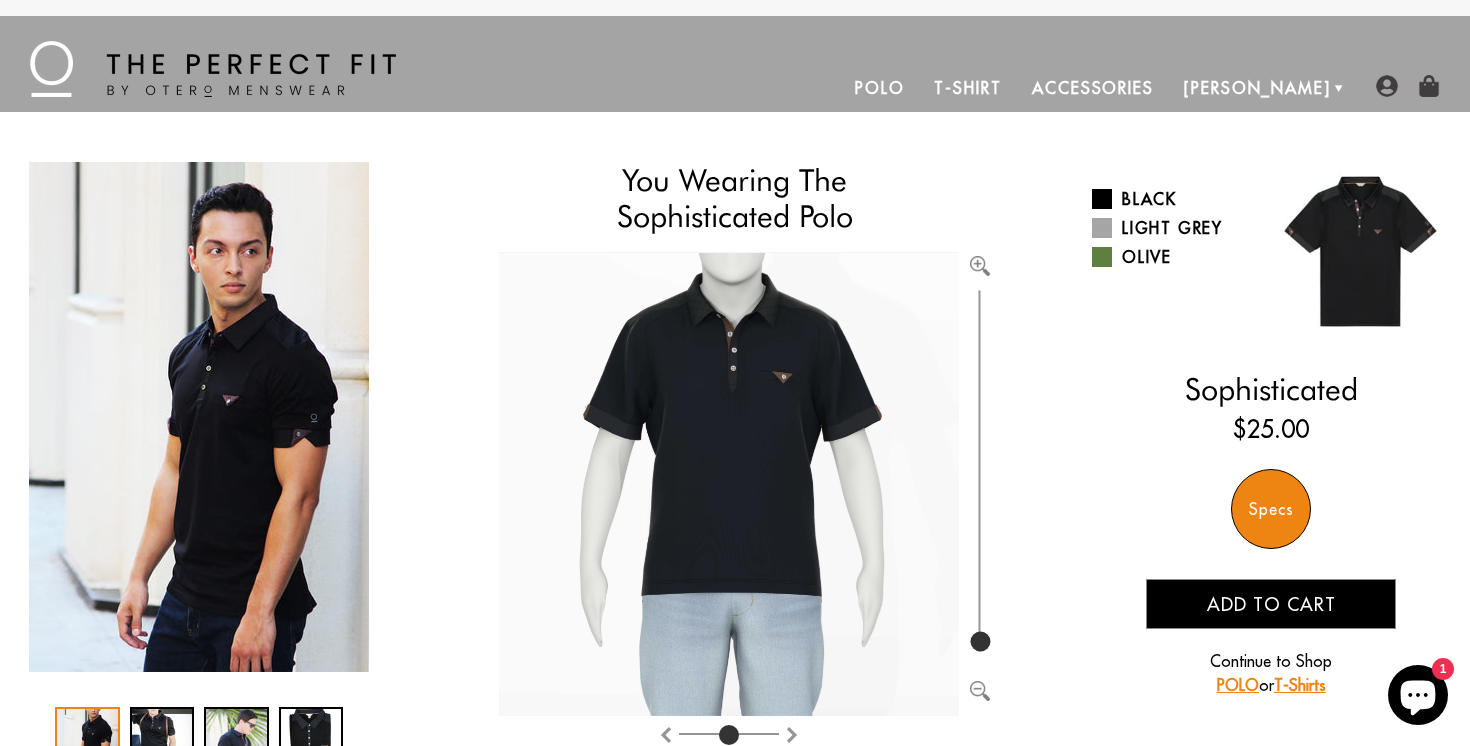 click on "Polo" at bounding box center (880, 88) 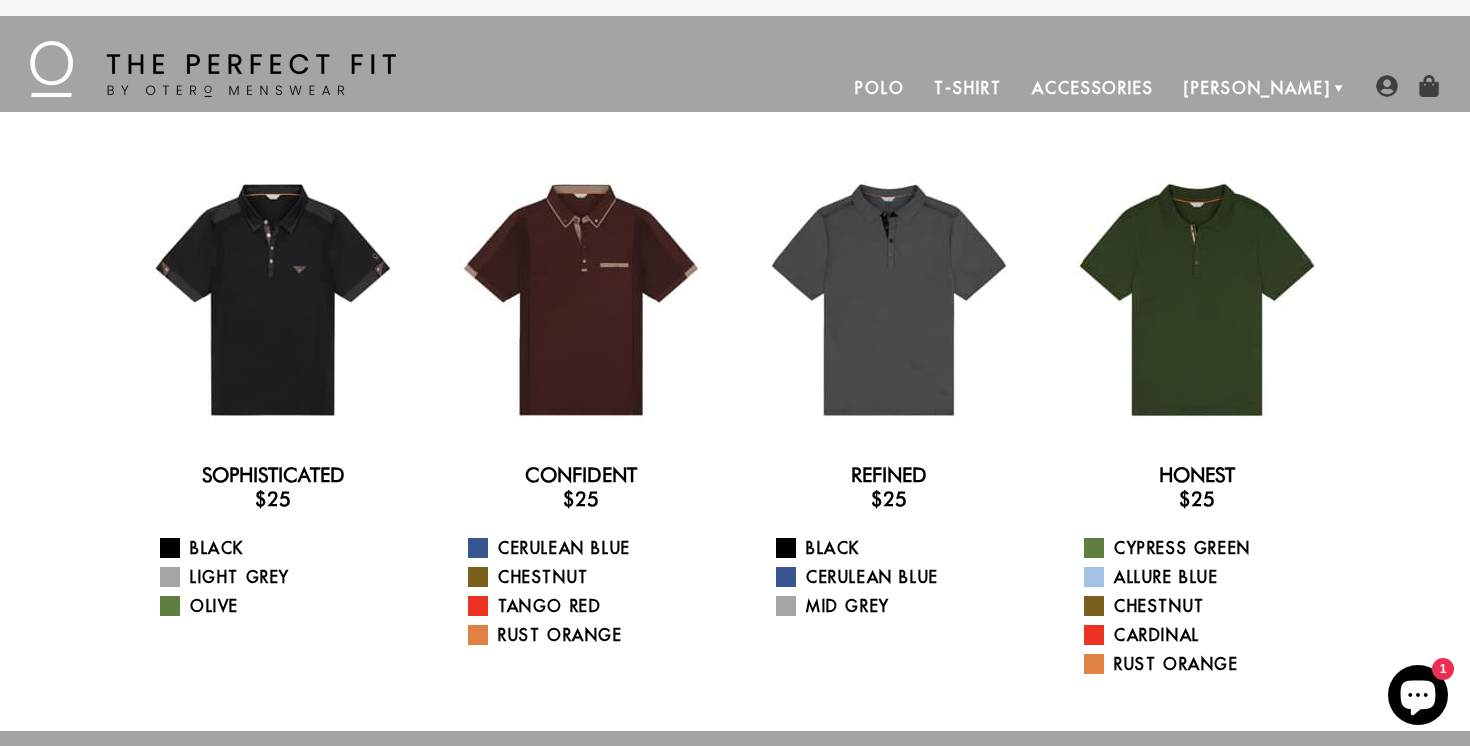 scroll, scrollTop: 0, scrollLeft: 0, axis: both 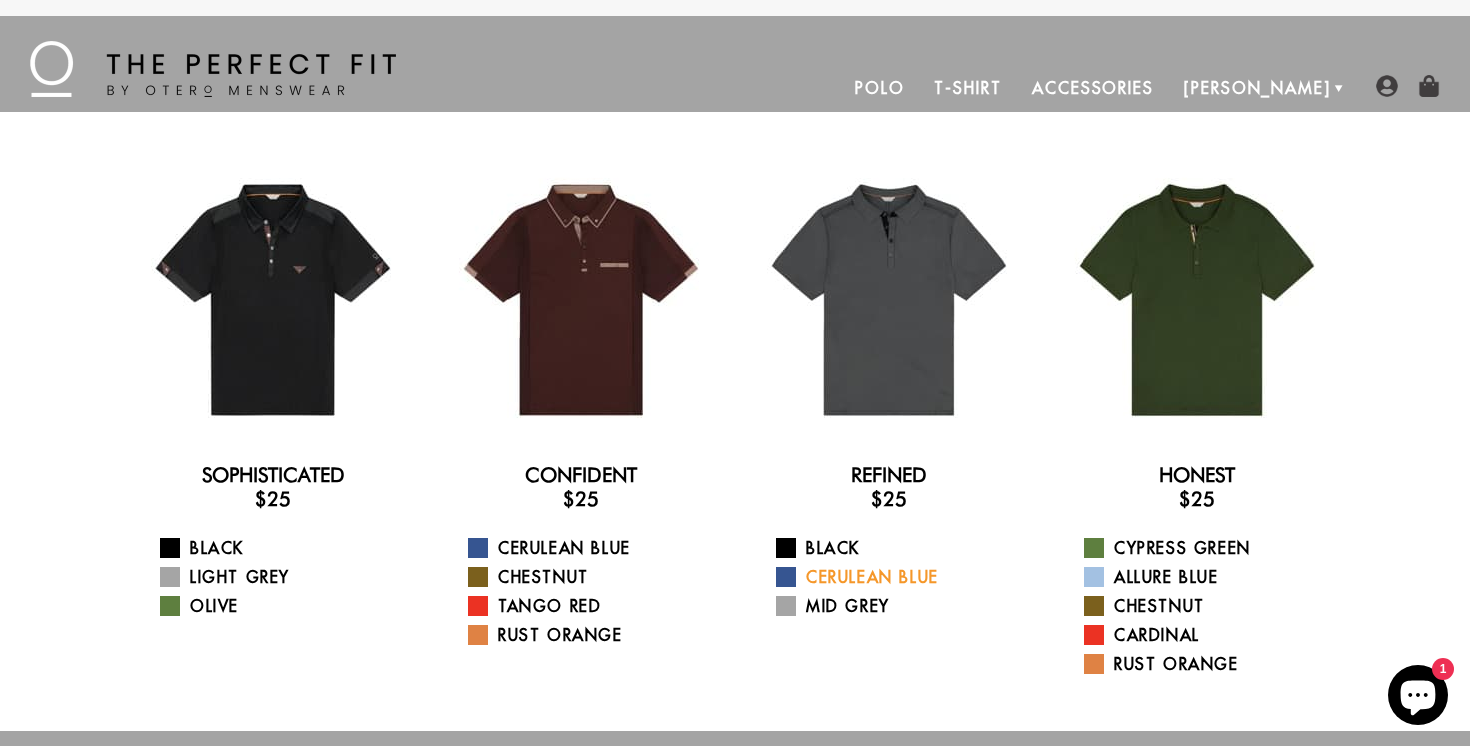click on "Cerulean Blue" at bounding box center (901, 577) 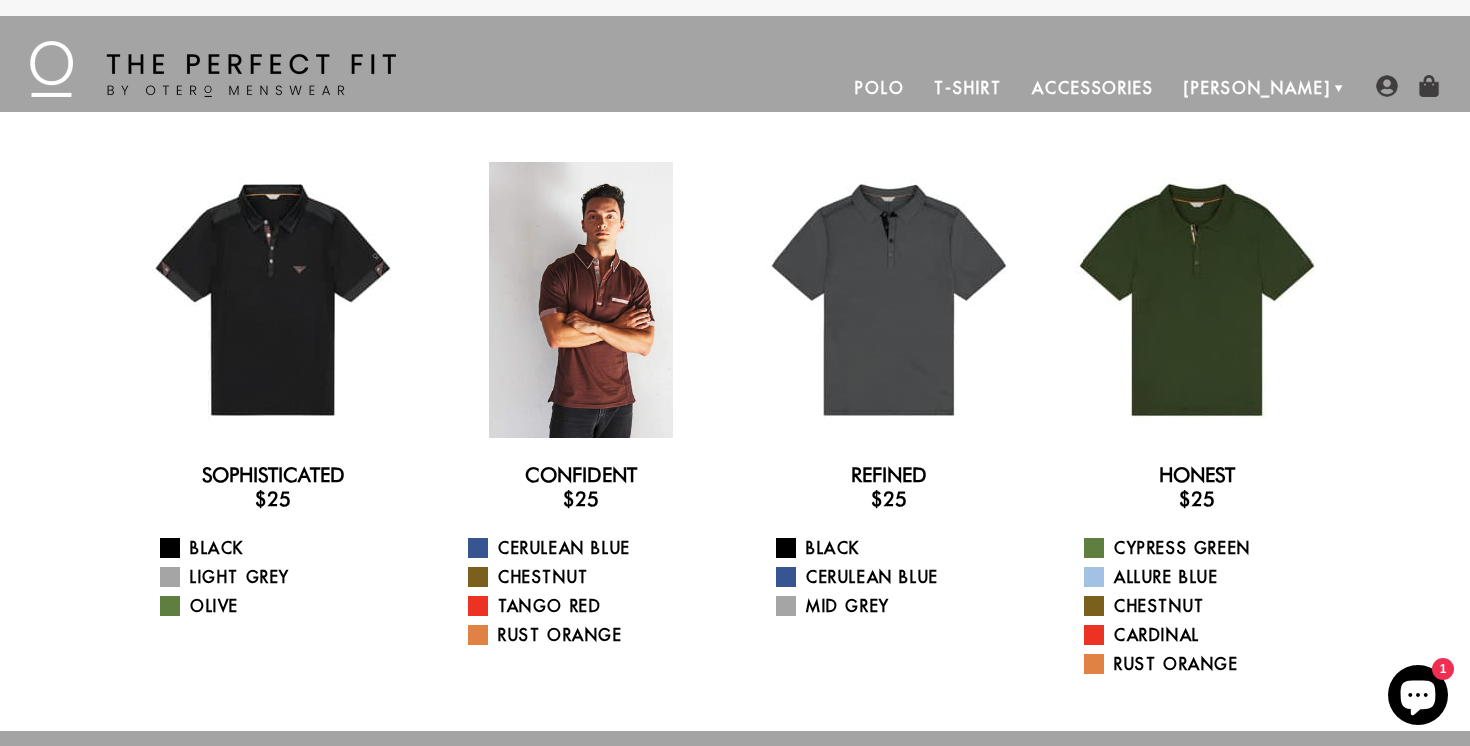 click at bounding box center (581, 300) 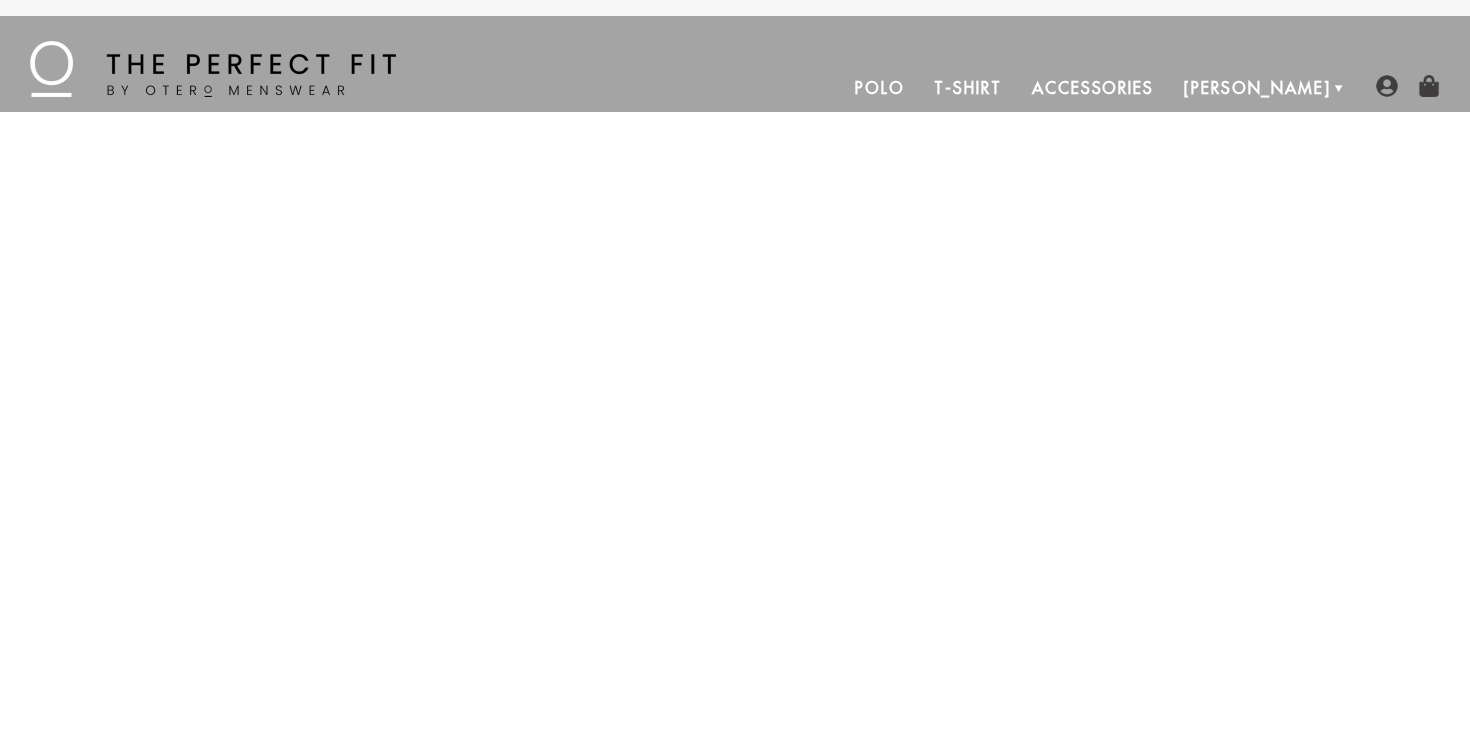 scroll, scrollTop: 0, scrollLeft: 0, axis: both 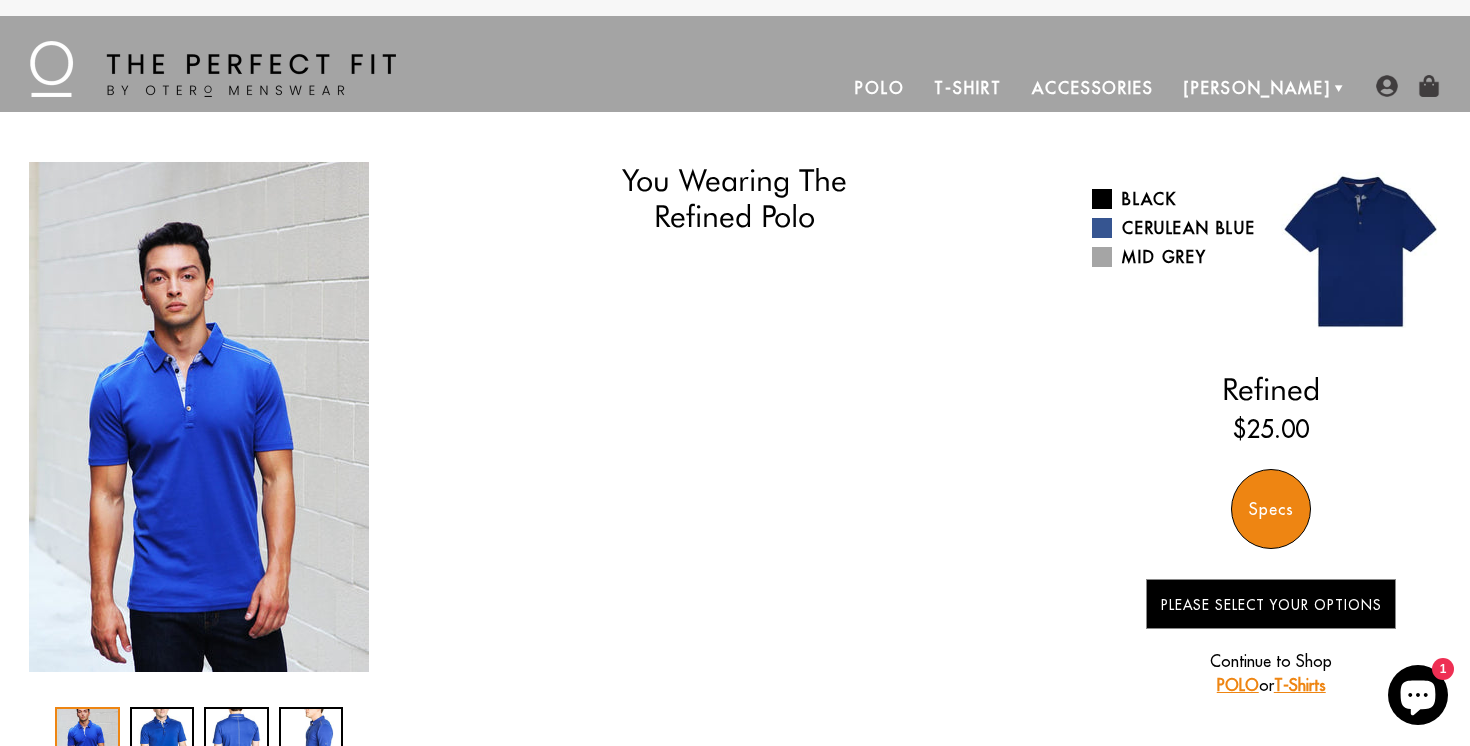 select on "triangle" 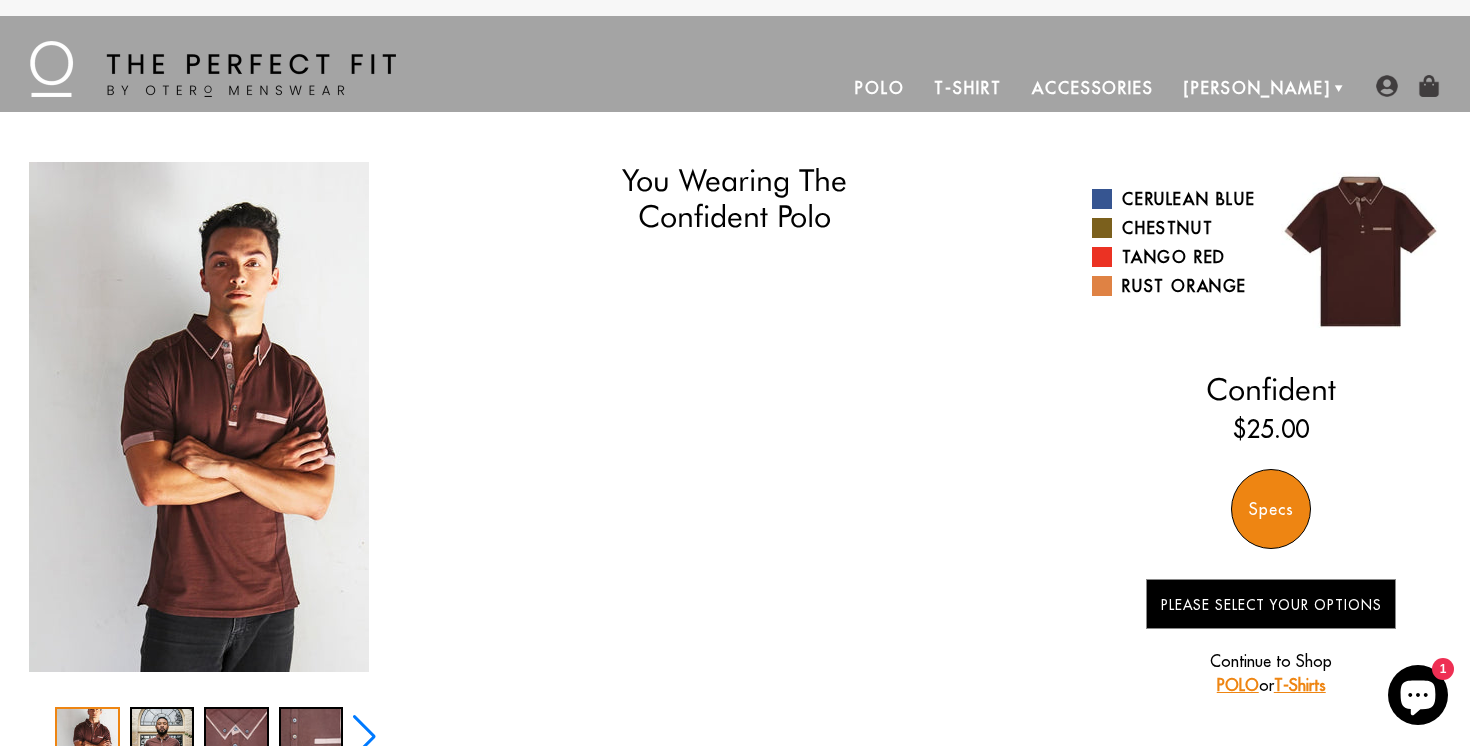 scroll, scrollTop: 0, scrollLeft: 0, axis: both 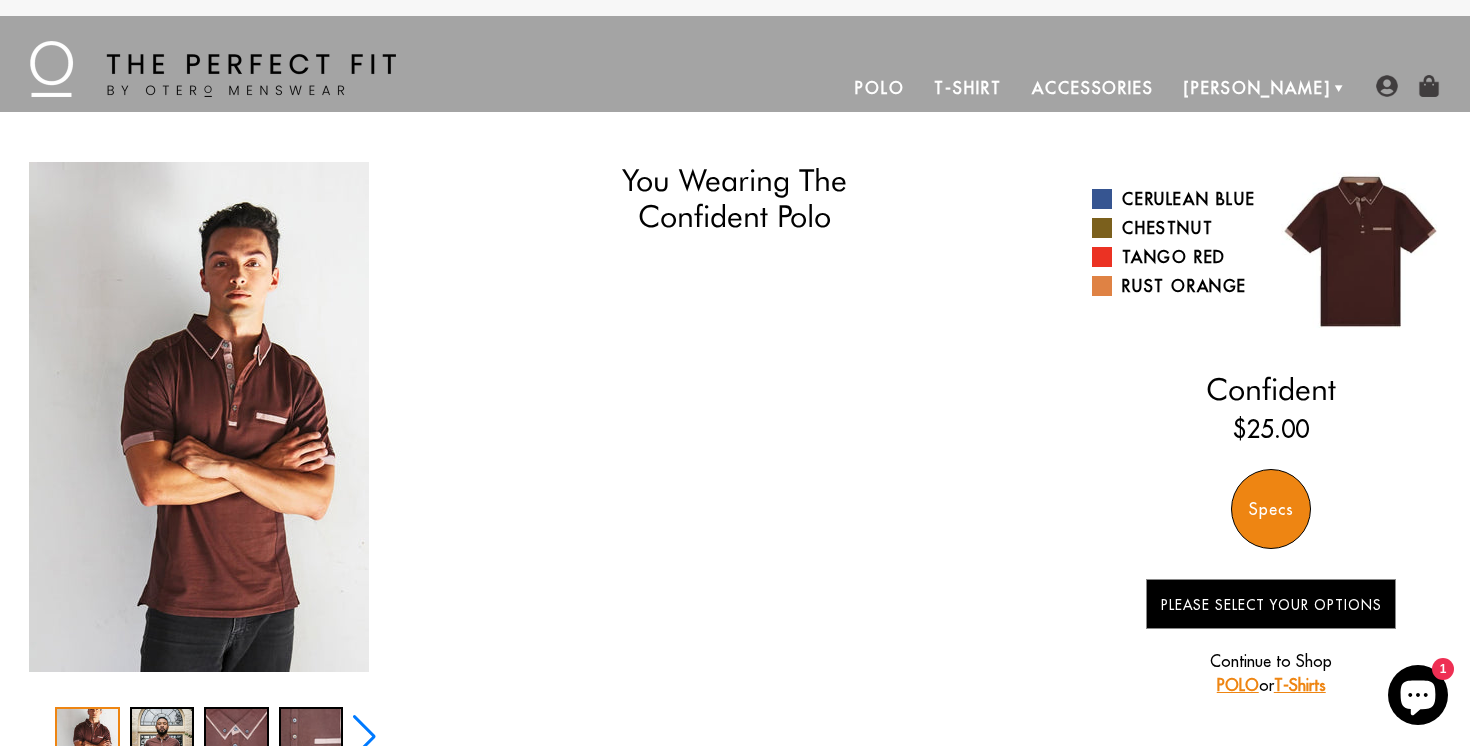 select on "triangle" 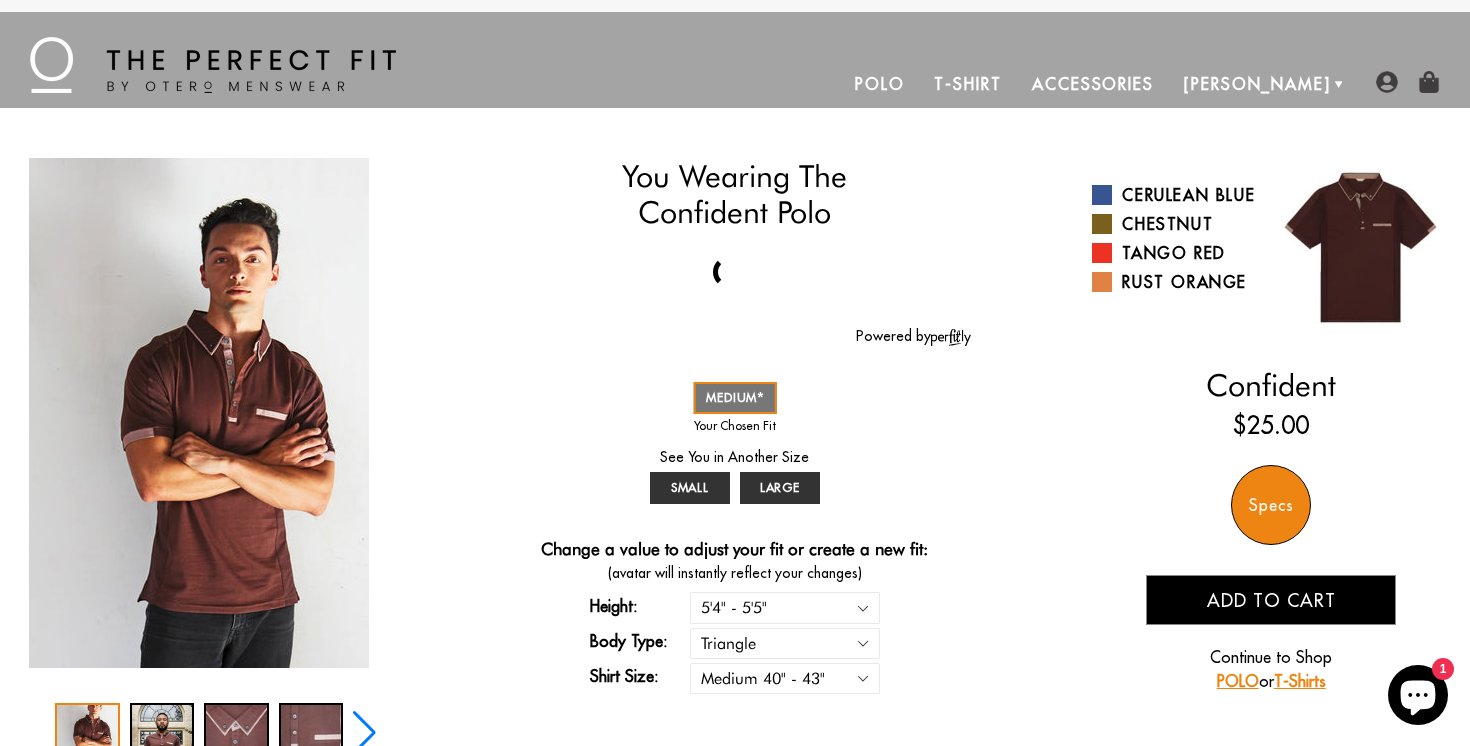 scroll, scrollTop: 6, scrollLeft: 0, axis: vertical 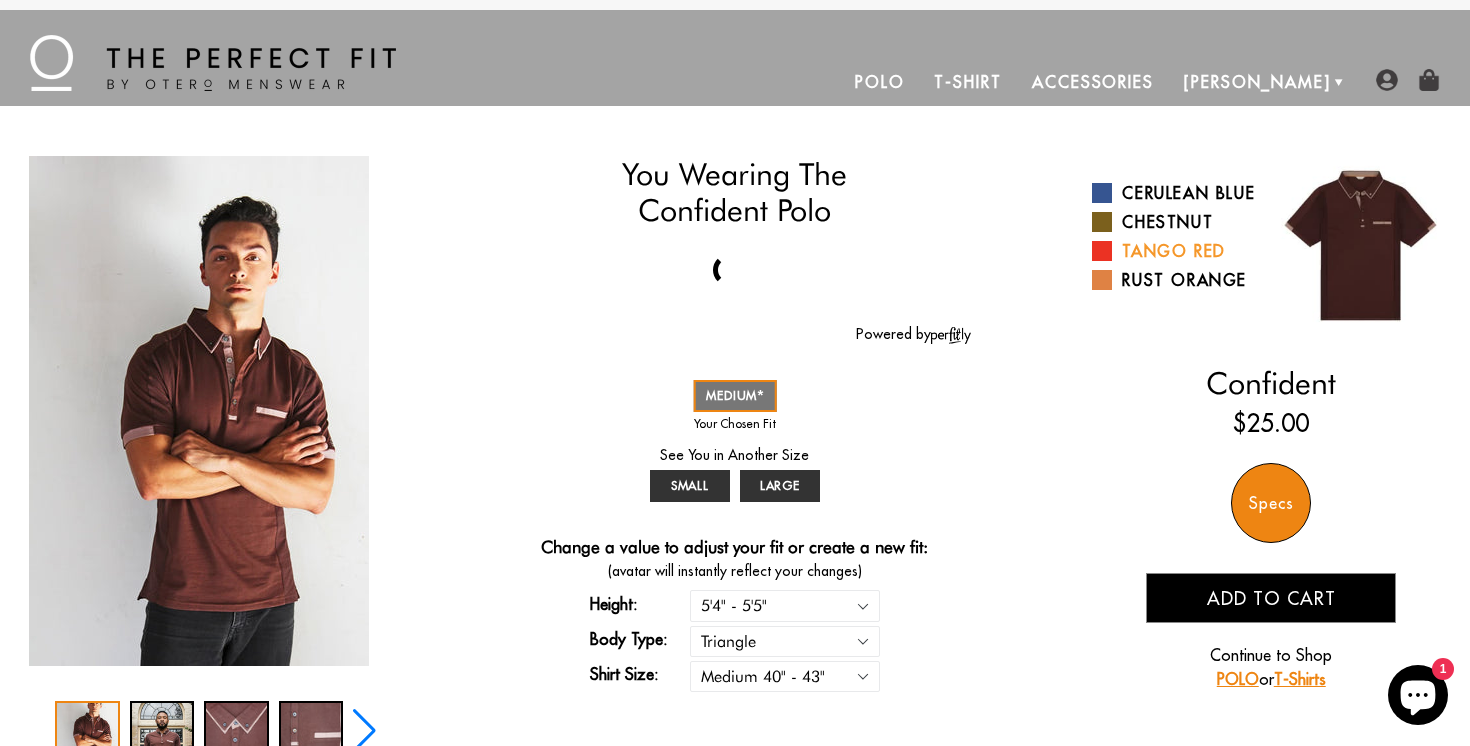 click on "Tango Red" at bounding box center (1174, 251) 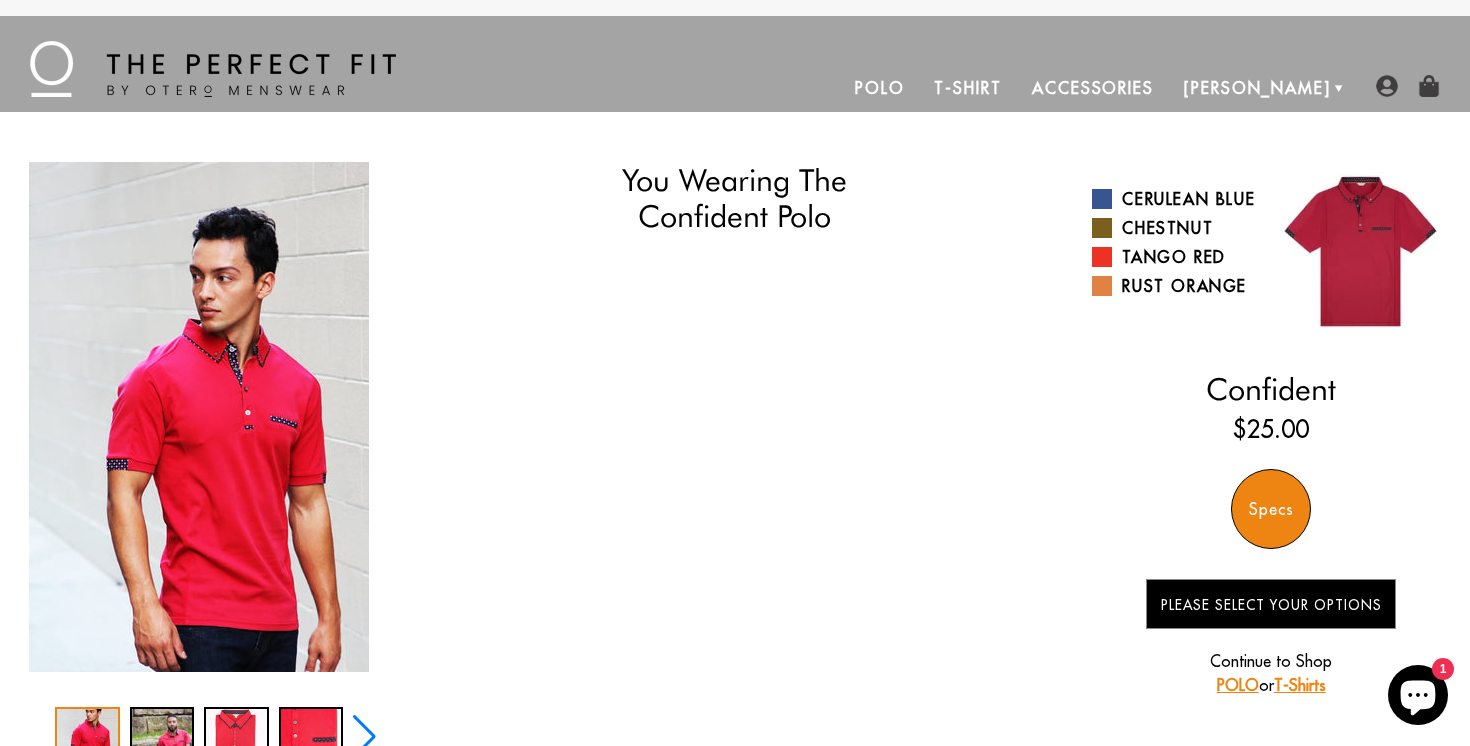 scroll, scrollTop: 0, scrollLeft: 0, axis: both 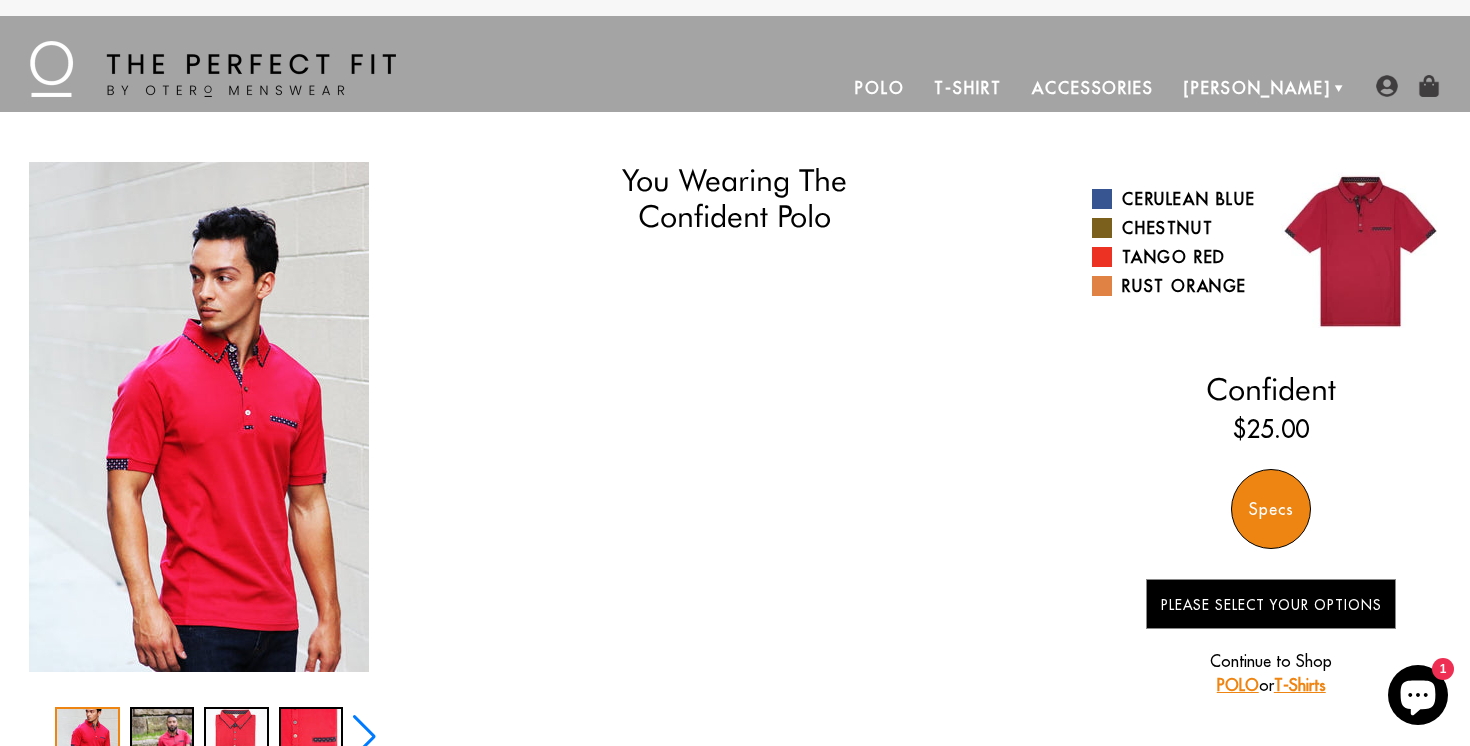 select on "triangle" 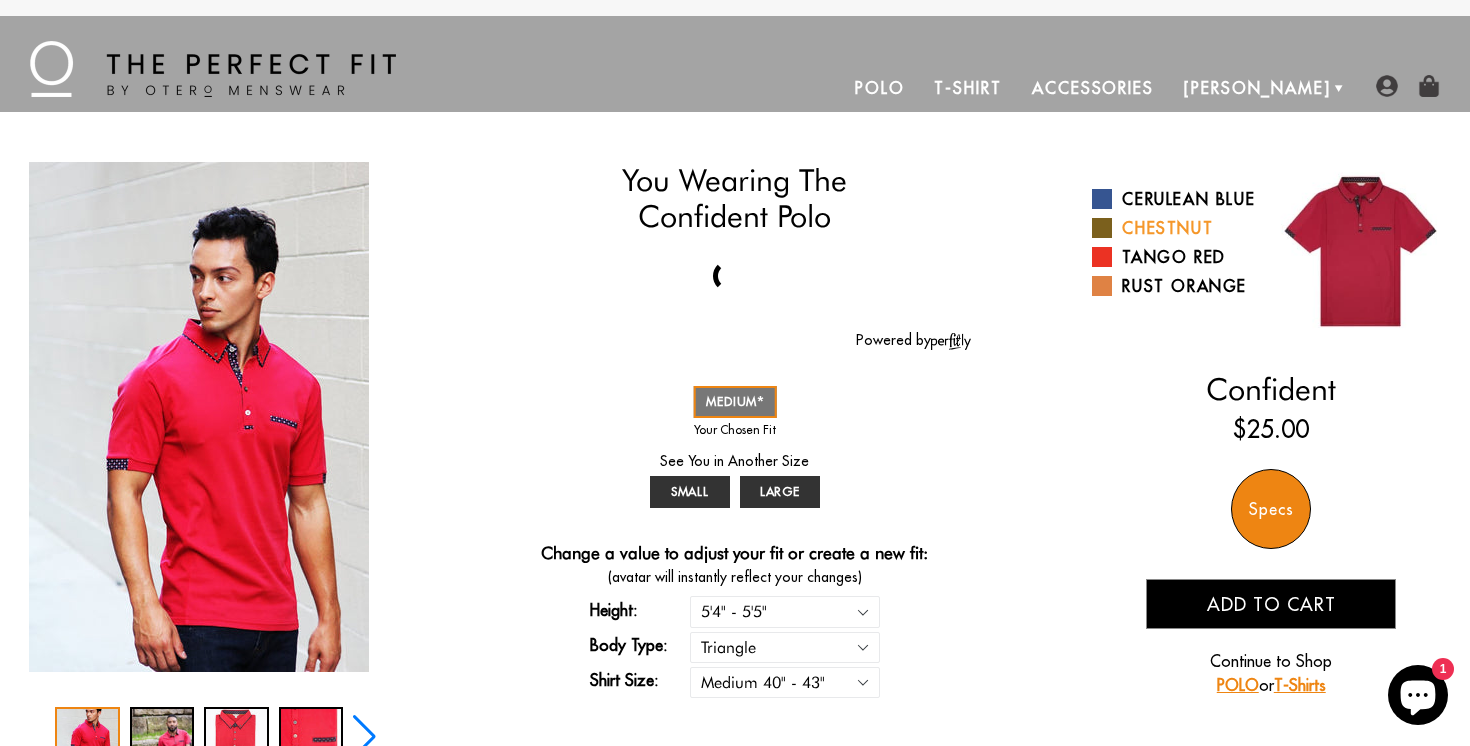 click on "Chestnut" at bounding box center [1174, 228] 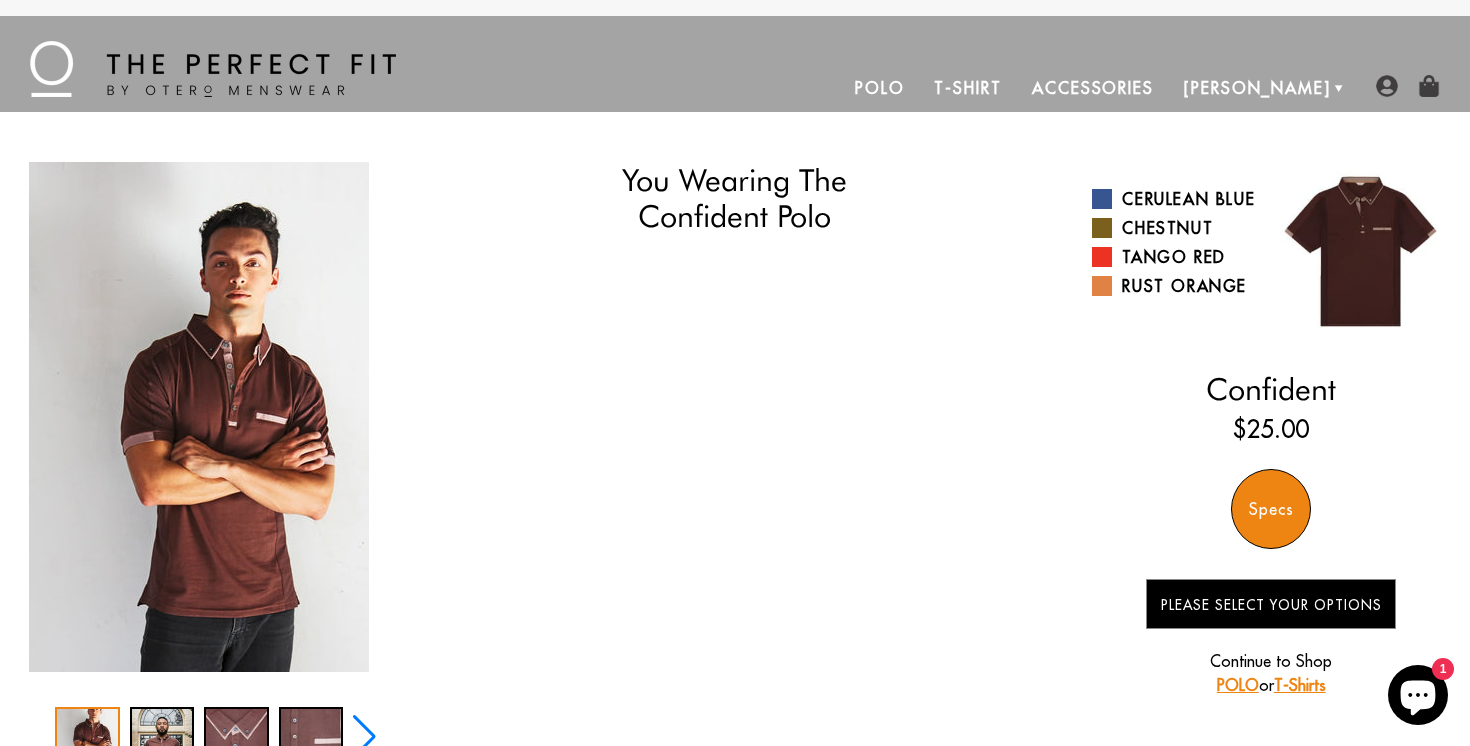 scroll, scrollTop: 0, scrollLeft: 0, axis: both 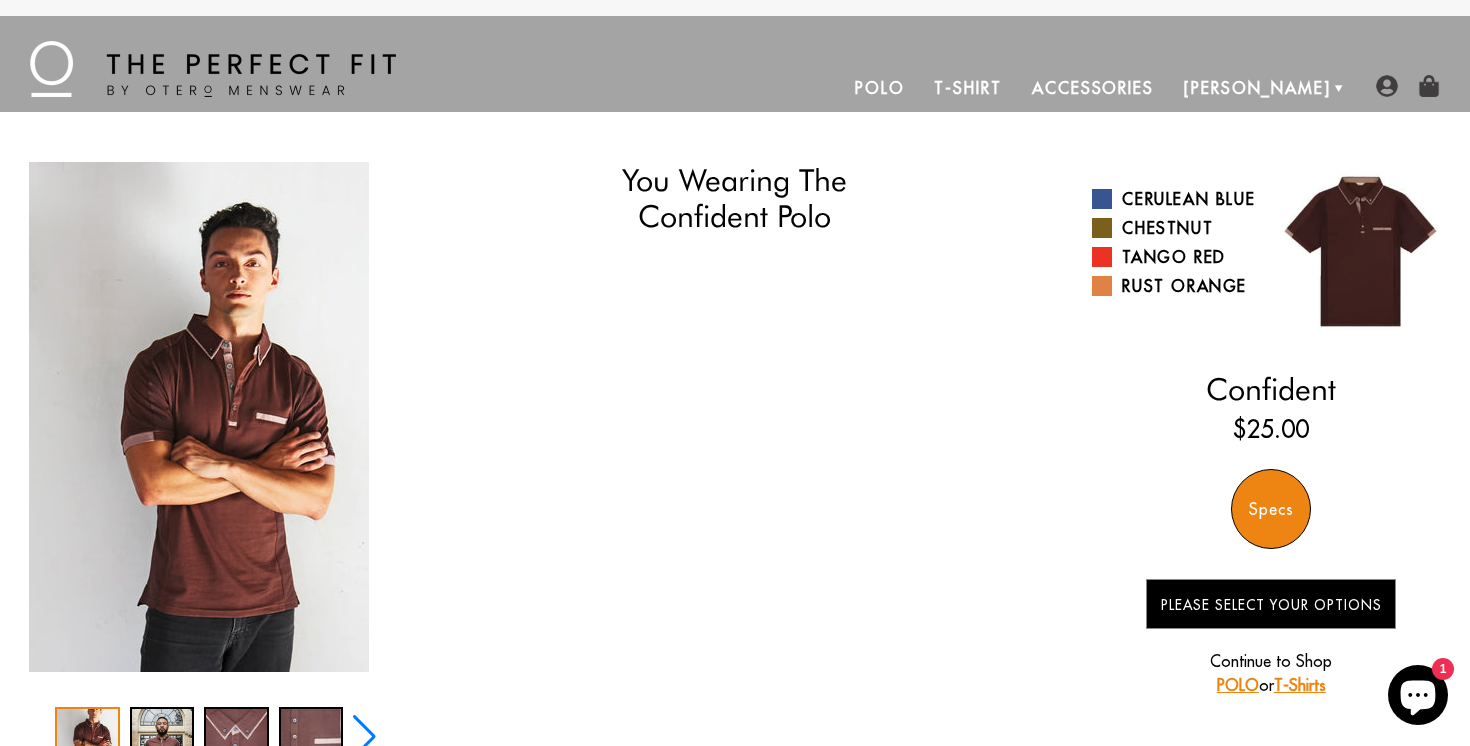 select on "triangle" 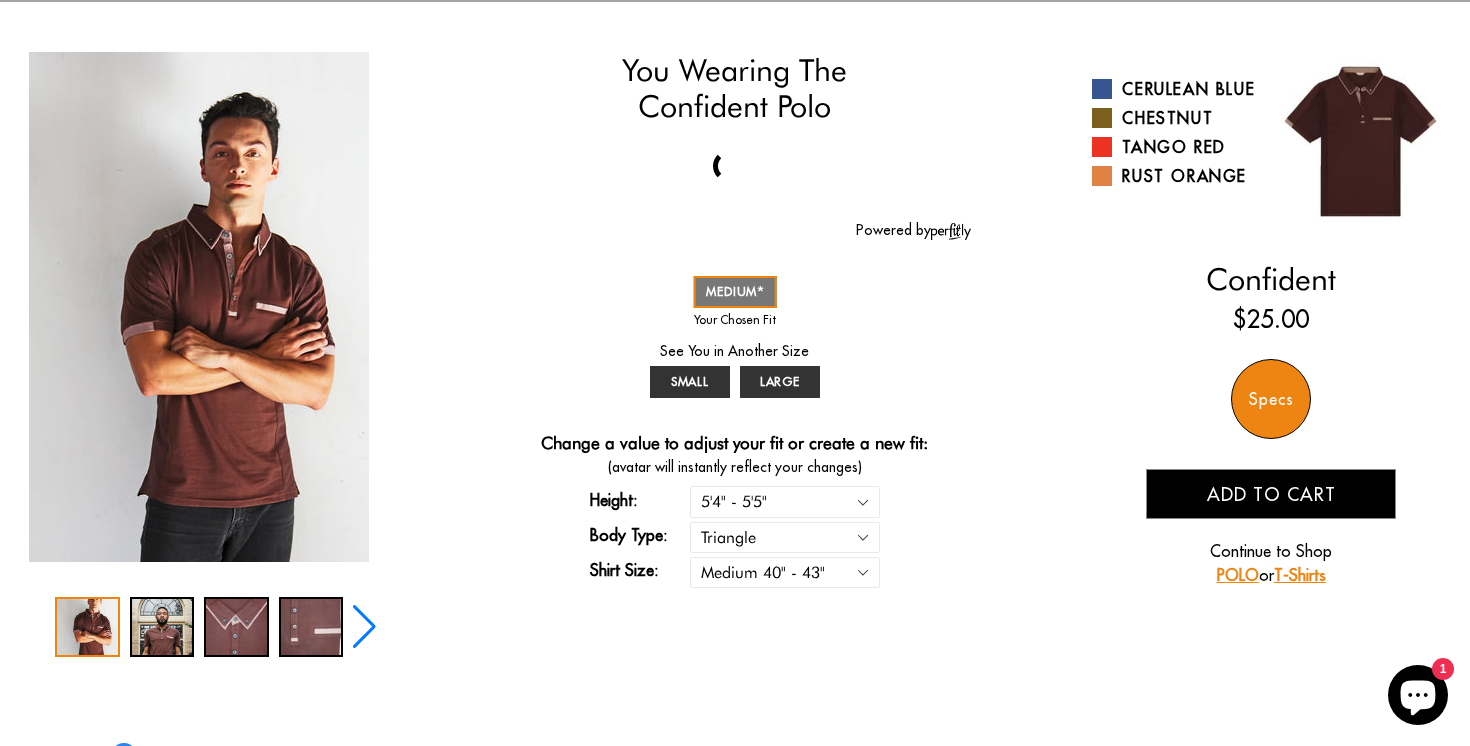 scroll, scrollTop: 113, scrollLeft: 0, axis: vertical 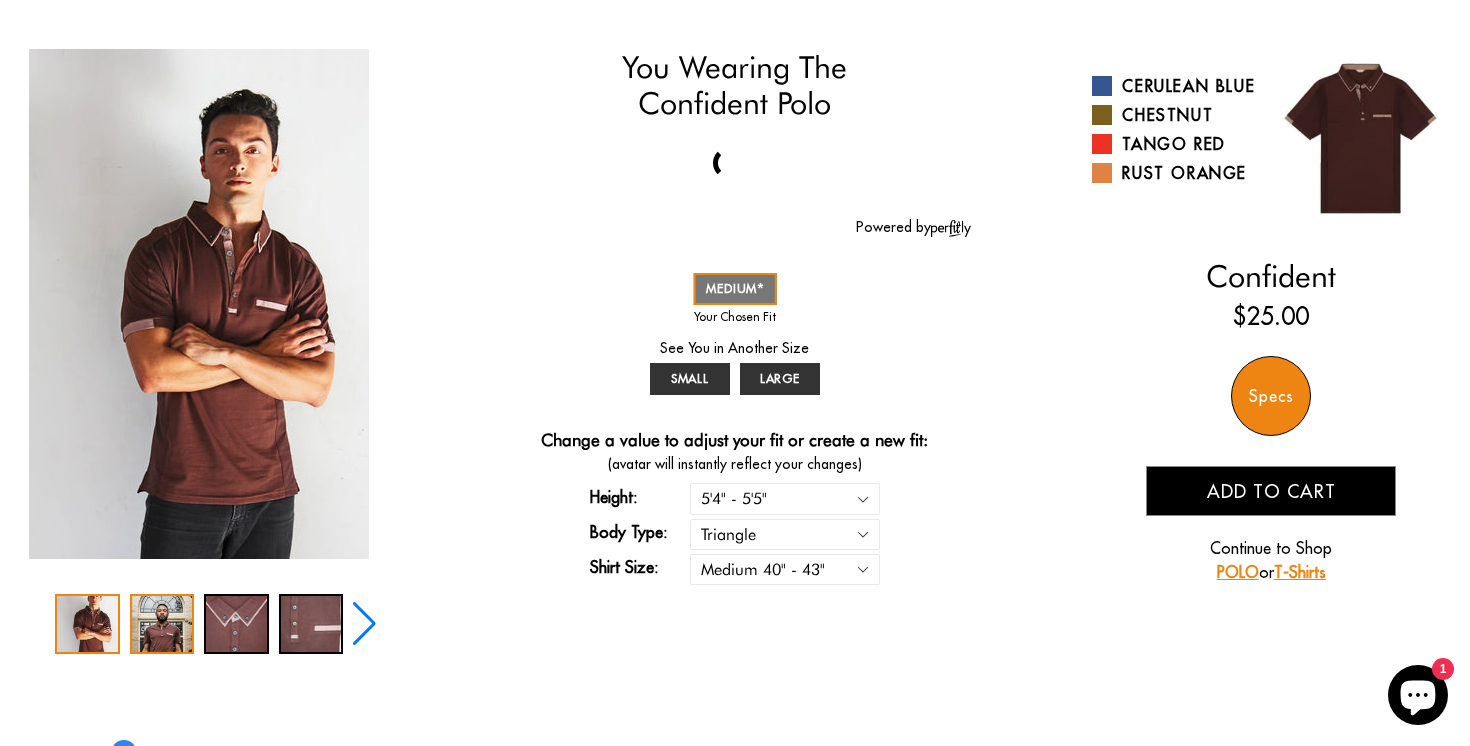 click at bounding box center [162, 624] 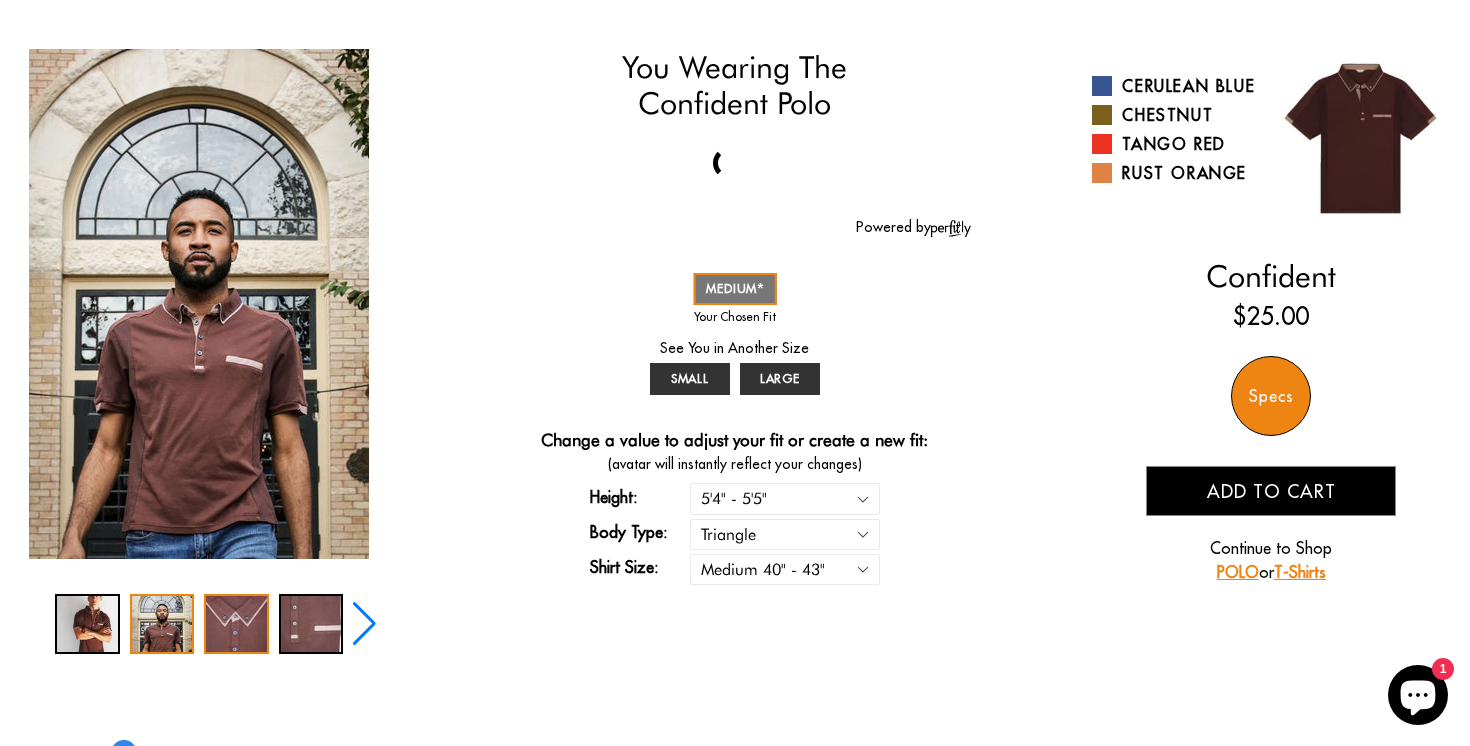 click at bounding box center (236, 624) 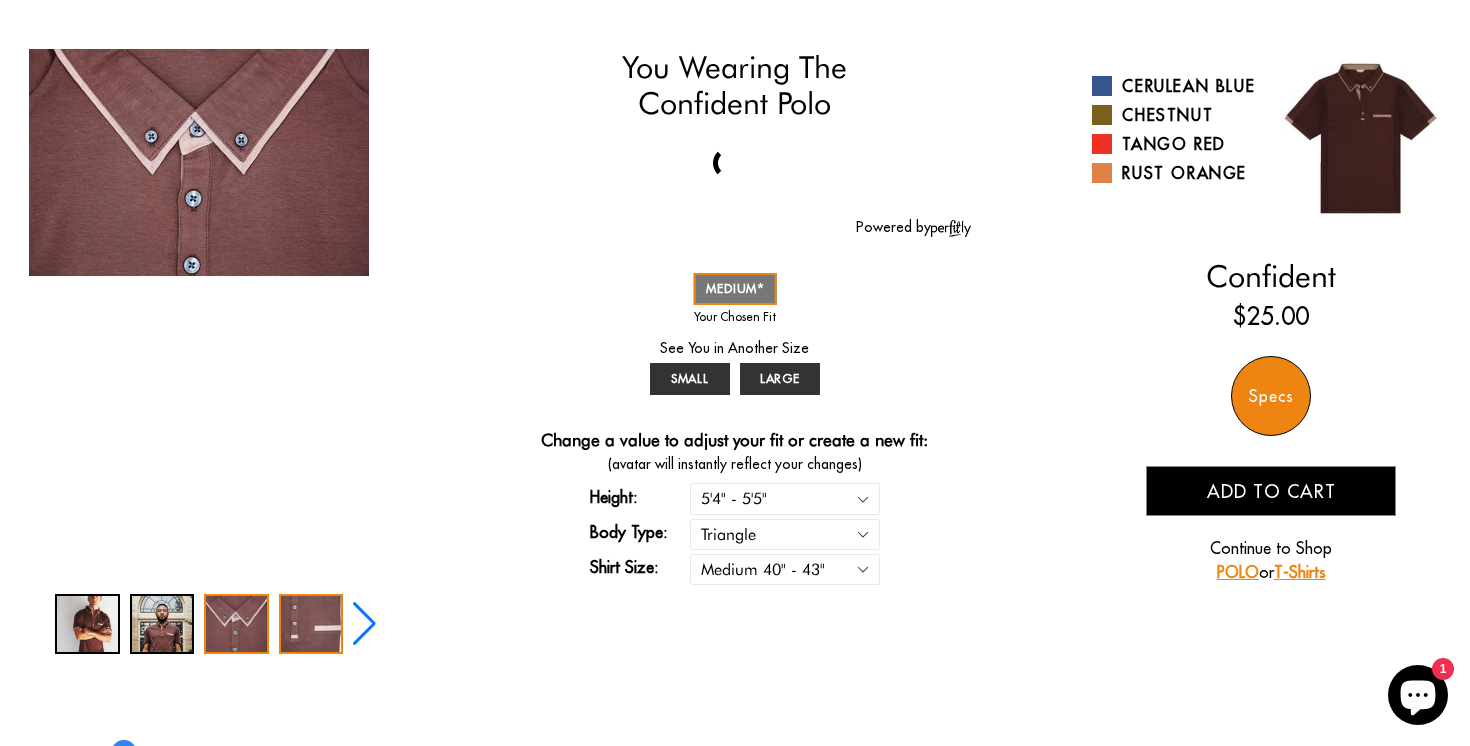 click at bounding box center [311, 624] 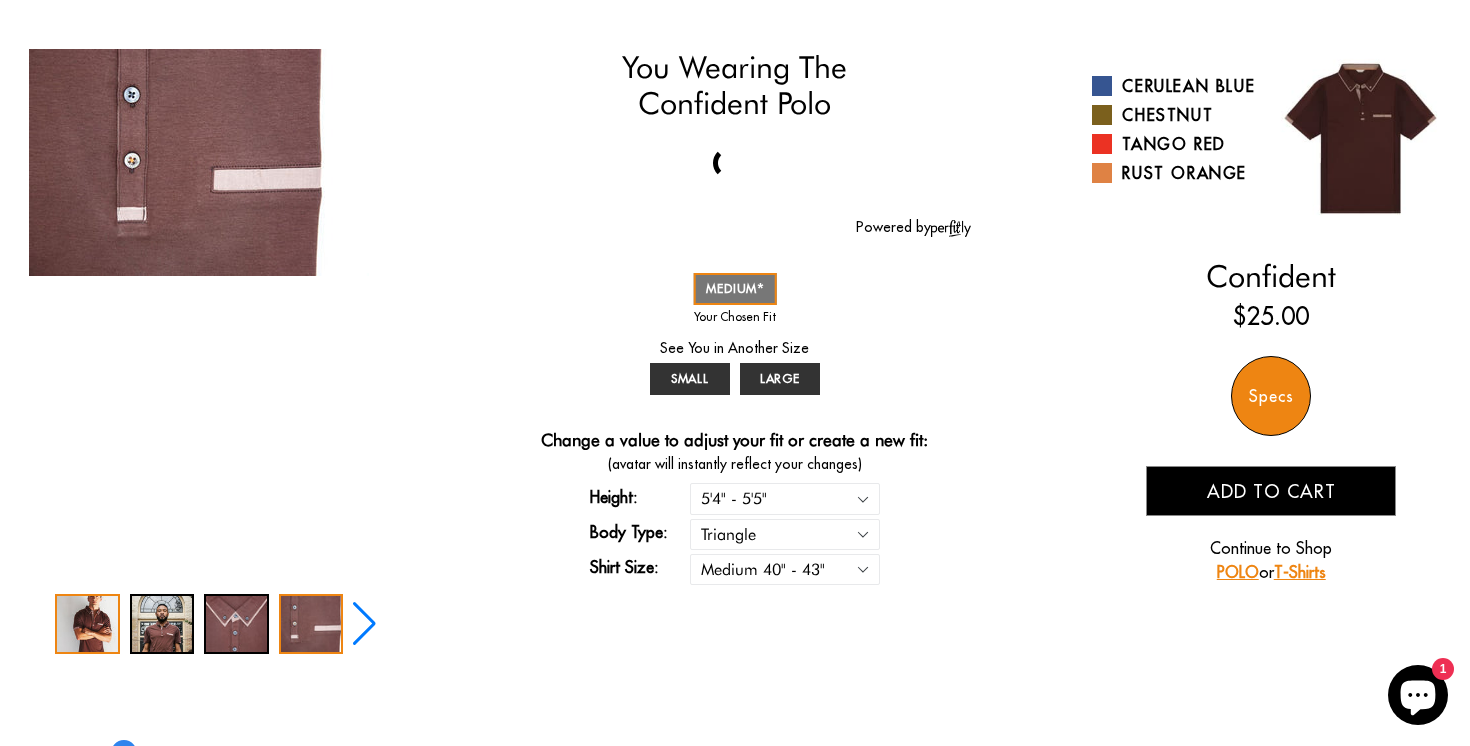 click at bounding box center [87, 624] 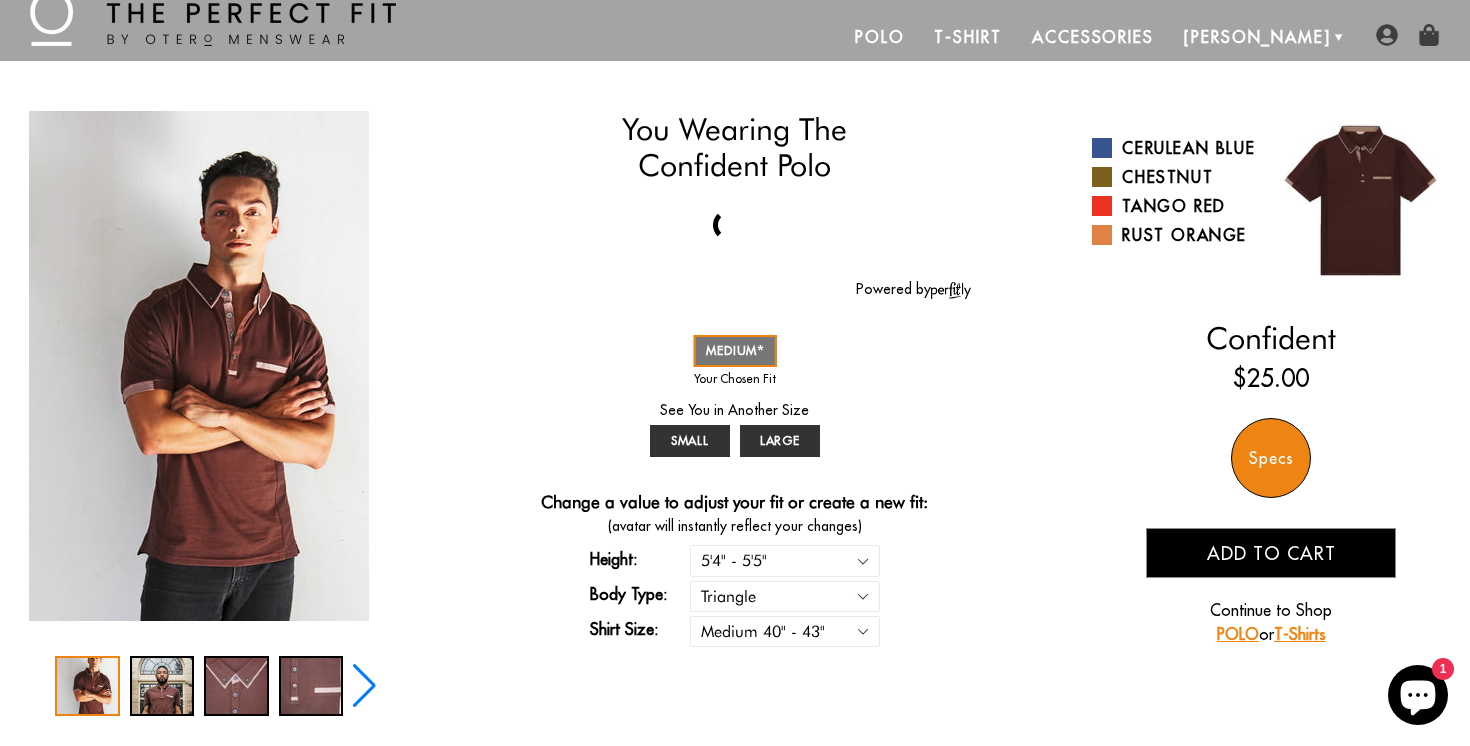 scroll, scrollTop: 25, scrollLeft: 0, axis: vertical 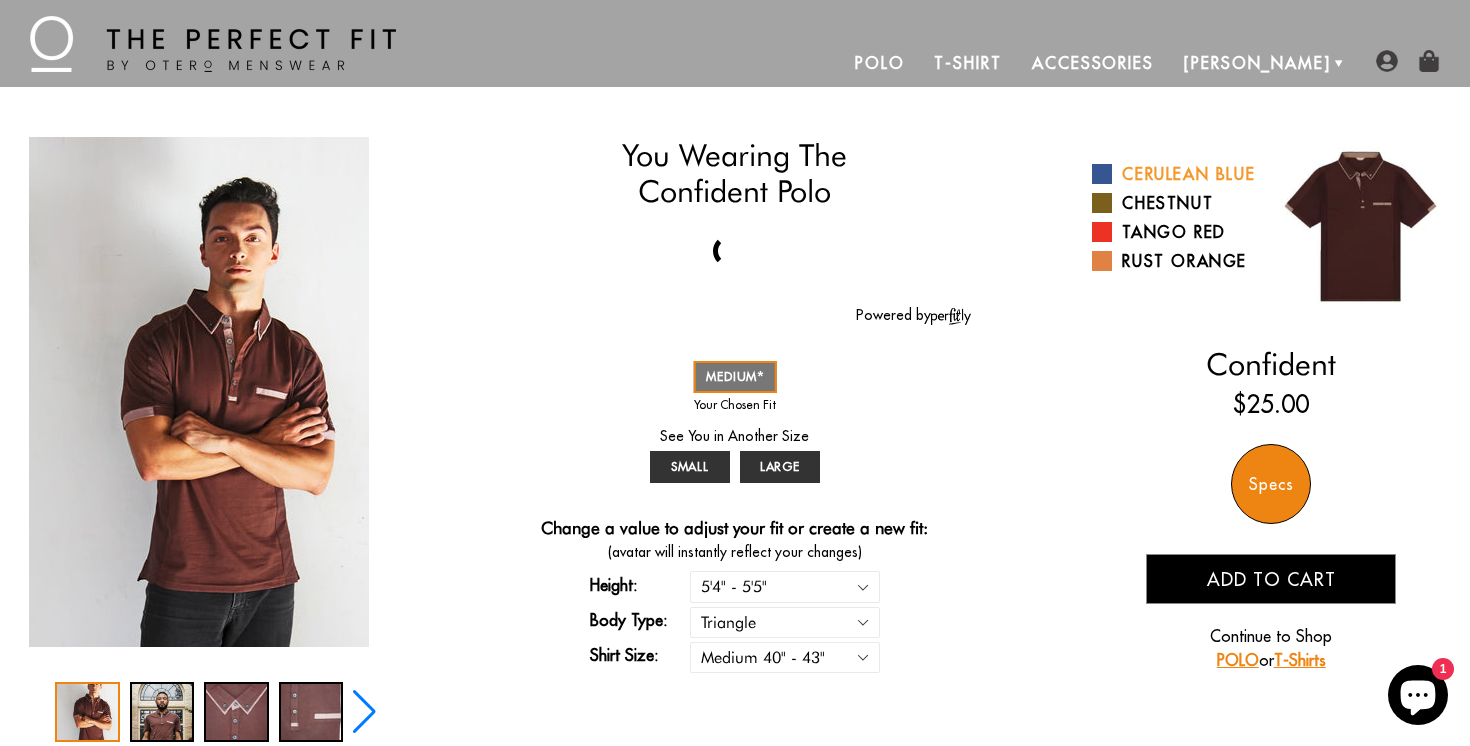 click on "Cerulean Blue" at bounding box center [1174, 174] 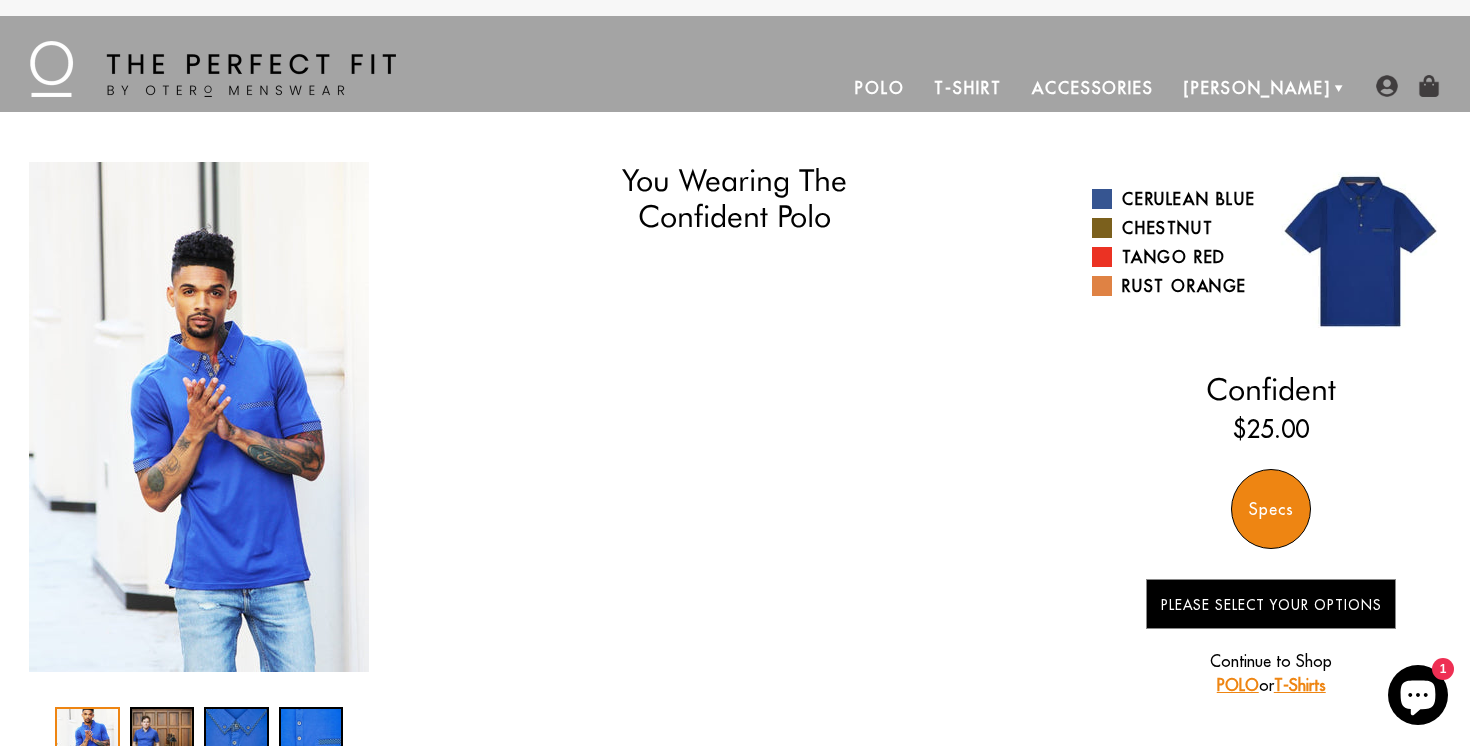 scroll, scrollTop: 0, scrollLeft: 0, axis: both 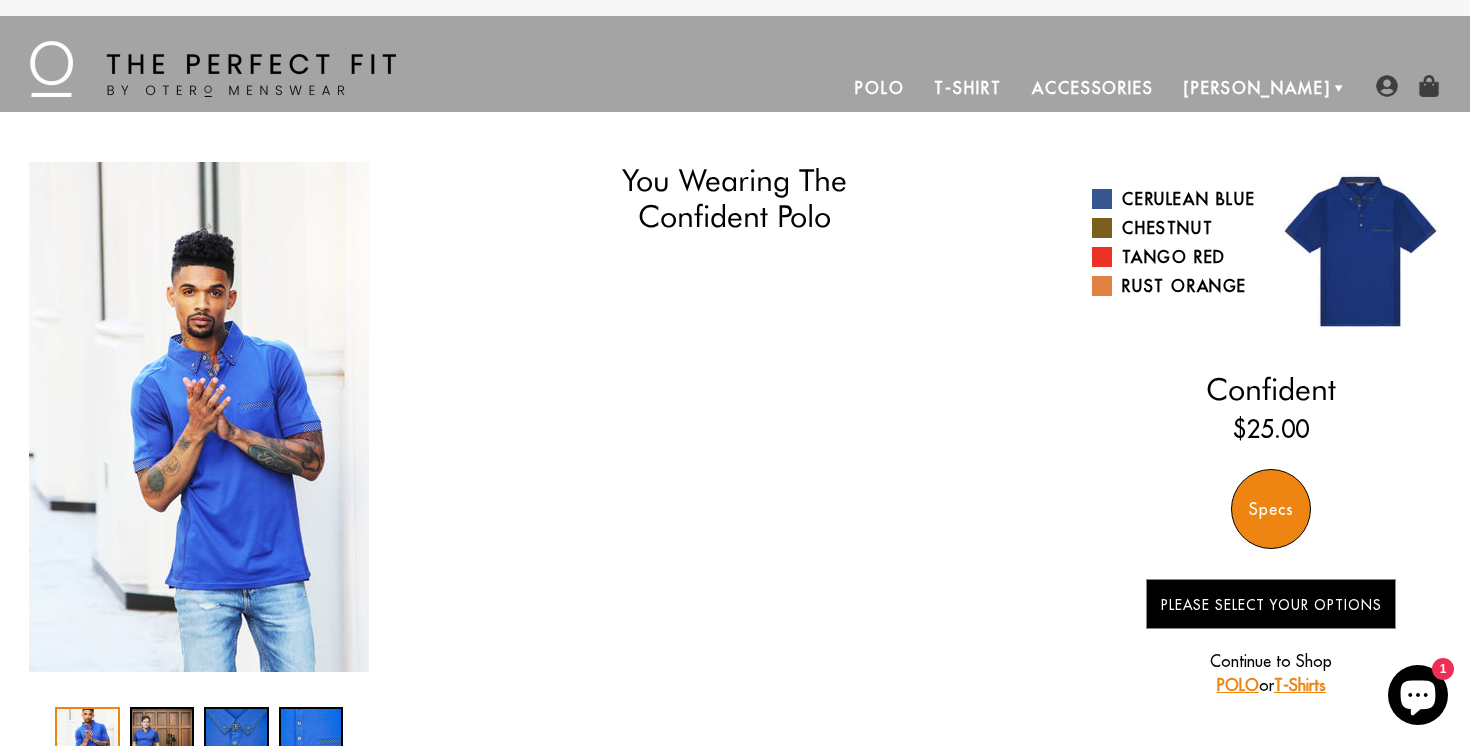 select on "triangle" 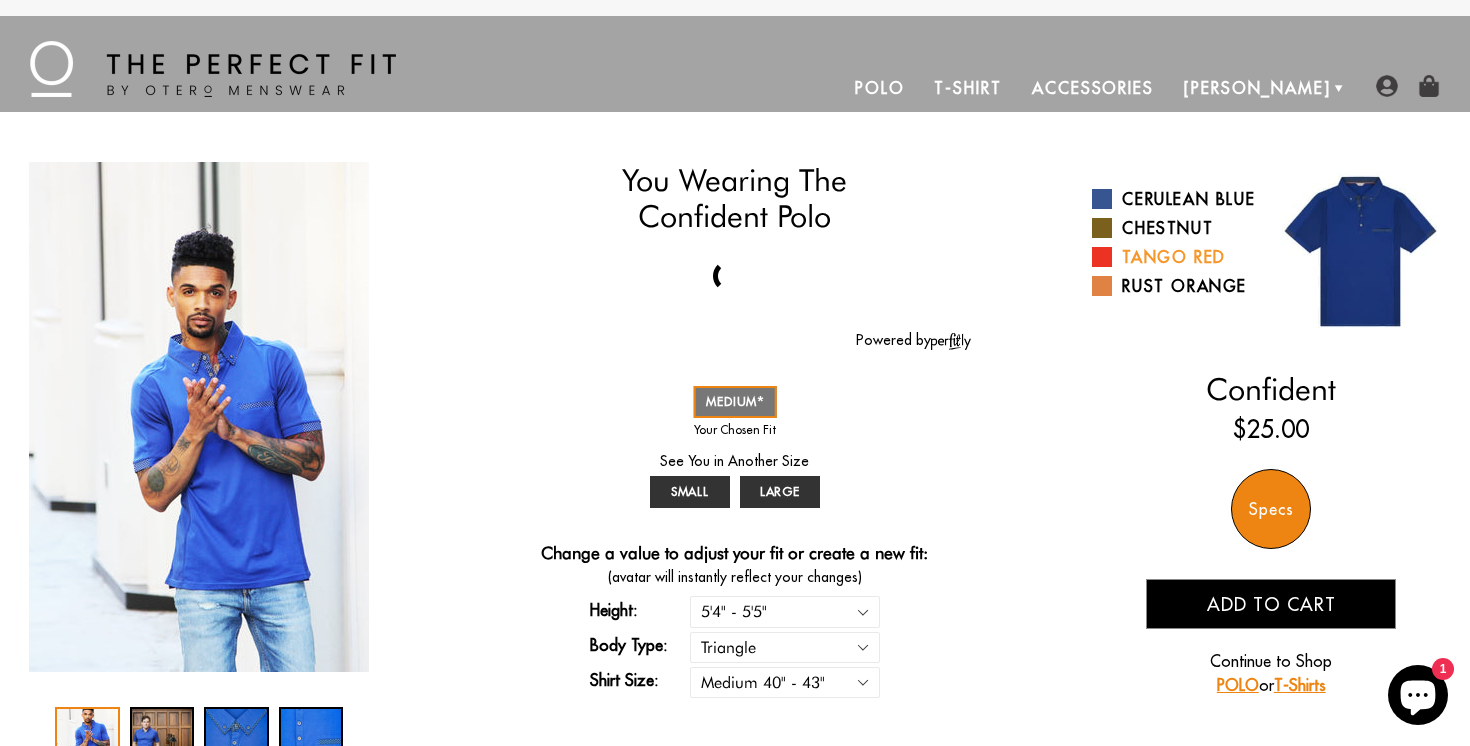 click on "Tango Red" 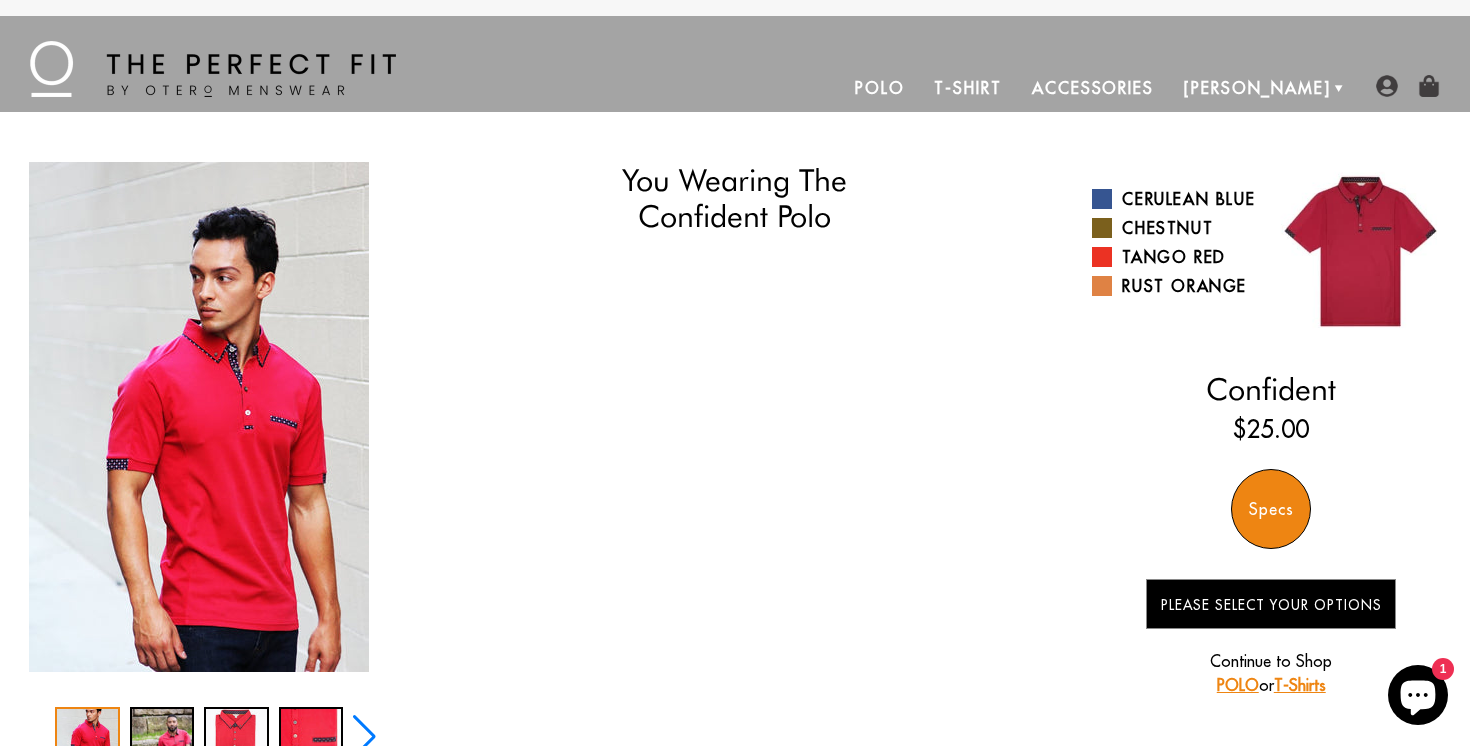 scroll, scrollTop: 0, scrollLeft: 0, axis: both 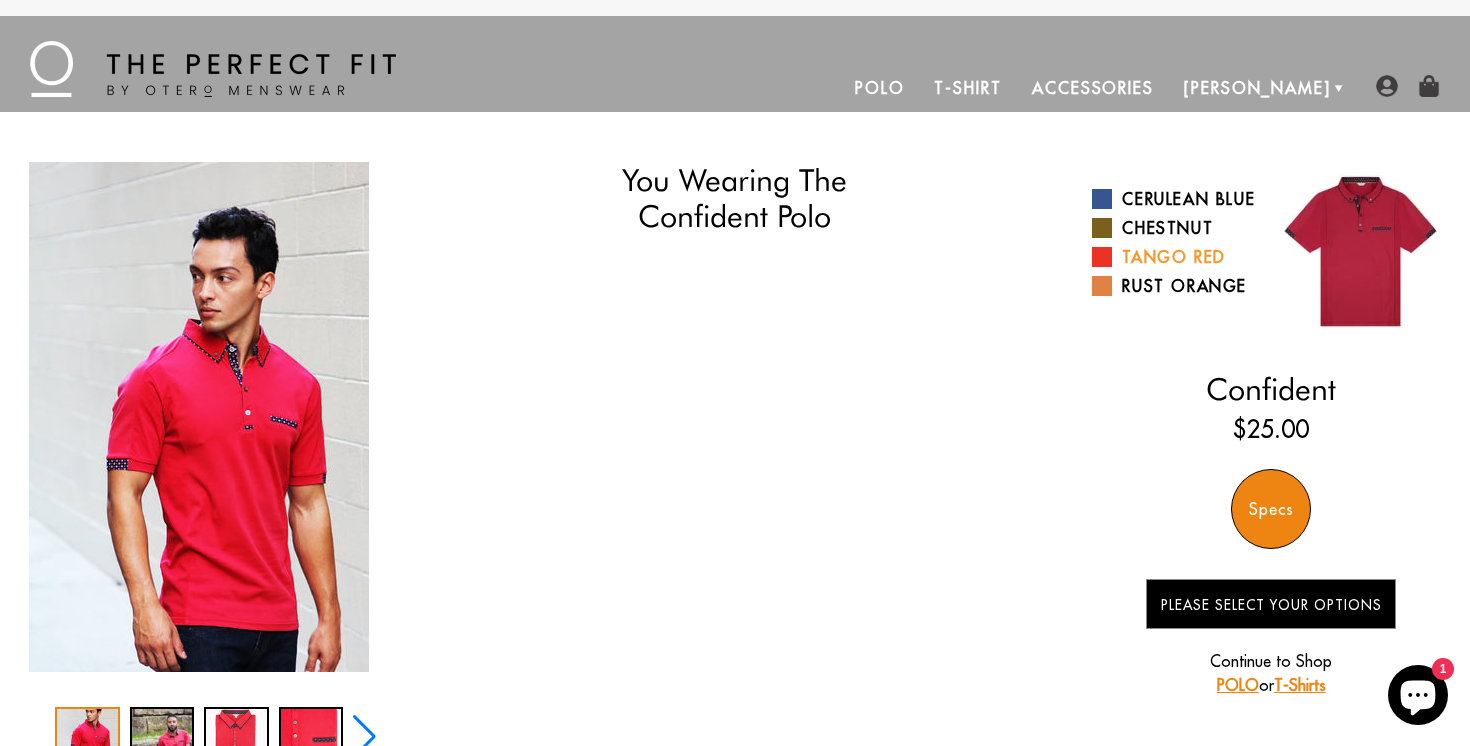 select on "triangle" 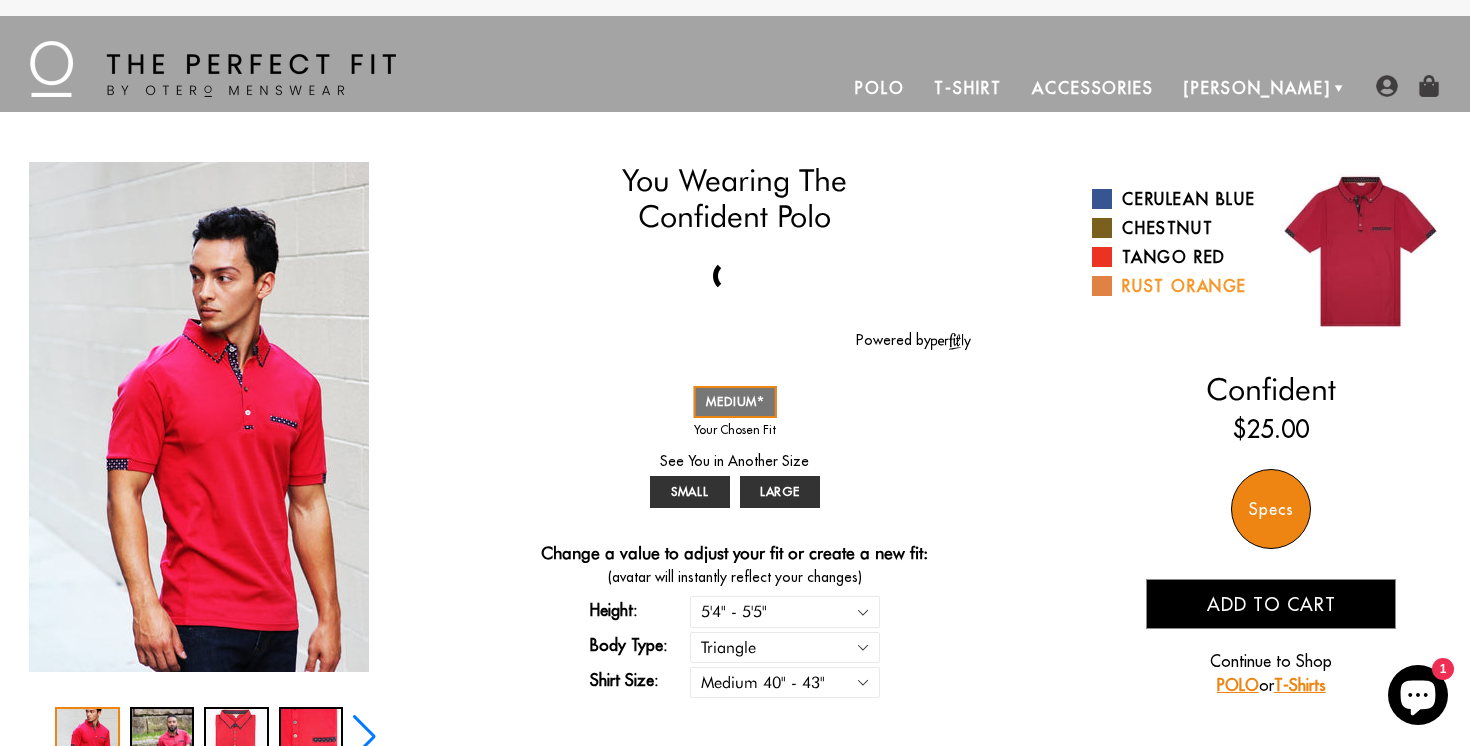 click on "Rust Orange" at bounding box center (1174, 286) 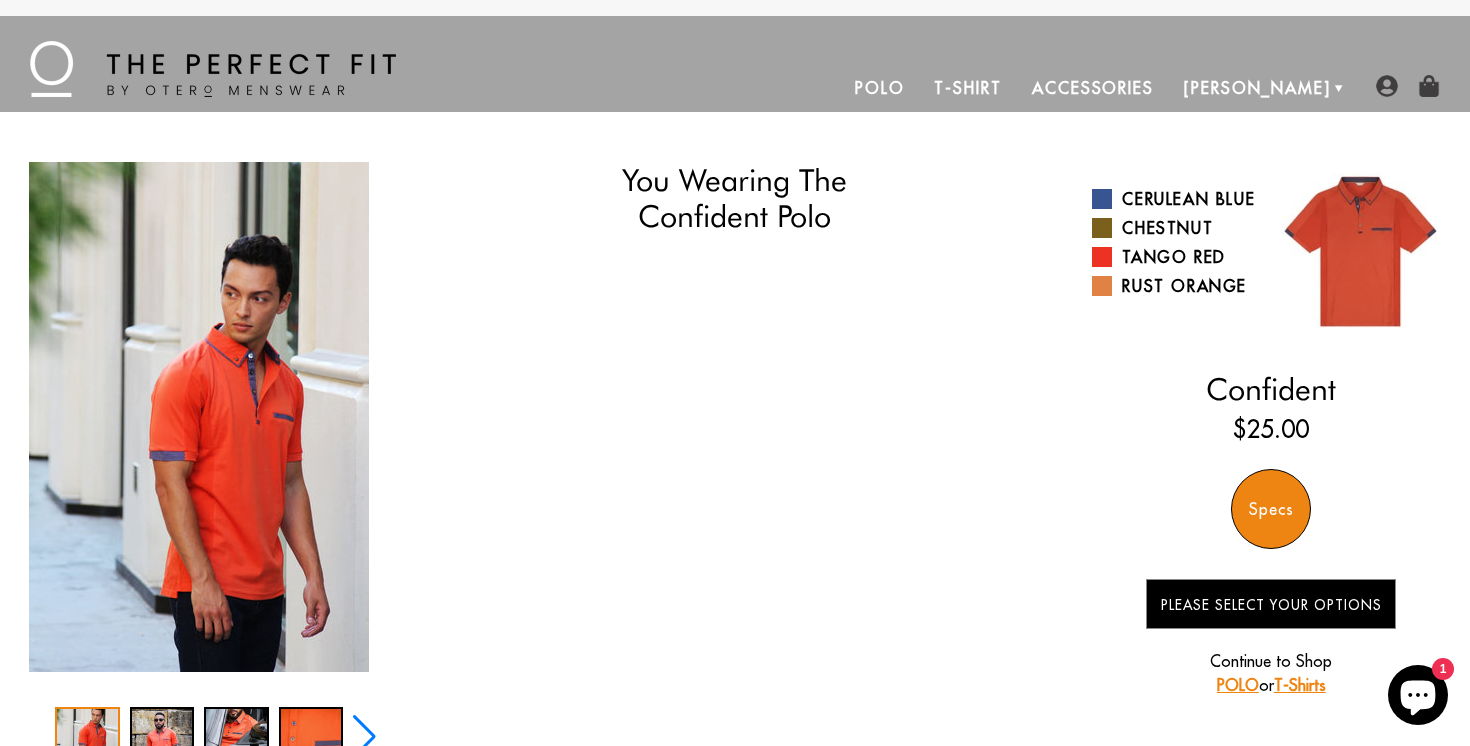 scroll, scrollTop: 0, scrollLeft: 0, axis: both 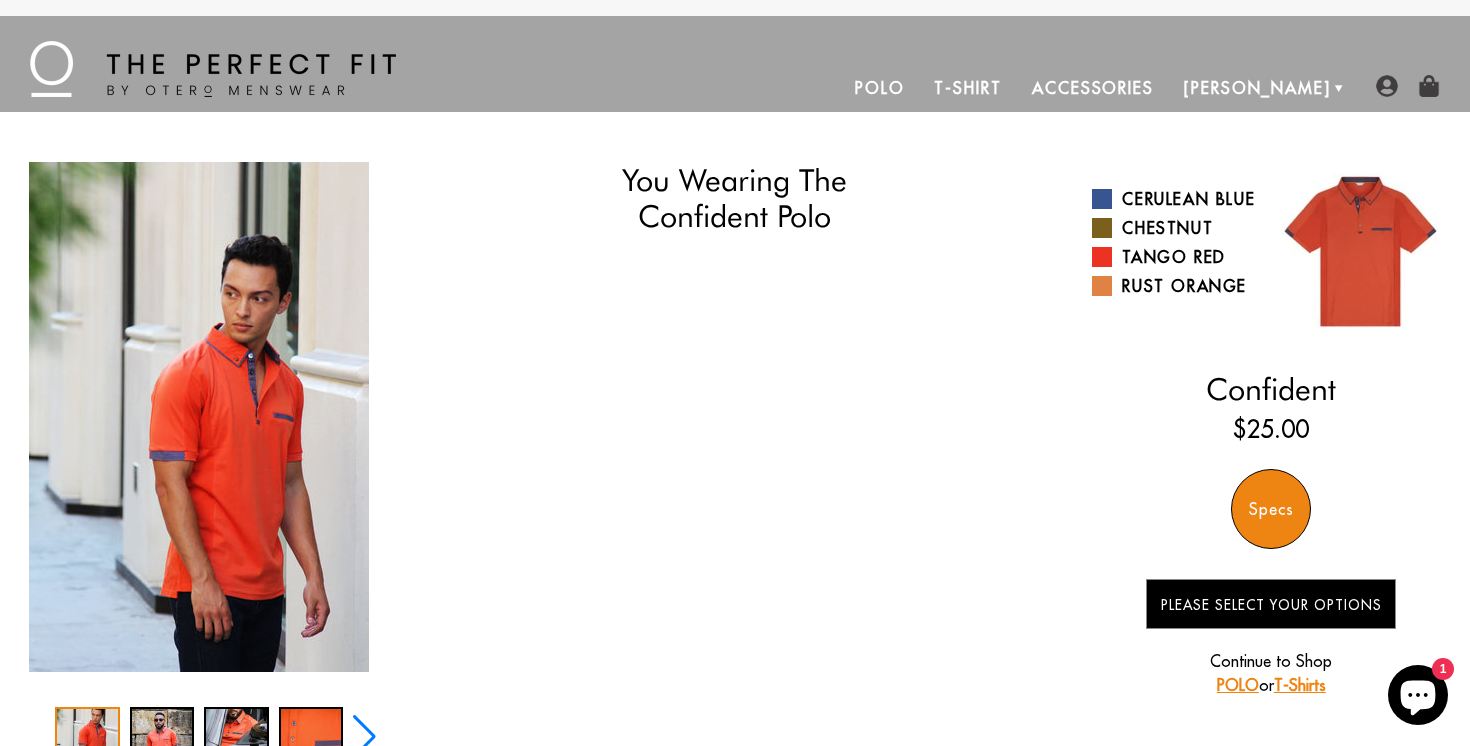 select on "triangle" 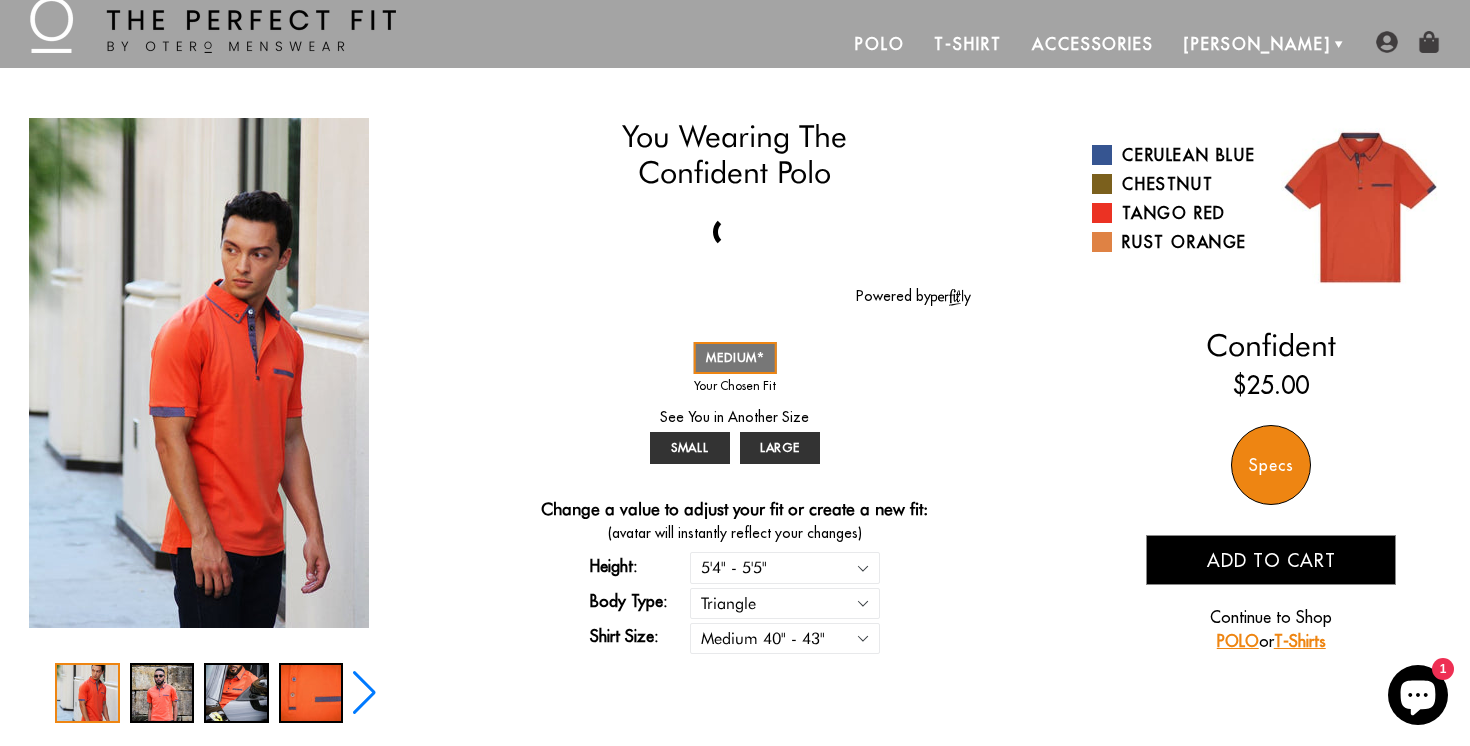 scroll, scrollTop: 45, scrollLeft: 0, axis: vertical 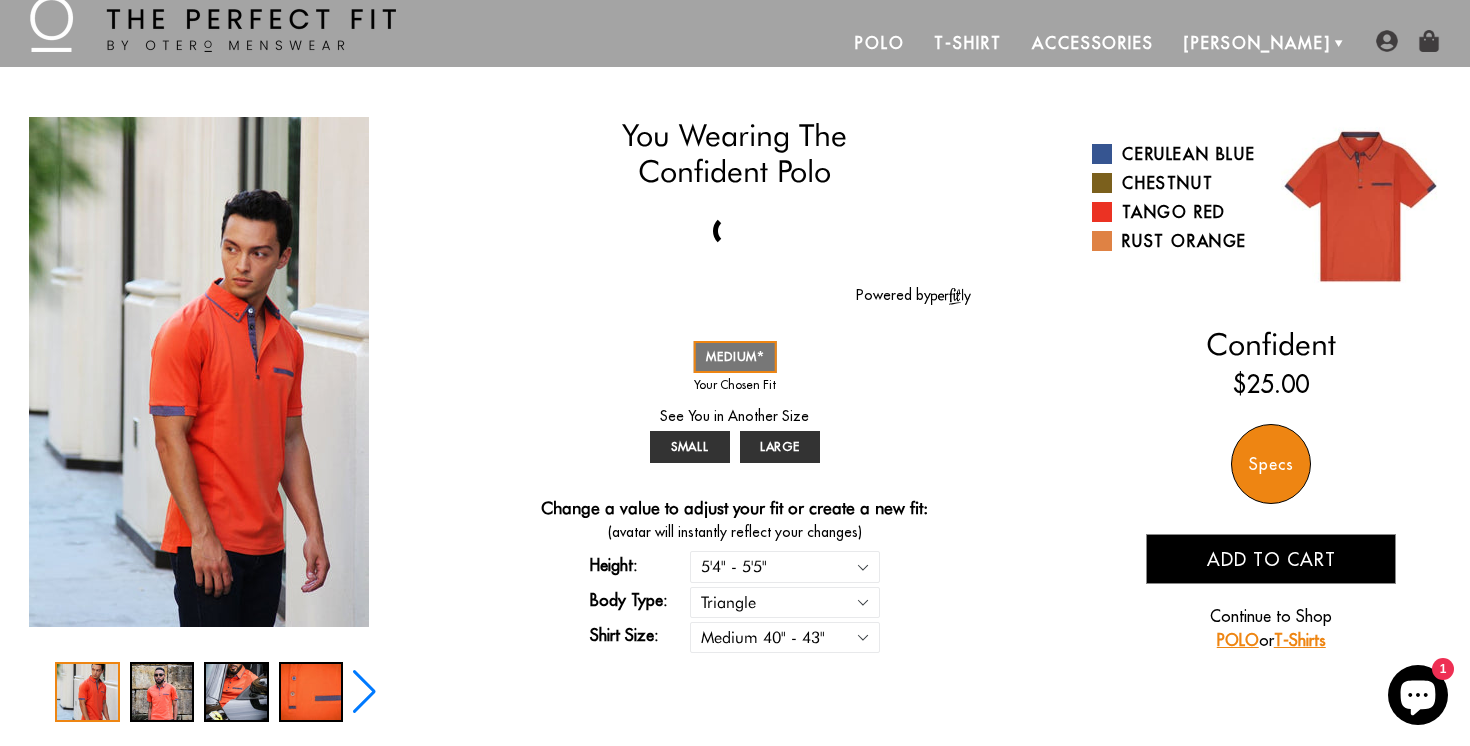 click on "Polo" at bounding box center [880, 43] 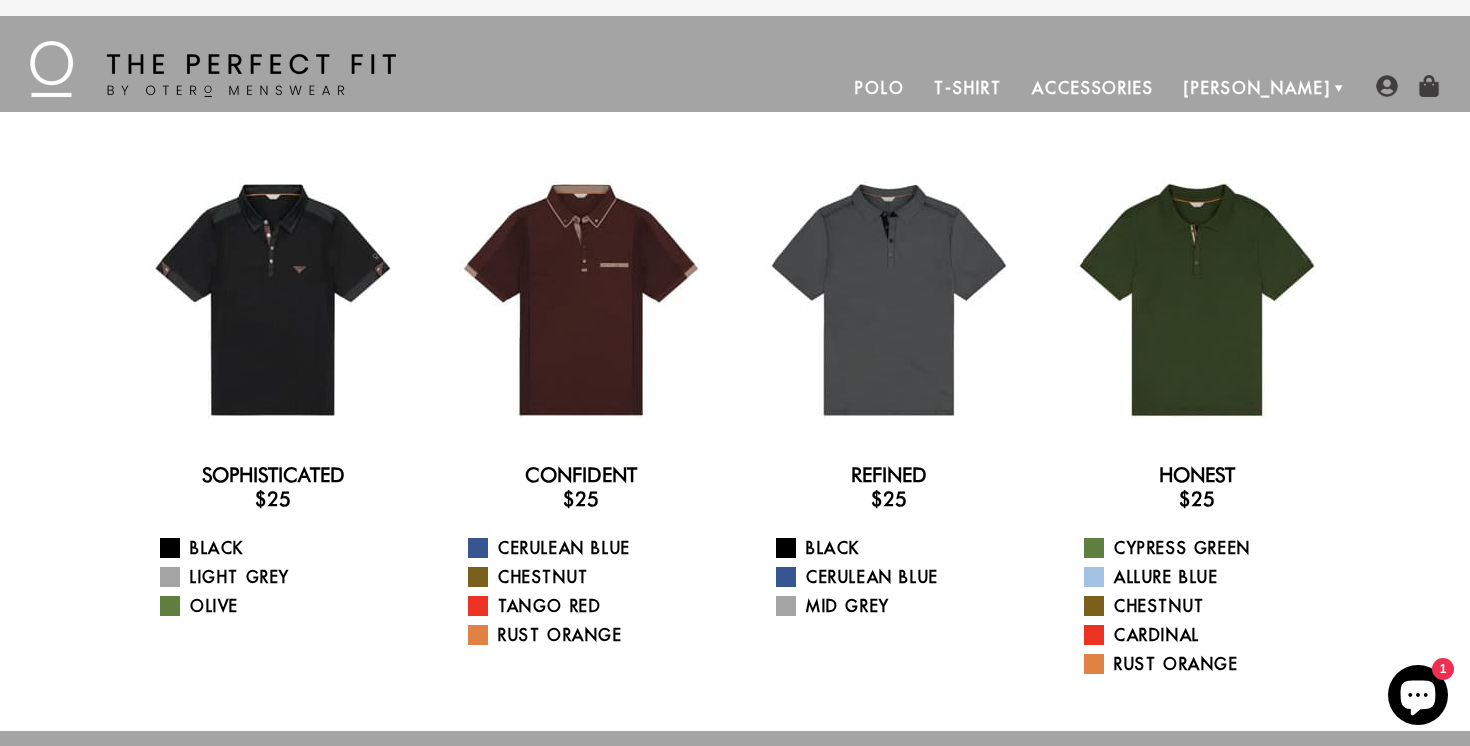 scroll, scrollTop: 0, scrollLeft: 0, axis: both 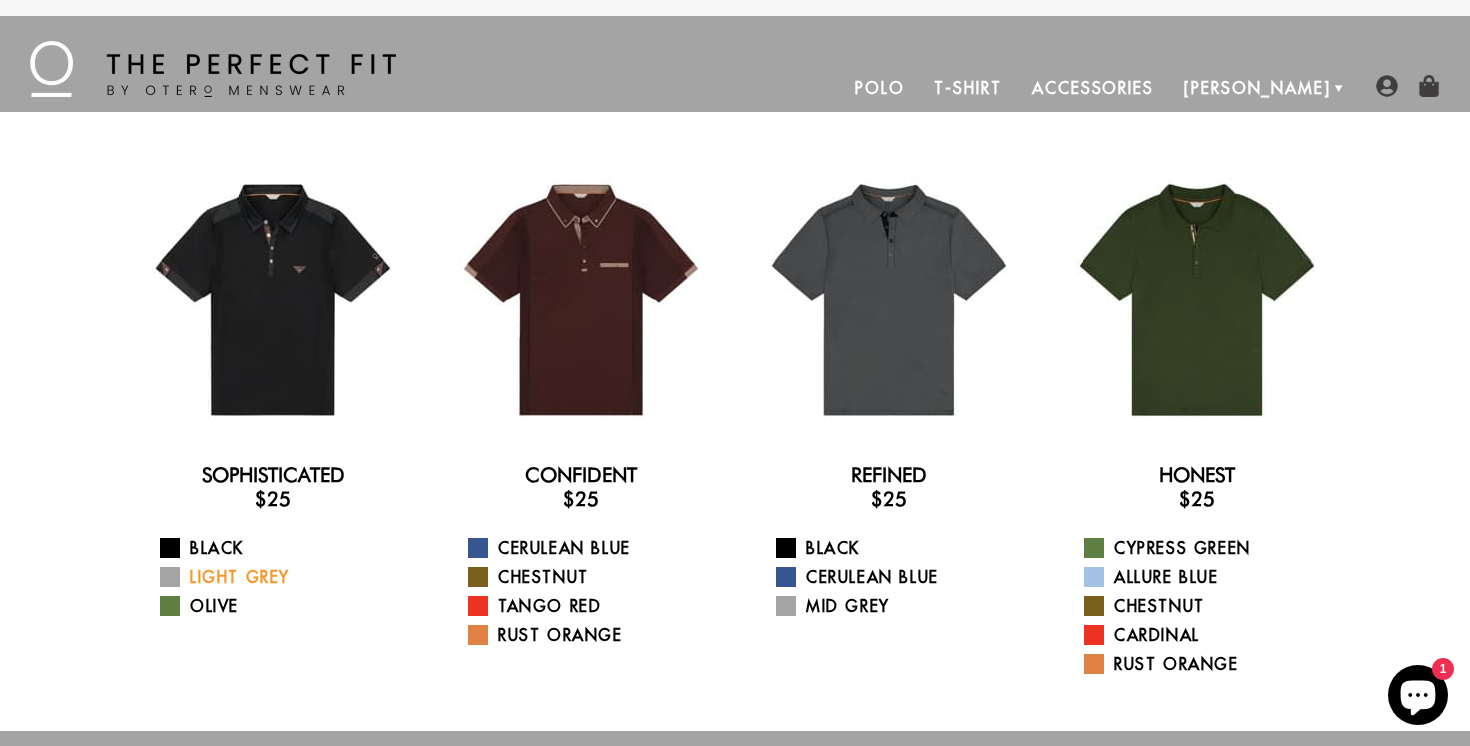 click on "Light Grey" at bounding box center (285, 577) 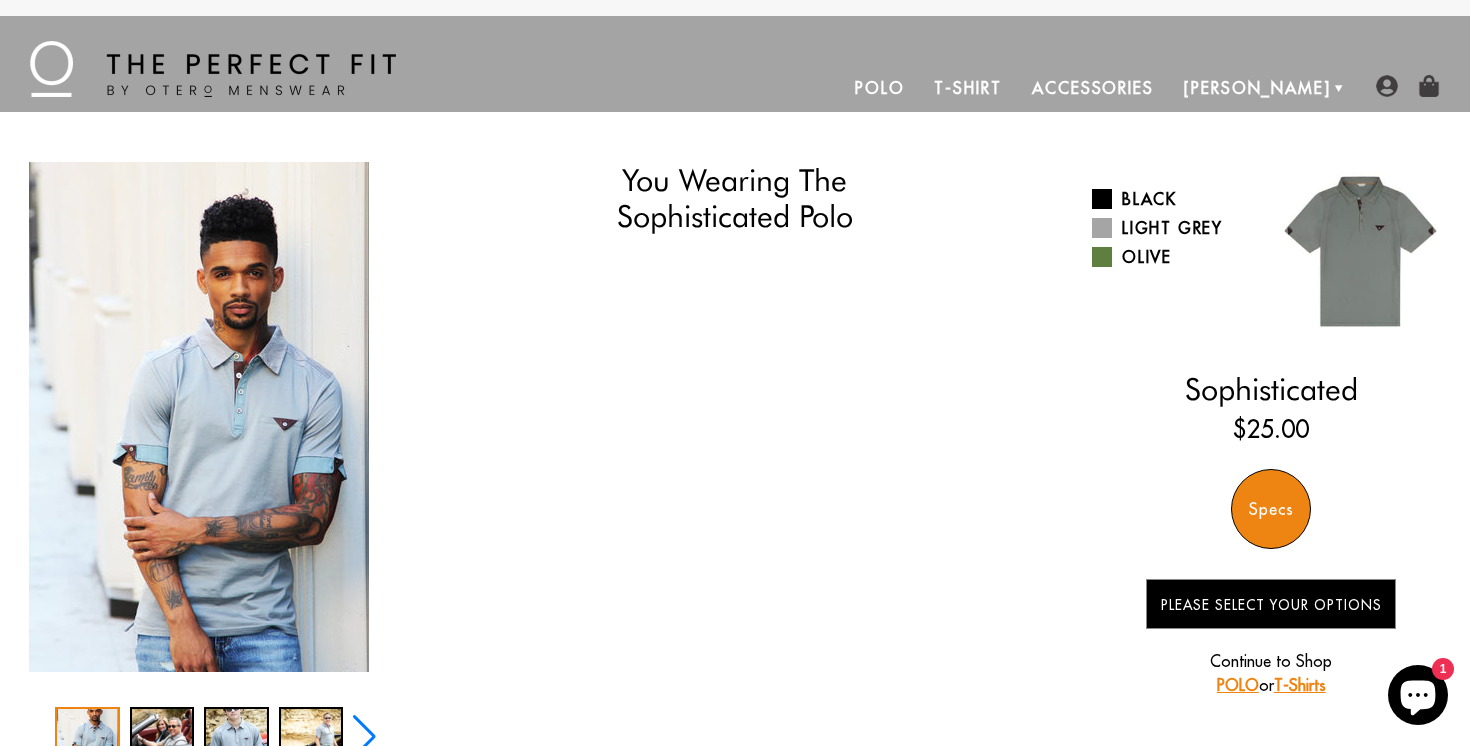 scroll, scrollTop: 0, scrollLeft: 0, axis: both 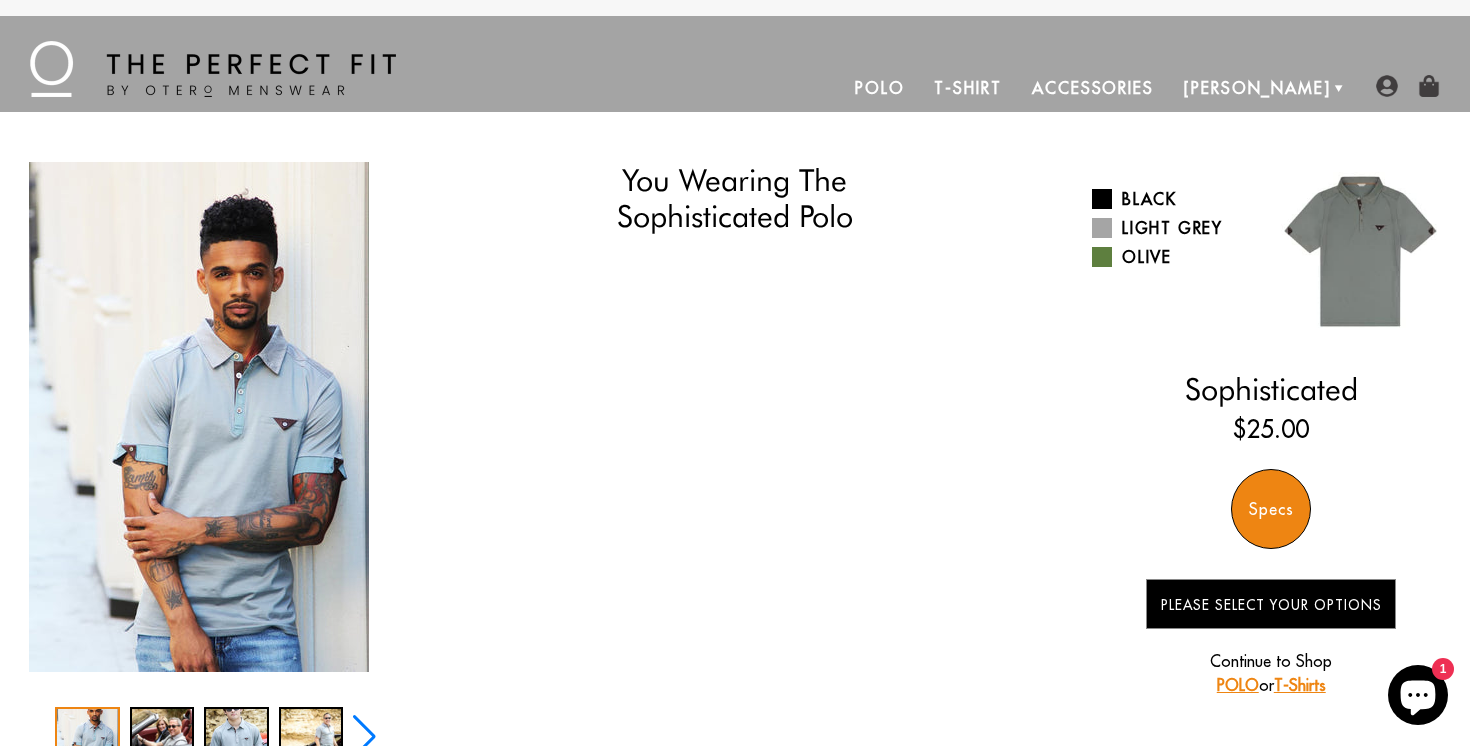 select on "triangle" 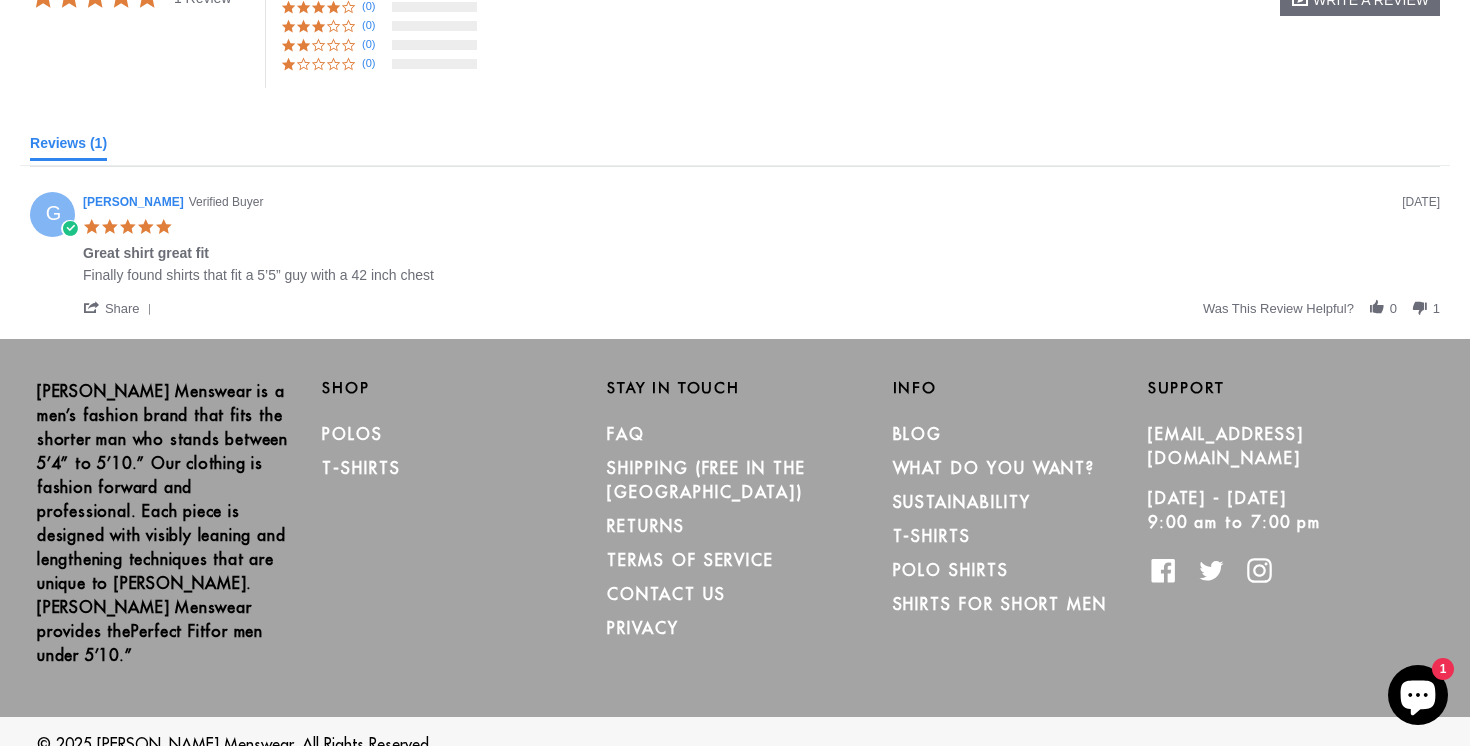 scroll, scrollTop: 1307, scrollLeft: 0, axis: vertical 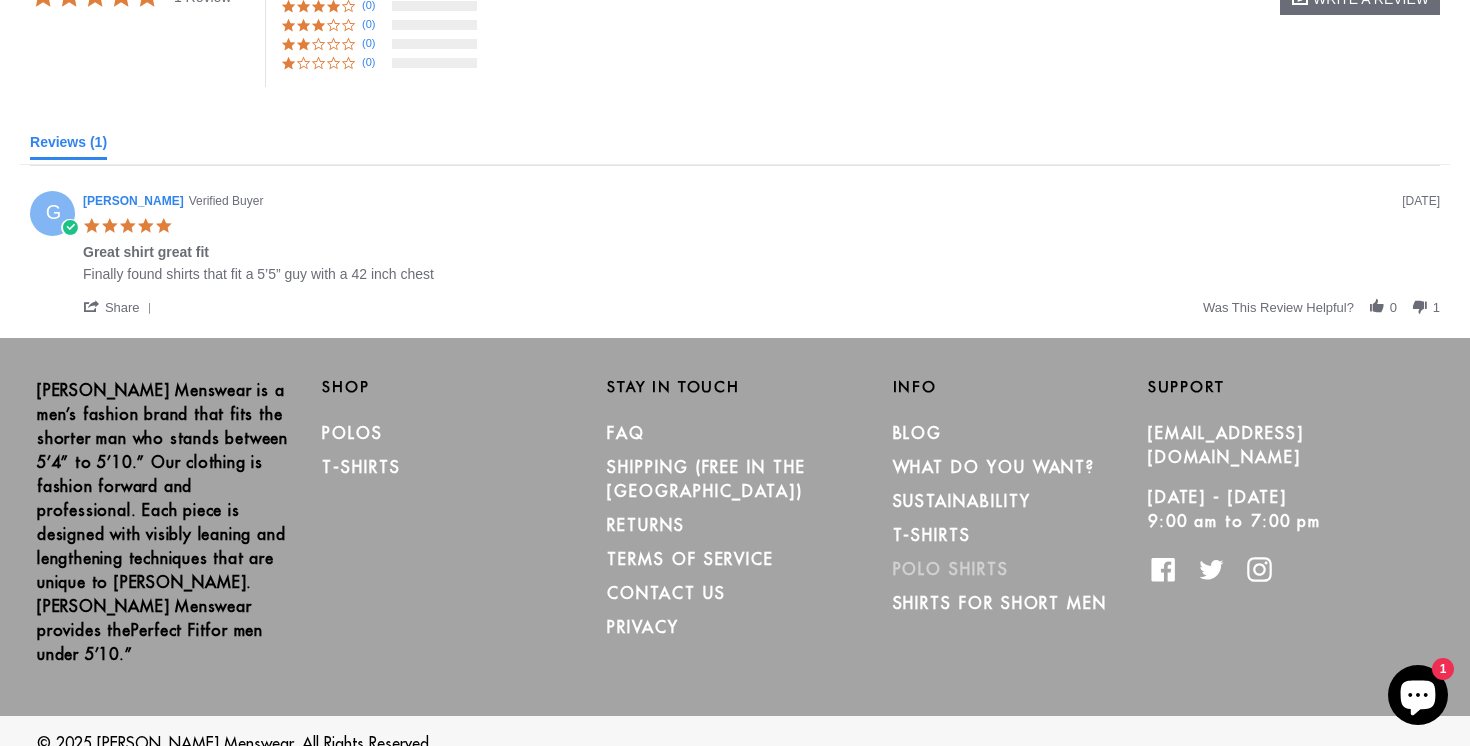 click on "Polo Shirts" at bounding box center [951, 569] 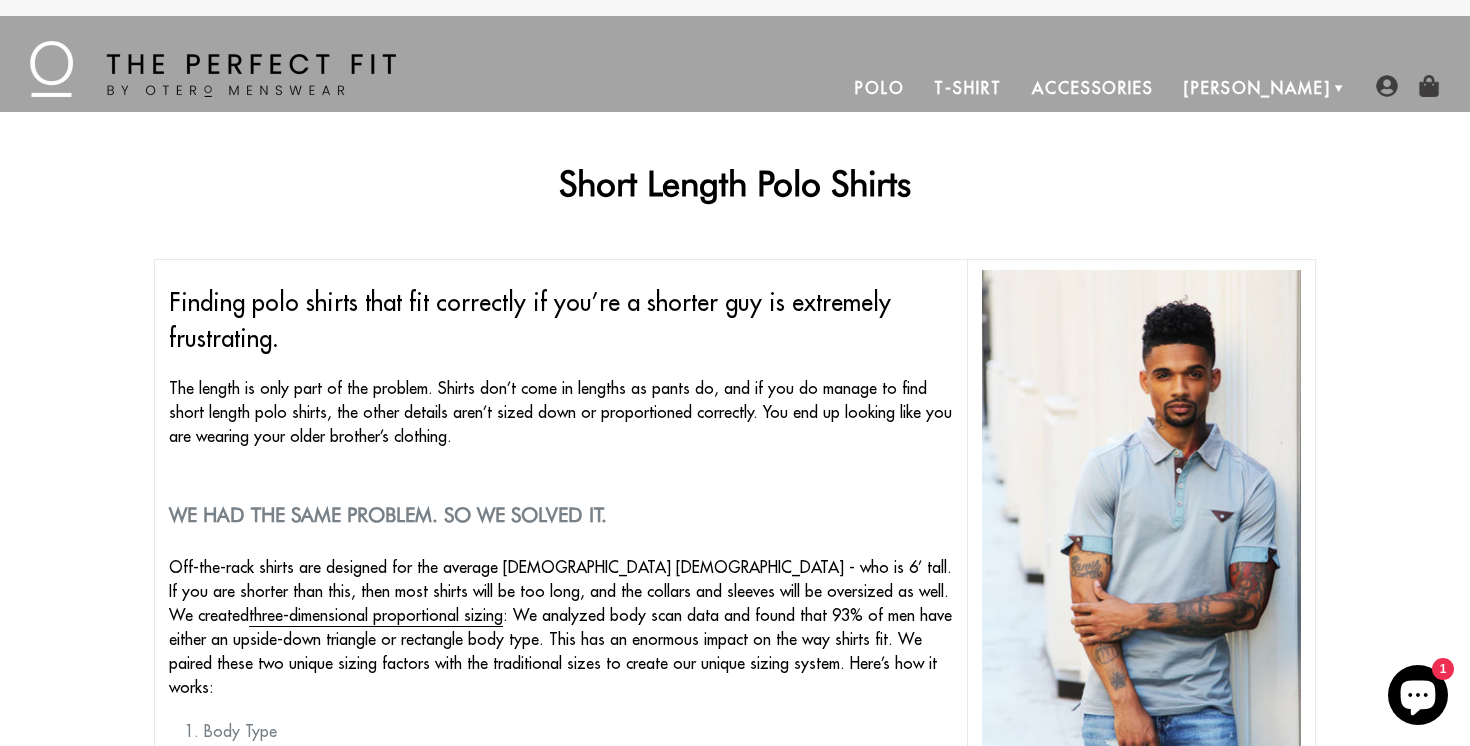 scroll, scrollTop: 0, scrollLeft: 0, axis: both 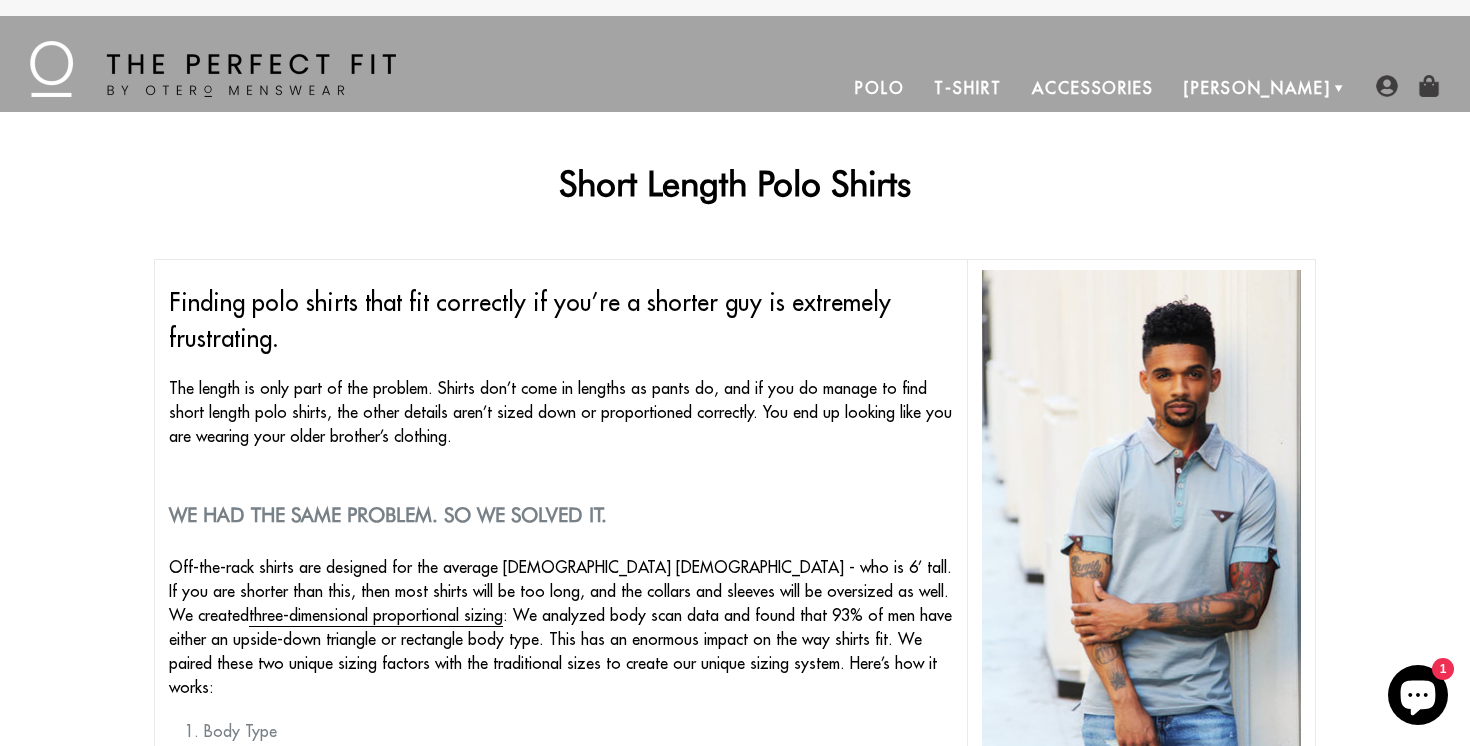 click on "Polo" at bounding box center (880, 88) 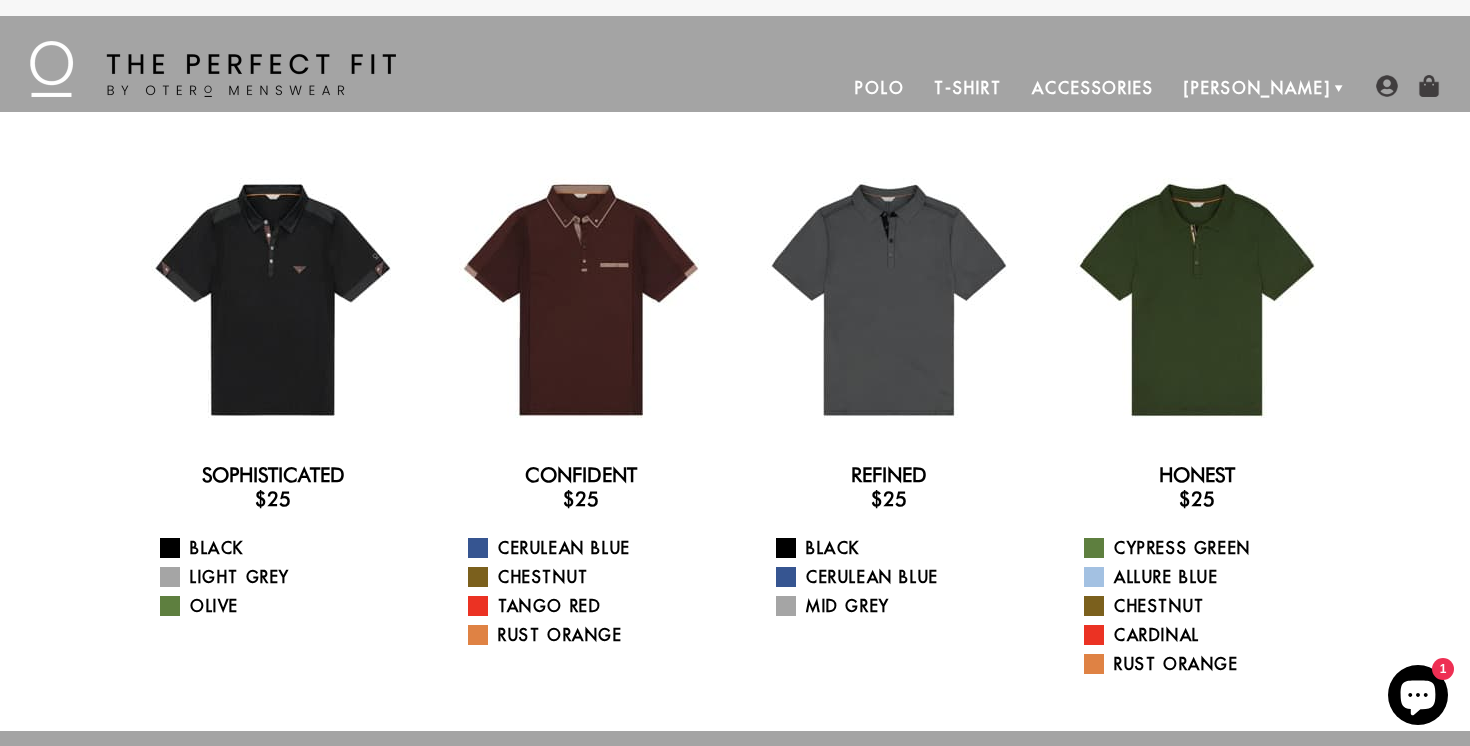 scroll, scrollTop: 0, scrollLeft: 0, axis: both 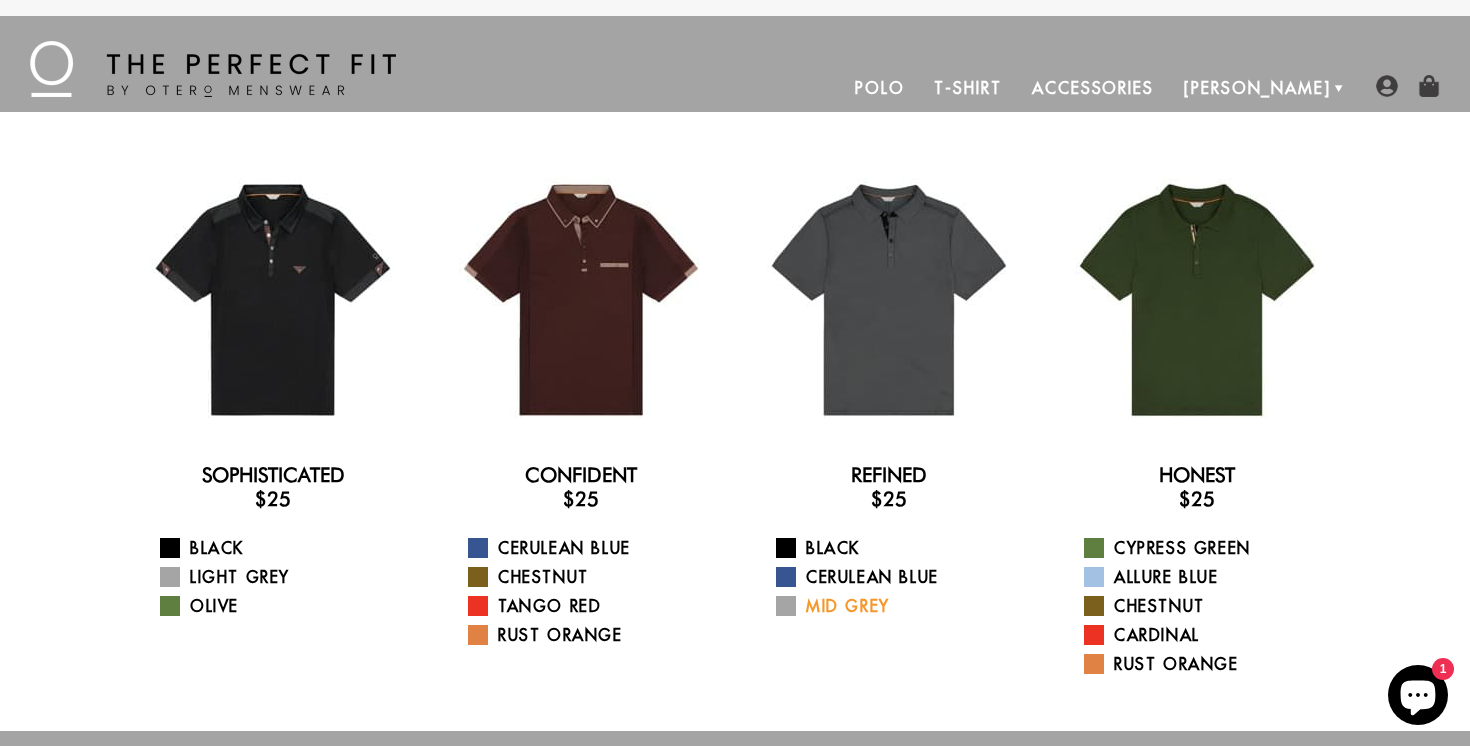 click on "Mid Grey" at bounding box center [901, 606] 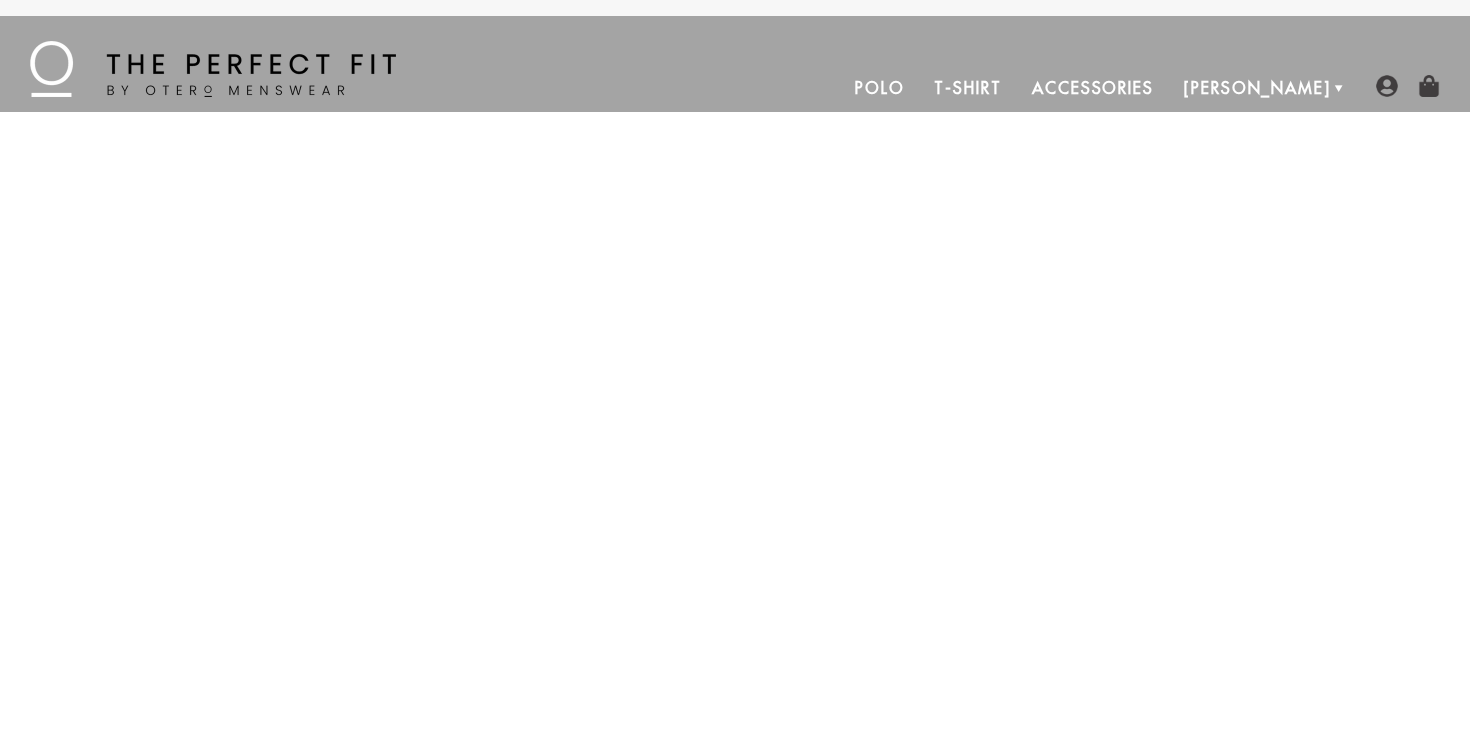 scroll, scrollTop: 0, scrollLeft: 0, axis: both 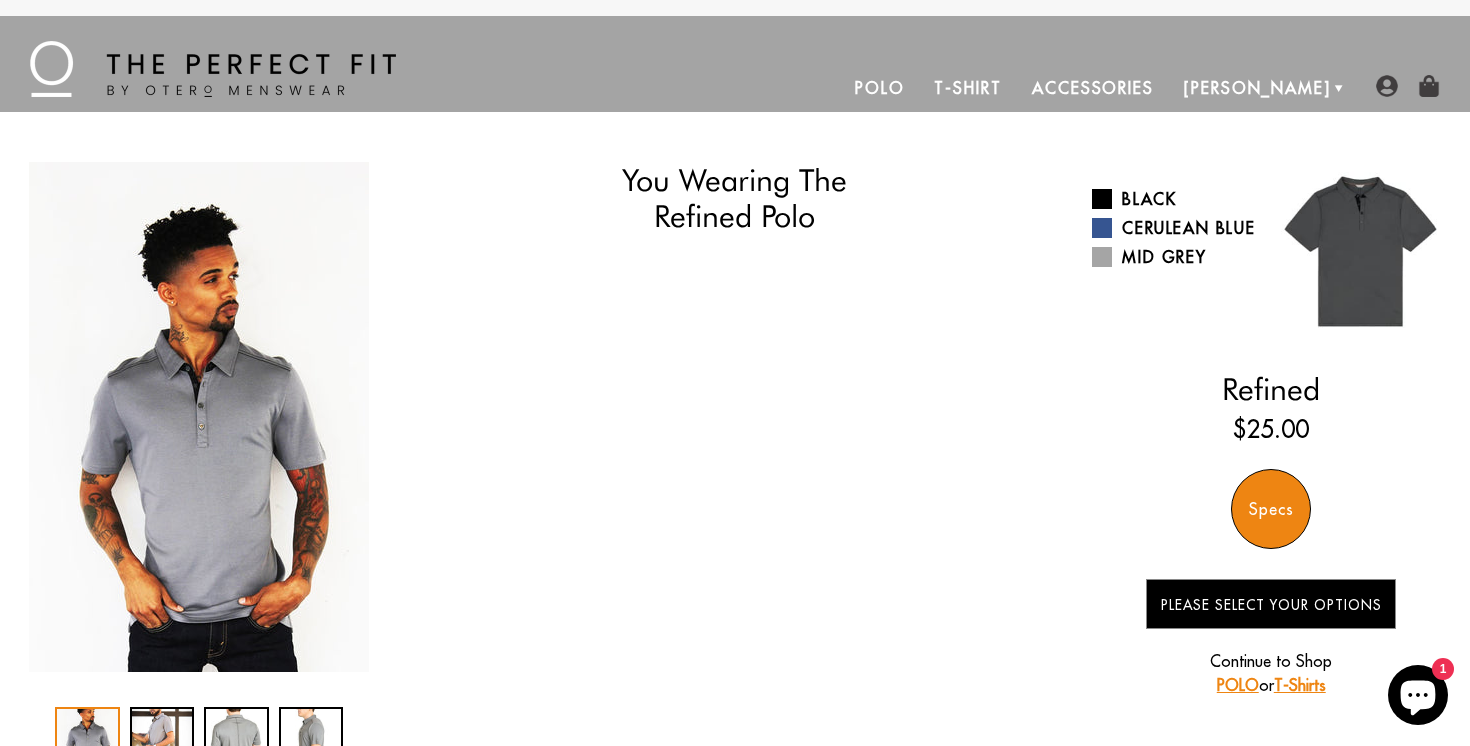 select on "triangle" 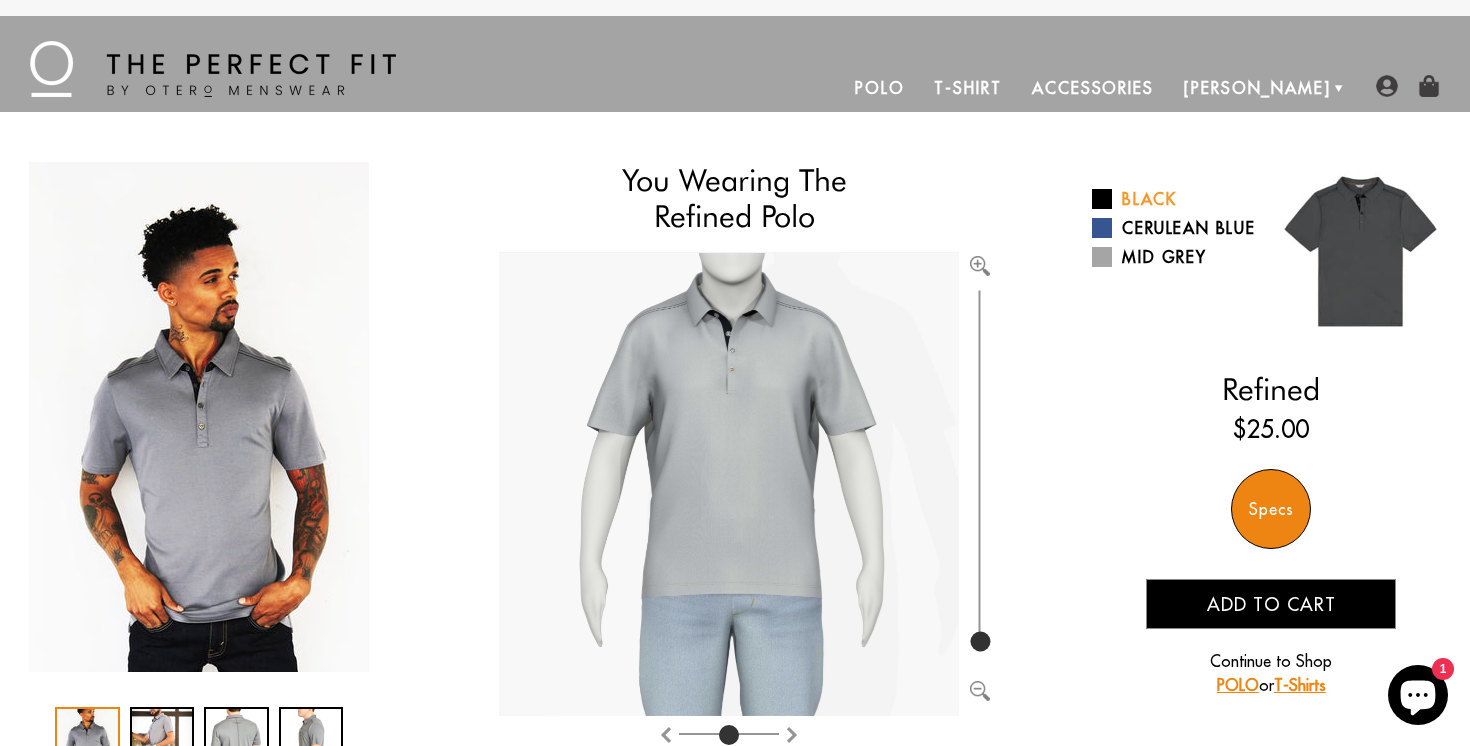 click on "Black" at bounding box center (1174, 199) 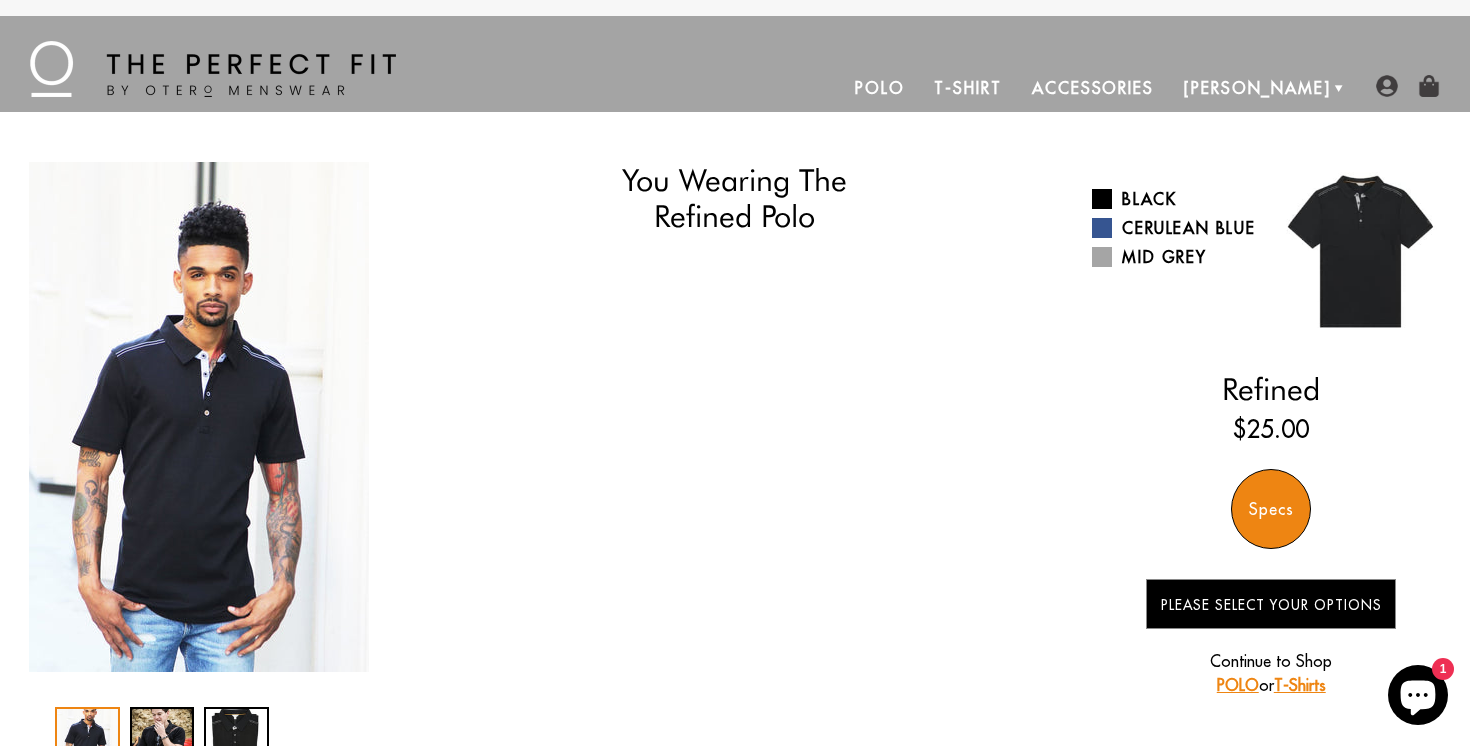 scroll, scrollTop: 0, scrollLeft: 0, axis: both 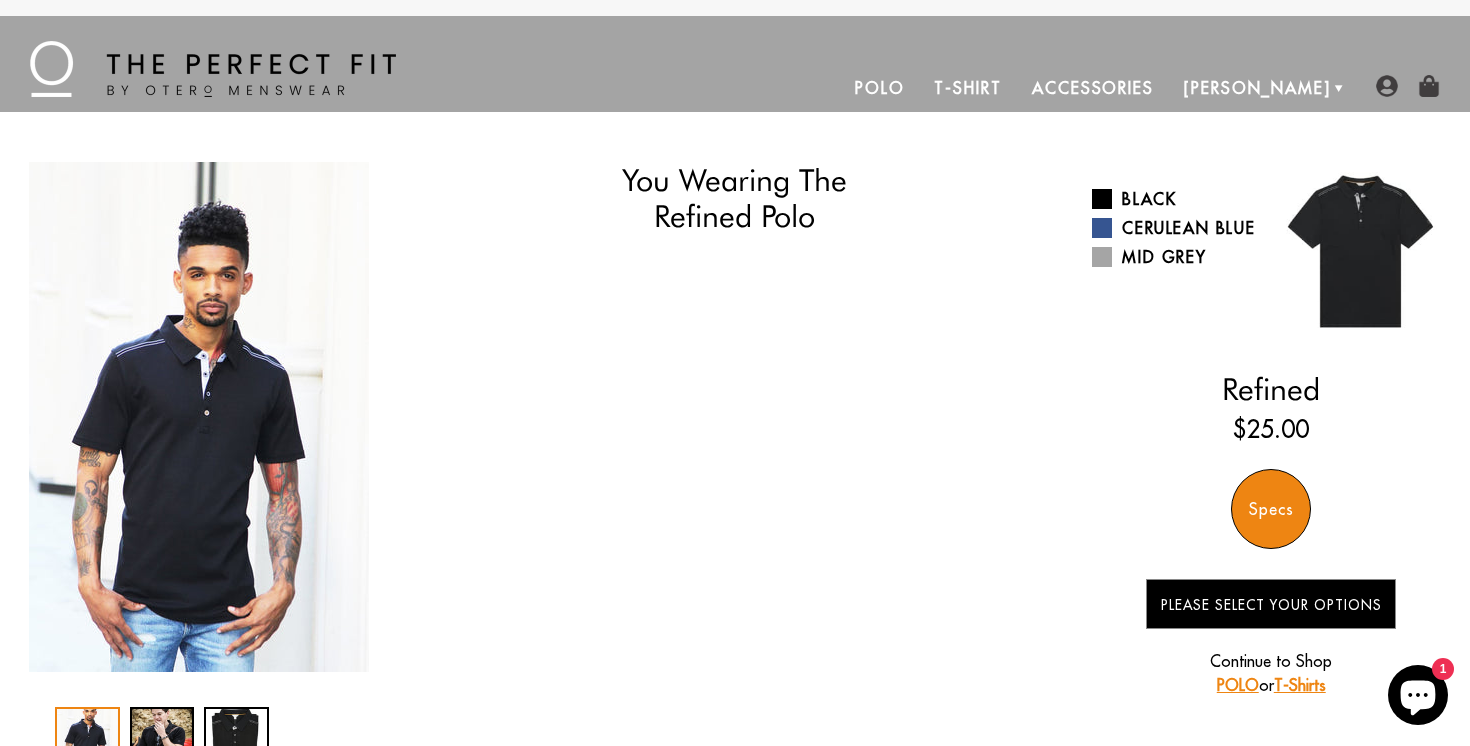 select on "triangle" 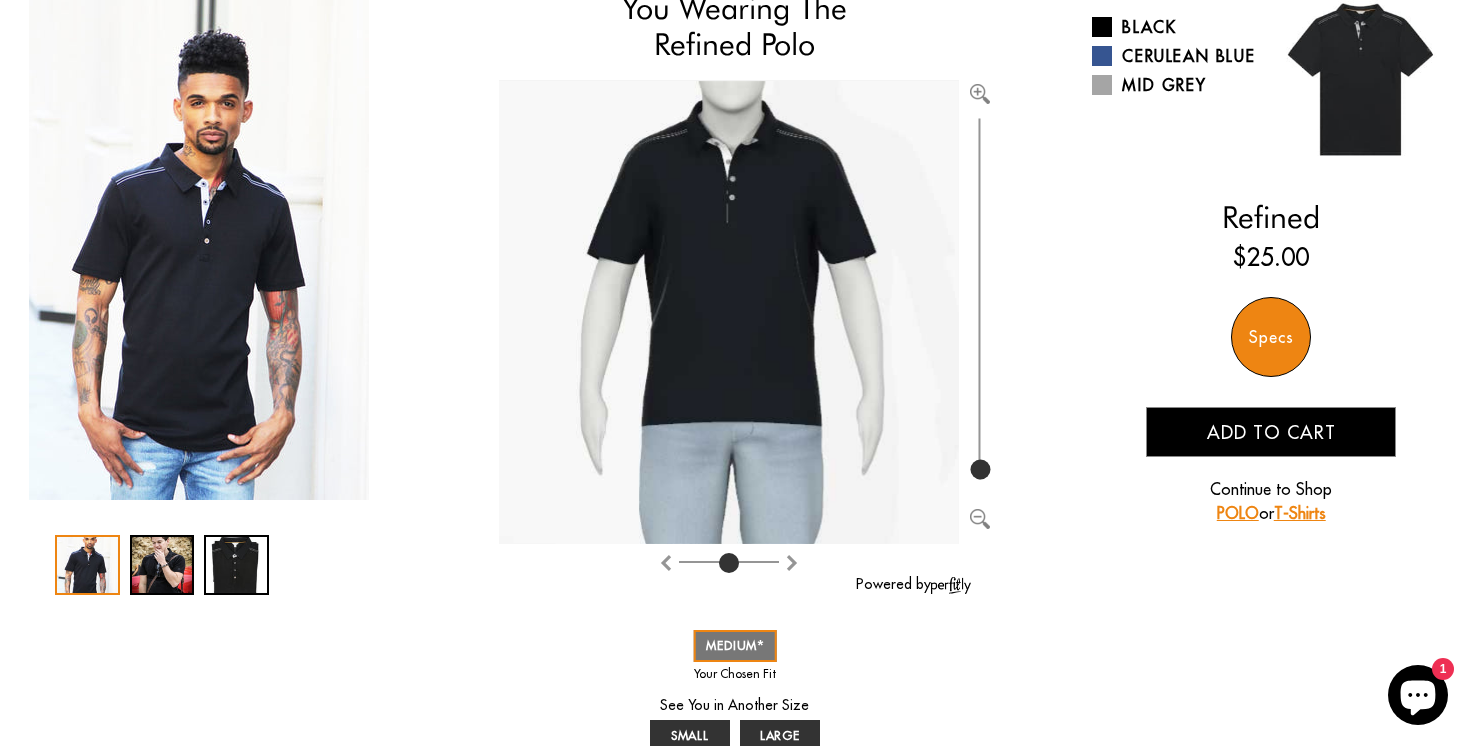 scroll, scrollTop: 216, scrollLeft: 0, axis: vertical 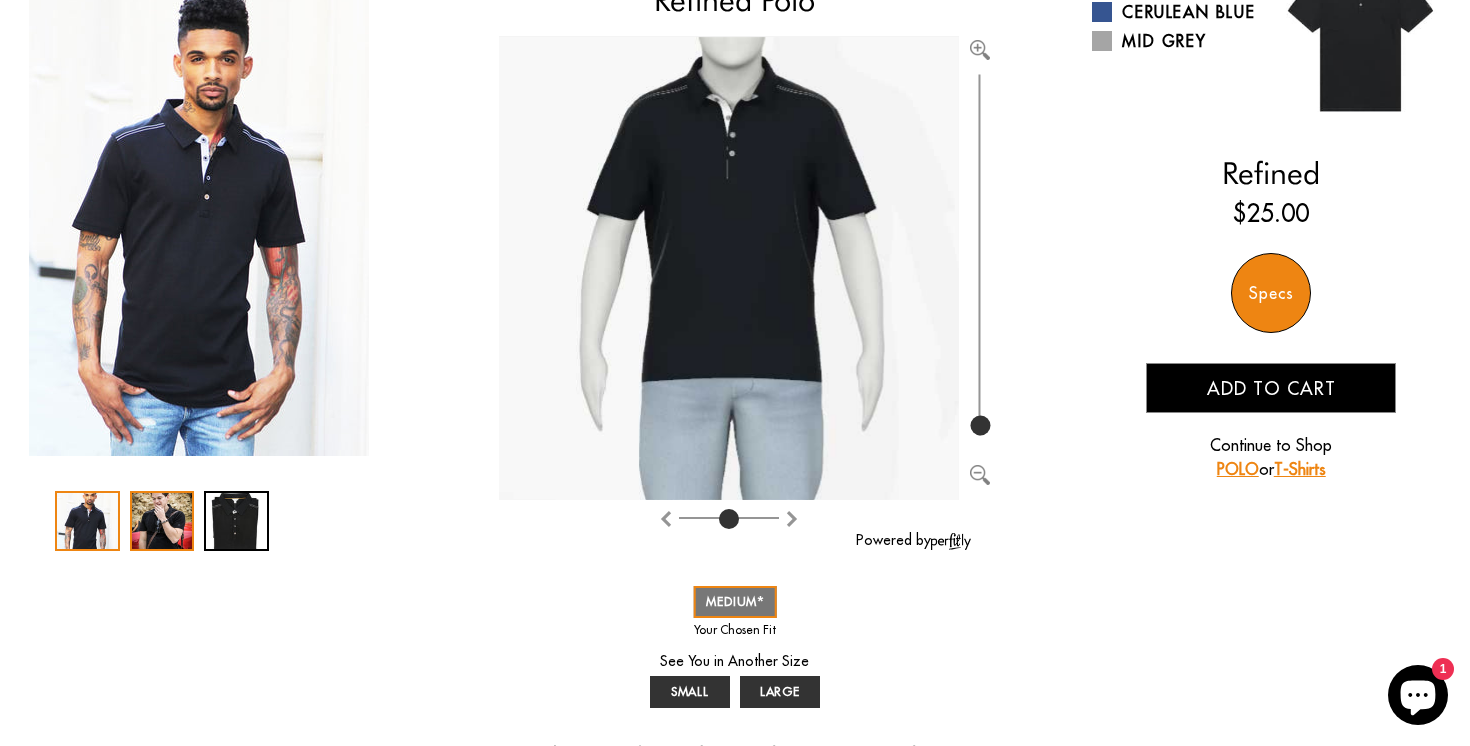 click at bounding box center (162, 521) 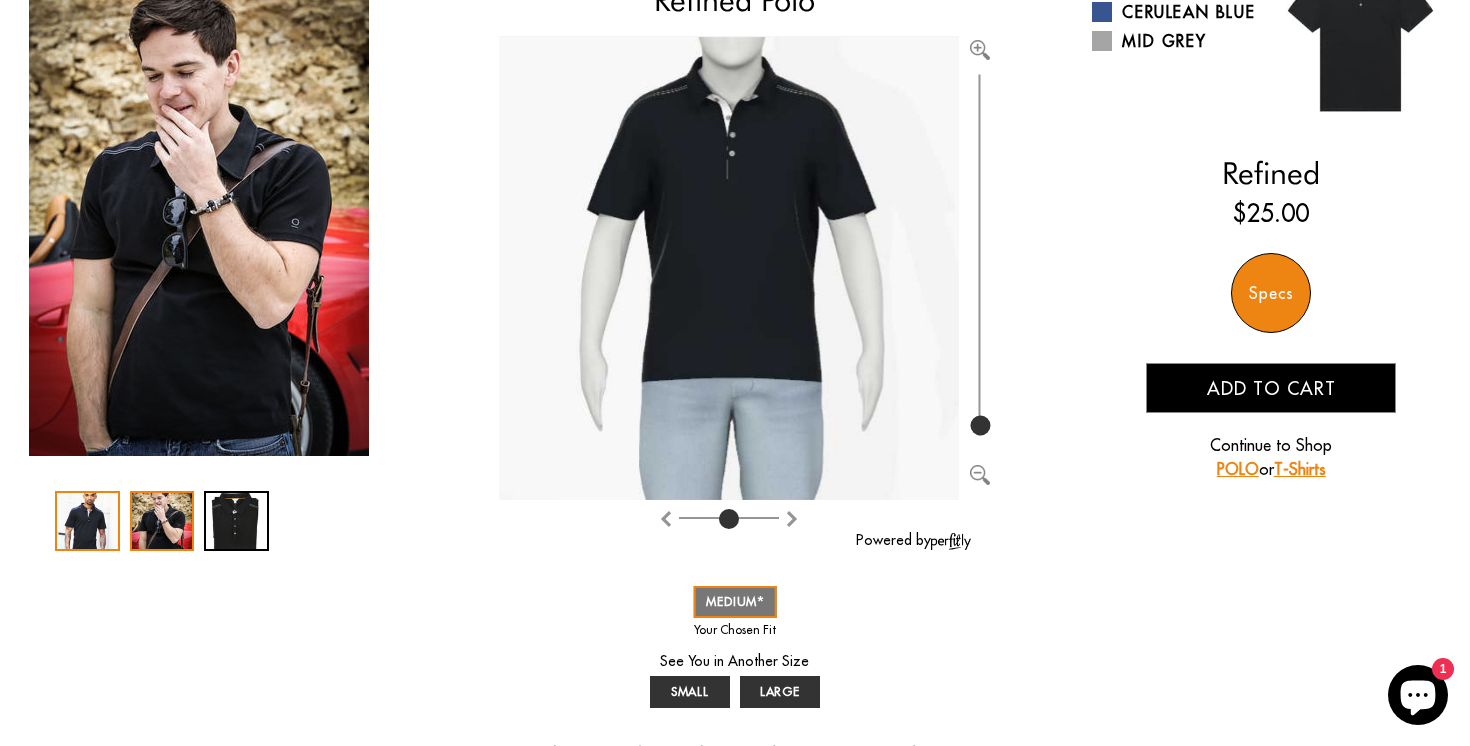 click at bounding box center (87, 521) 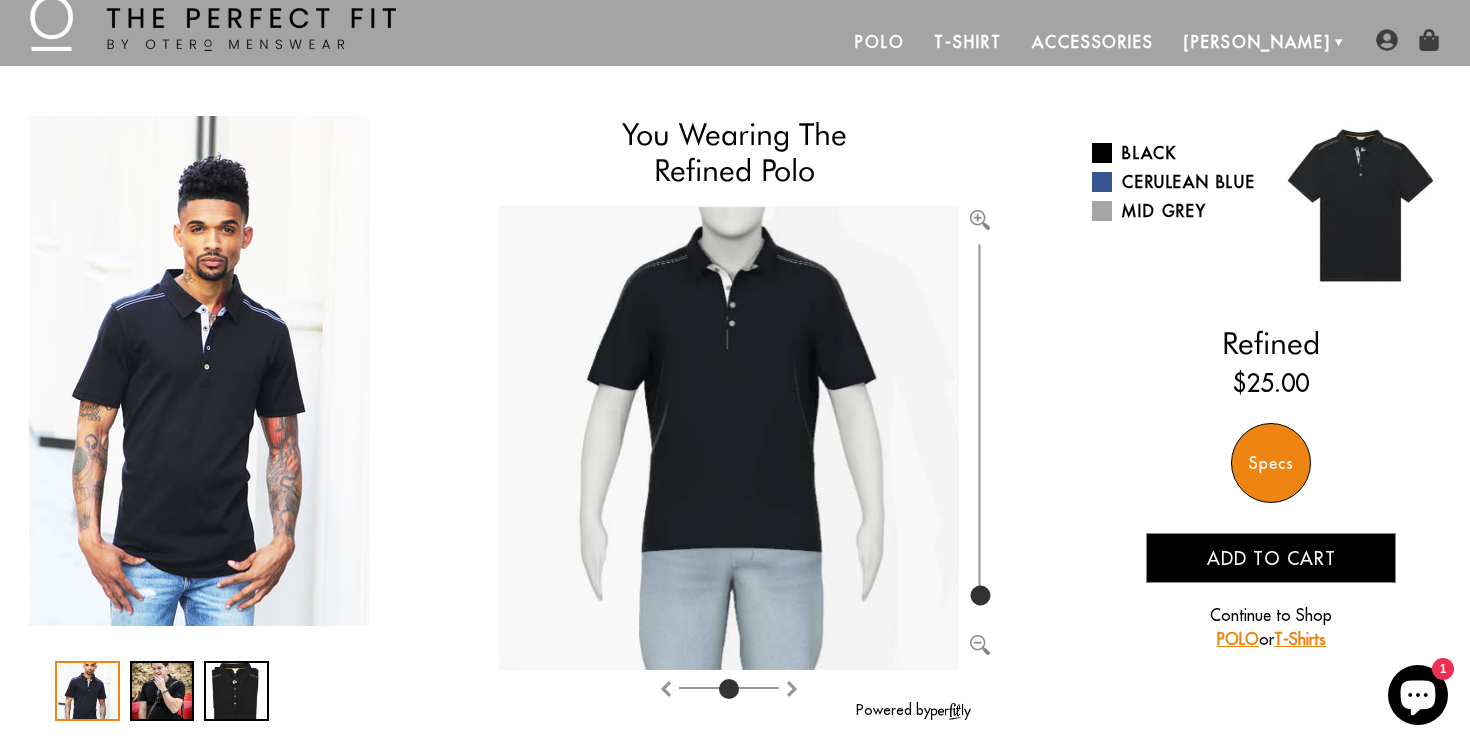 scroll, scrollTop: 0, scrollLeft: 0, axis: both 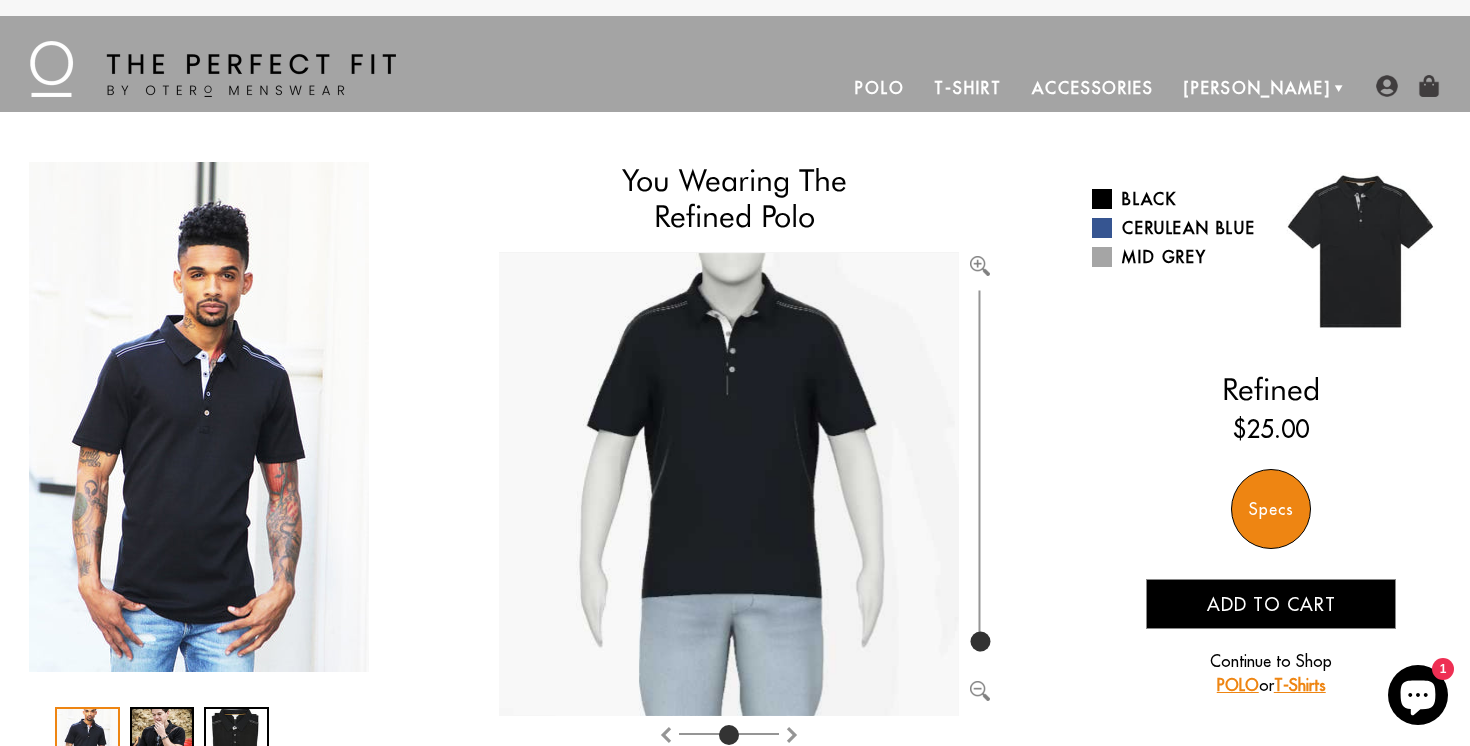 click on "Polo" at bounding box center (880, 88) 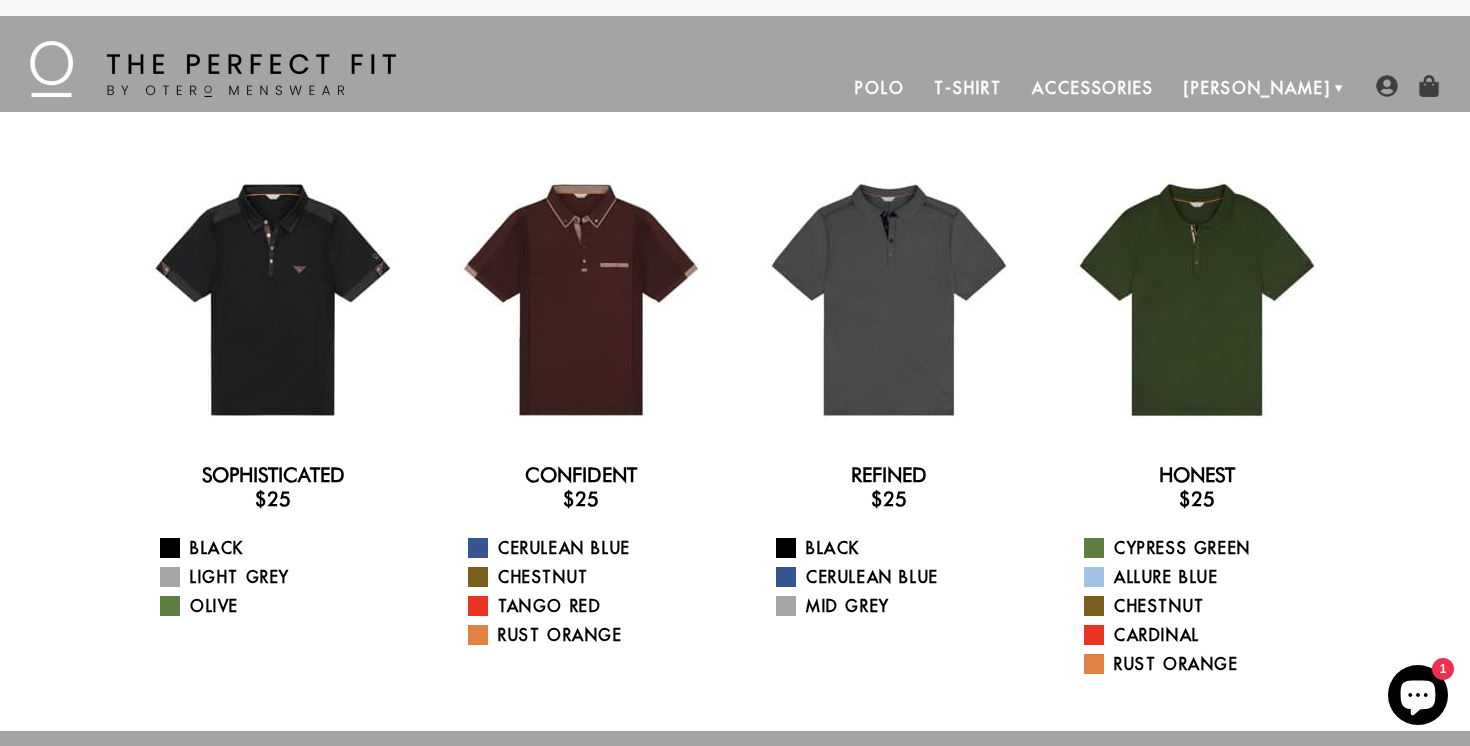 scroll, scrollTop: 0, scrollLeft: 0, axis: both 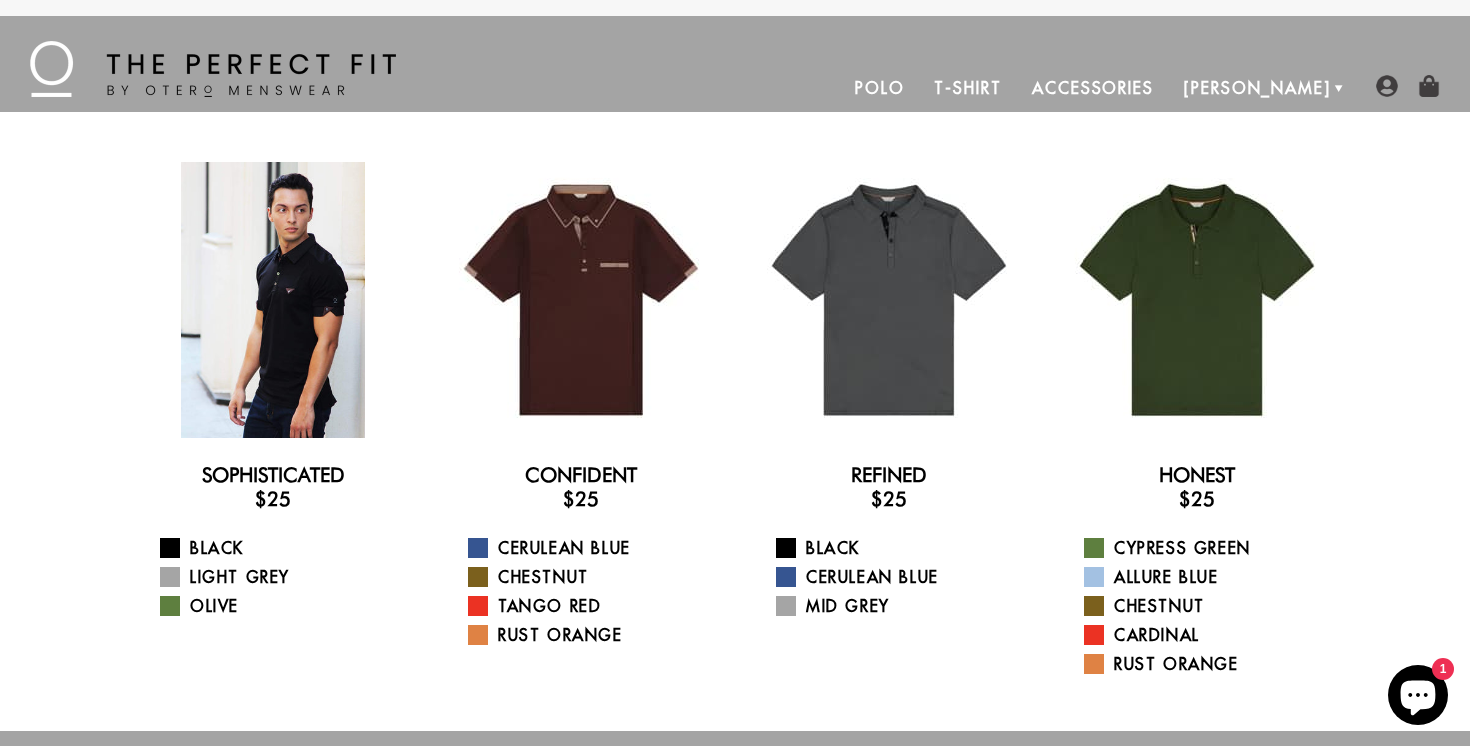 click at bounding box center [273, 300] 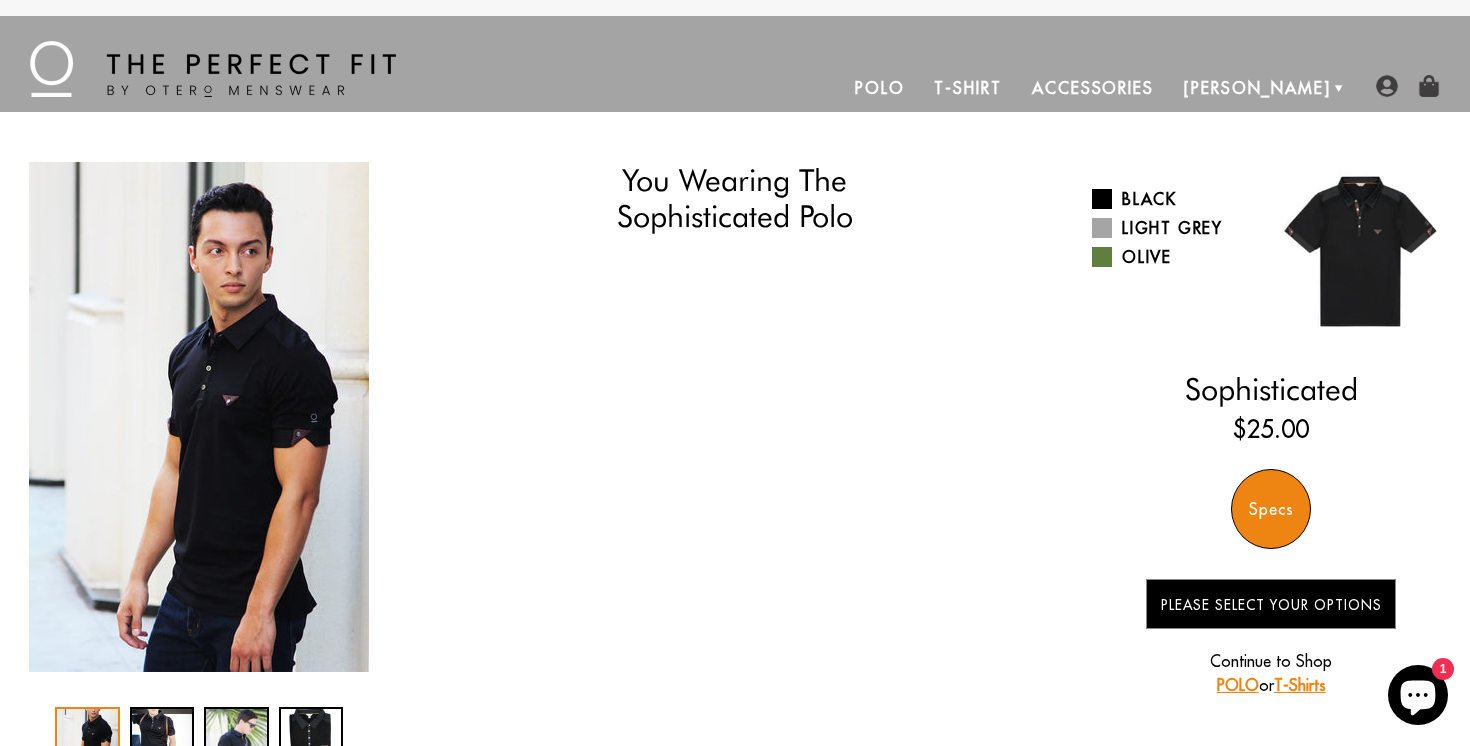 scroll, scrollTop: 0, scrollLeft: 0, axis: both 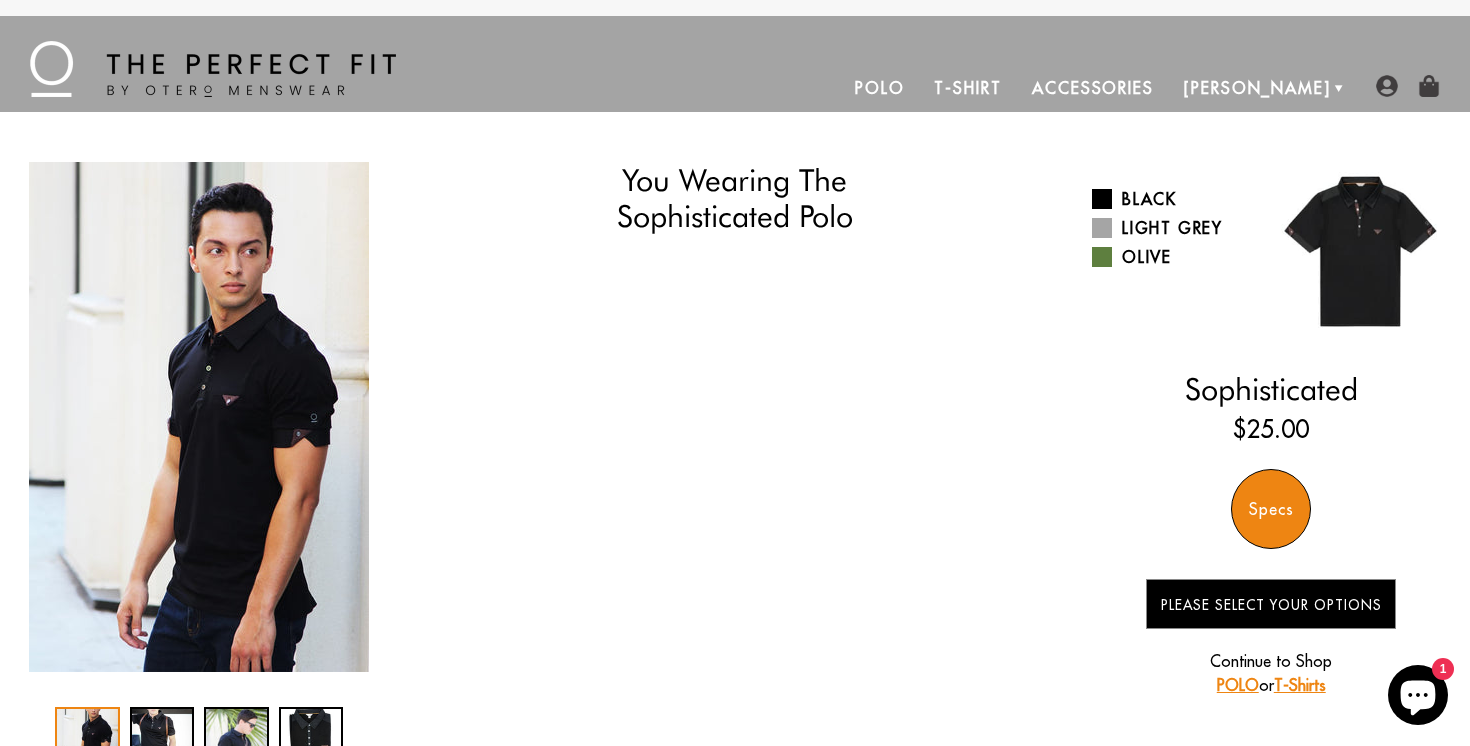 select on "triangle" 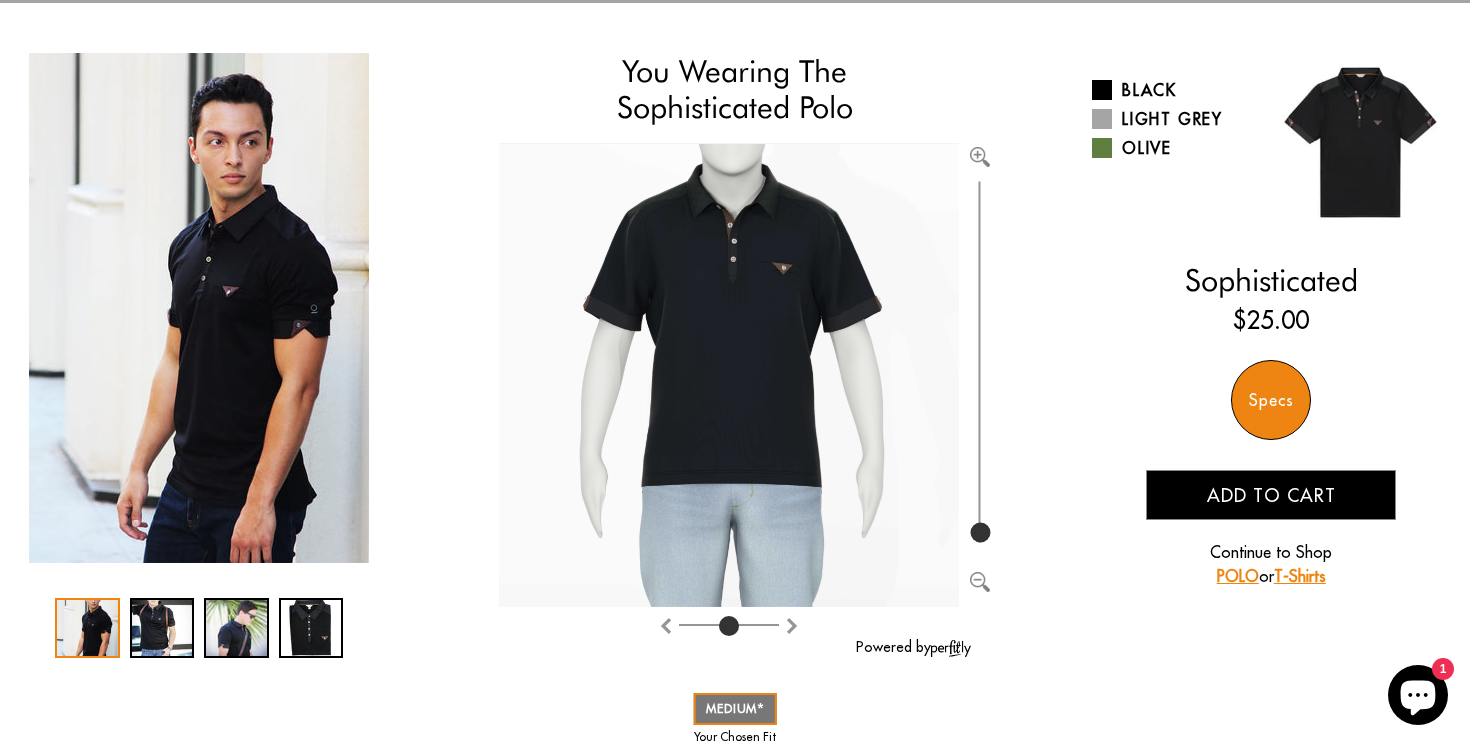 scroll, scrollTop: 117, scrollLeft: 0, axis: vertical 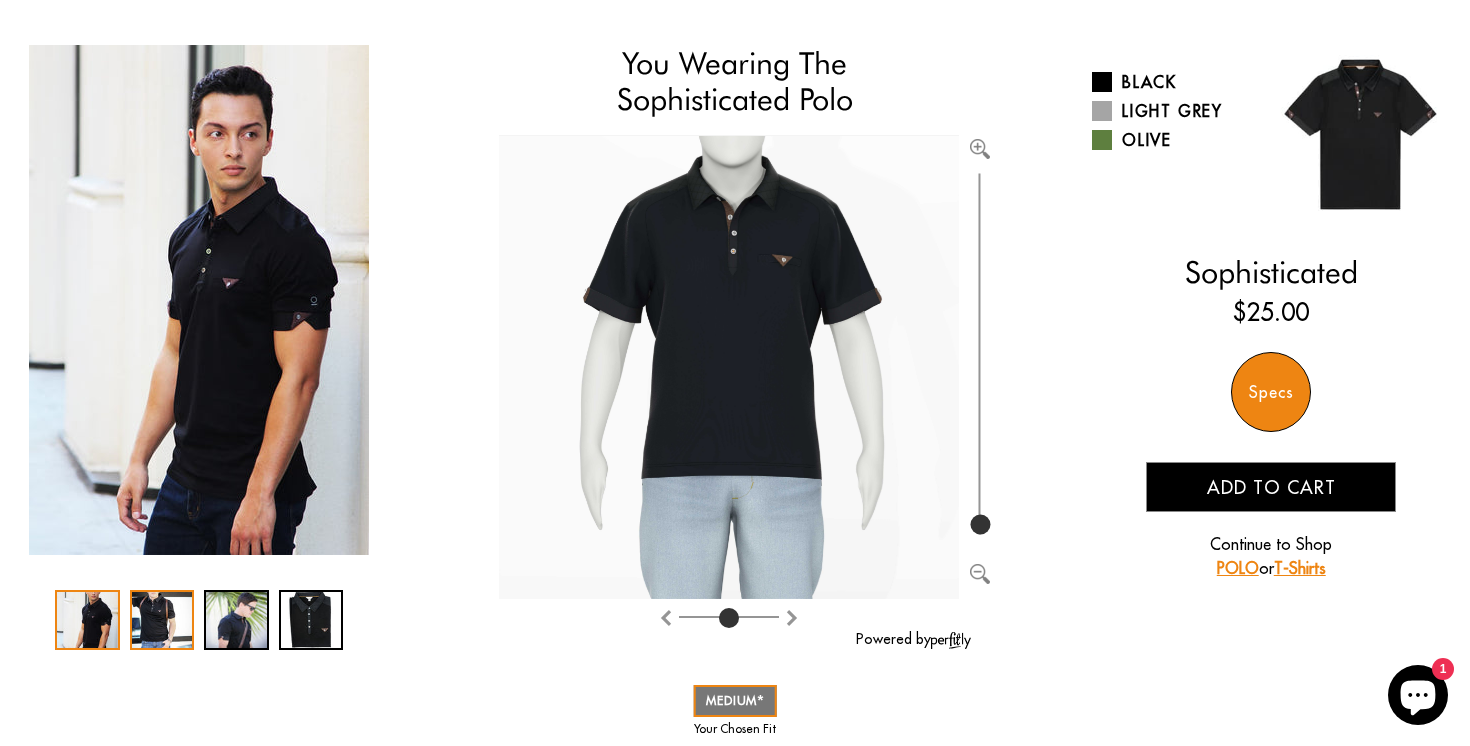 click at bounding box center [162, 620] 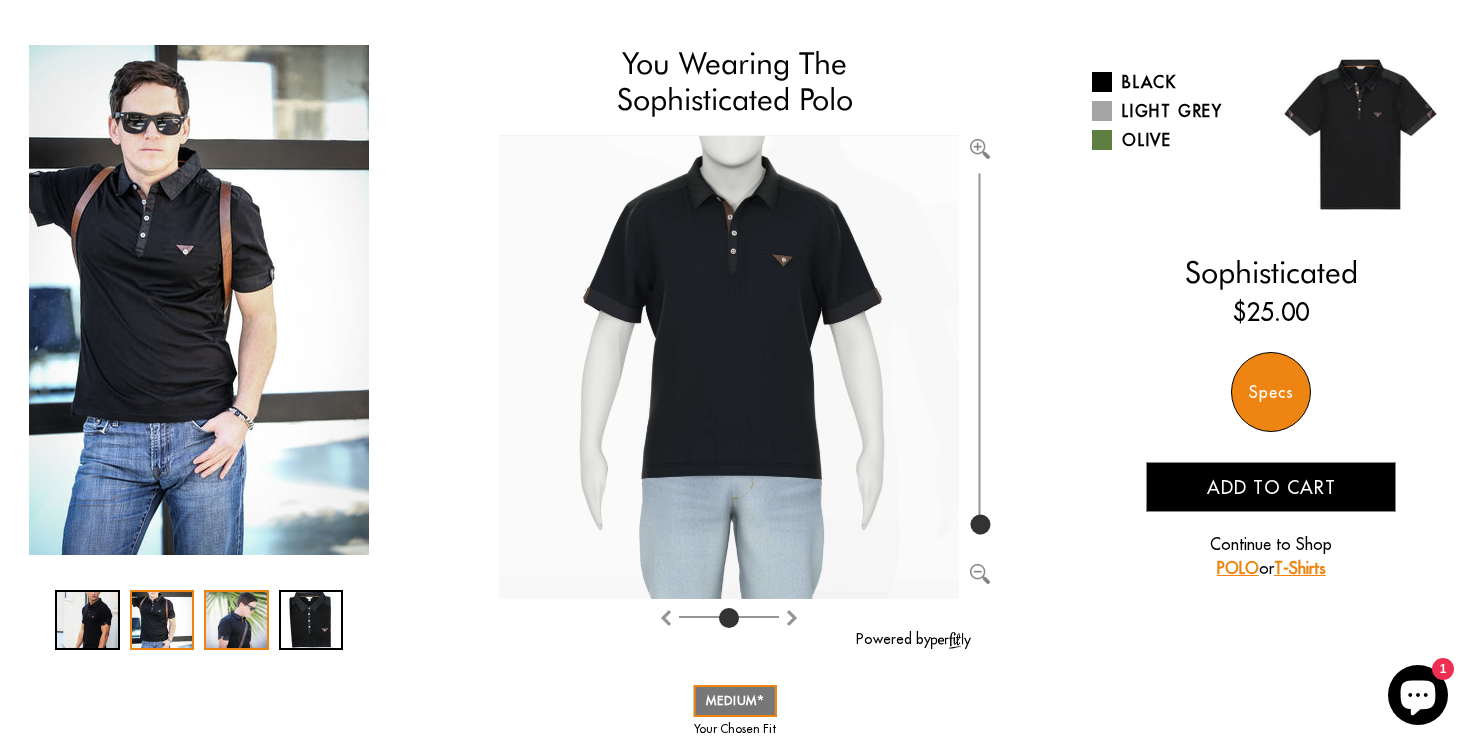 click at bounding box center [236, 620] 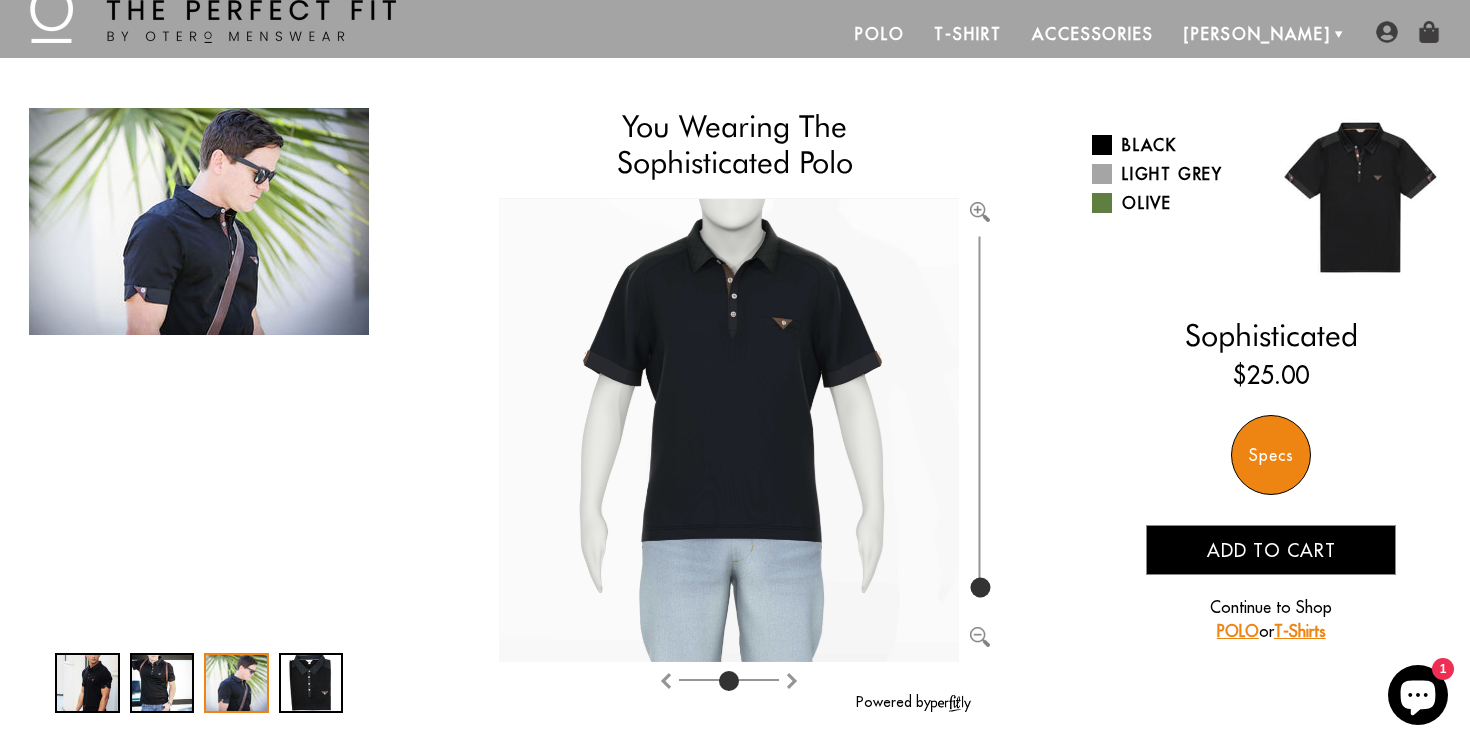 scroll, scrollTop: 56, scrollLeft: 0, axis: vertical 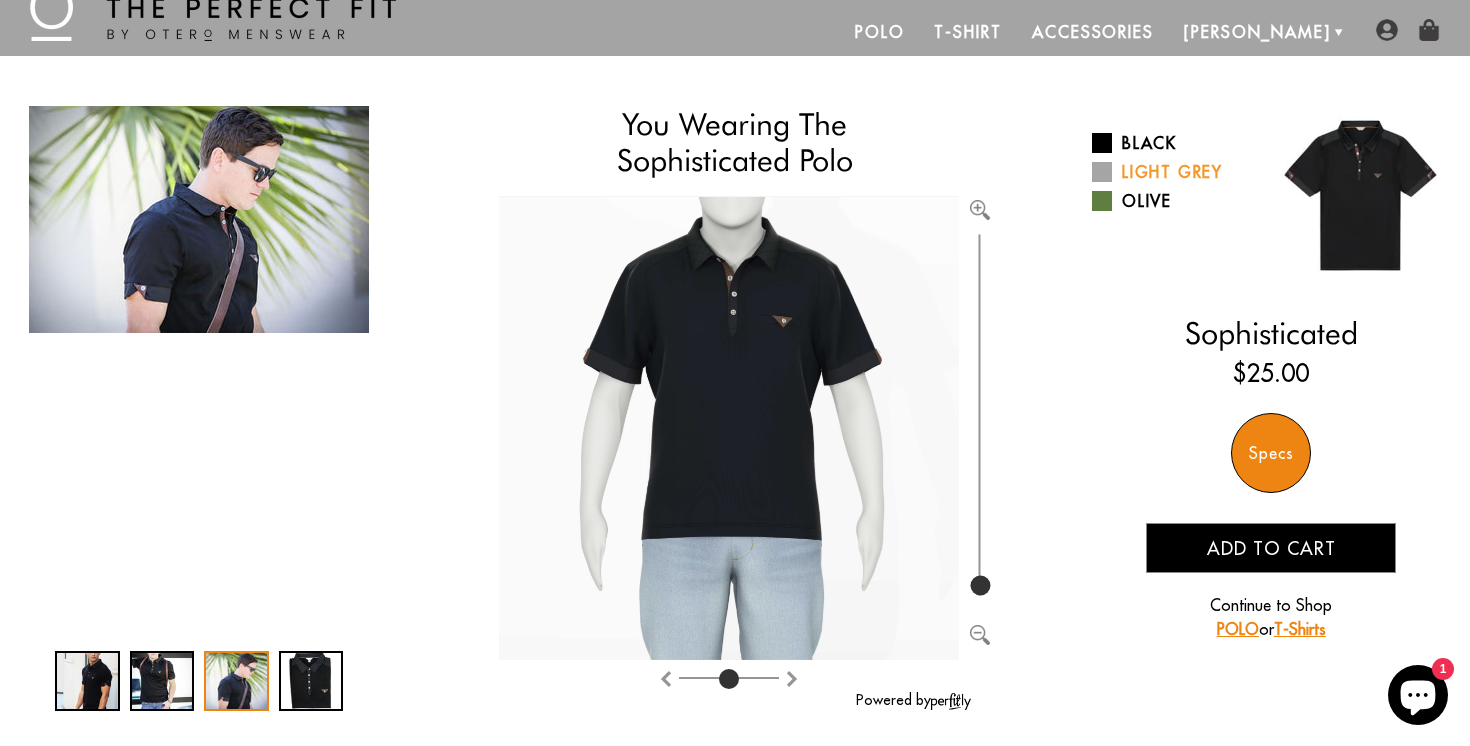 click at bounding box center (1102, 172) 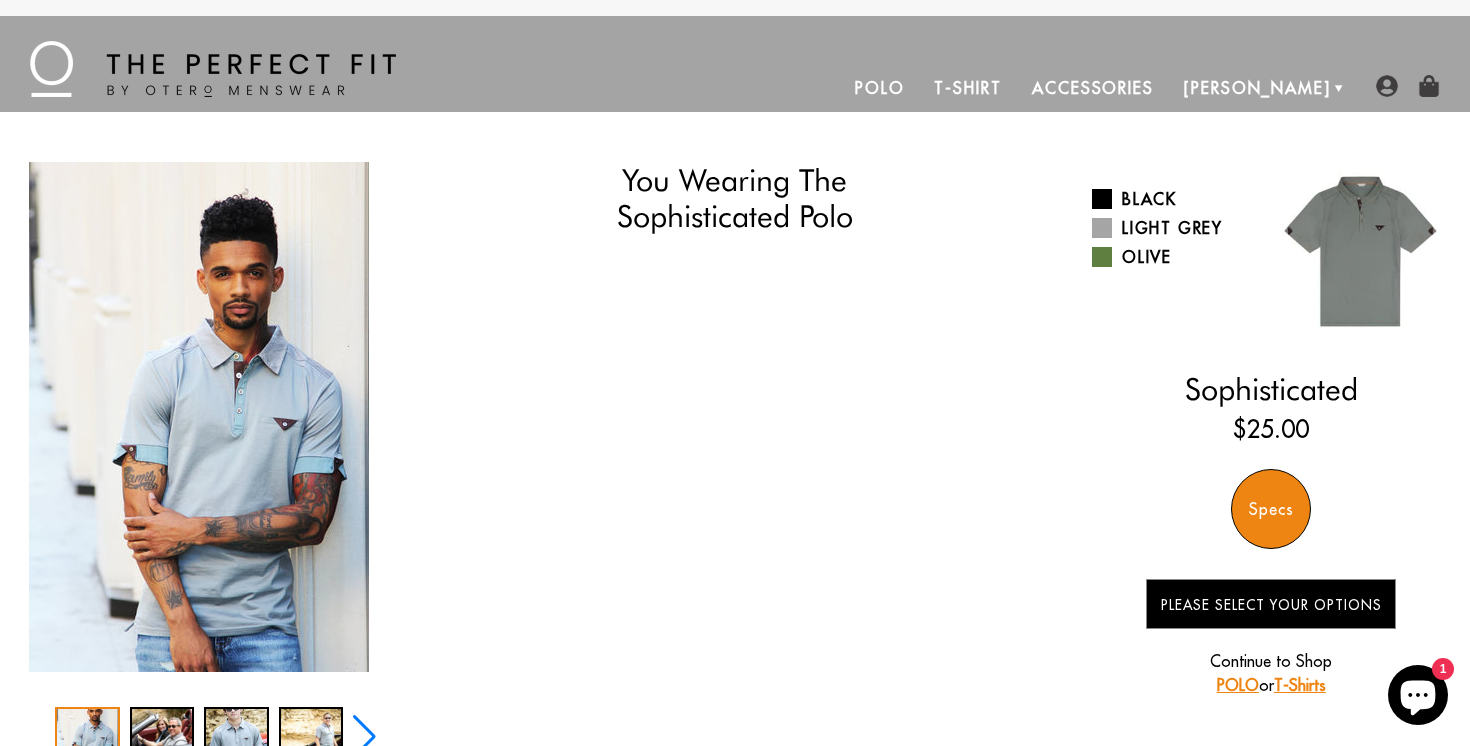 scroll, scrollTop: 0, scrollLeft: 0, axis: both 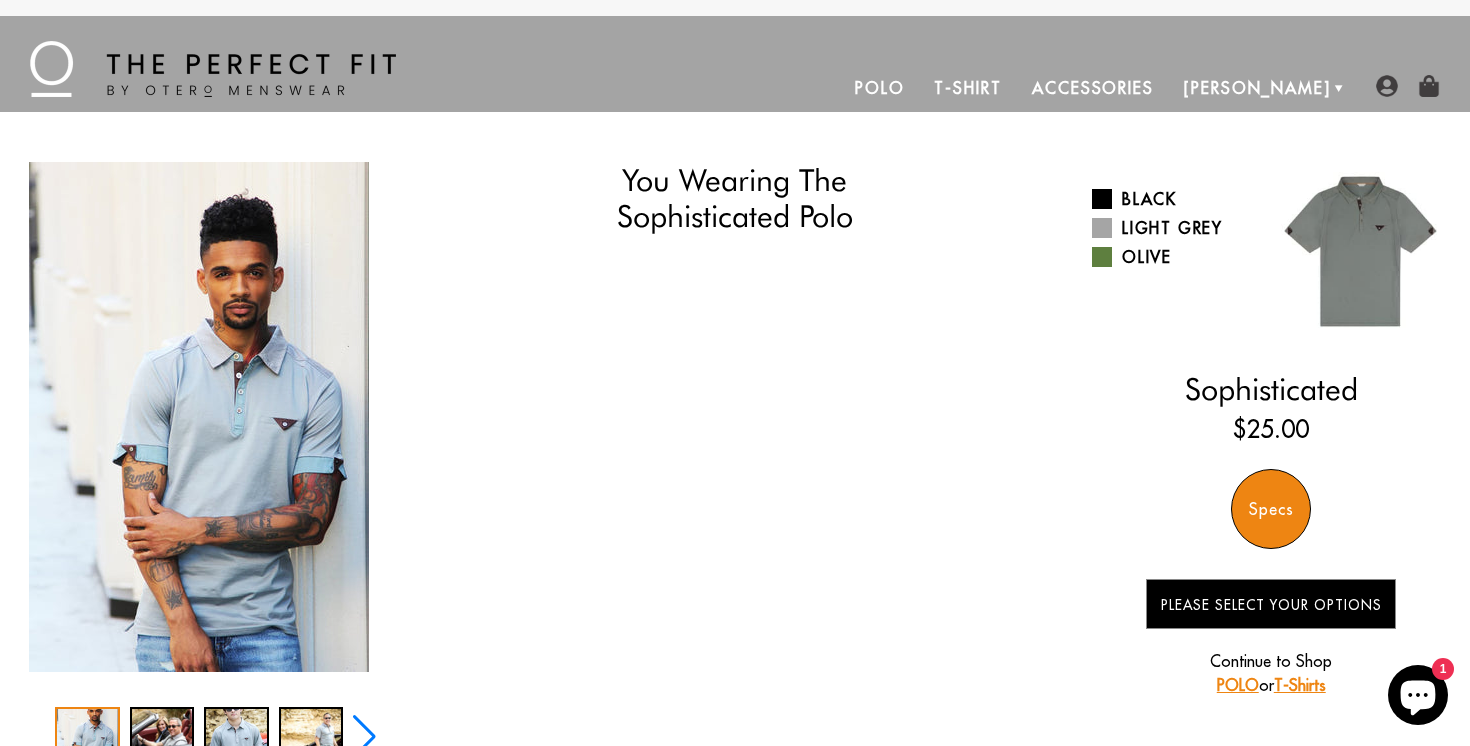 select on "triangle" 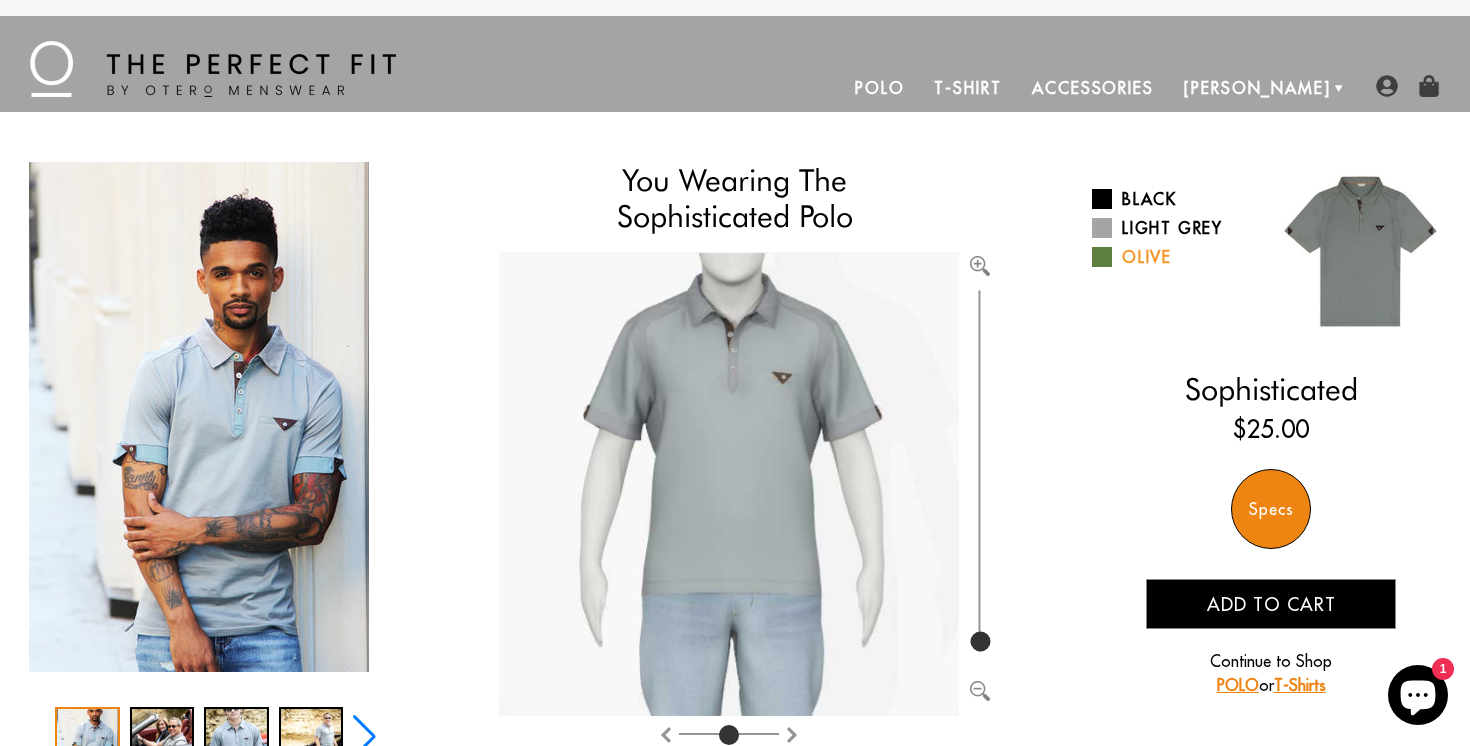 click at bounding box center [1102, 257] 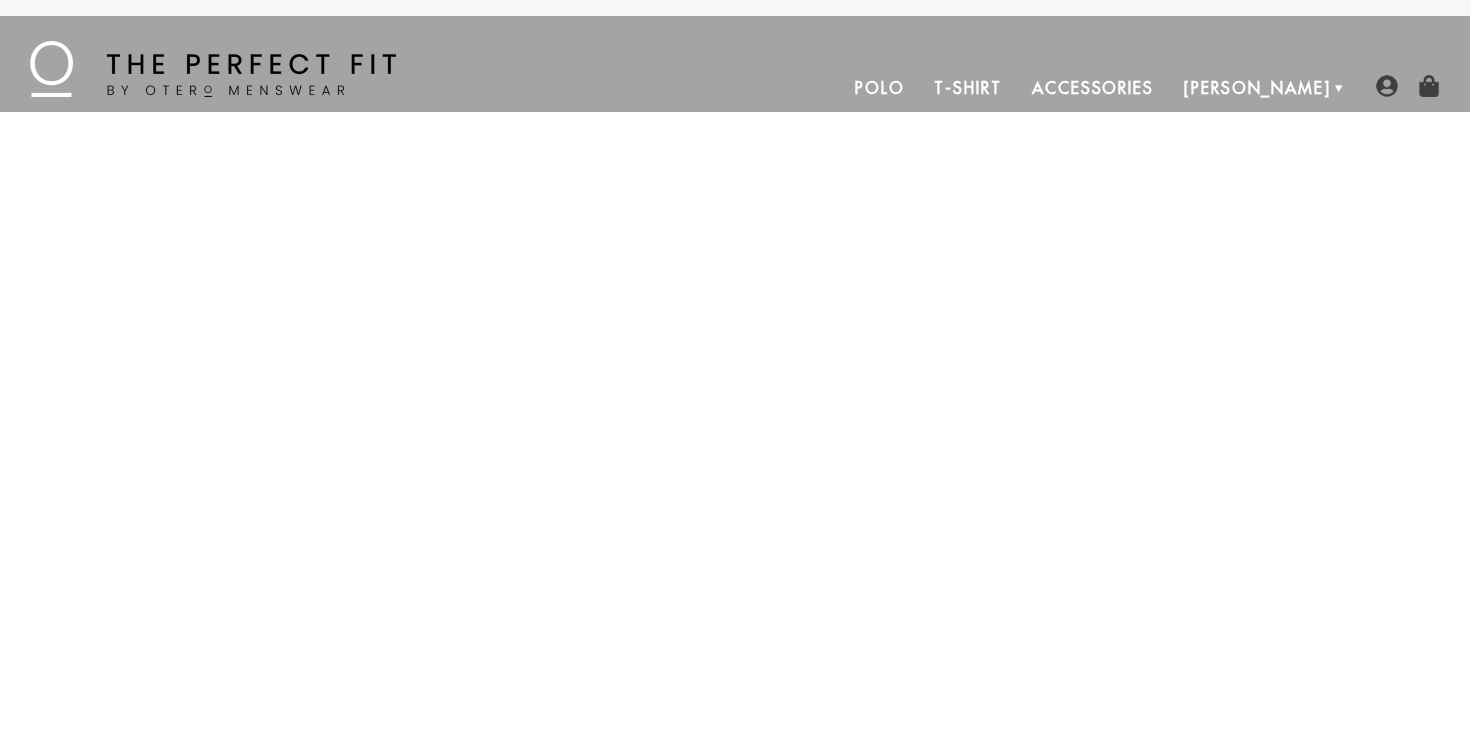 scroll, scrollTop: 0, scrollLeft: 0, axis: both 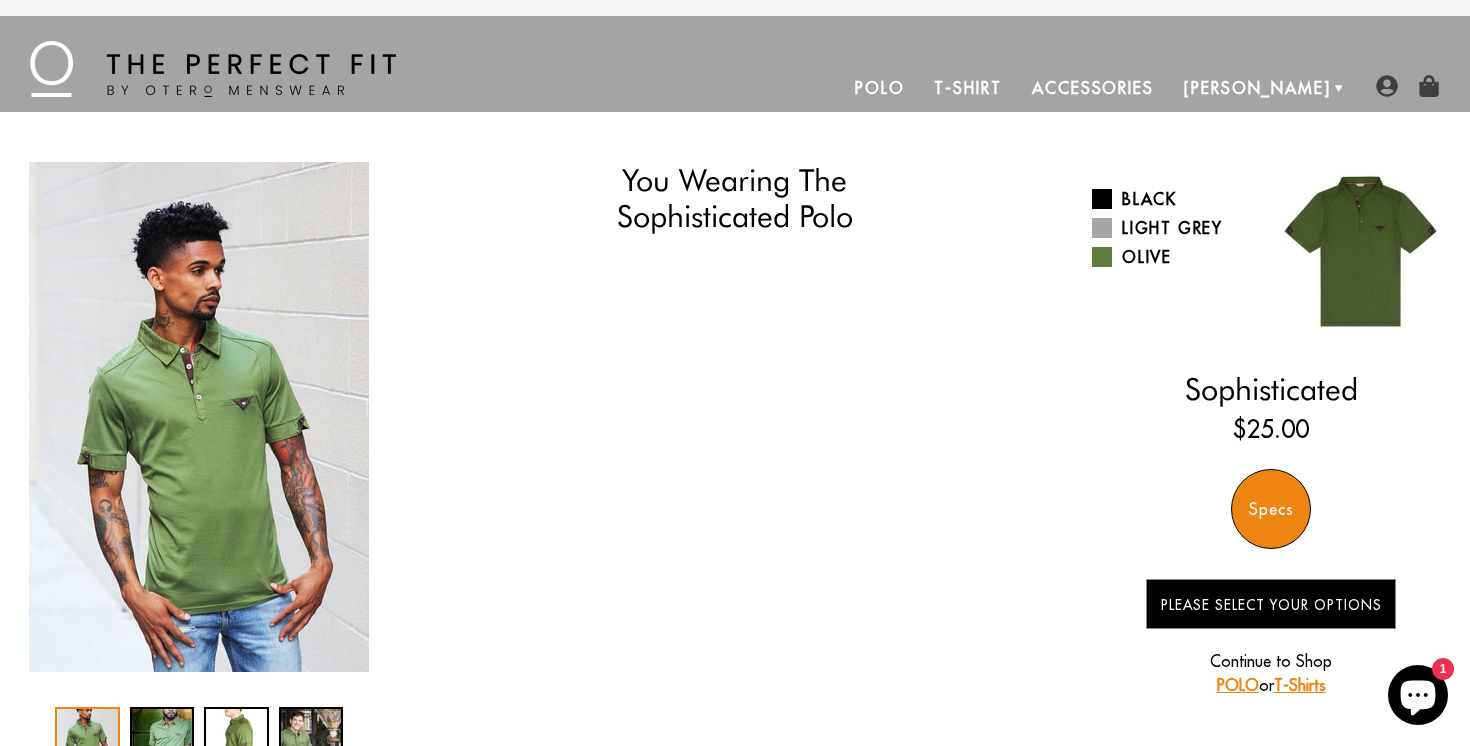 select on "triangle" 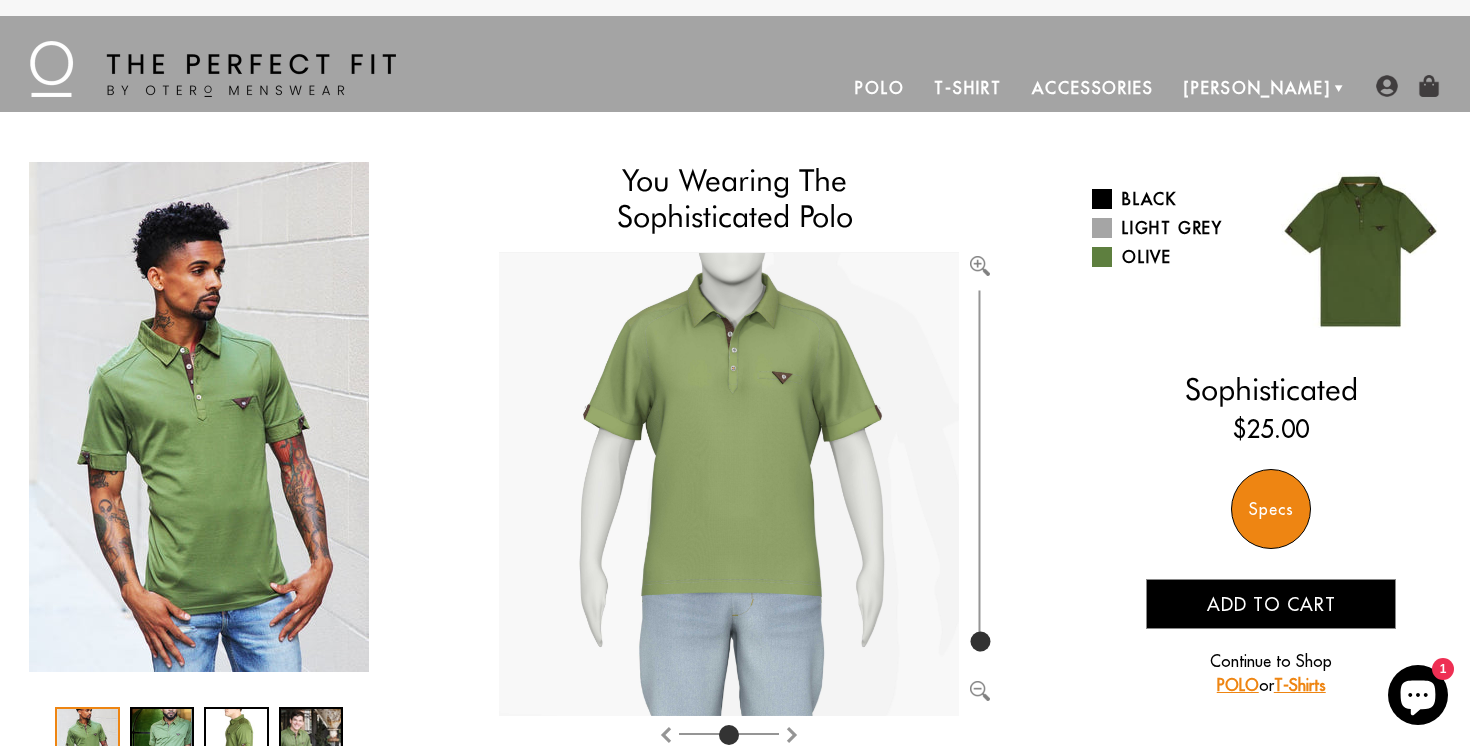 click on "Polo" at bounding box center (880, 88) 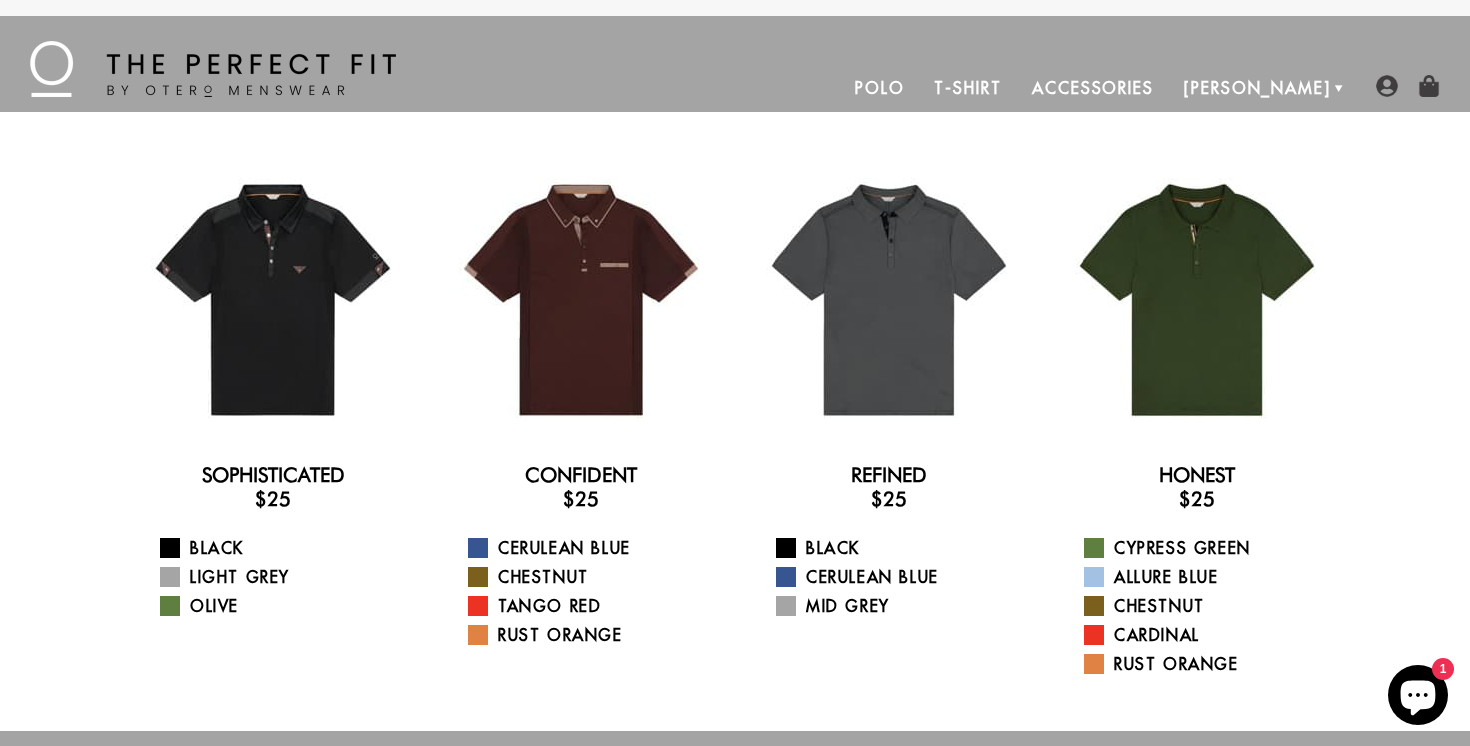 scroll, scrollTop: 0, scrollLeft: 0, axis: both 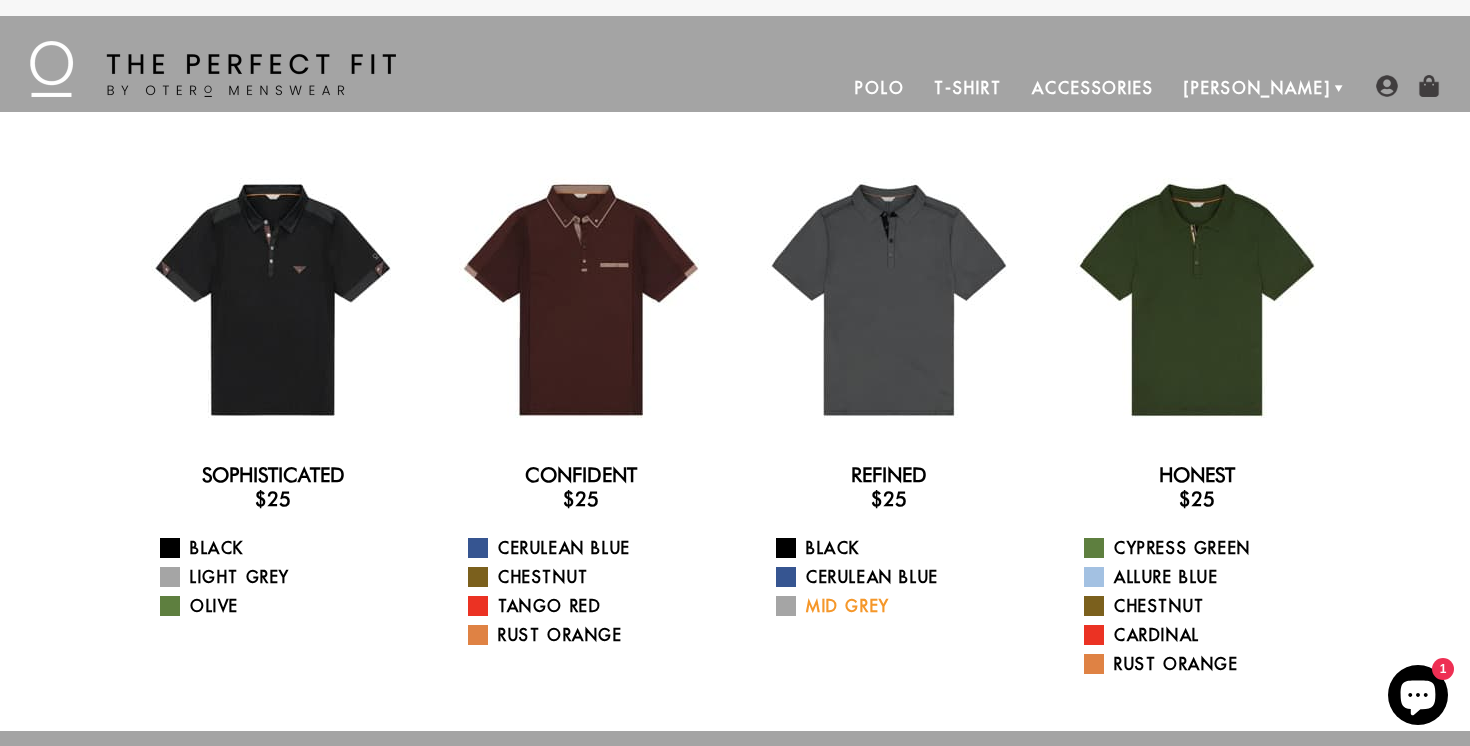 click on "Mid Grey" at bounding box center [901, 606] 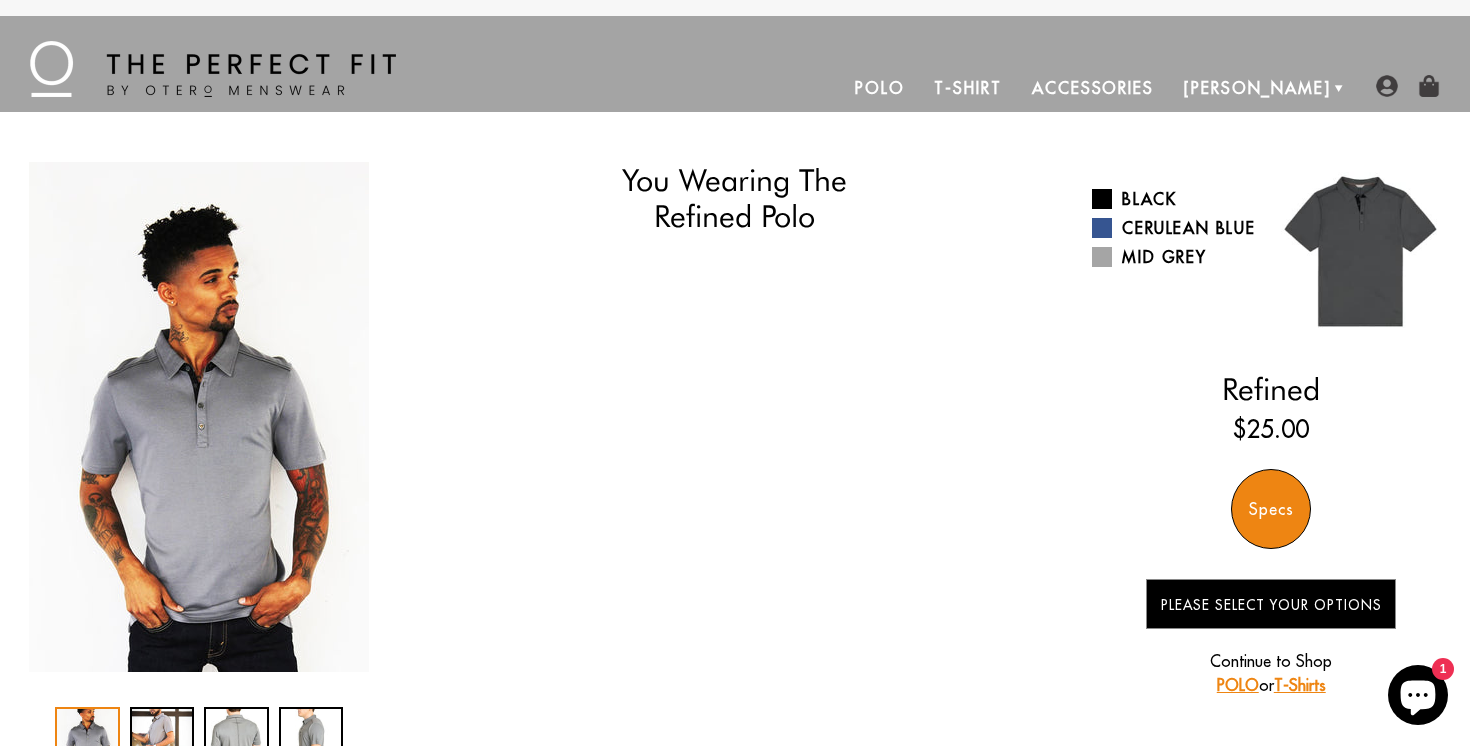 scroll, scrollTop: 0, scrollLeft: 0, axis: both 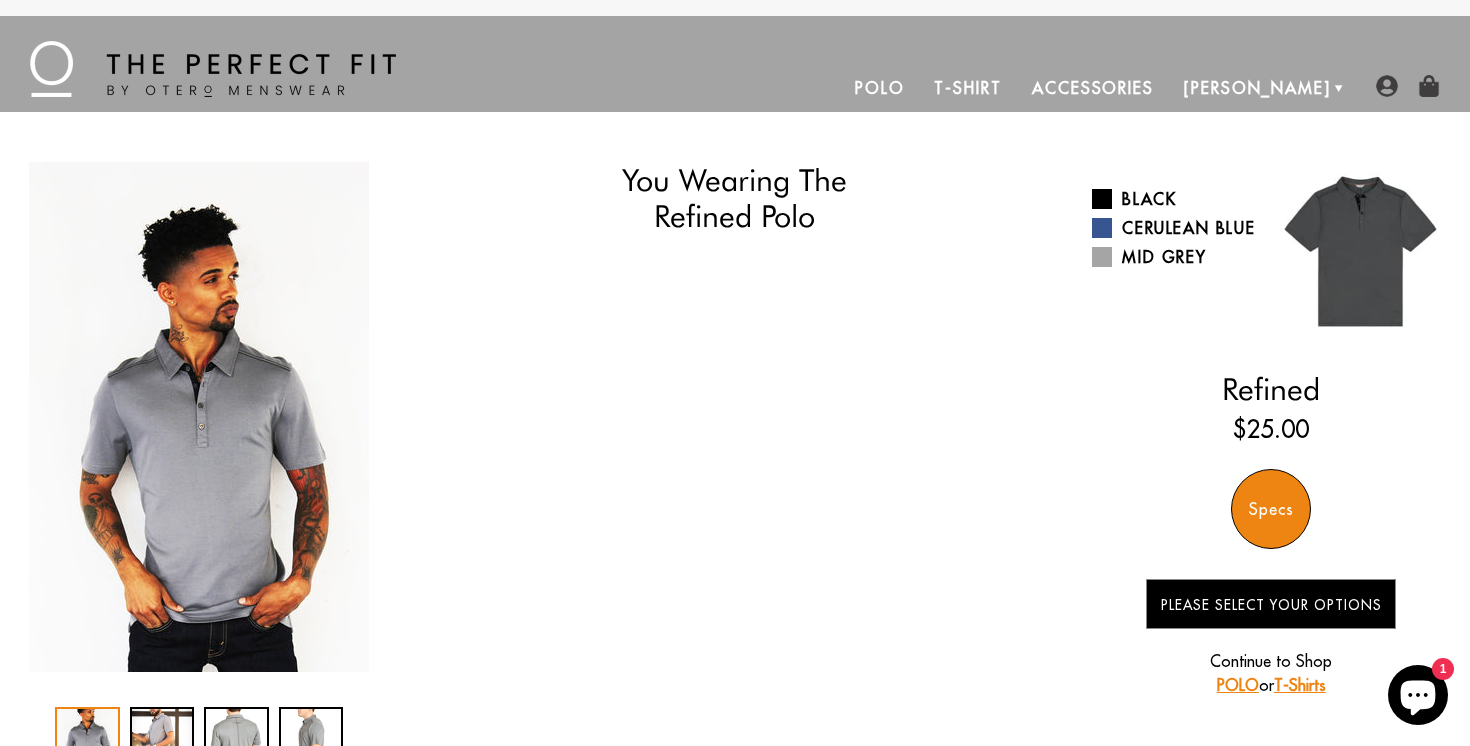 select on "triangle" 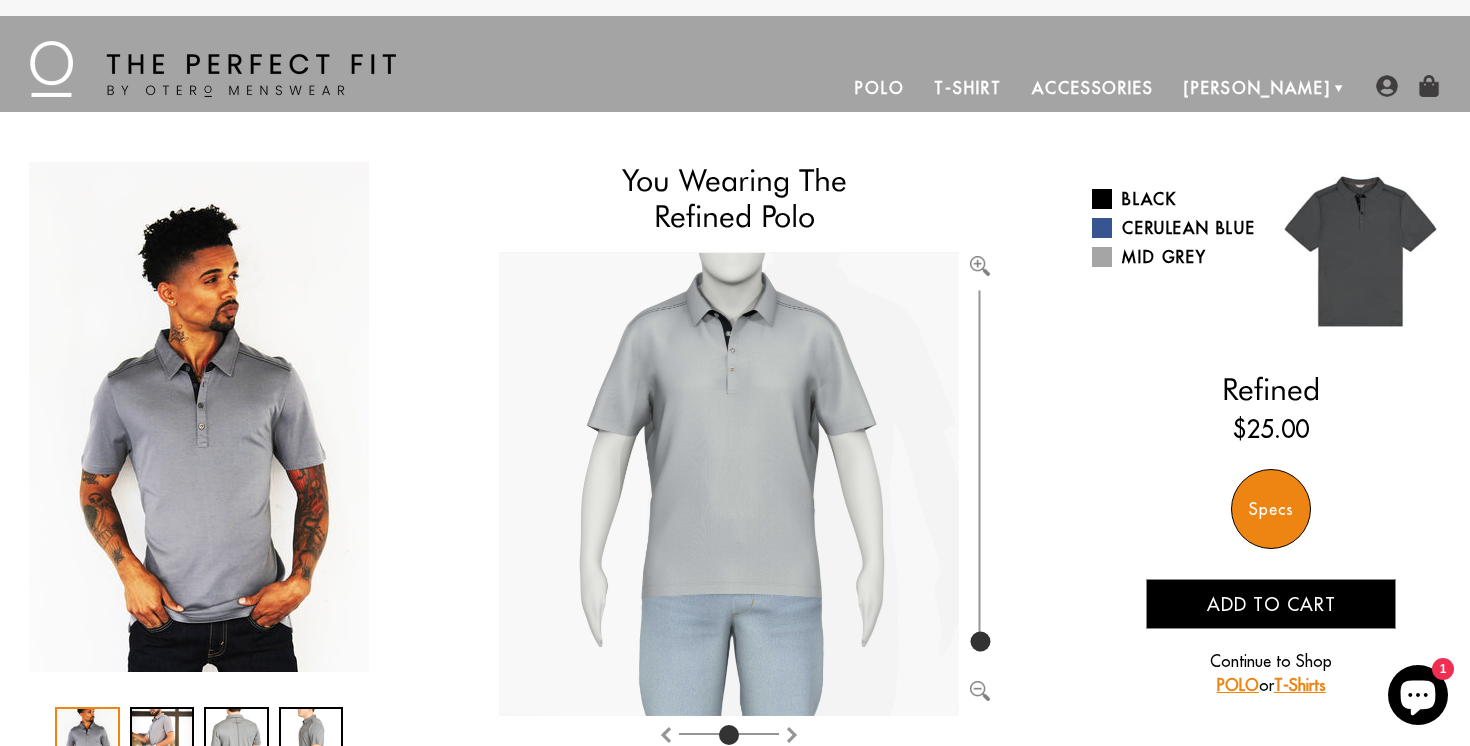 click on "Polo" at bounding box center [880, 88] 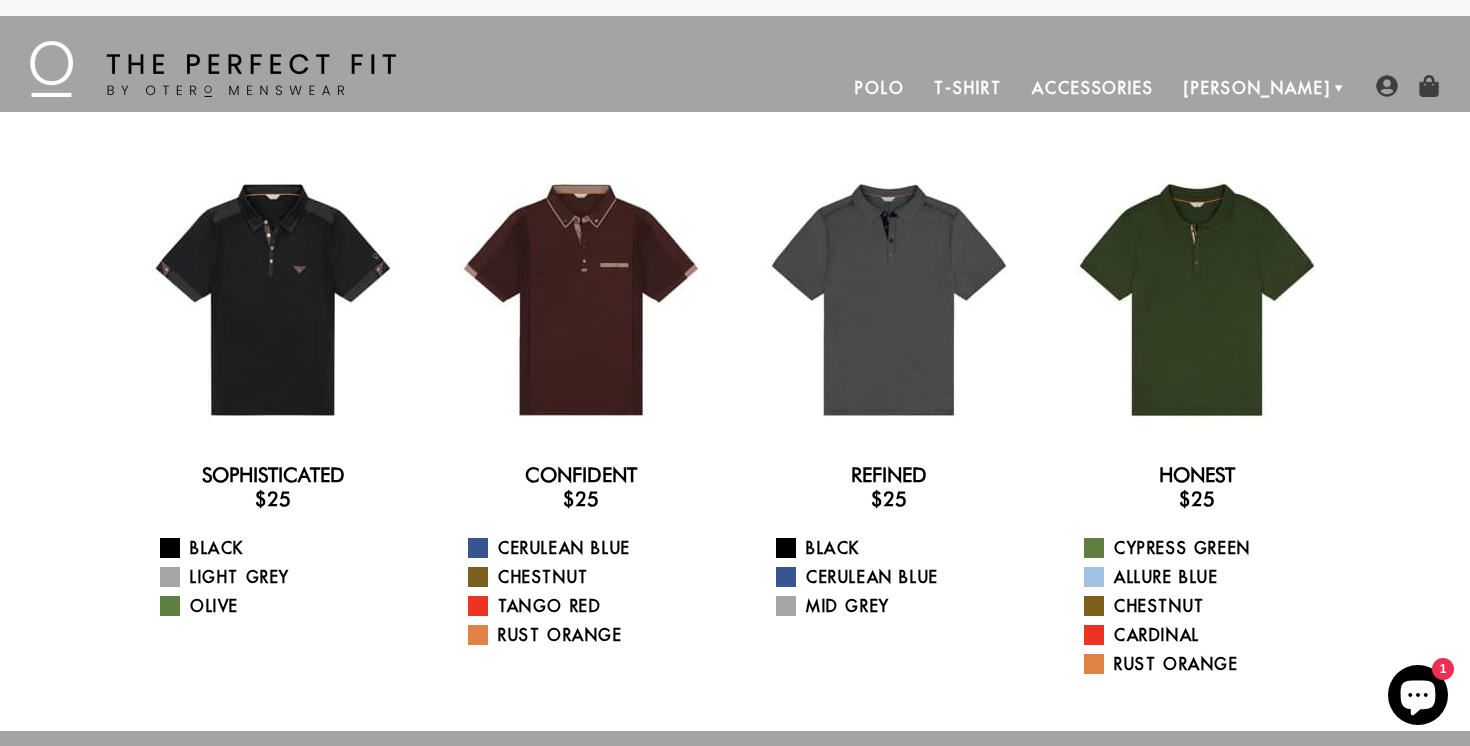 scroll, scrollTop: 0, scrollLeft: 0, axis: both 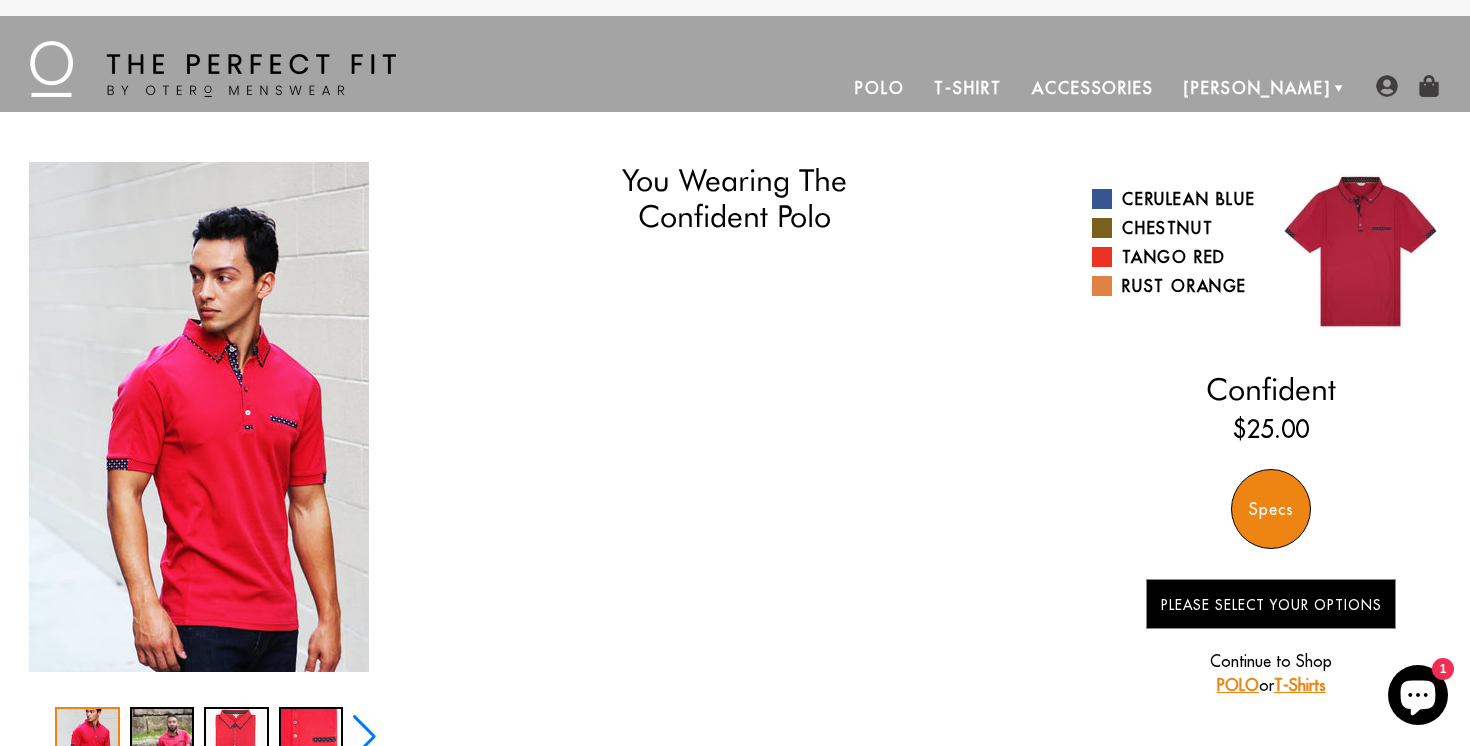 select on "triangle" 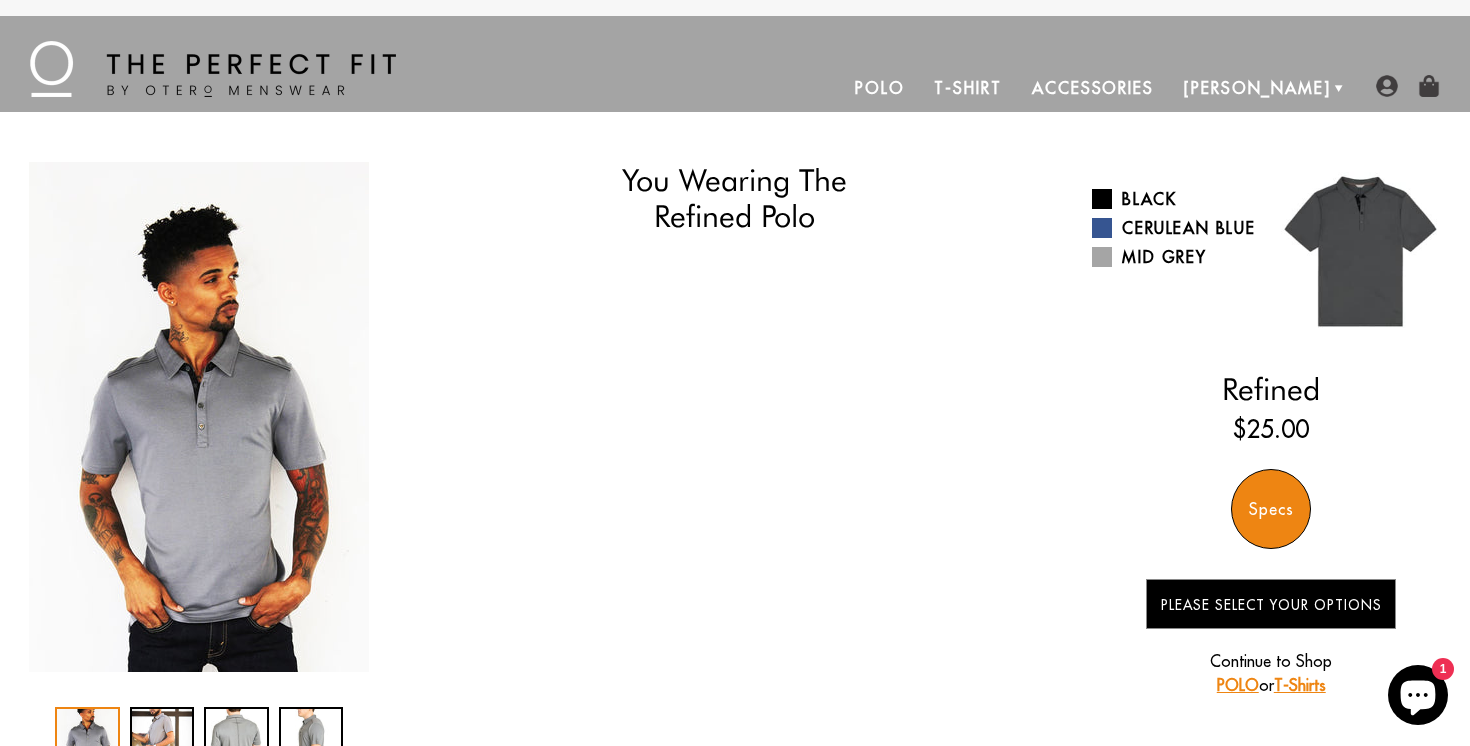 scroll, scrollTop: 101, scrollLeft: 0, axis: vertical 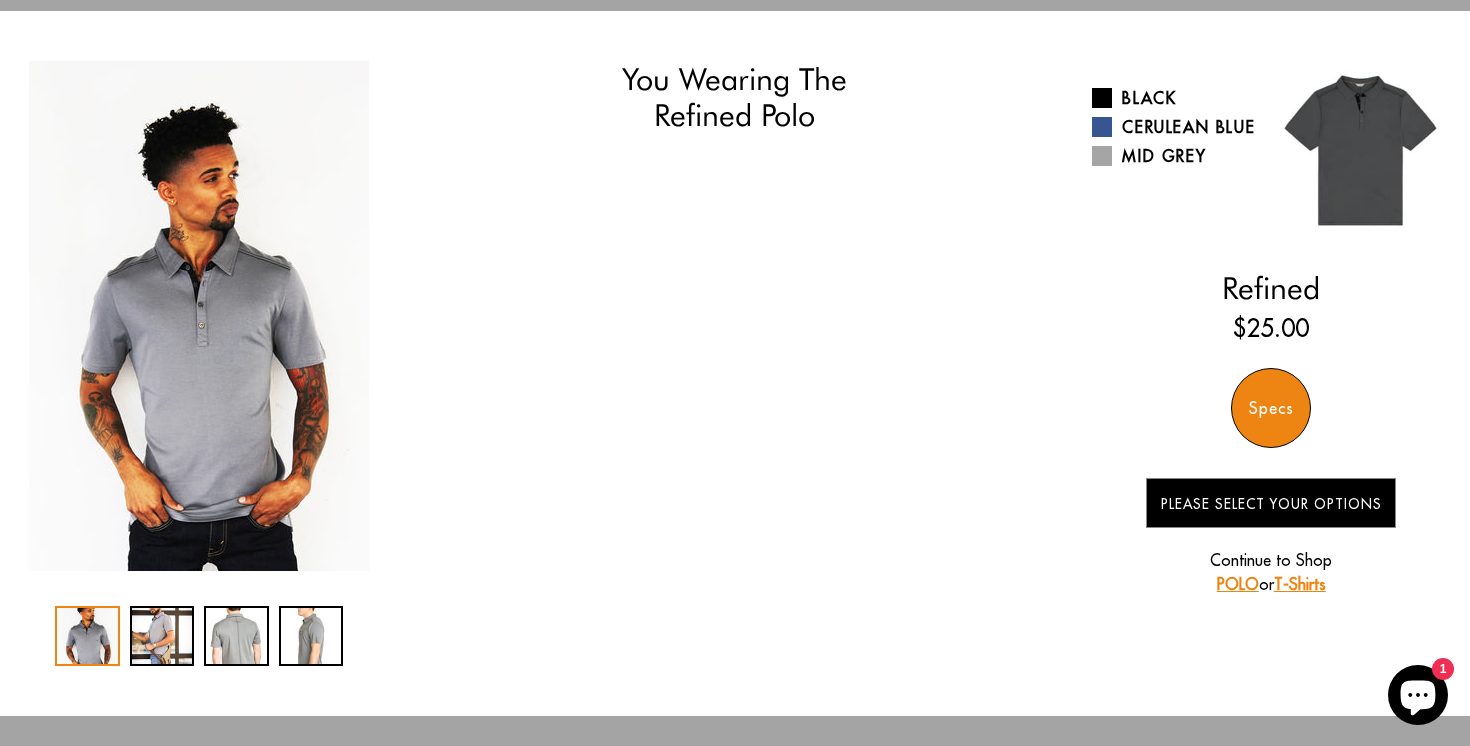 select on "triangle" 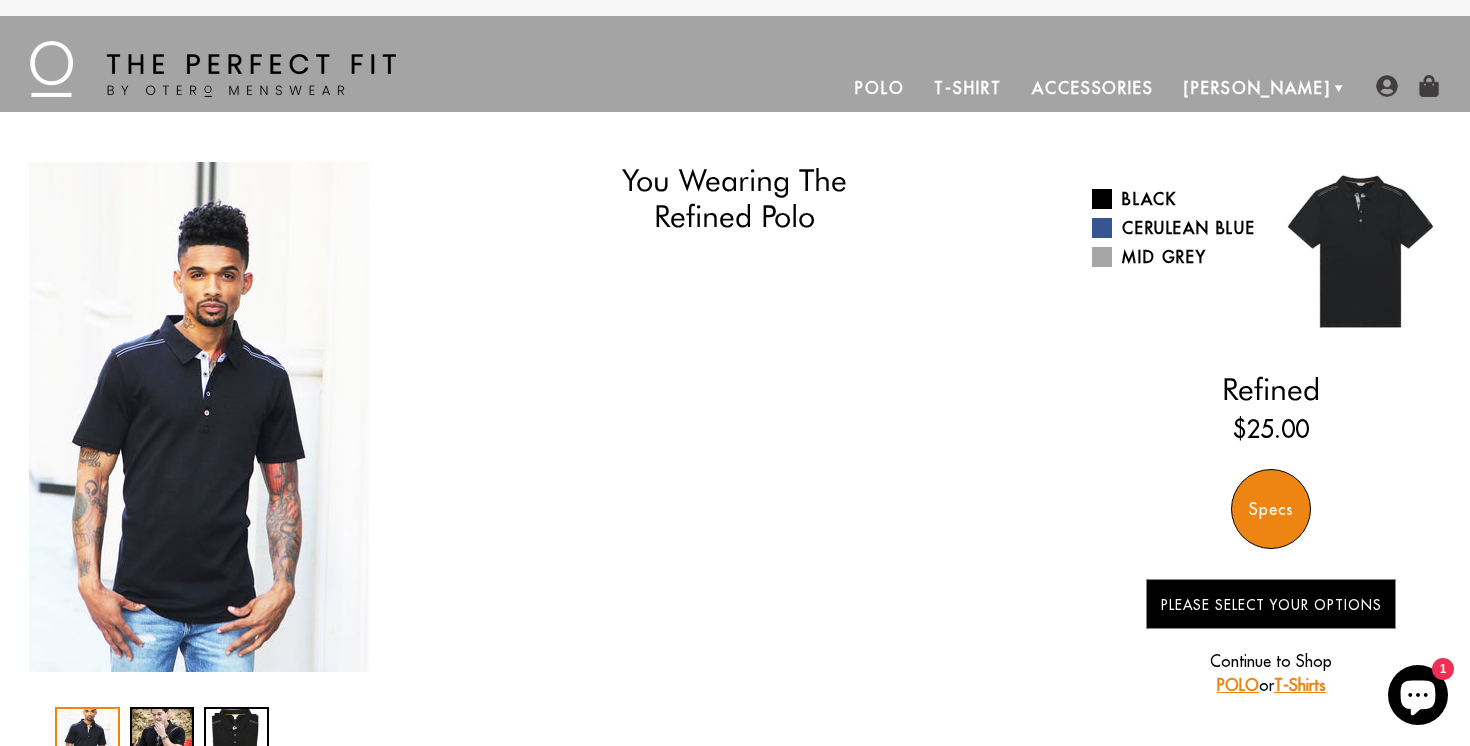 scroll, scrollTop: 0, scrollLeft: 0, axis: both 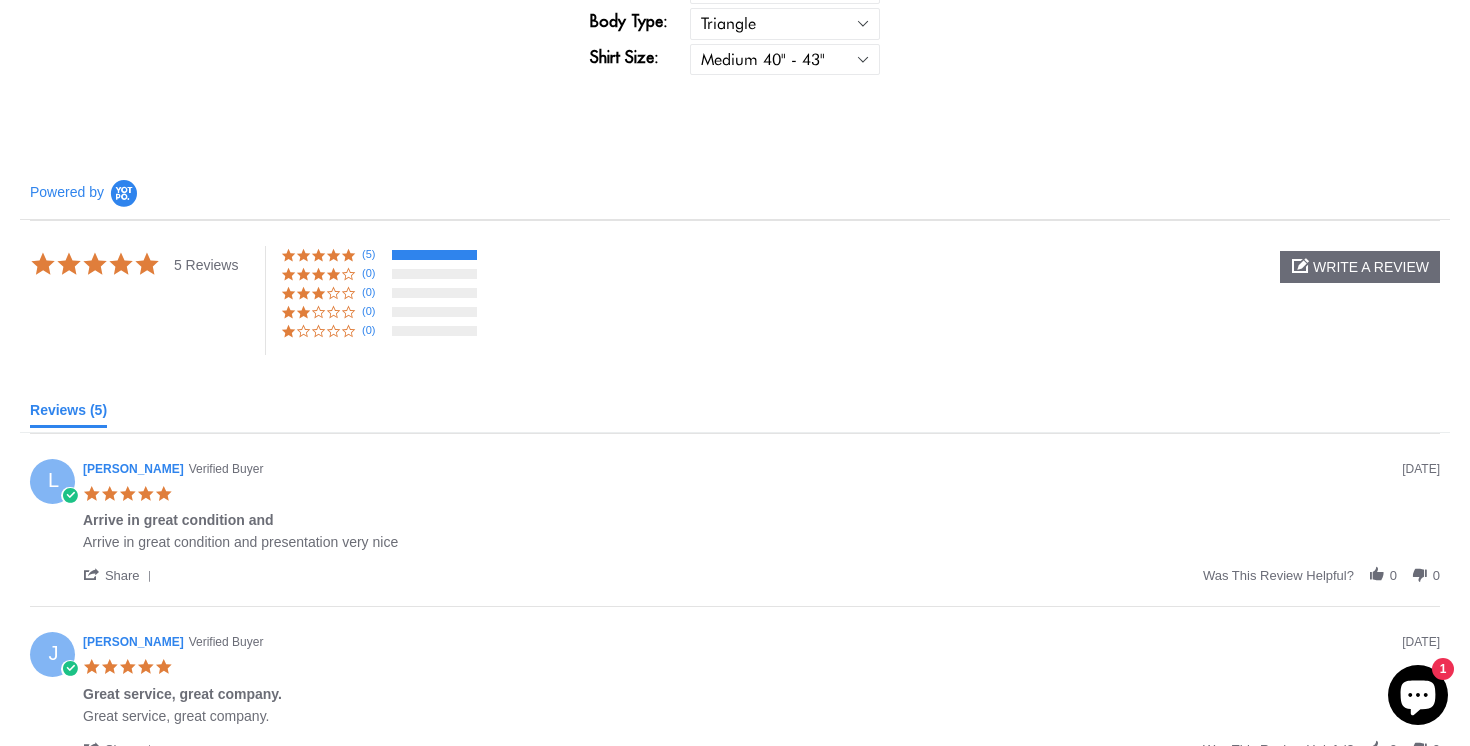 click 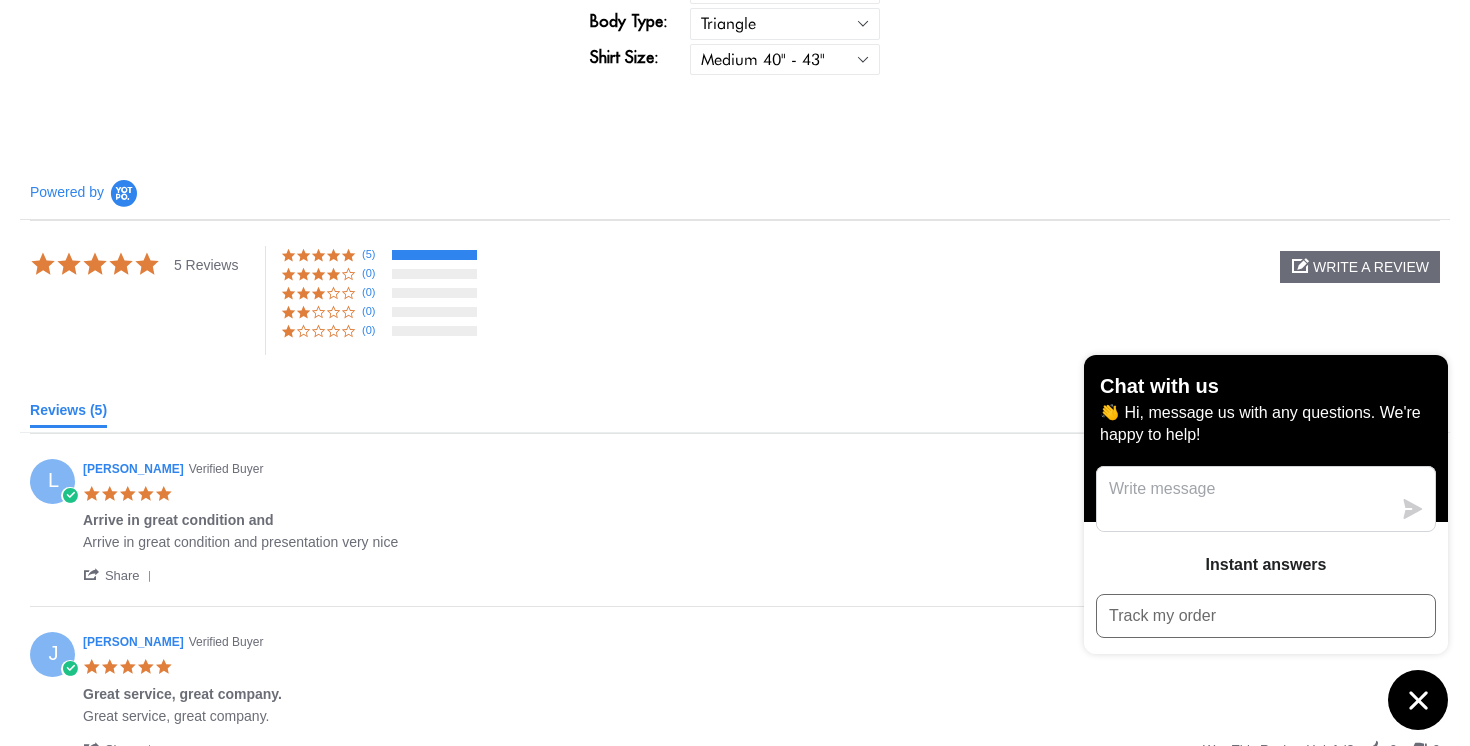 click on "5.0 star rating          5 Reviews                 write a review                                                                                                                                                 (5)    (0)    (0)    (0)    (0)                                                                                  Show all reviews                  write a review" at bounding box center (735, 298) 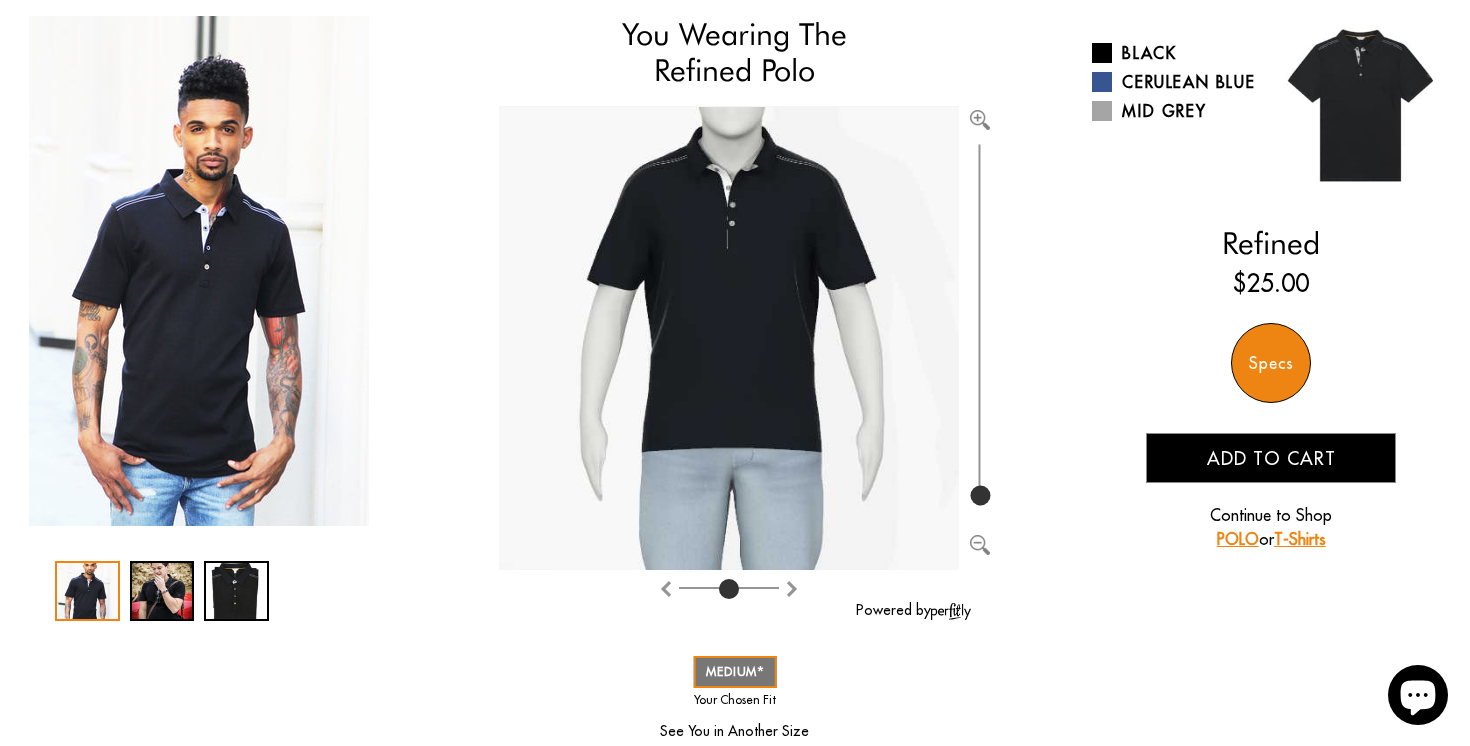 scroll, scrollTop: 0, scrollLeft: 0, axis: both 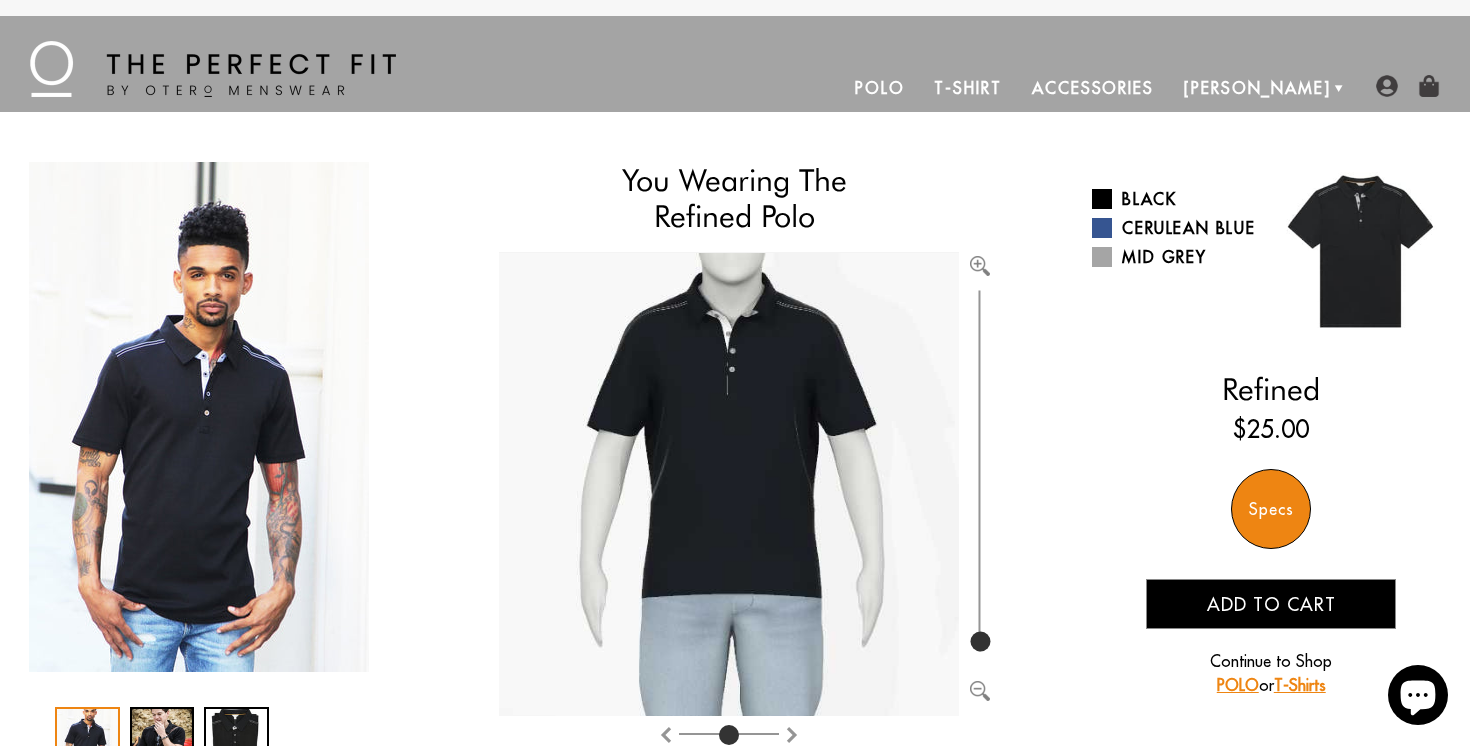 click at bounding box center [213, 69] 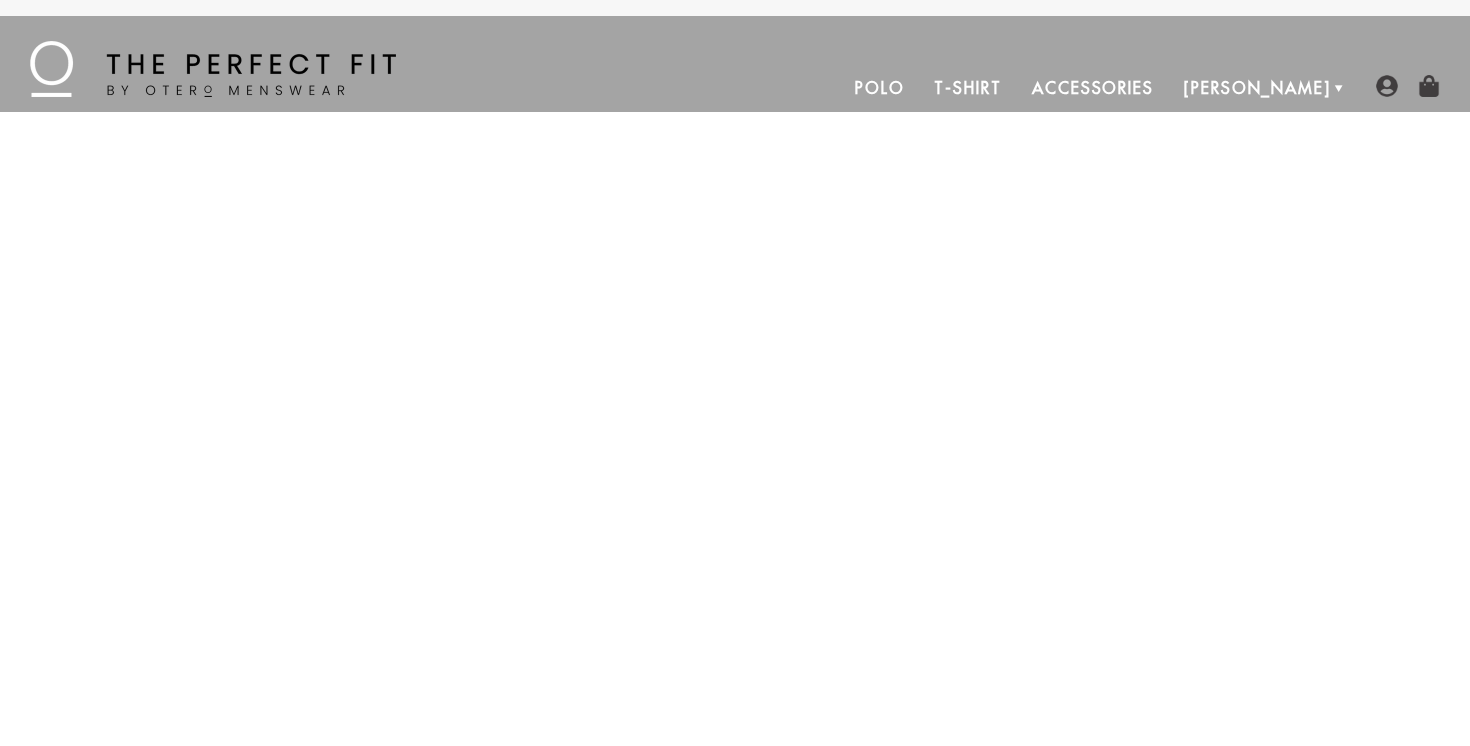 scroll, scrollTop: 0, scrollLeft: 0, axis: both 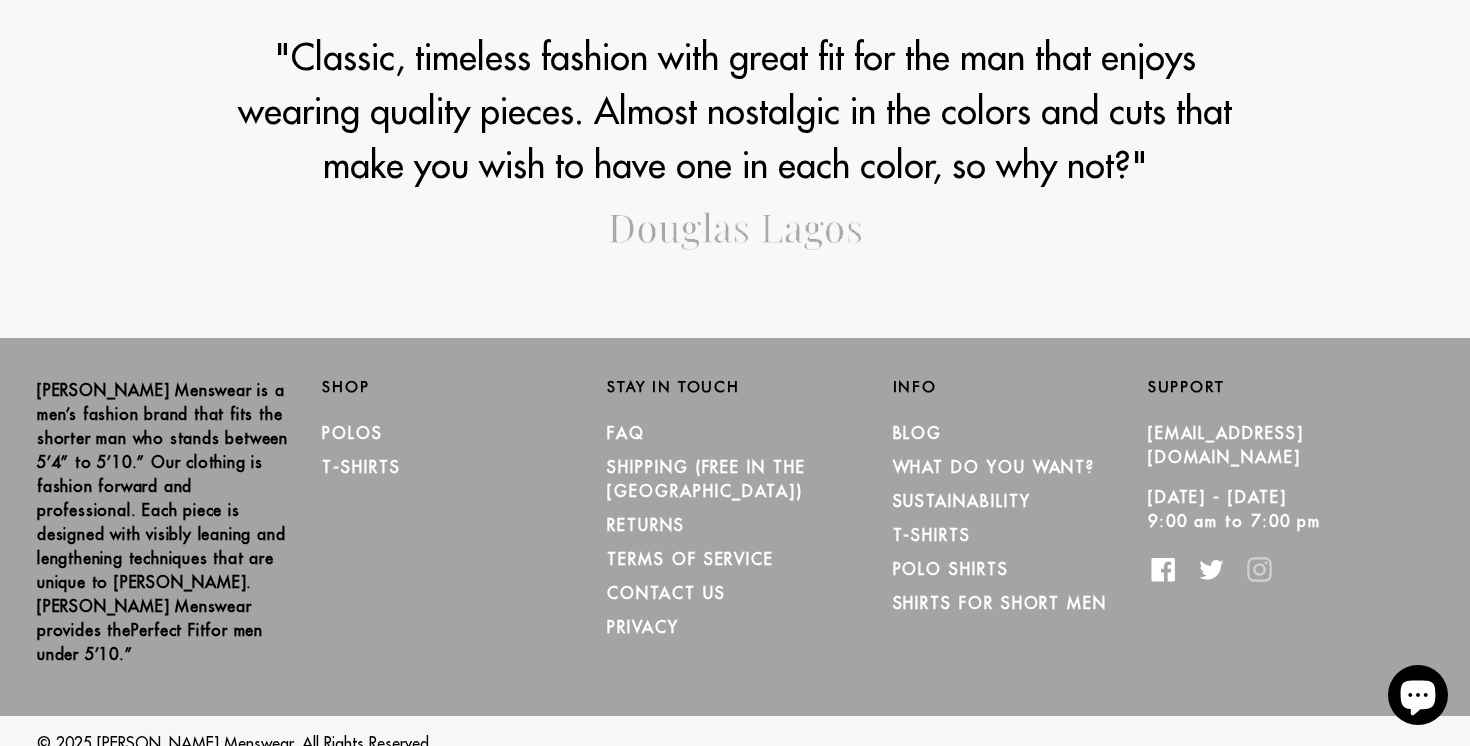 click 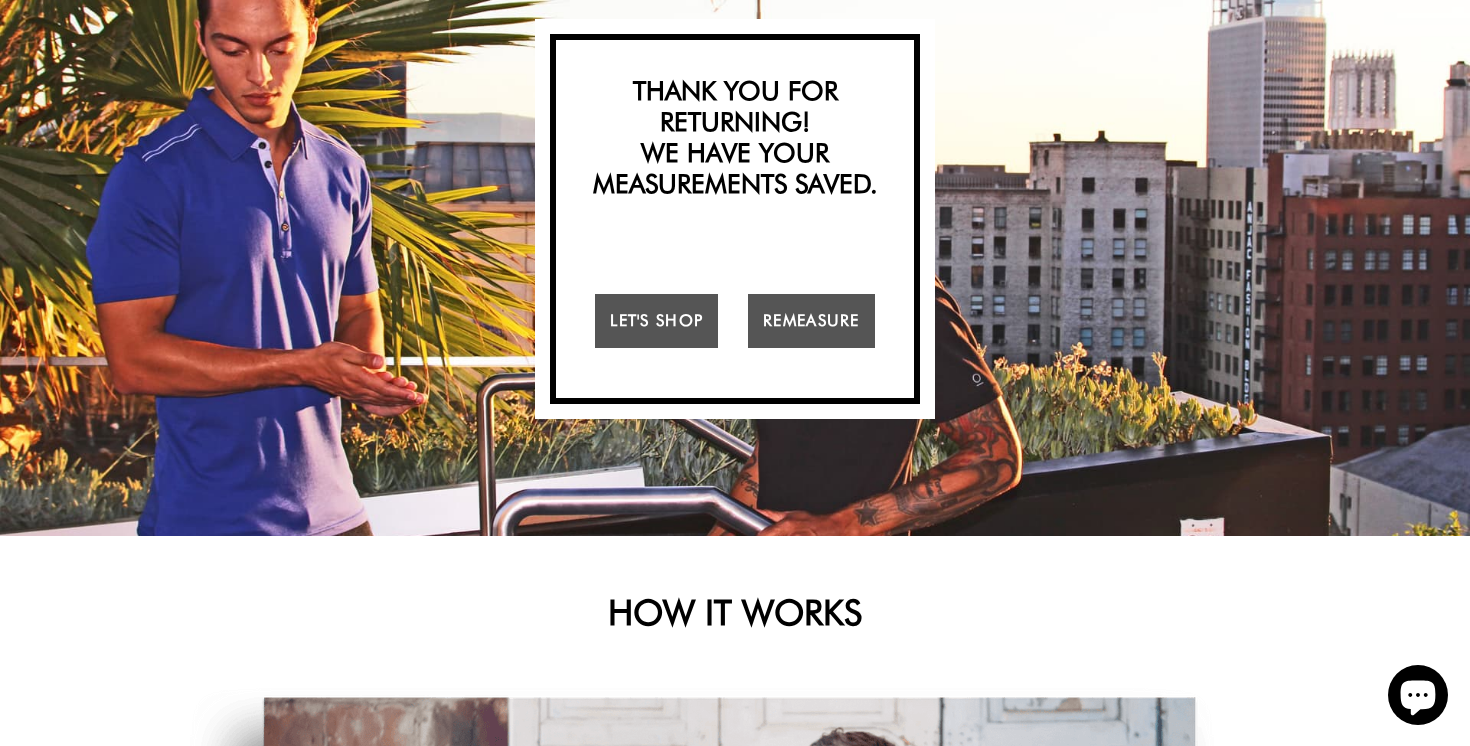 scroll, scrollTop: 0, scrollLeft: 0, axis: both 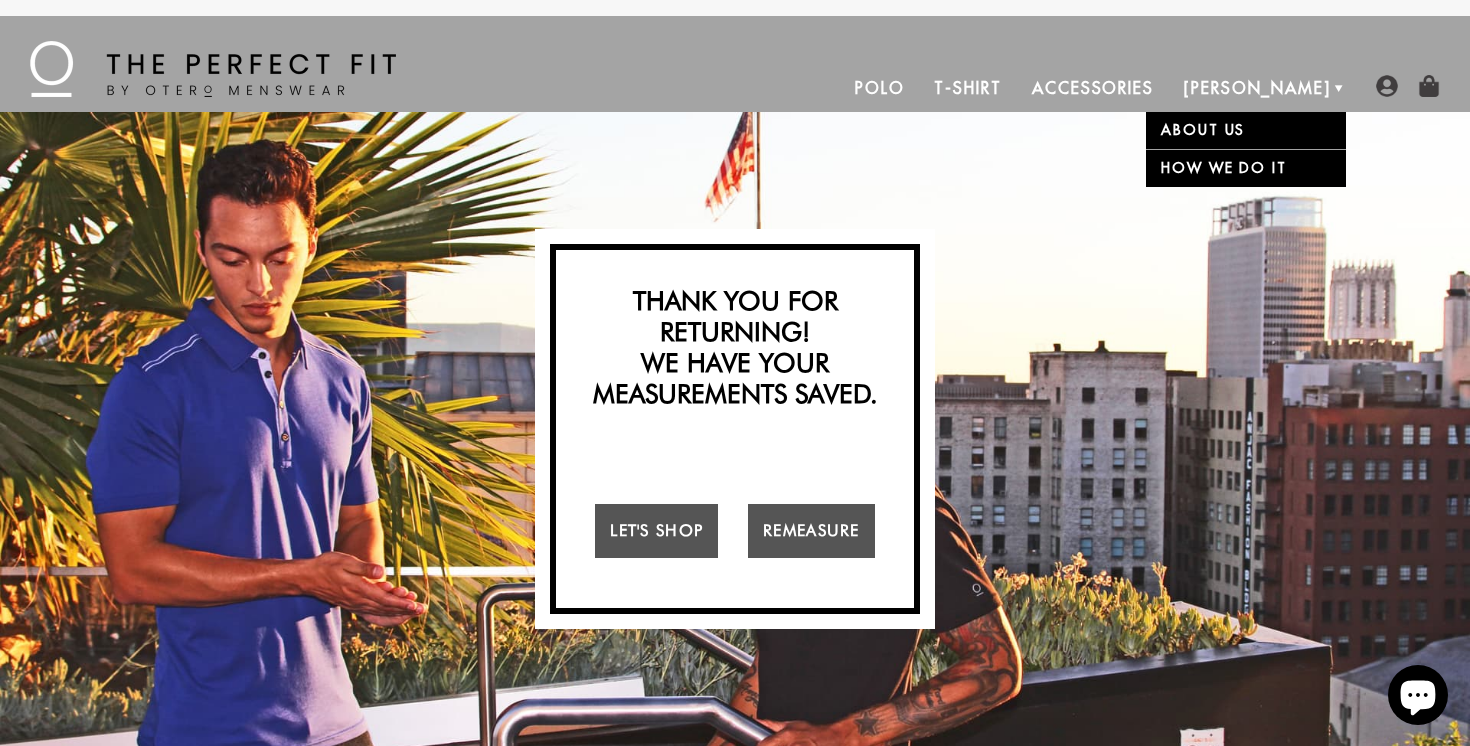 click on "About Us" at bounding box center (1246, 130) 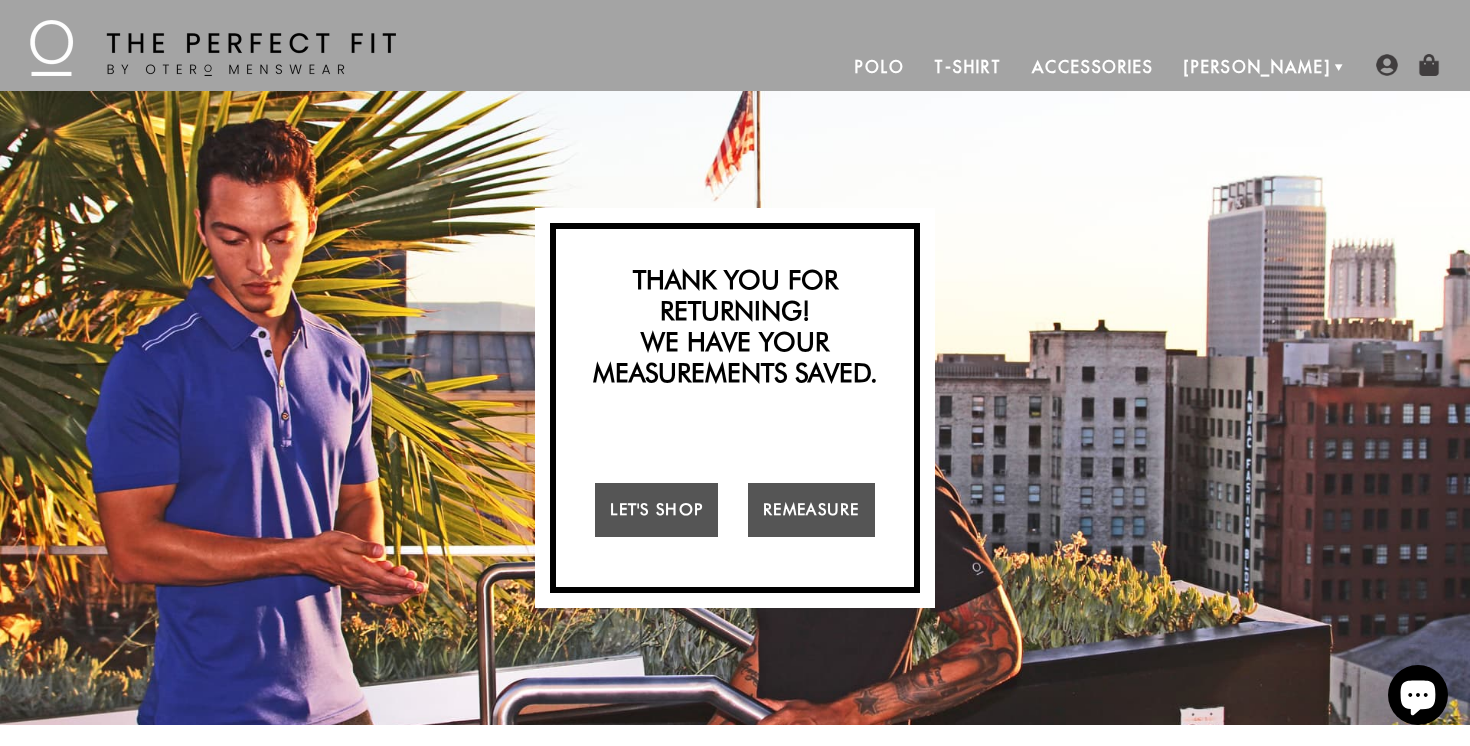 scroll, scrollTop: 0, scrollLeft: 0, axis: both 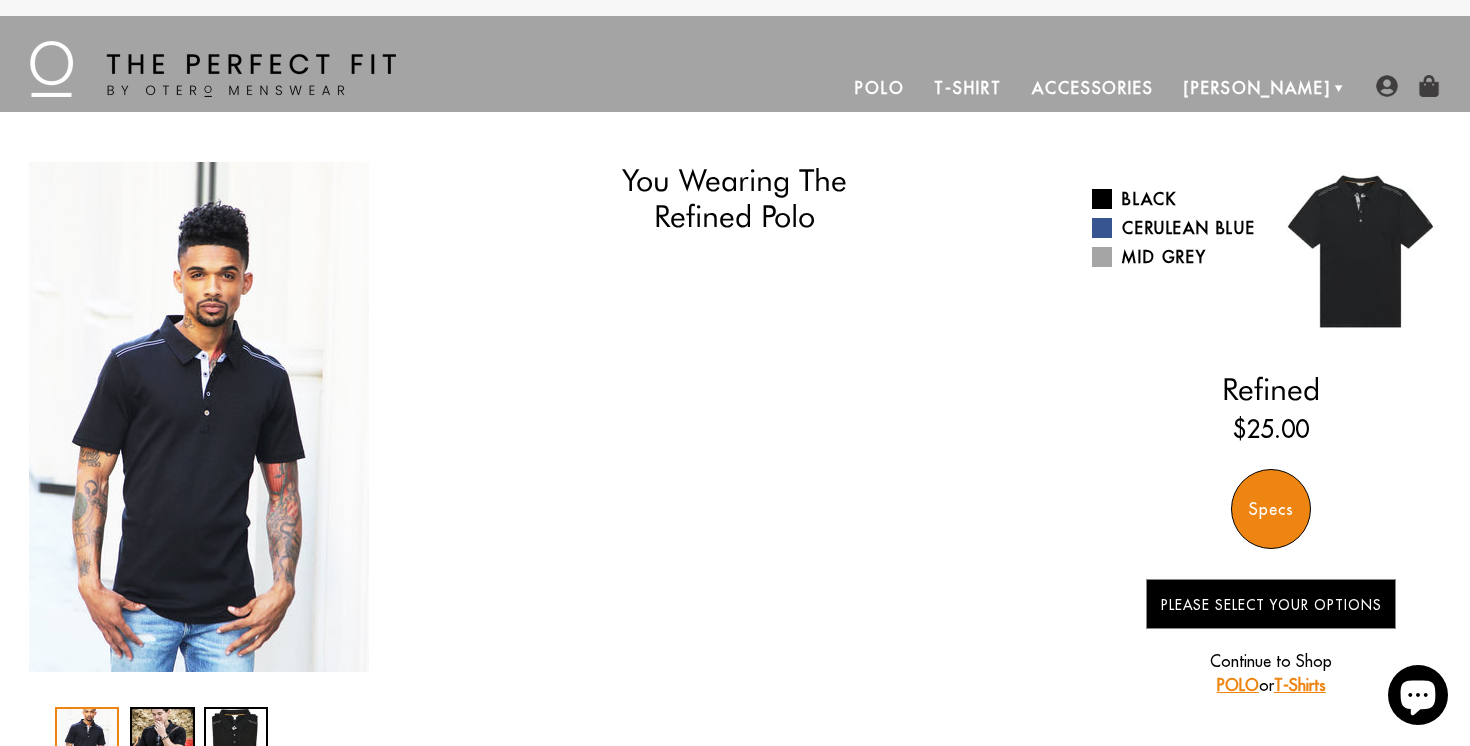 select on "triangle" 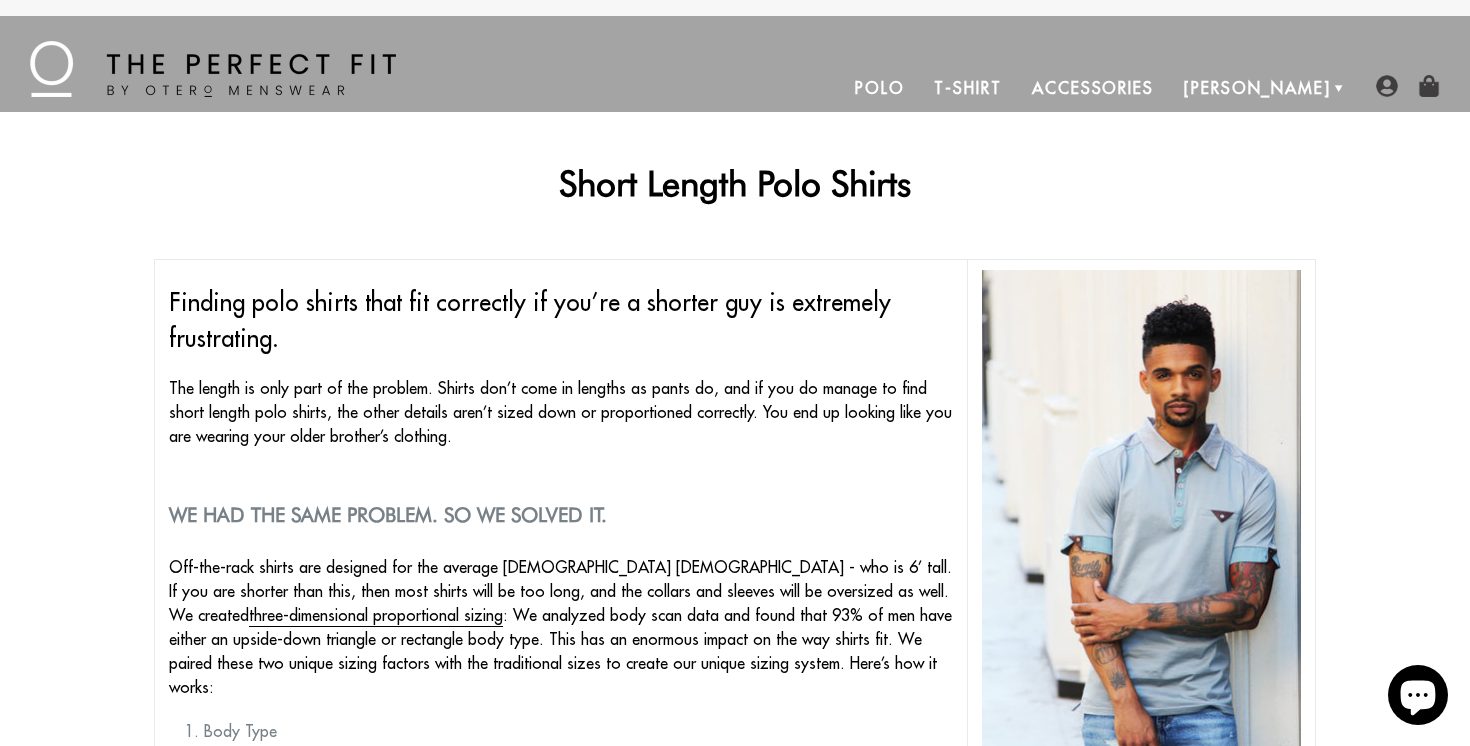 scroll, scrollTop: 0, scrollLeft: 0, axis: both 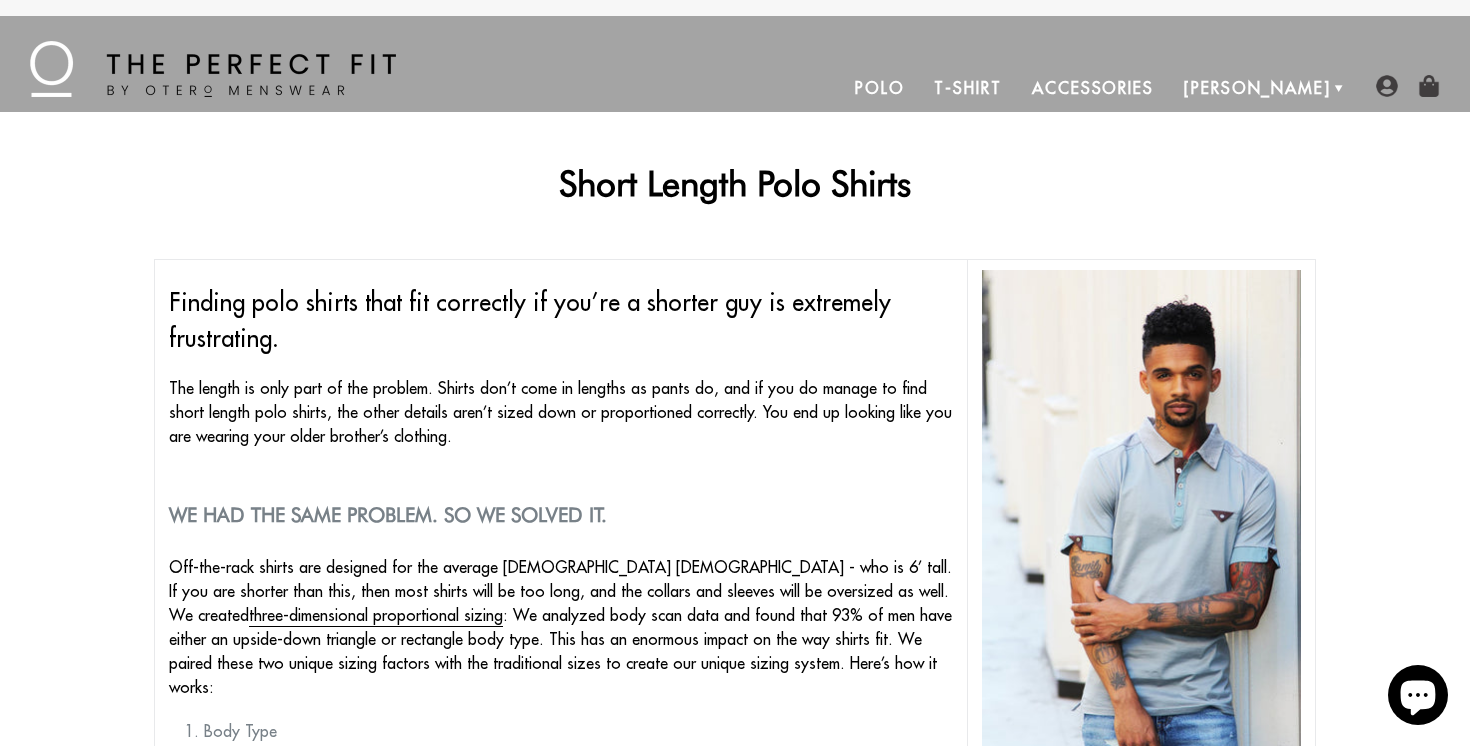 click 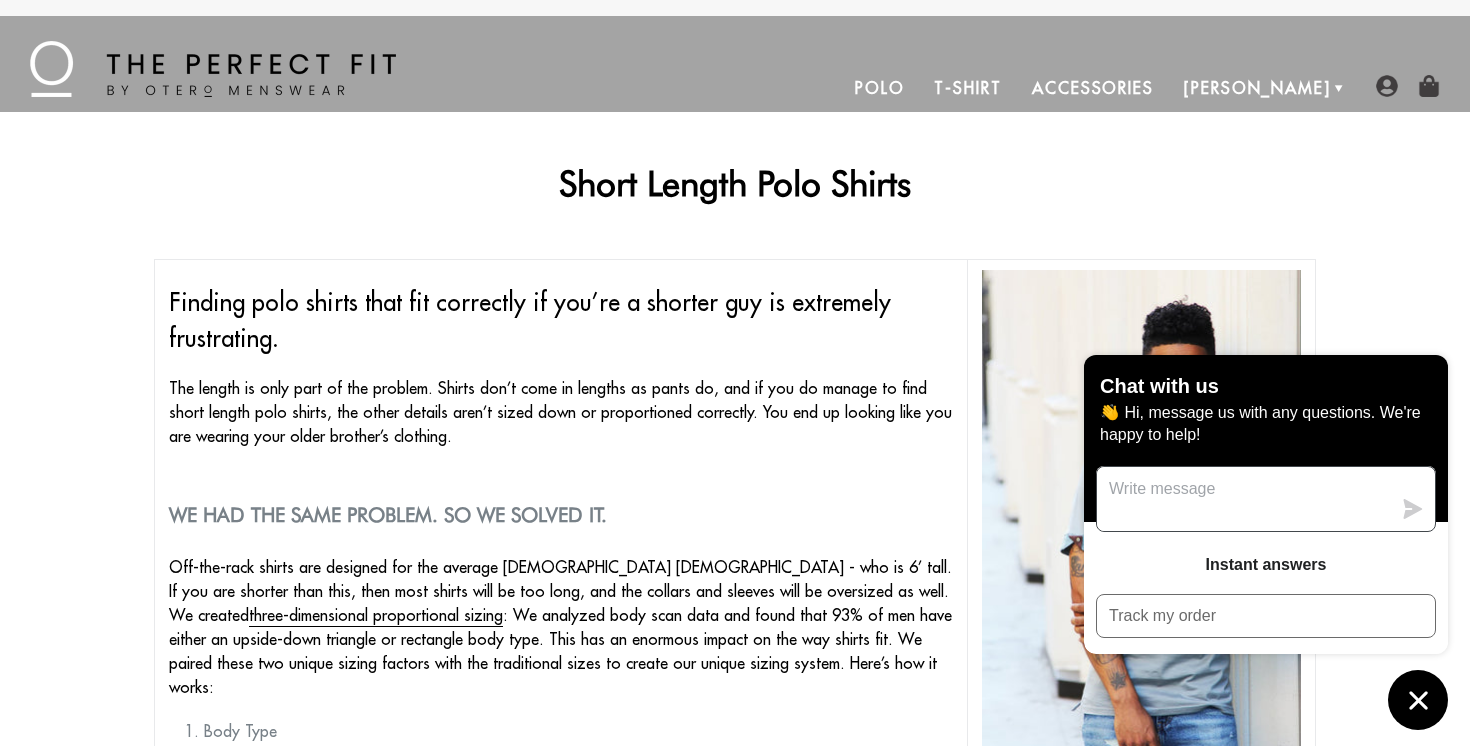 click at bounding box center (1244, 499) 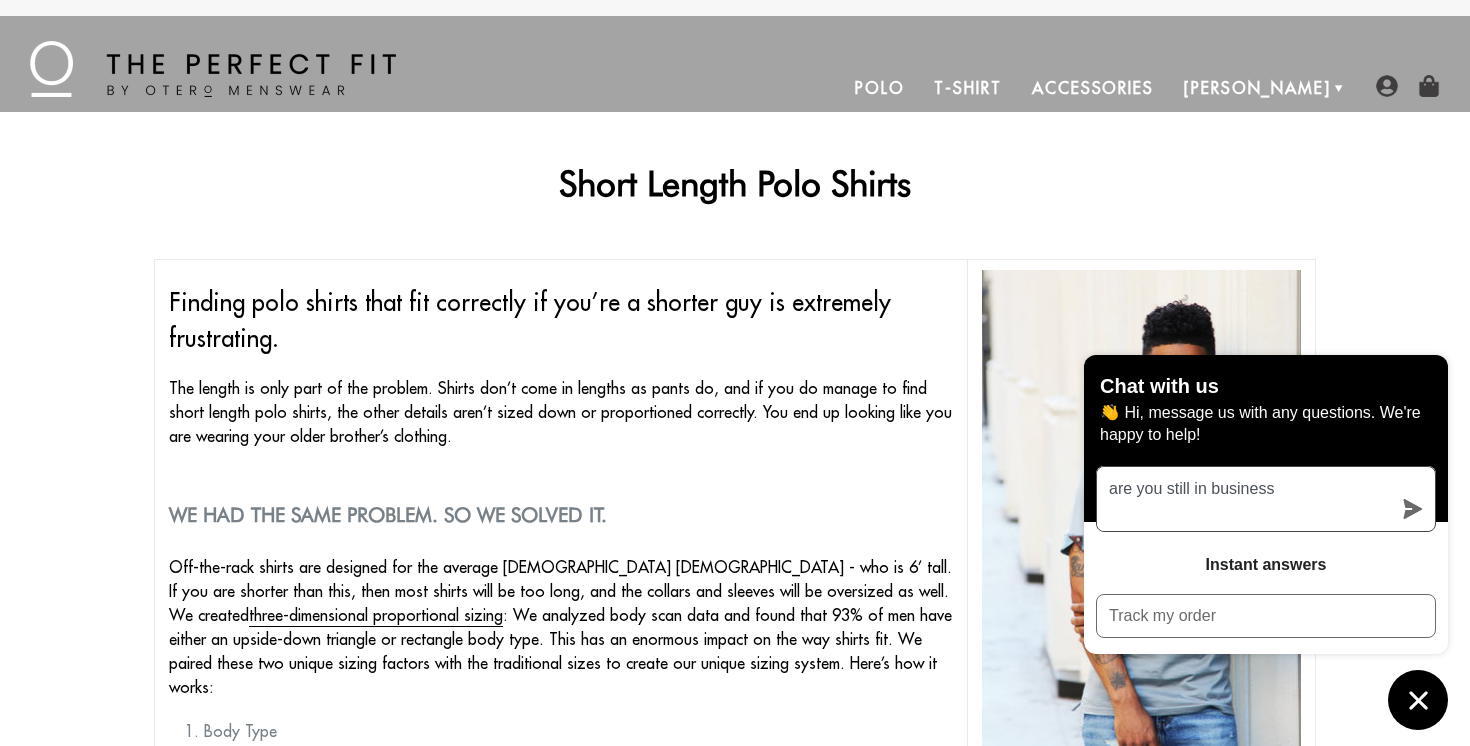 type on "are you still in business?" 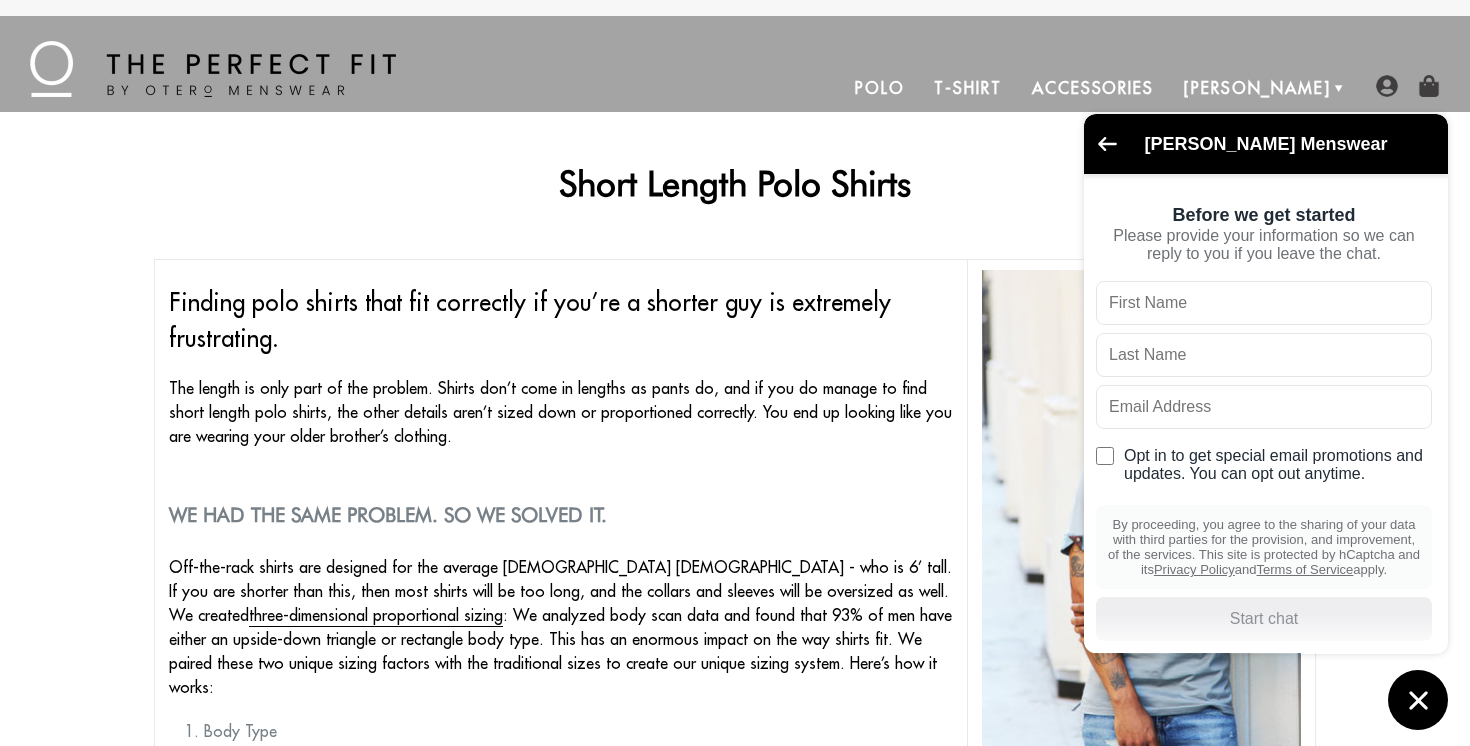 click on "Please provide your information so we can reply to you if you leave the chat." at bounding box center (1264, 245) 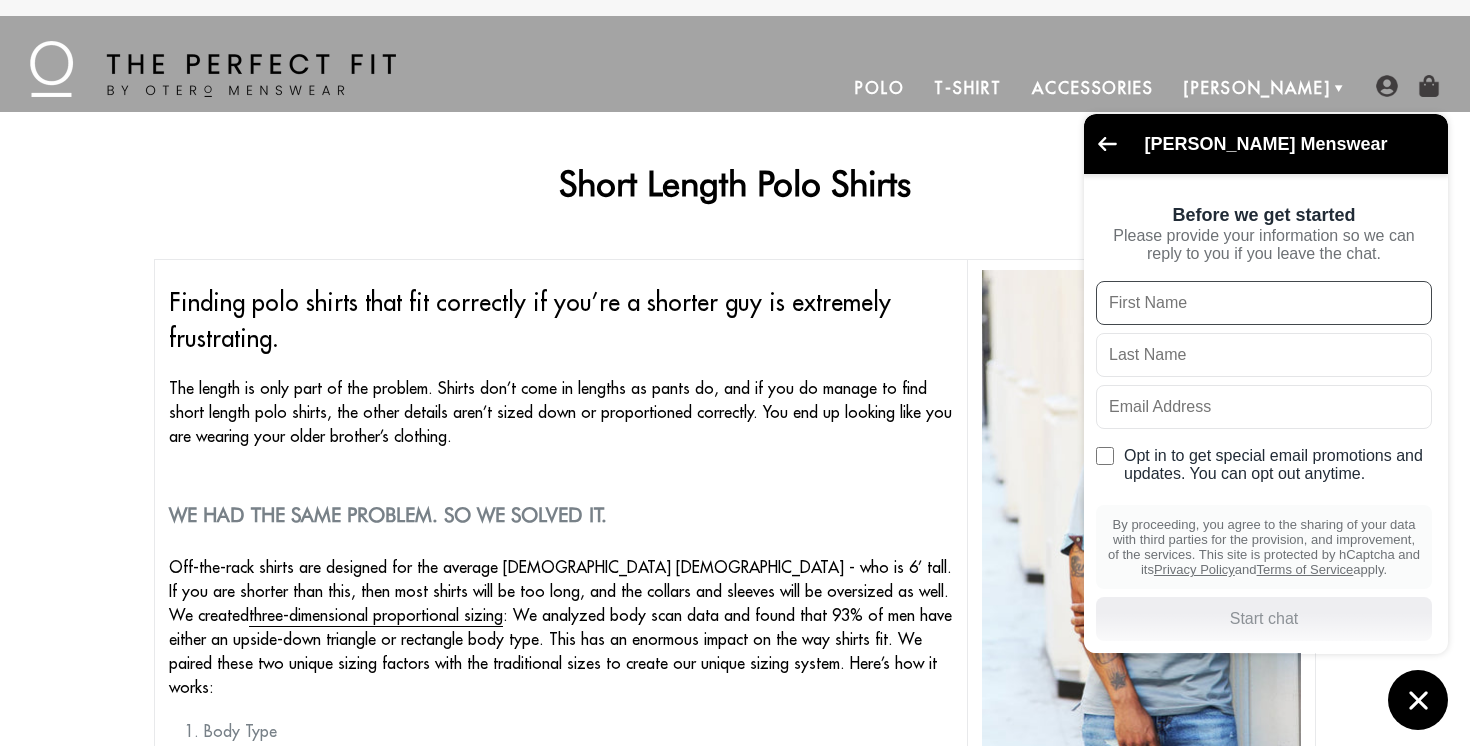 click at bounding box center (1264, 303) 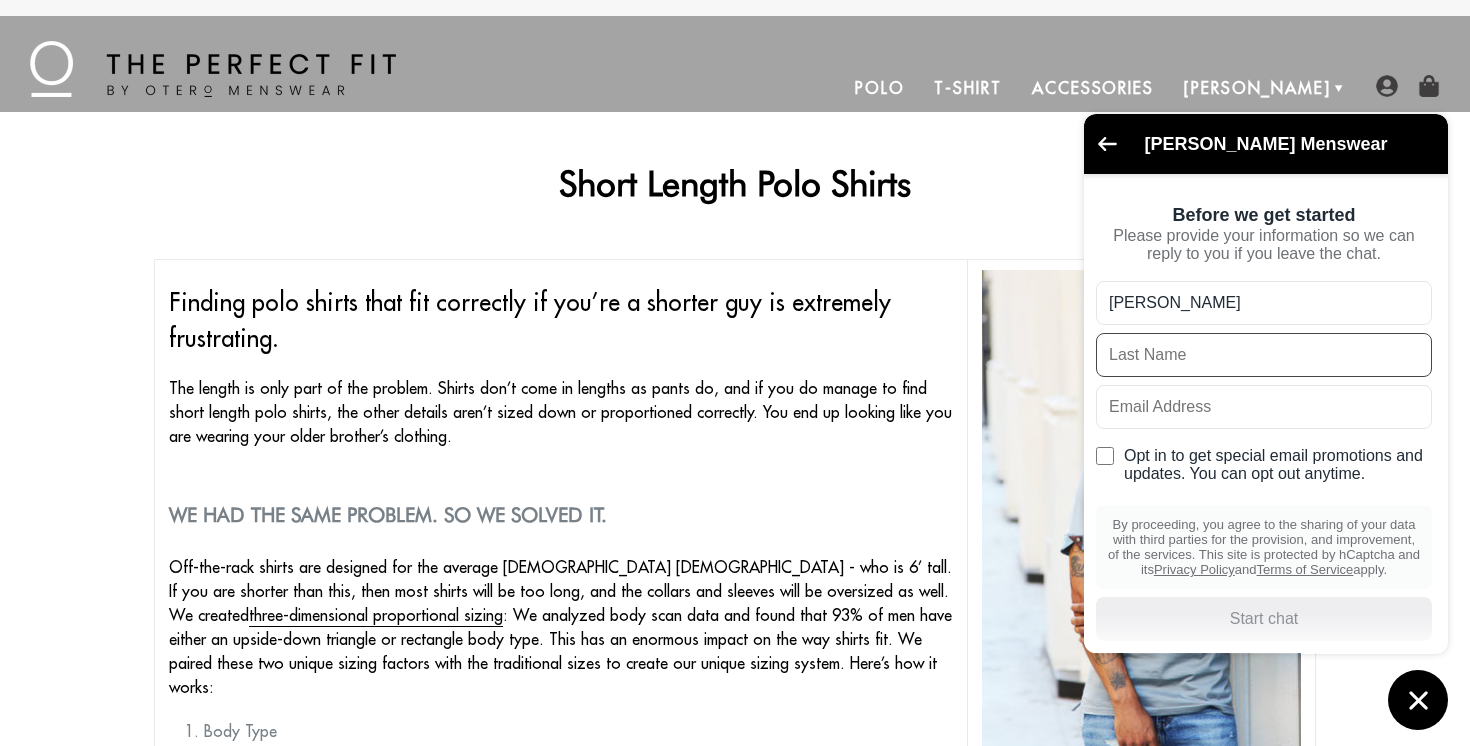 type on "[PERSON_NAME]" 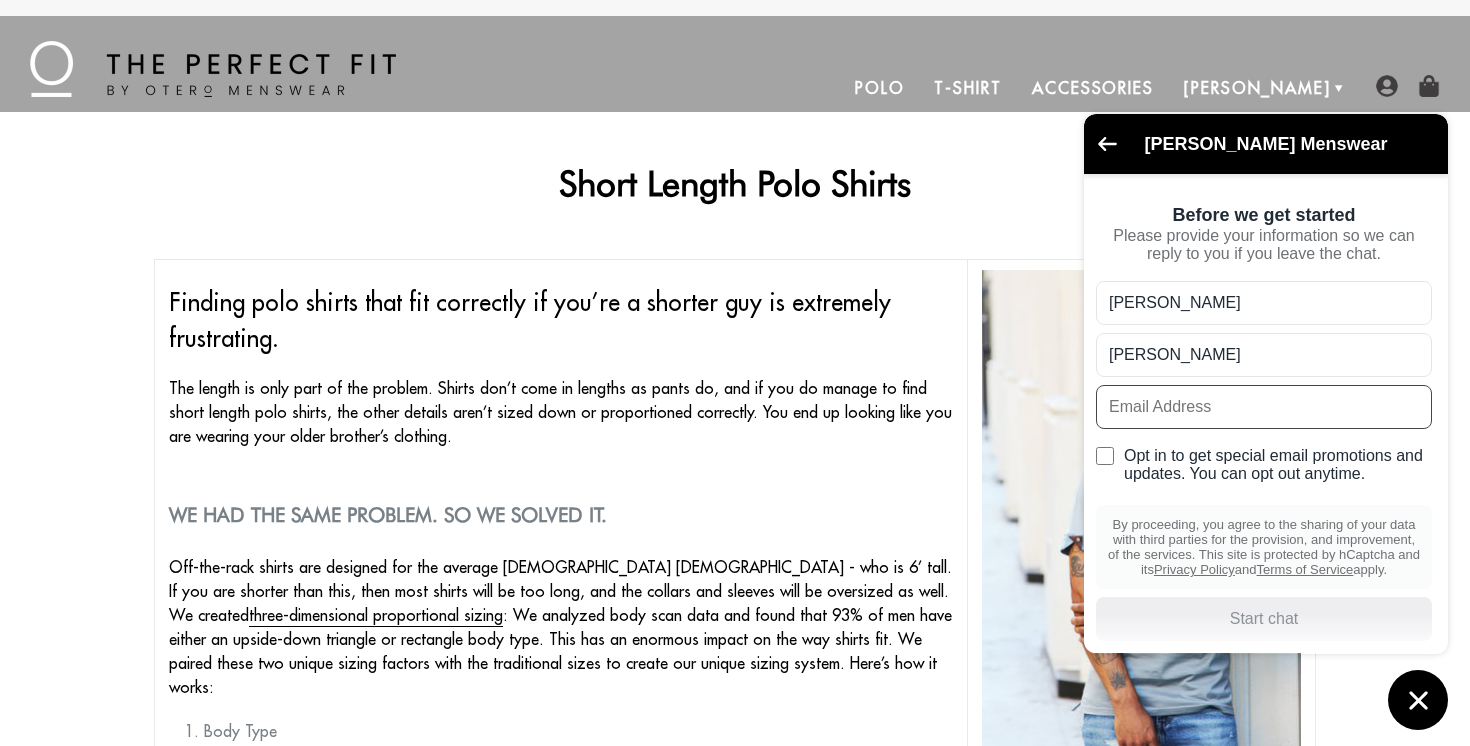 type on "[EMAIL_ADDRESS][DOMAIN_NAME]" 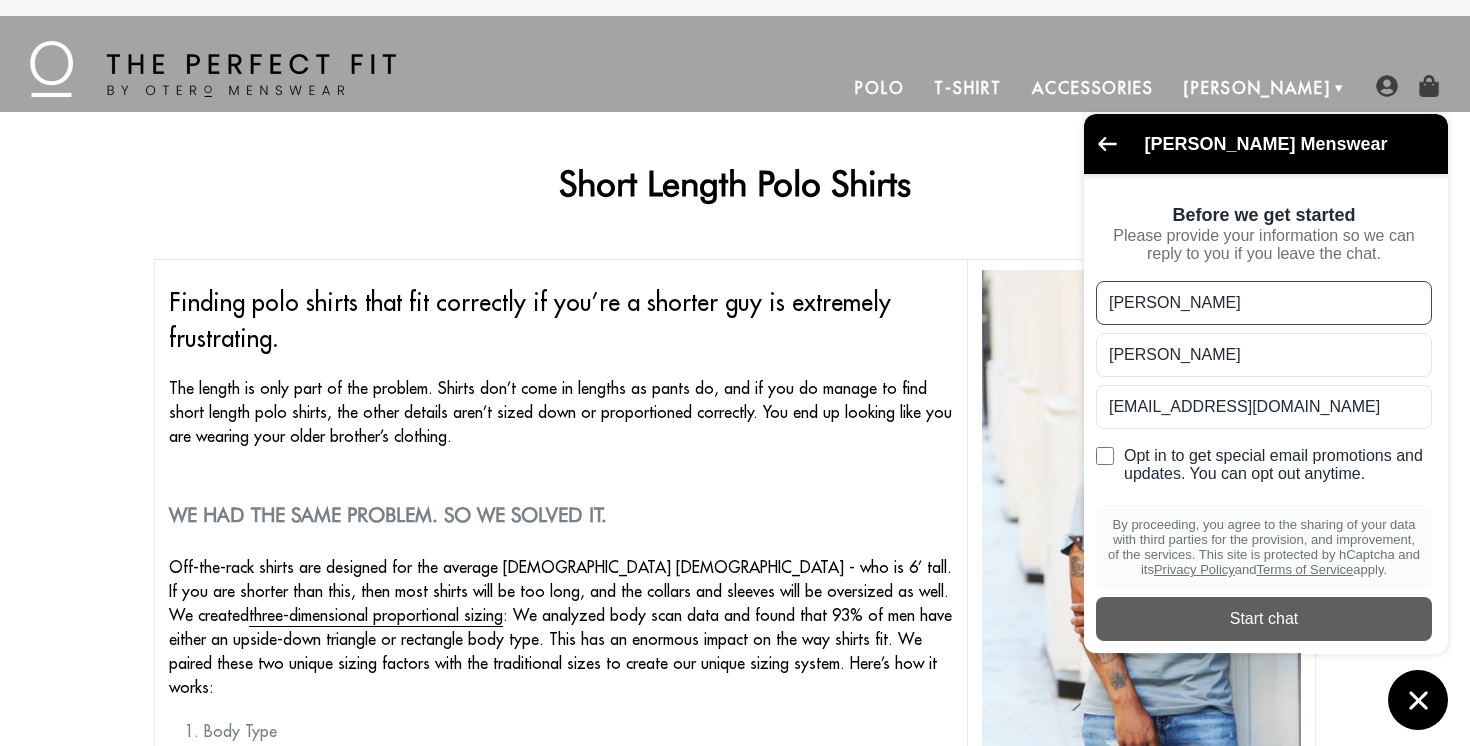 click on "Start chat" at bounding box center [1264, 619] 